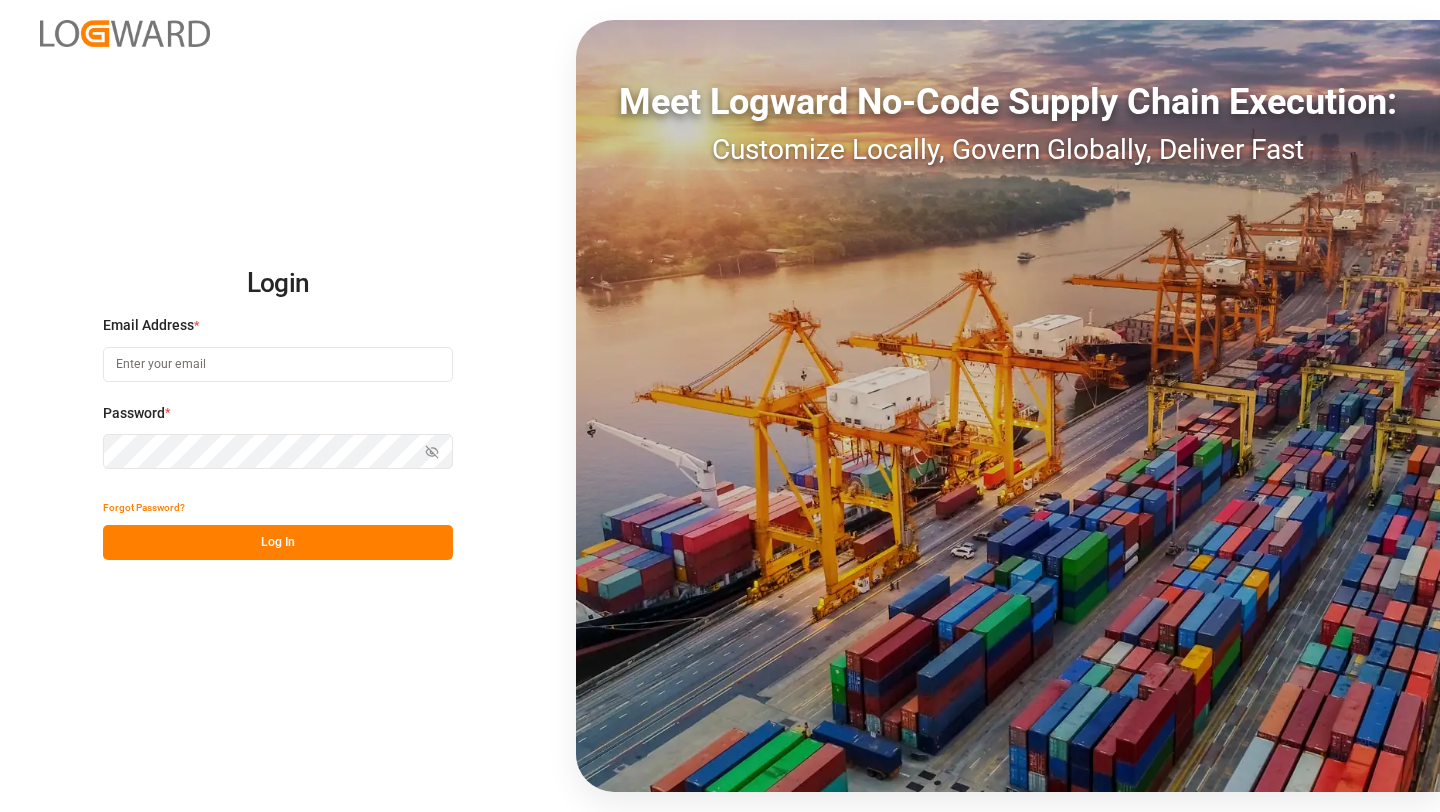 scroll, scrollTop: 0, scrollLeft: 0, axis: both 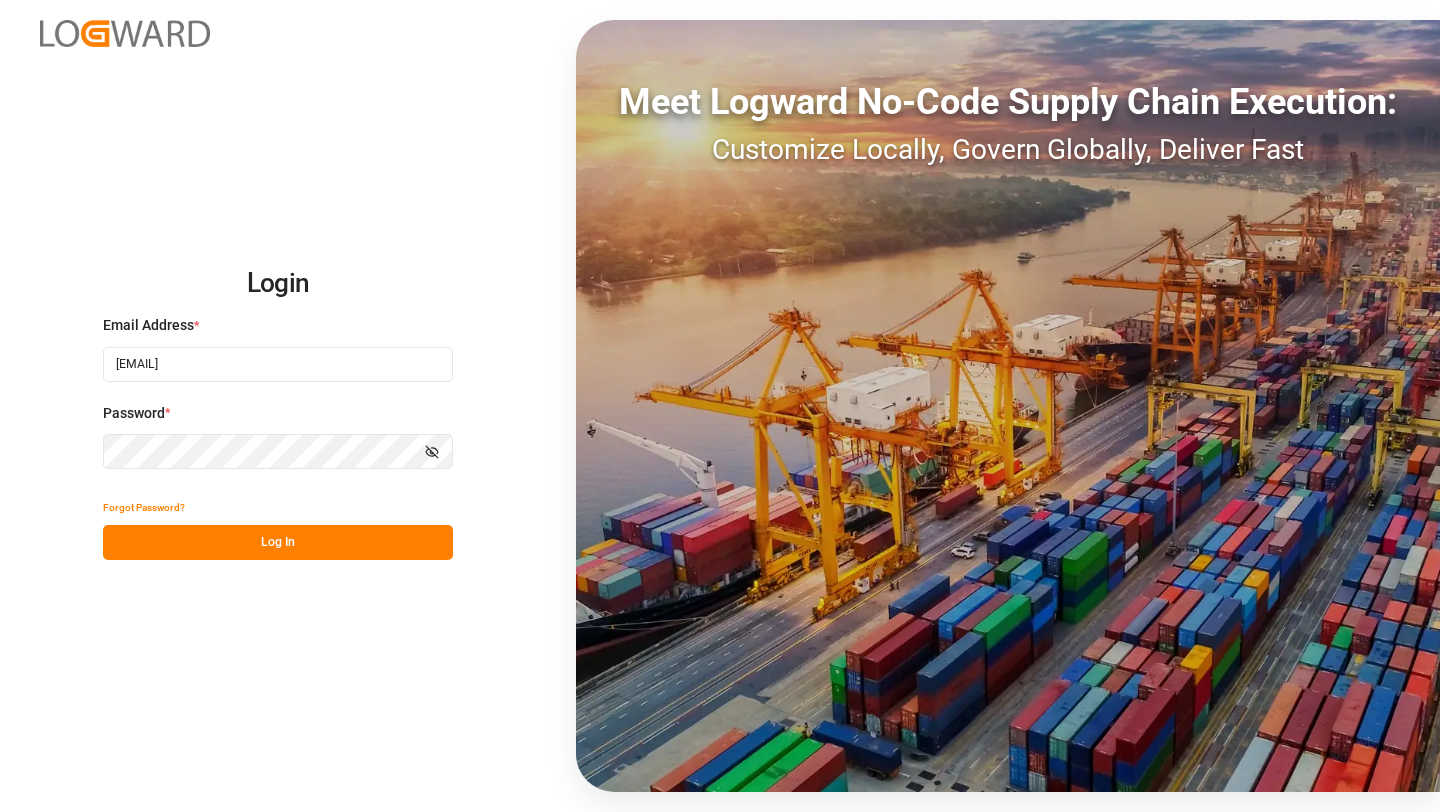 click on "Log In" at bounding box center [278, 542] 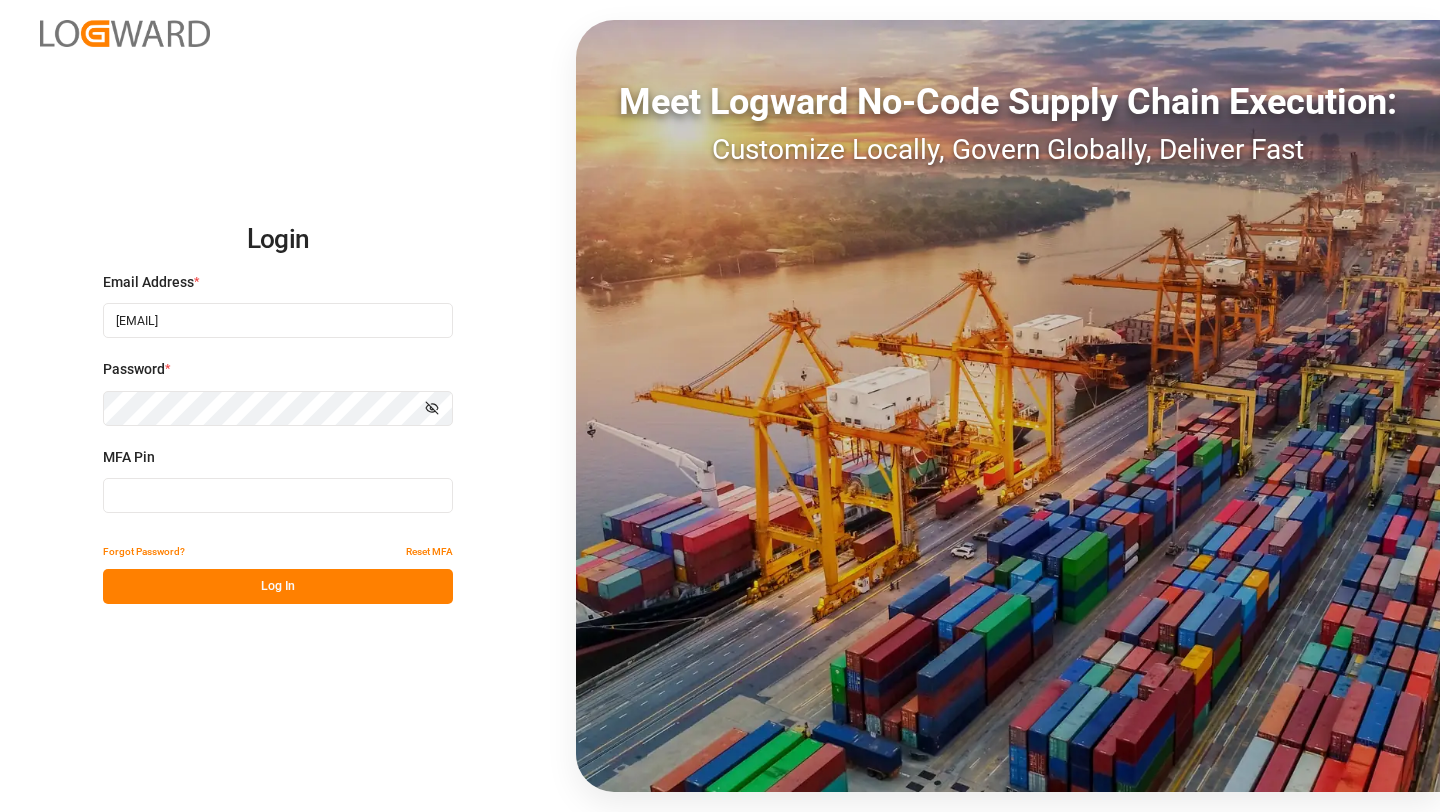 type on "806314" 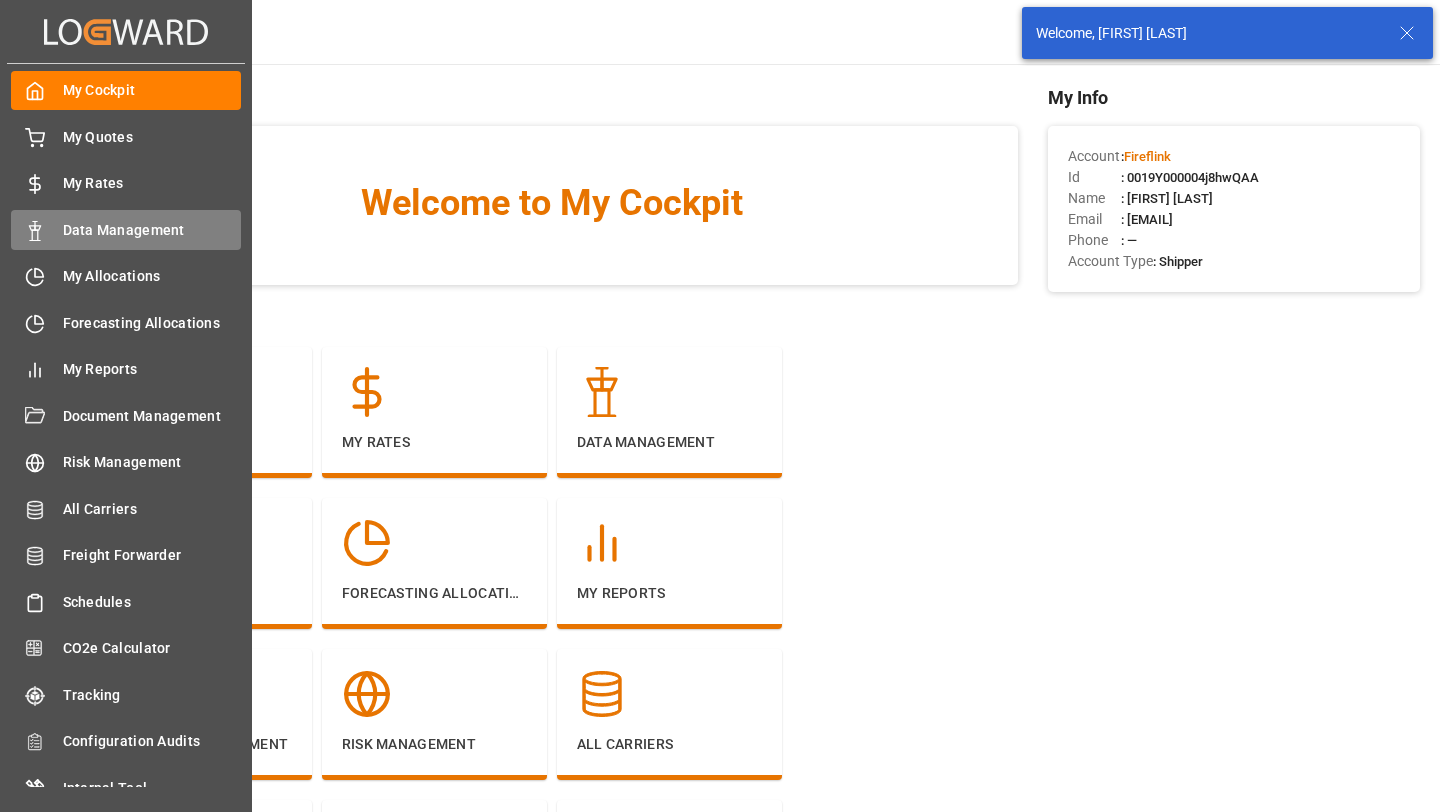 click on "Data Management Data Management" at bounding box center [126, 229] 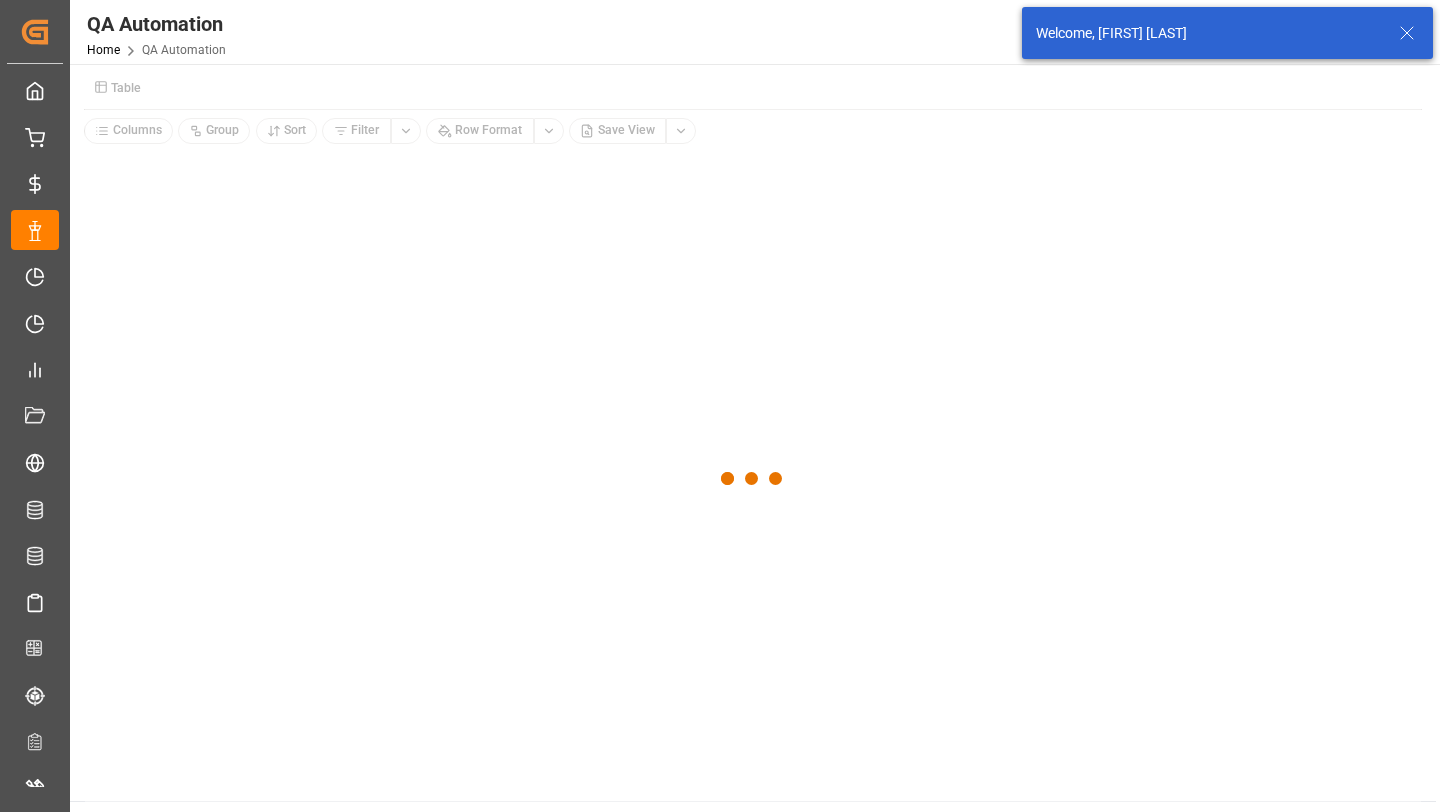 click 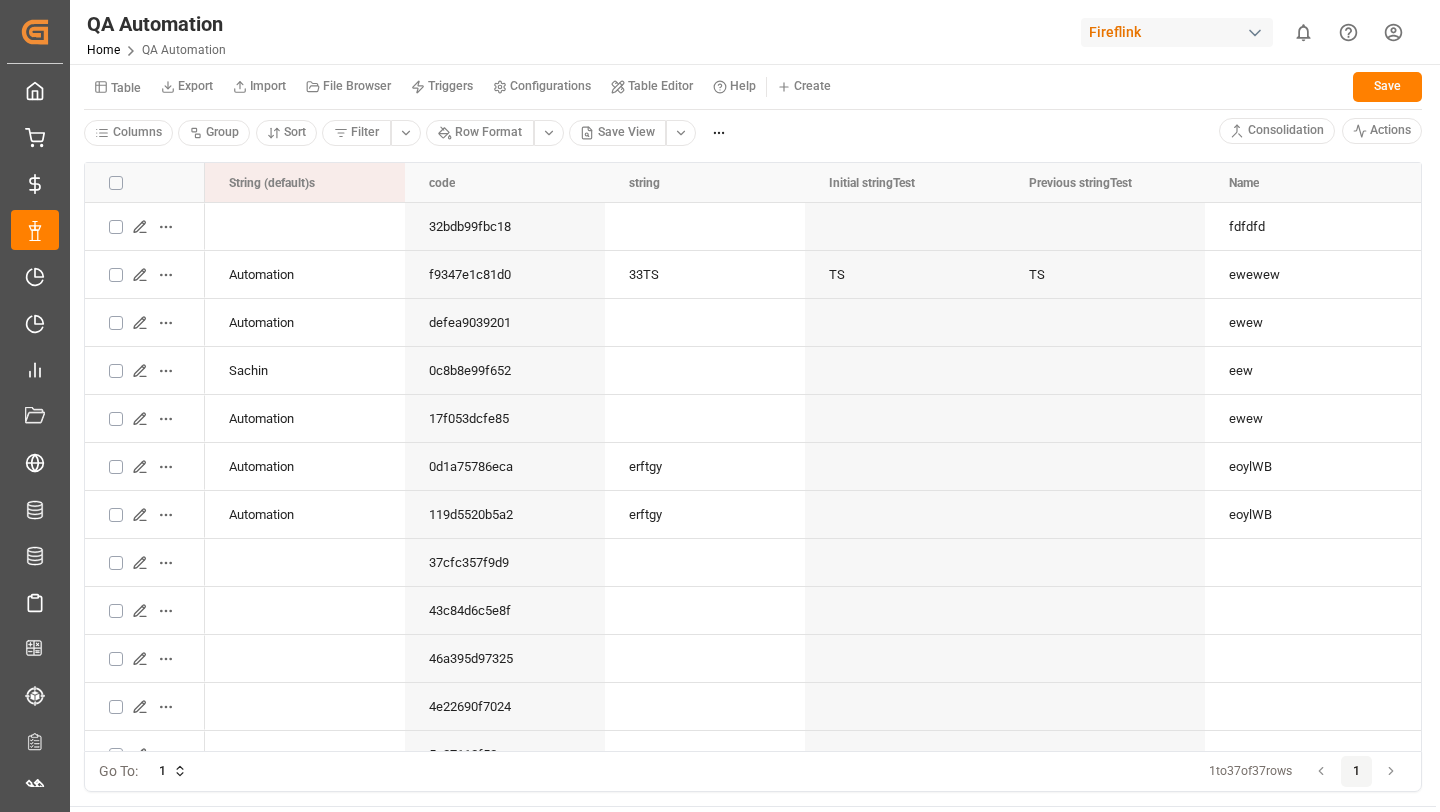 click on "Table" at bounding box center [126, 88] 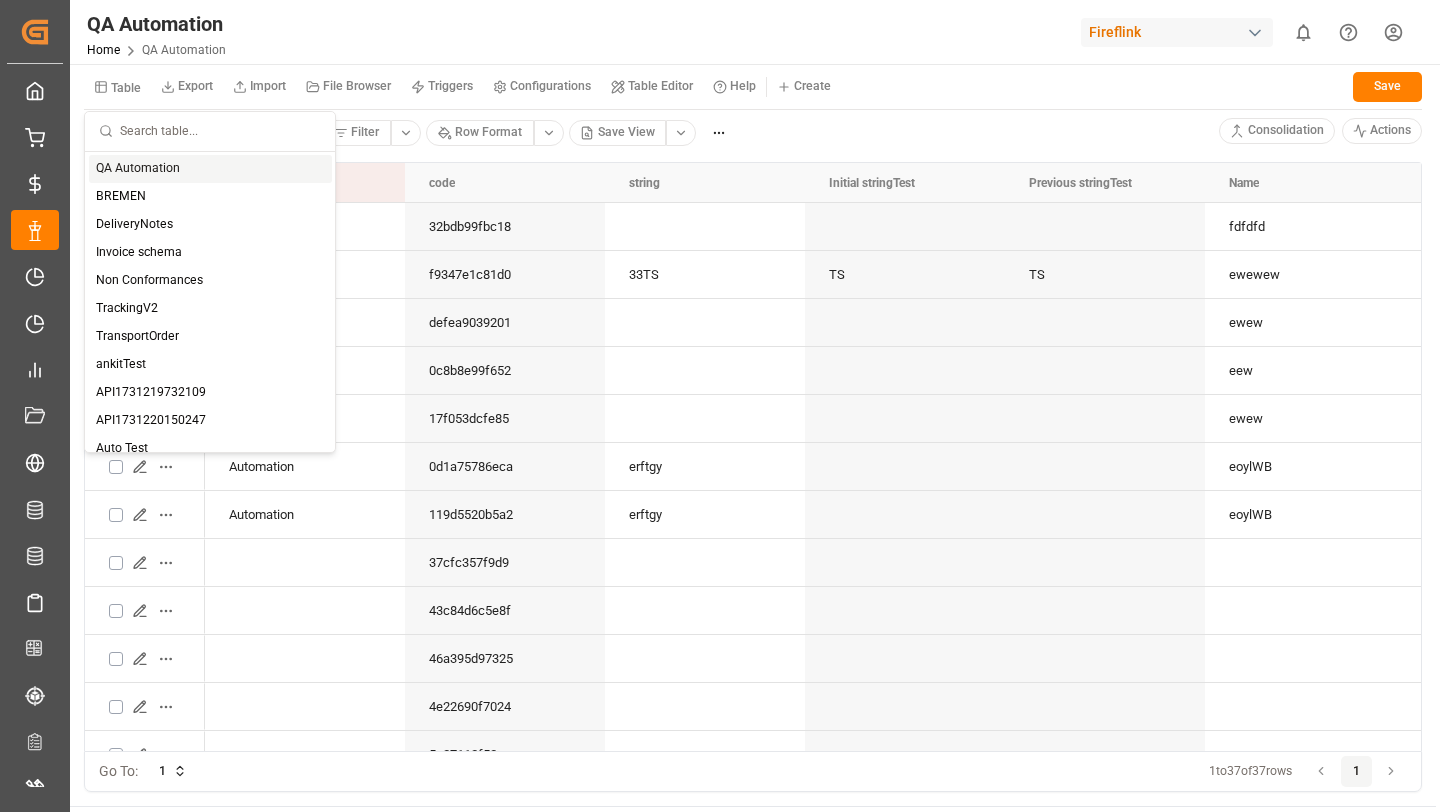 type 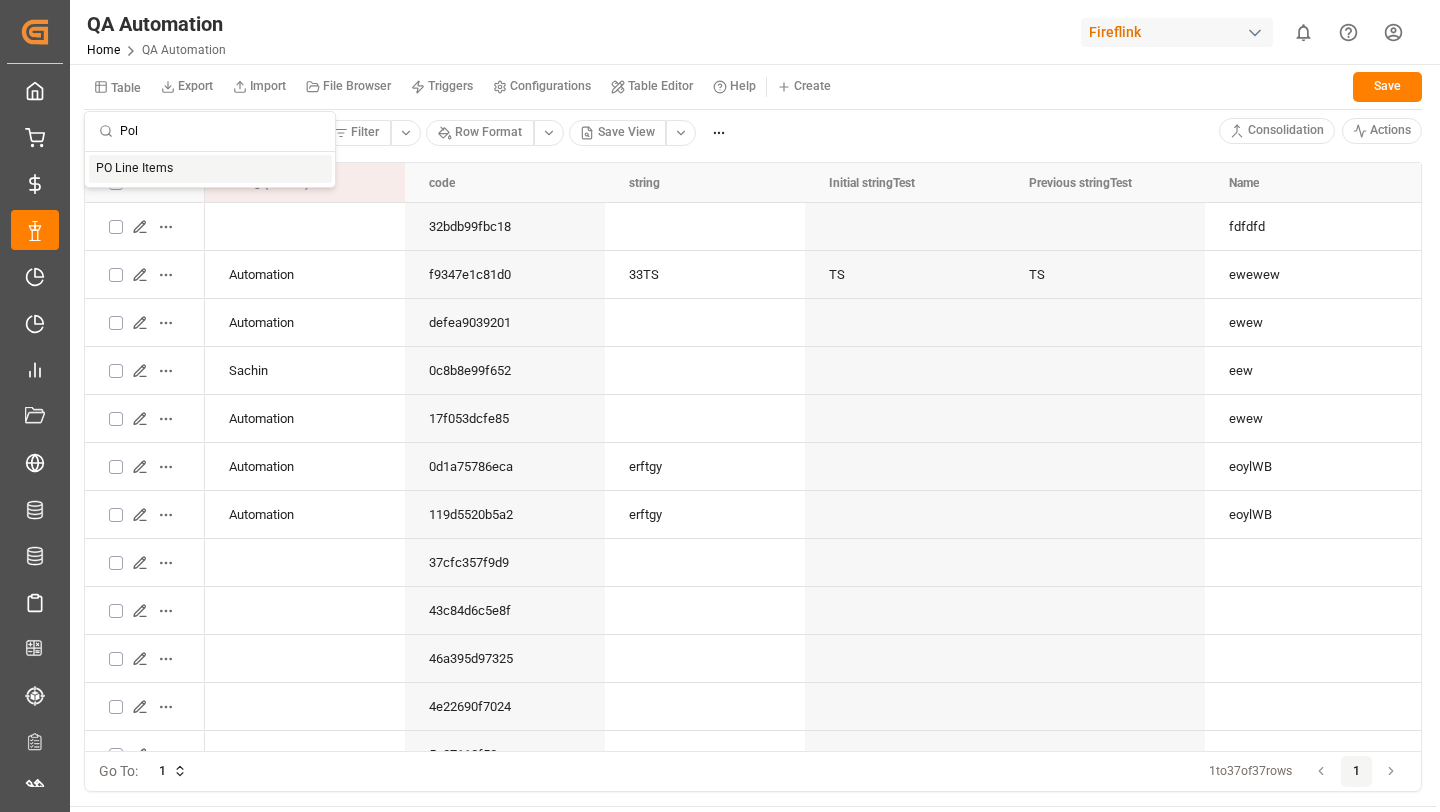 type on "Pol" 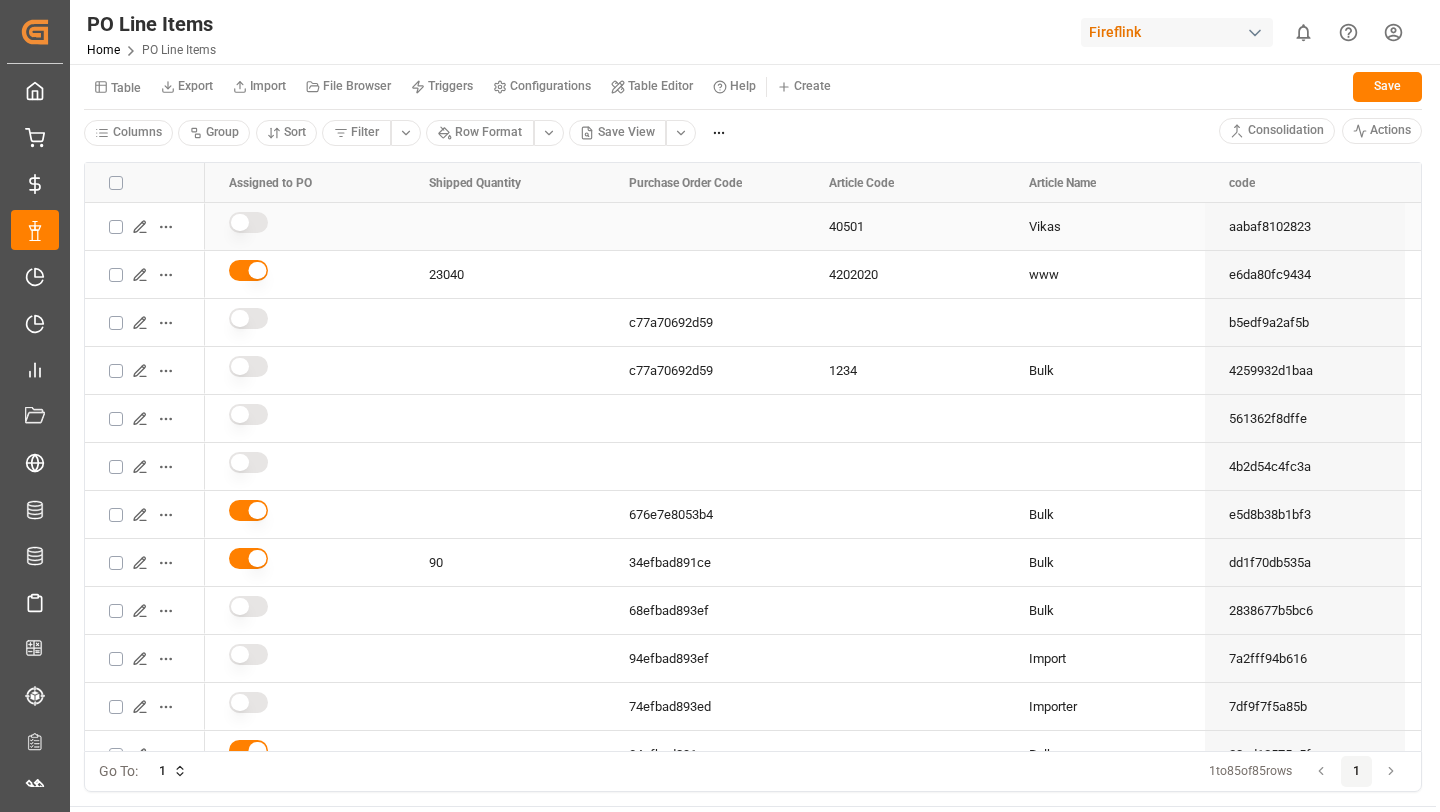 click 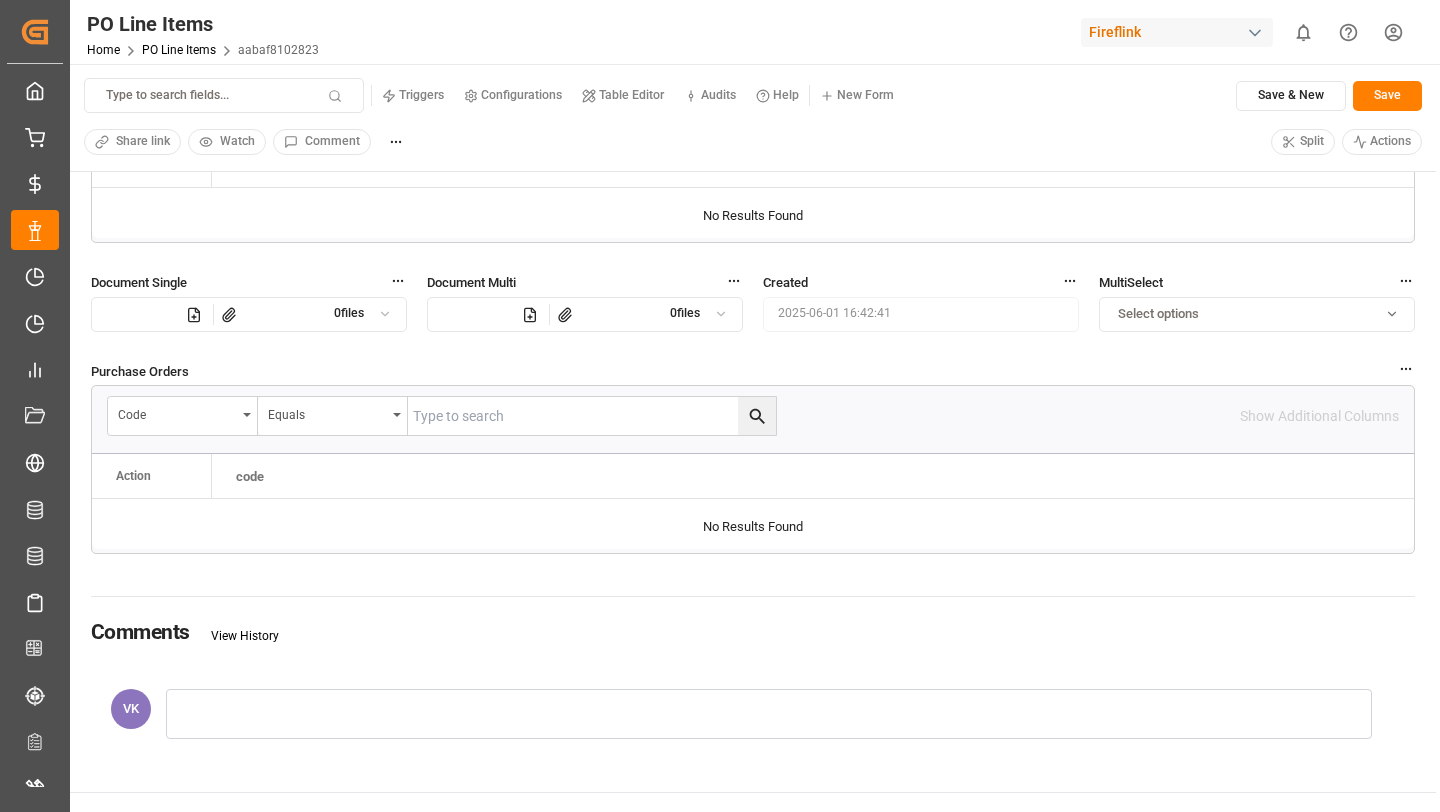 scroll, scrollTop: 1341, scrollLeft: 0, axis: vertical 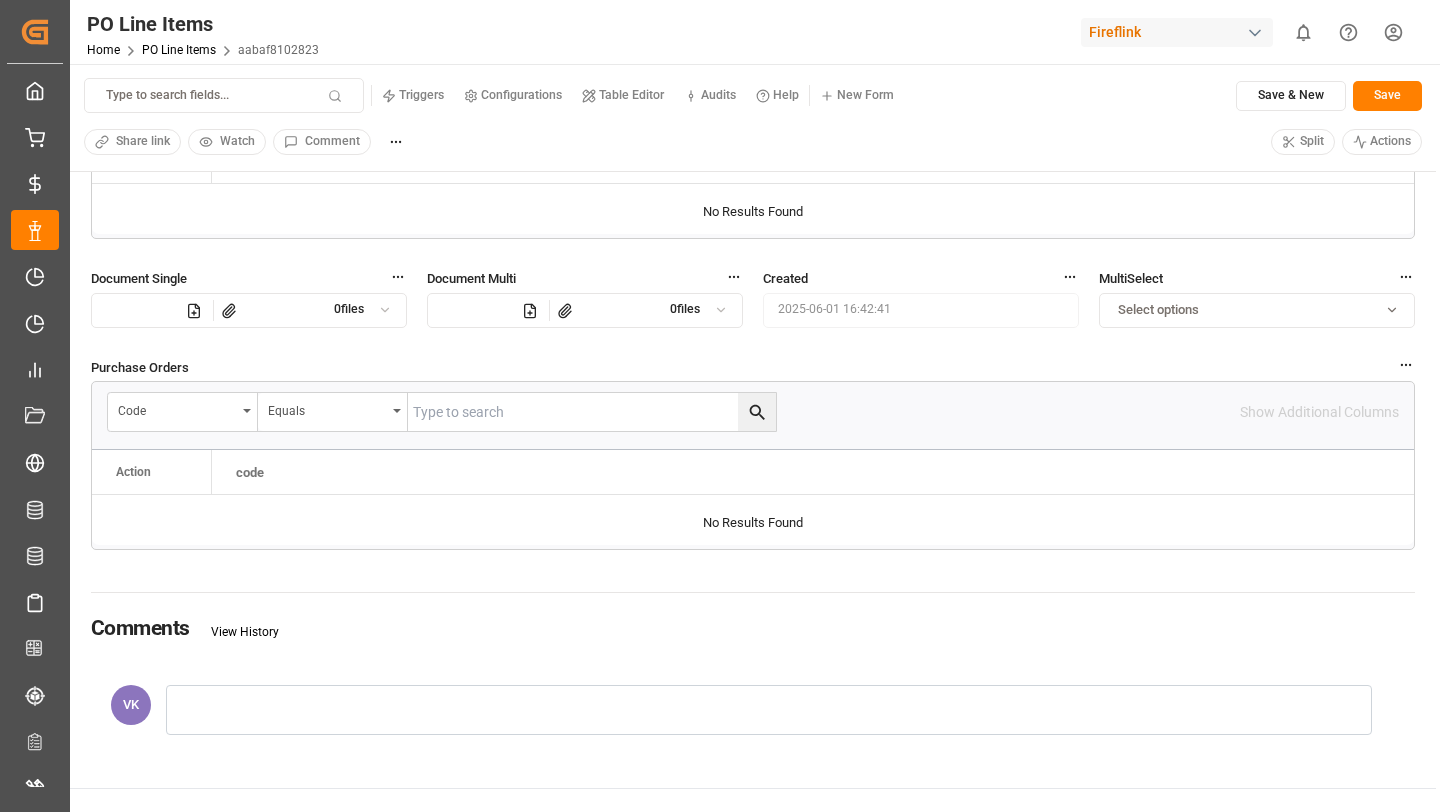 click 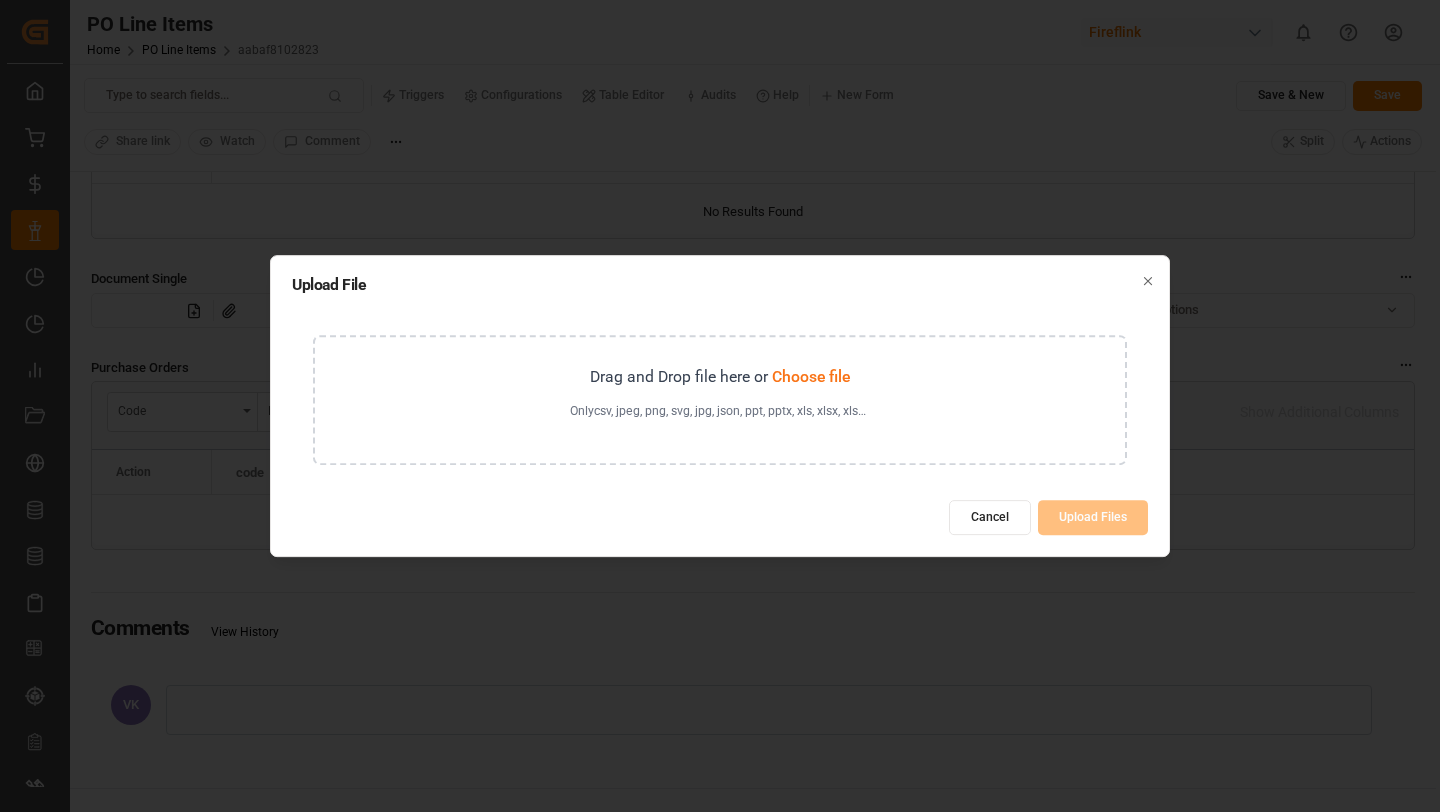 click on "Drag and Drop file here or   Choose file Only  csv, jpeg, png, svg, jpg, json, ppt, pptx, xls, xlsx, xlsm, xml, doc, docx, txt, pdf, rar, zip, tar.gz, tiff, tif, dat, log, sql, email, msg, vcf, eml, html, pps, odt, rtf  can be uploaded" at bounding box center (720, 400) 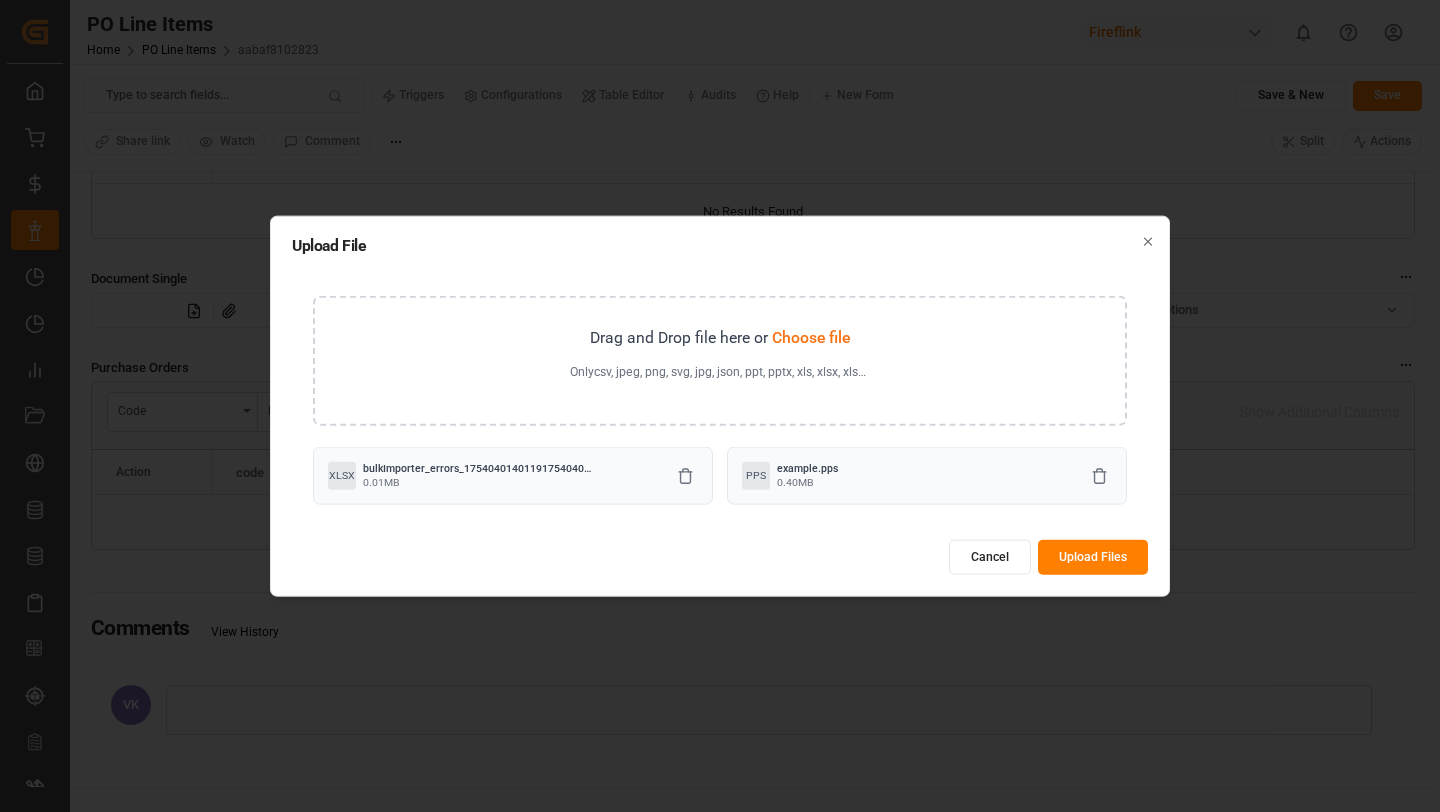 click on "Upload Files" at bounding box center (1093, 556) 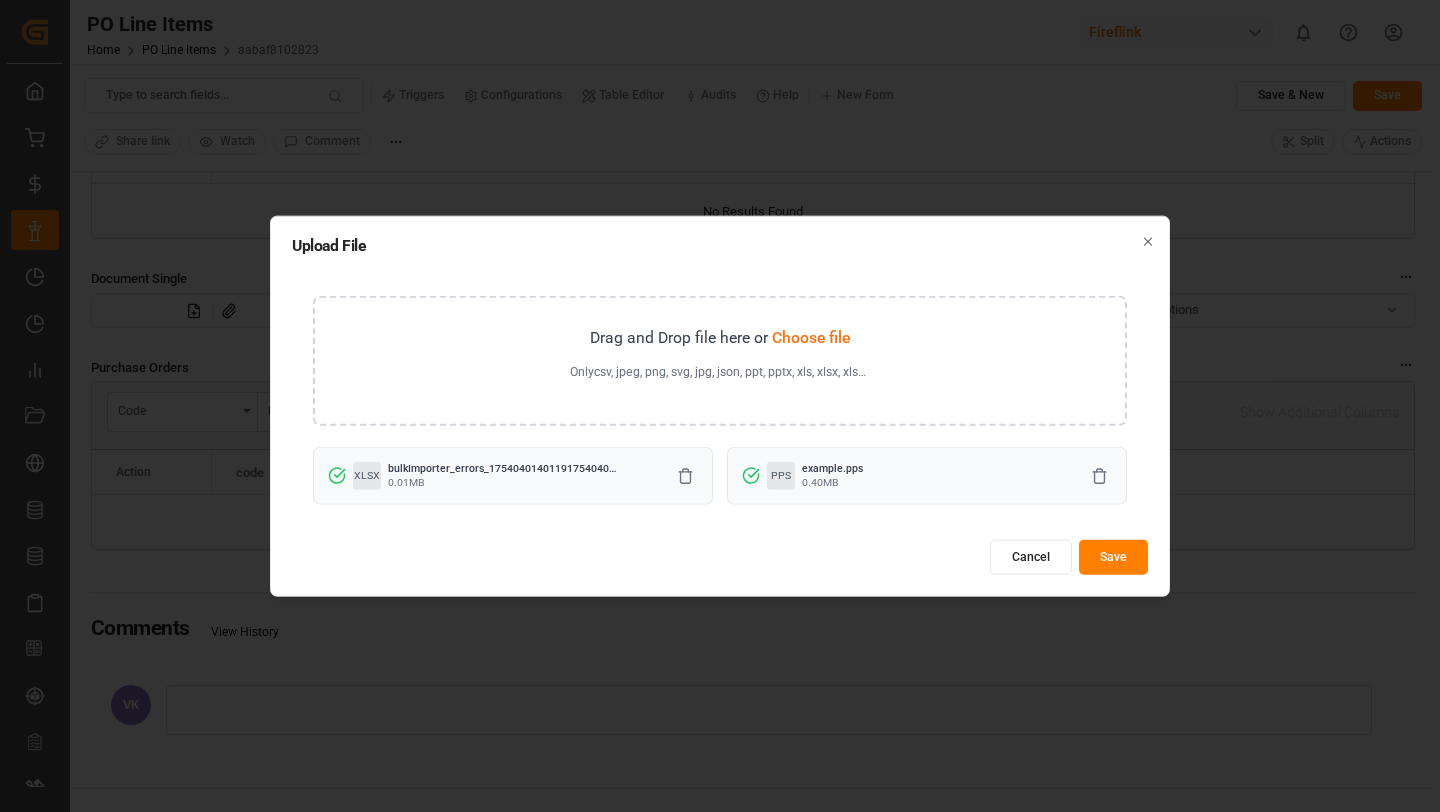 click on "Save" at bounding box center (1113, 556) 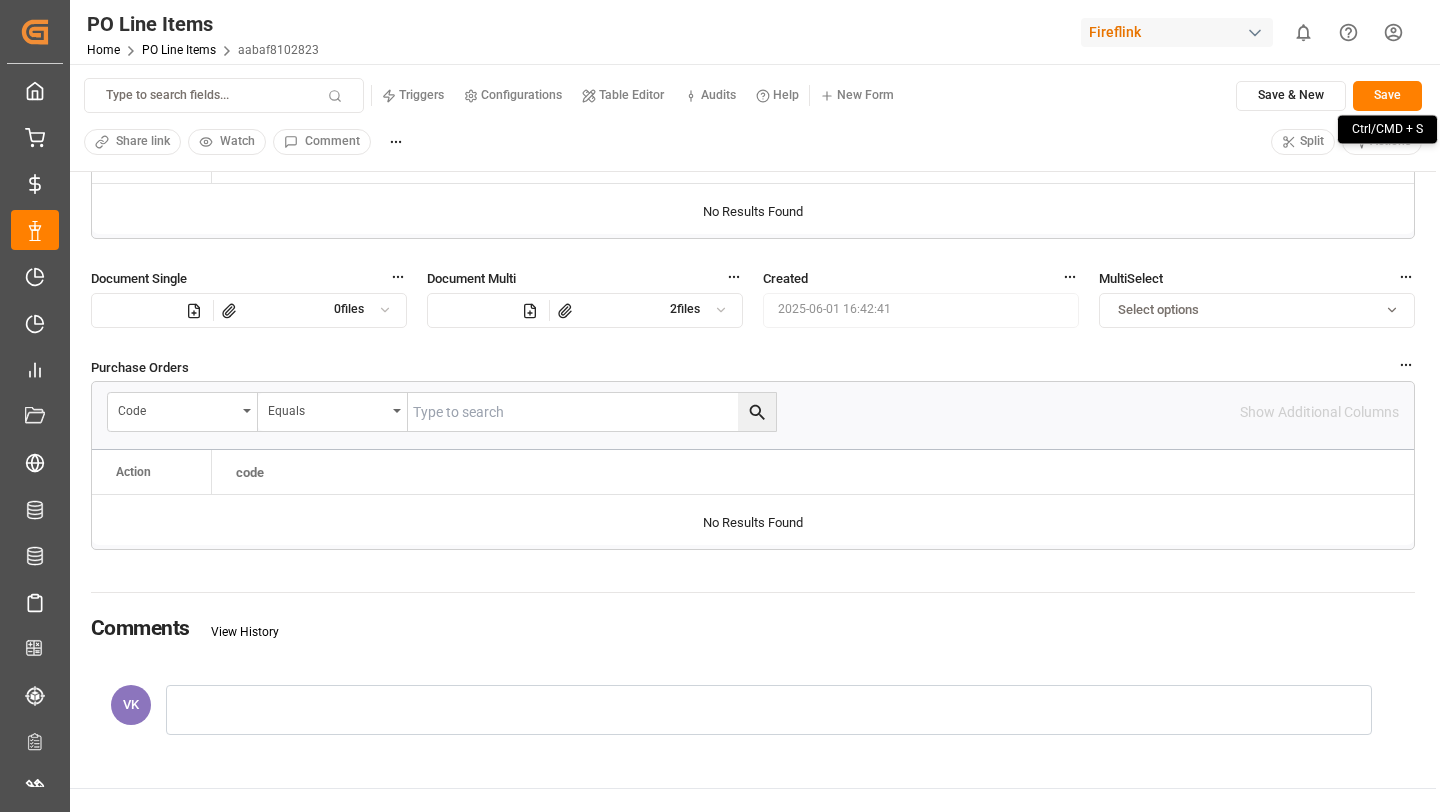 click on "Save" at bounding box center (1387, 96) 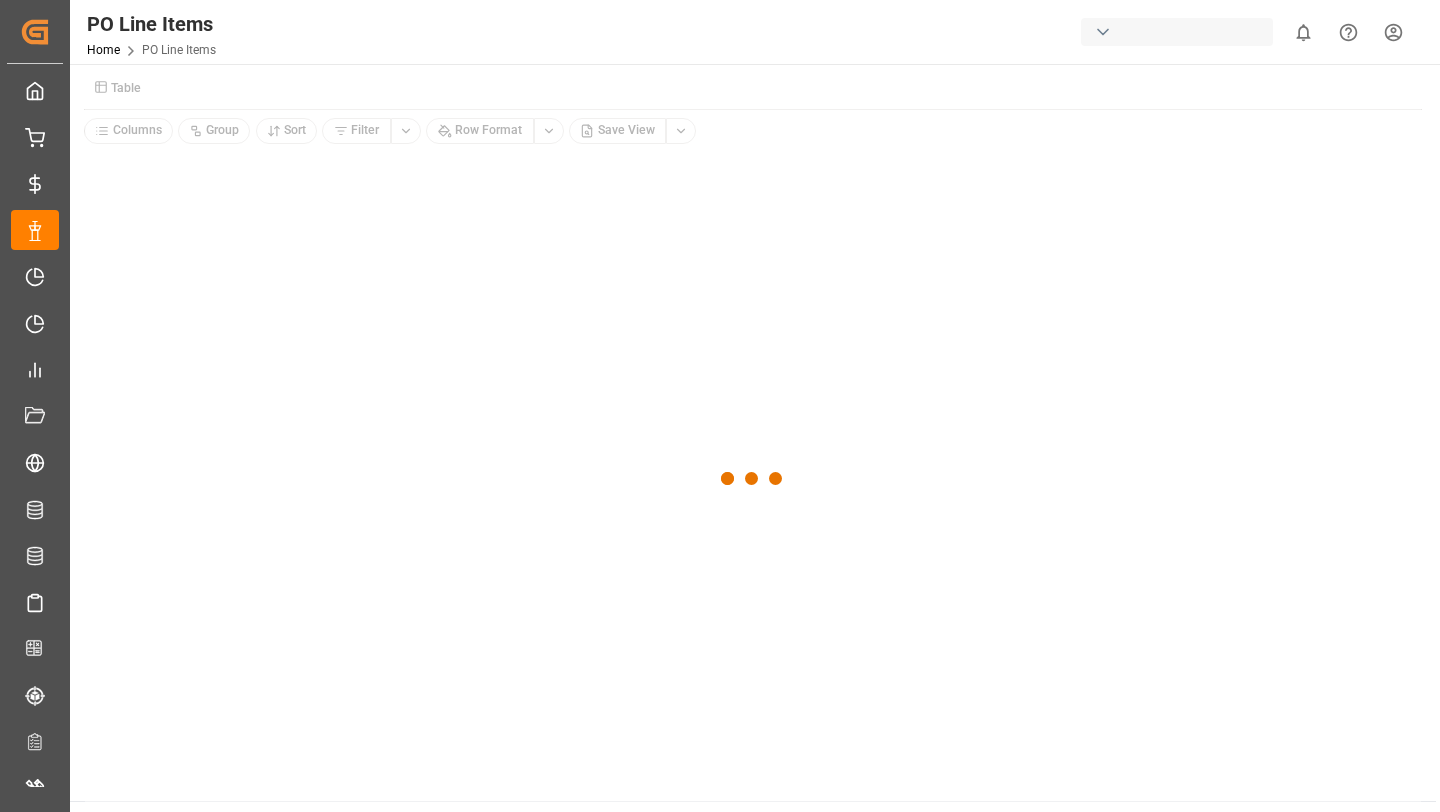 scroll, scrollTop: 0, scrollLeft: 0, axis: both 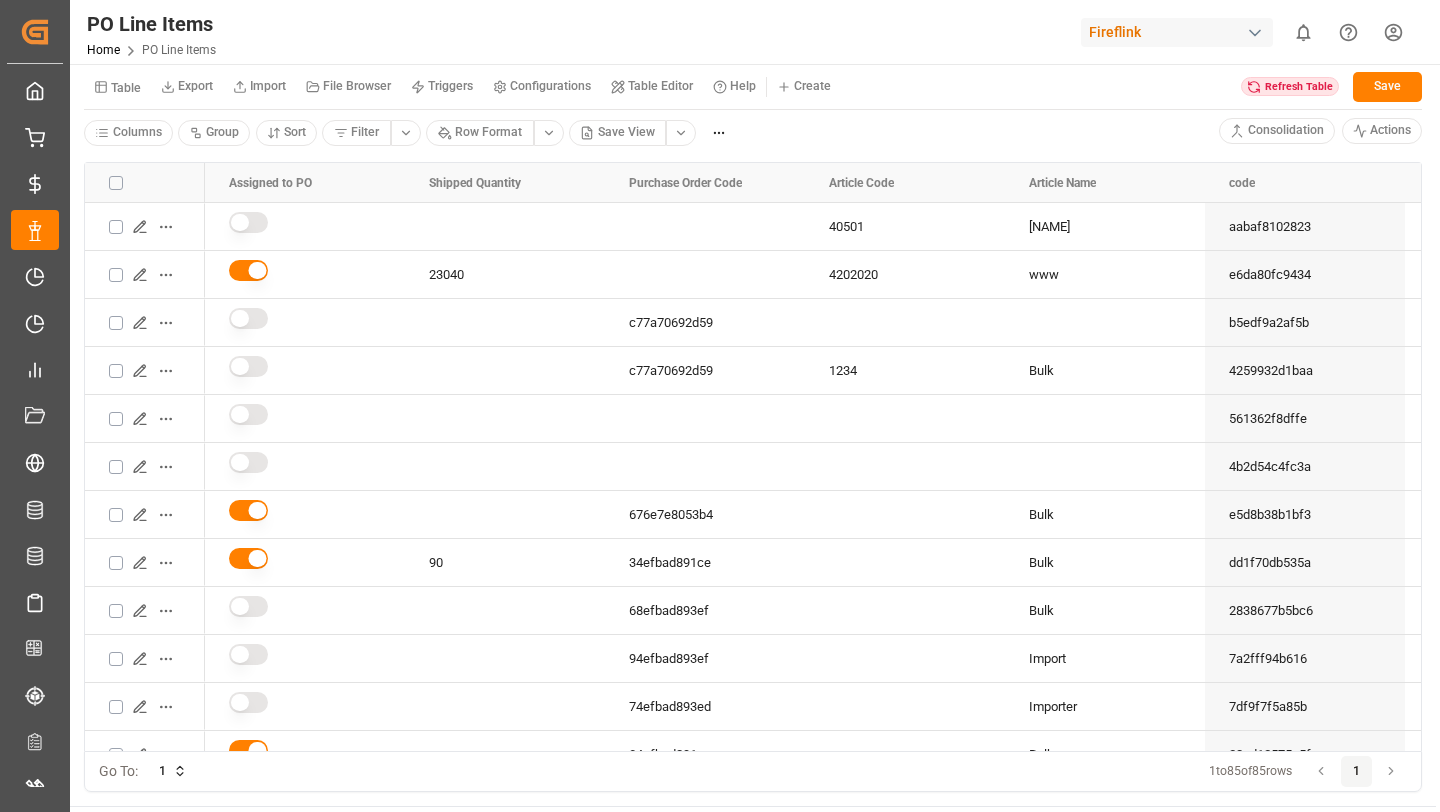 click on "Created by potrace 1.15, written by Peter Selinger 2001-2017 Created by potrace 1.15, written by Peter Selinger 2001-2017 My Cockpit My Cockpit My Quotes My Quotes My Rates My Rates Data Management Data Management My Allocations My Allocations Forecasting Allocations Forecasting Allocations My Reports My Reports Document Management Document Management Risk Management Risk Management All Carriers All Carriers Freight Forwarder Freight Forwarder Schedules Schedules CO2e Calculator CO2e Calculator Tracking Tracking Configuration Audits Configuration Audits Internal Tool Internal Tool Back to main menu PO Line Items Home PO Line Items Fireflink 0 Notifications Only show unread All Watching Mark all categories read No notifications Table Export Import File Browser Triggers Configurations Table Editor Help Create Refresh Table Save Columns Group Sort Filter Row Format Save View Consolidation Actions
Drag here to set row groups Drag here to set column labels
code www" at bounding box center (720, 406) 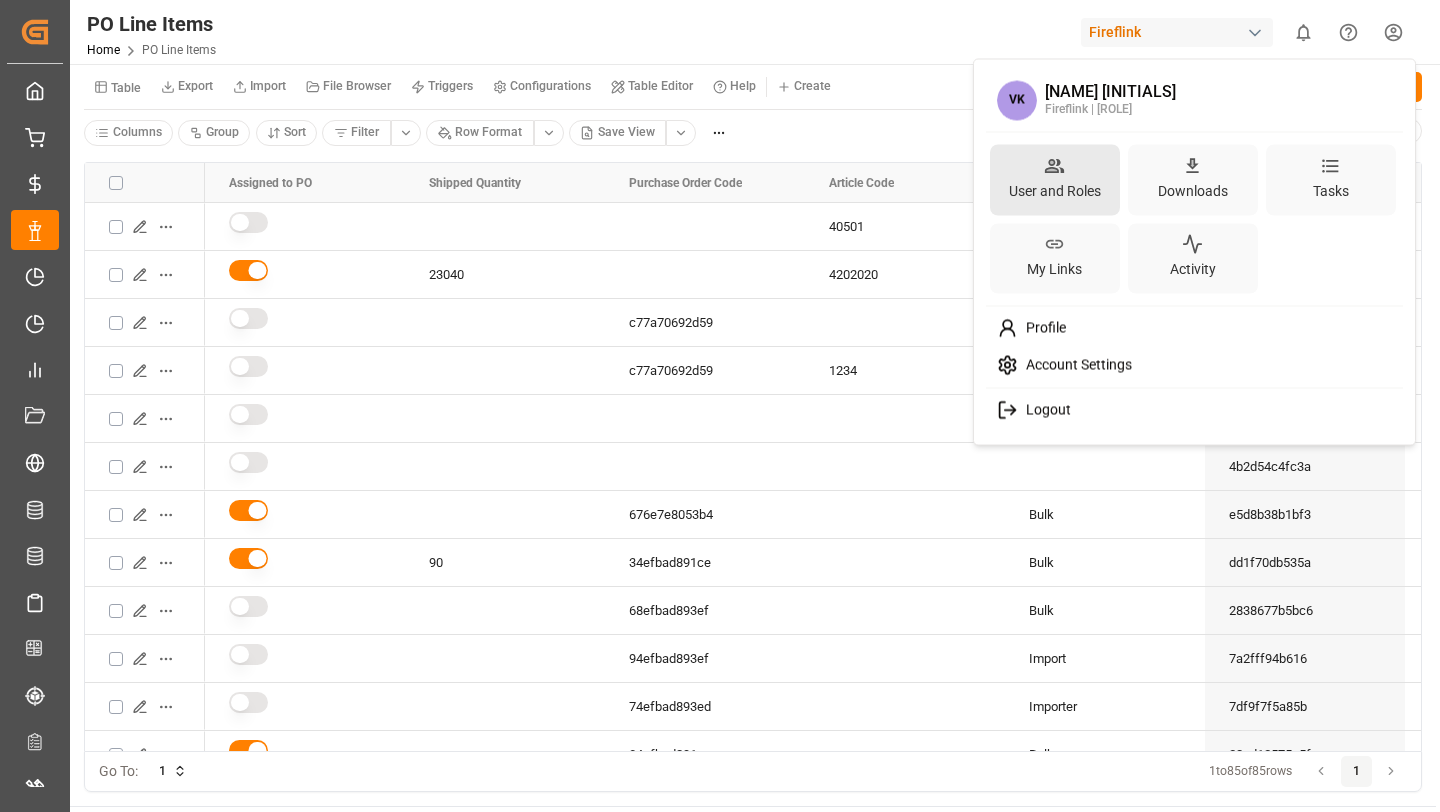click on "User and Roles" at bounding box center (1055, 190) 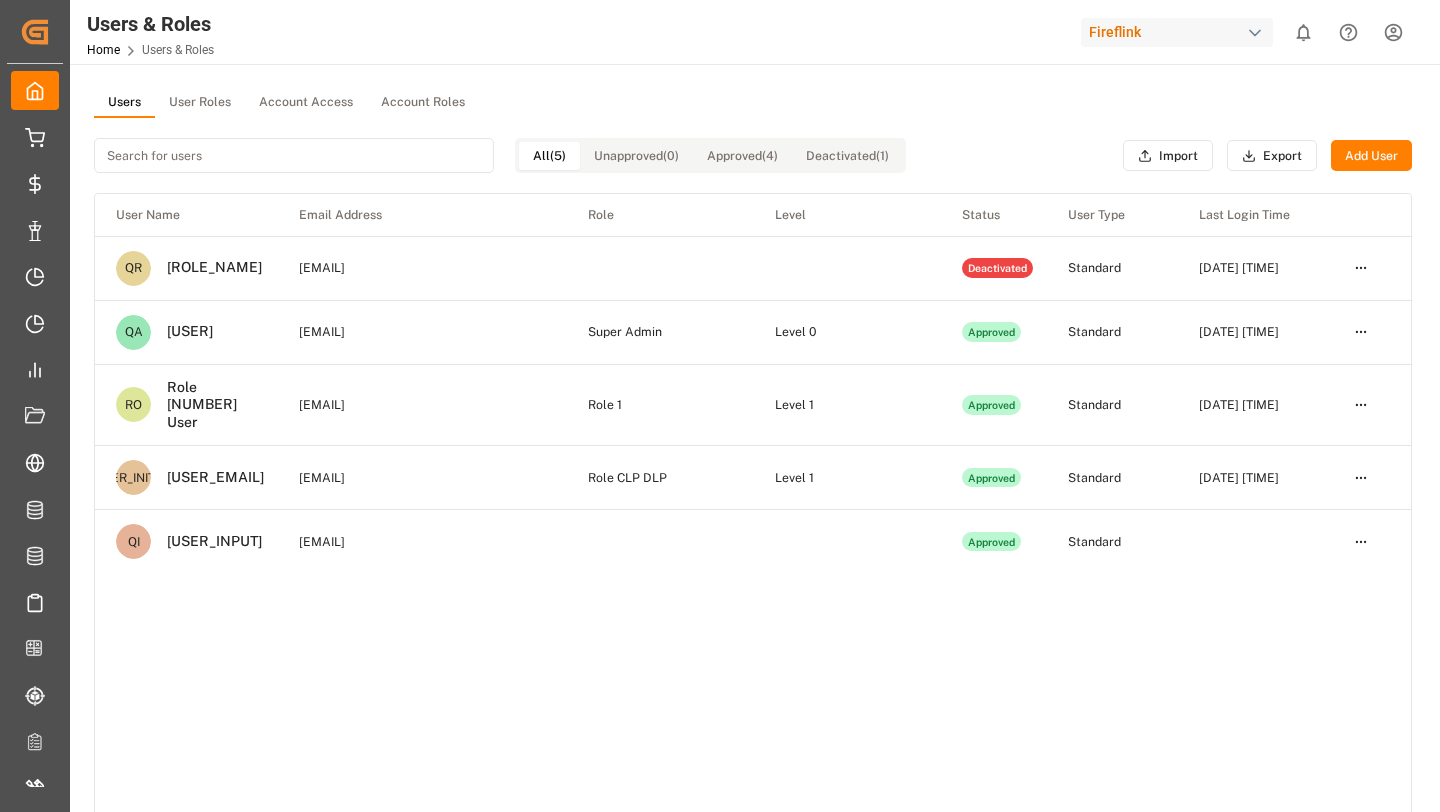 click on "User Roles" at bounding box center (200, 103) 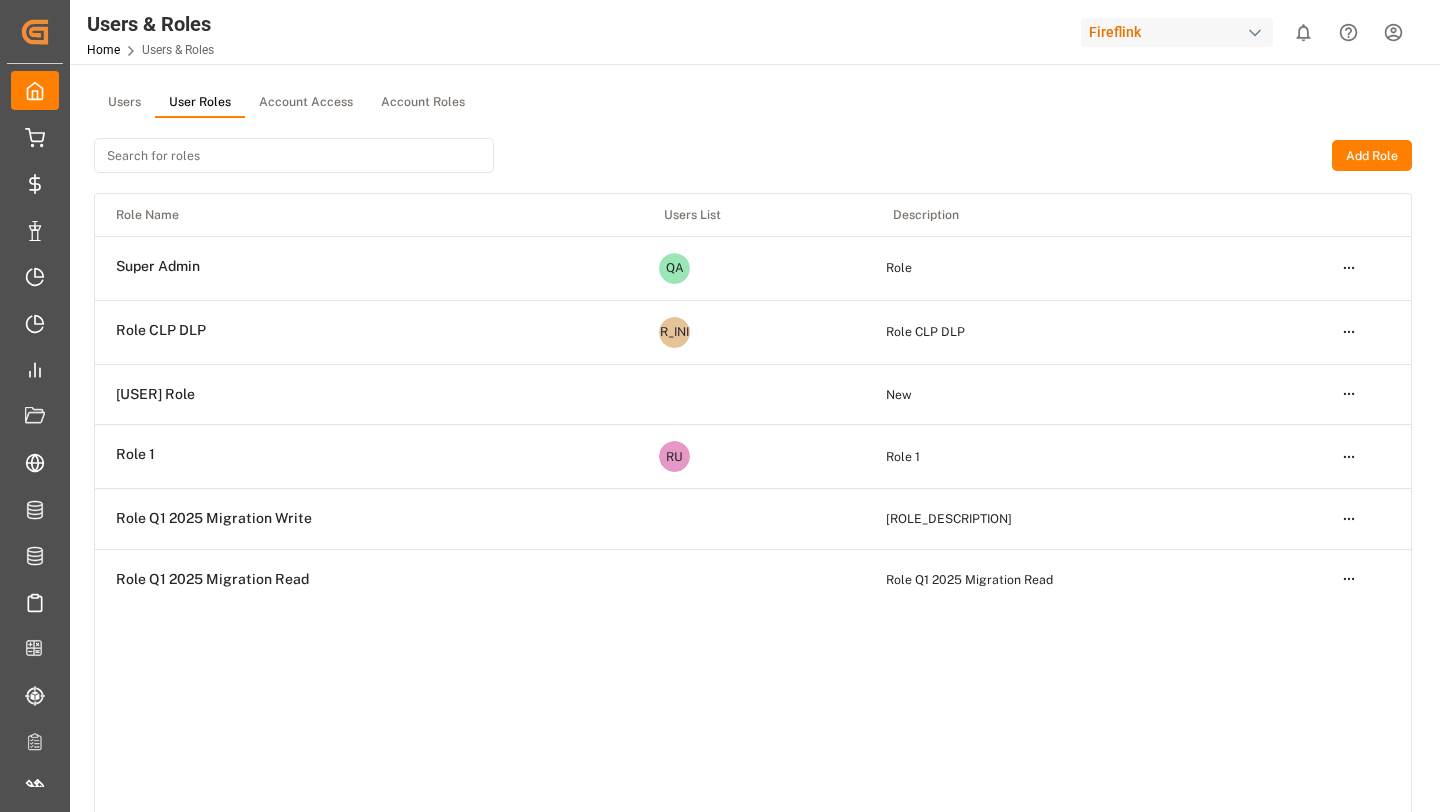 click on "Open menu" at bounding box center [1366, 268] 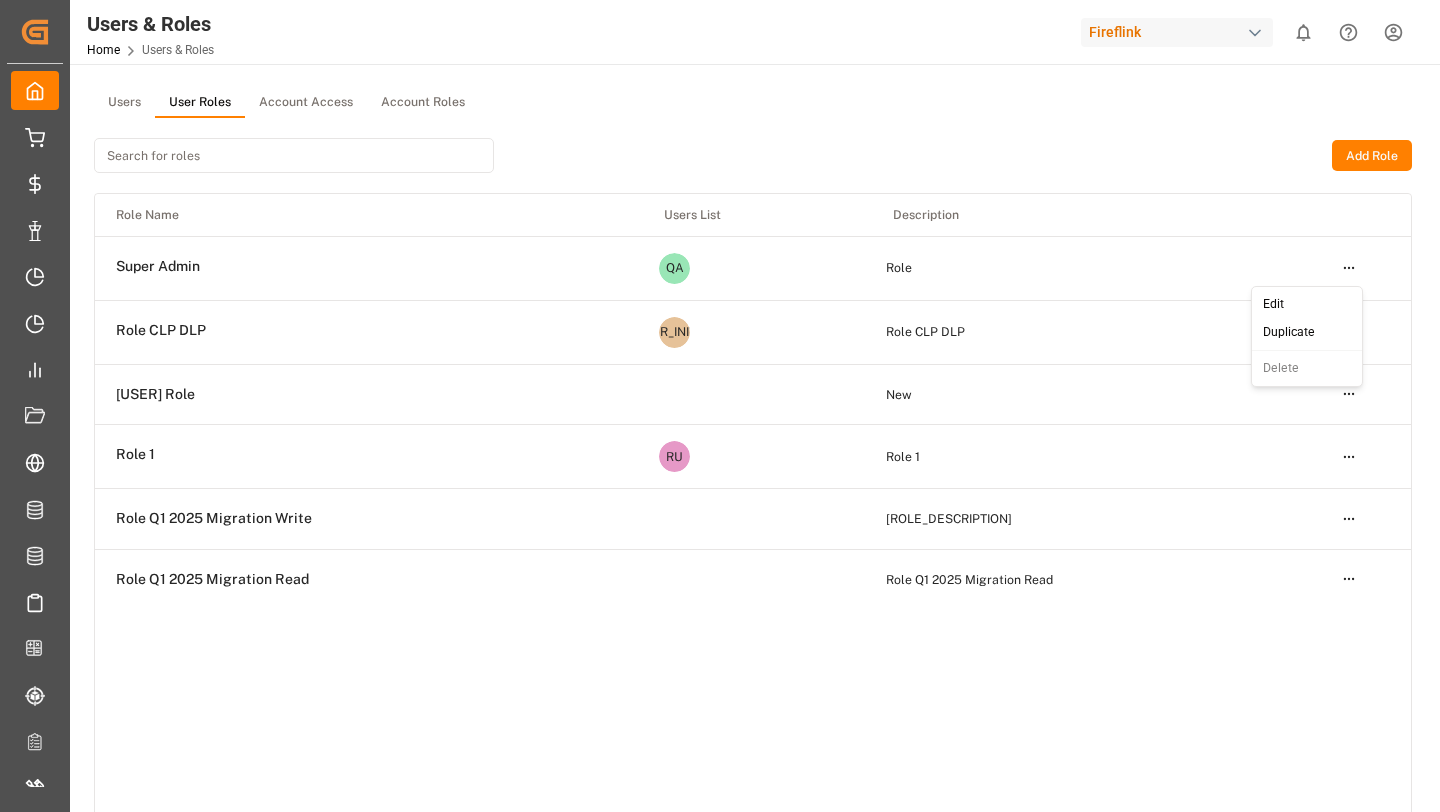 click on "Created by potrace 1.15, written by Peter Selinger 2001-2017 Created by potrace 1.15, written by Peter Selinger 2001-2017 My Cockpit My Cockpit My Quotes My Quotes My Rates My Rates Data Management Data Management My Allocations My Allocations Forecasting Allocations Forecasting Allocations My Reports My Reports Document Management Document Management Risk Management Risk Management All Carriers All Carriers Freight Forwarder Freight Forwarder Schedules Schedules CO2e Calculator CO2e Calculator Tracking Tracking Configuration Audits Configuration Audits Internal Tool Internal Tool Back to main menu Users & Roles Home Users & Roles Fireflink 0 Notifications Only show unread All Watching Mark all categories read No notifications Users User Roles Account Access Account Roles Add Role Role Name Users List Description Super Admin QA Role Open menu Role CLP DLP T@ Role CLP DLP Open menu API Automation Role New Open menu Role 1 RU Role 1 Open menu Role Q1 2025 Migration Write Open menu Role Q1 2025 Migration Read" at bounding box center [720, 406] 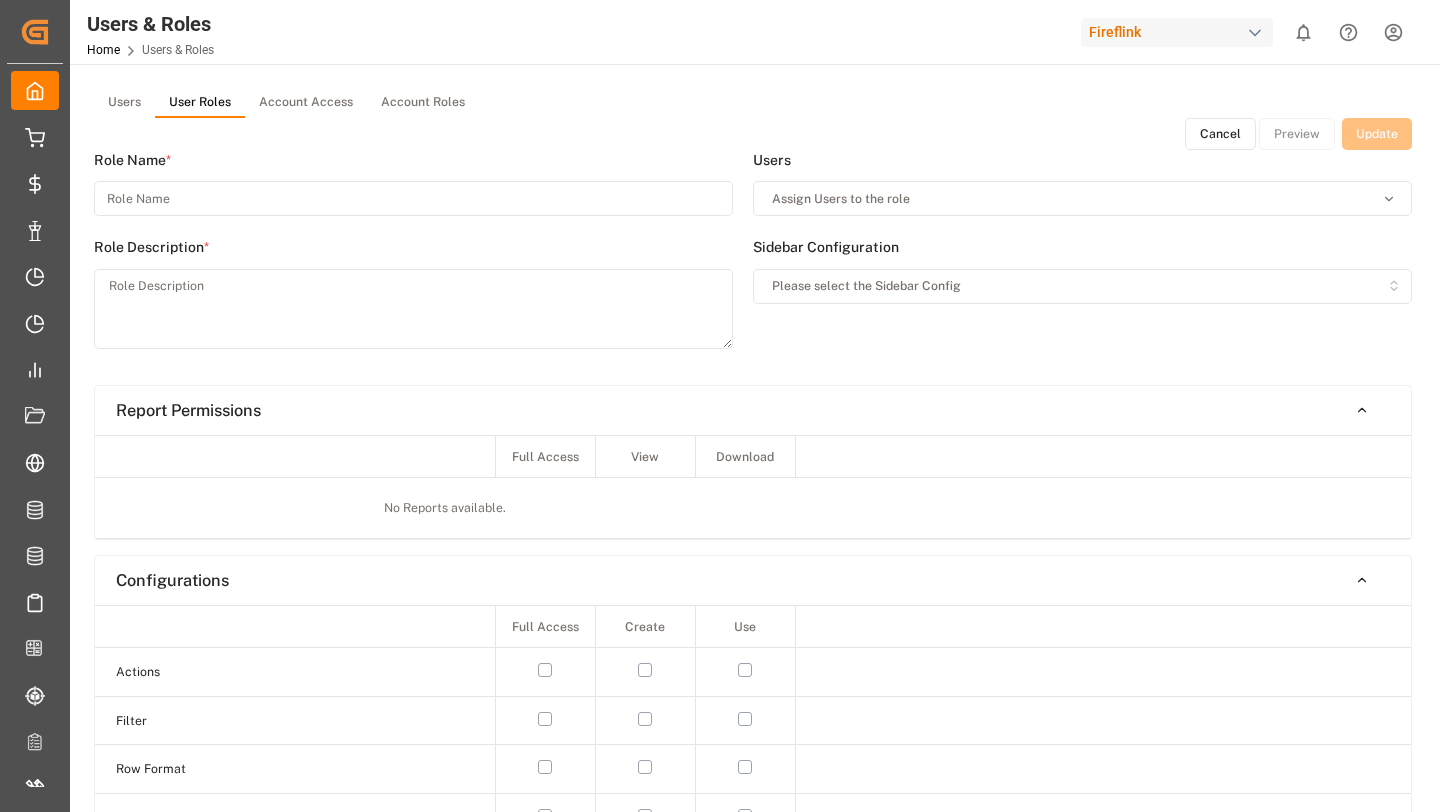 type on "Super Admin" 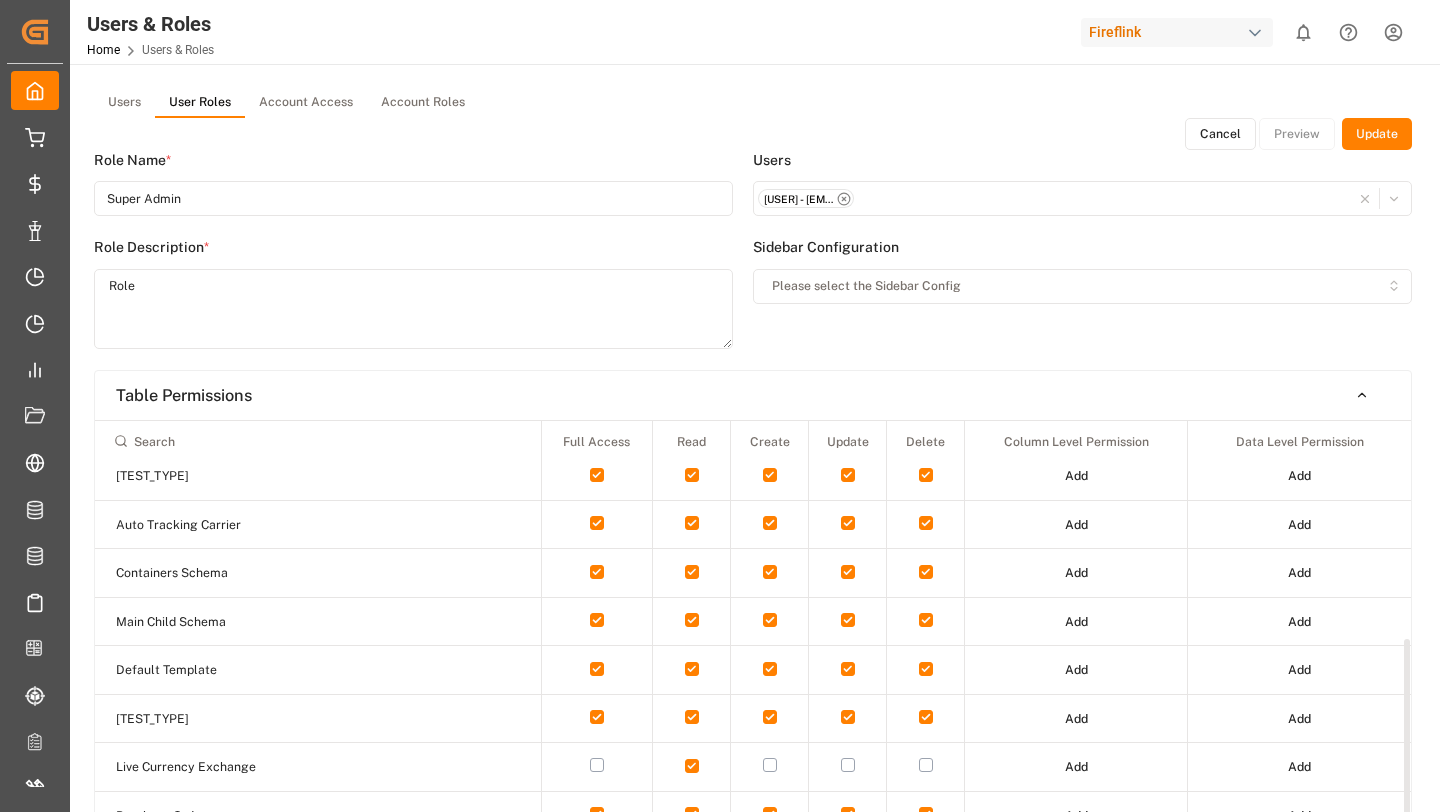 scroll, scrollTop: 621, scrollLeft: 0, axis: vertical 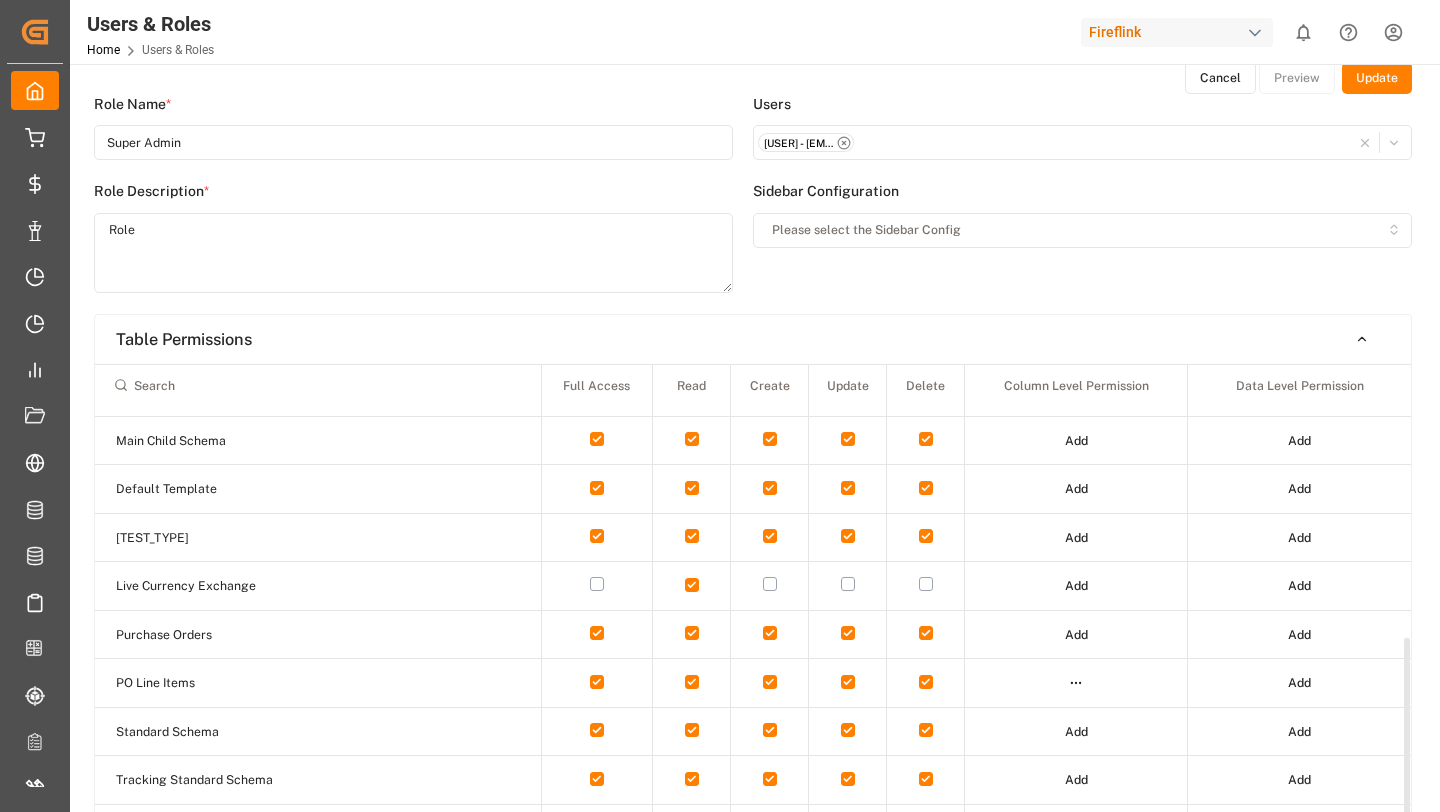 click on "Add" at bounding box center (1299, 683) 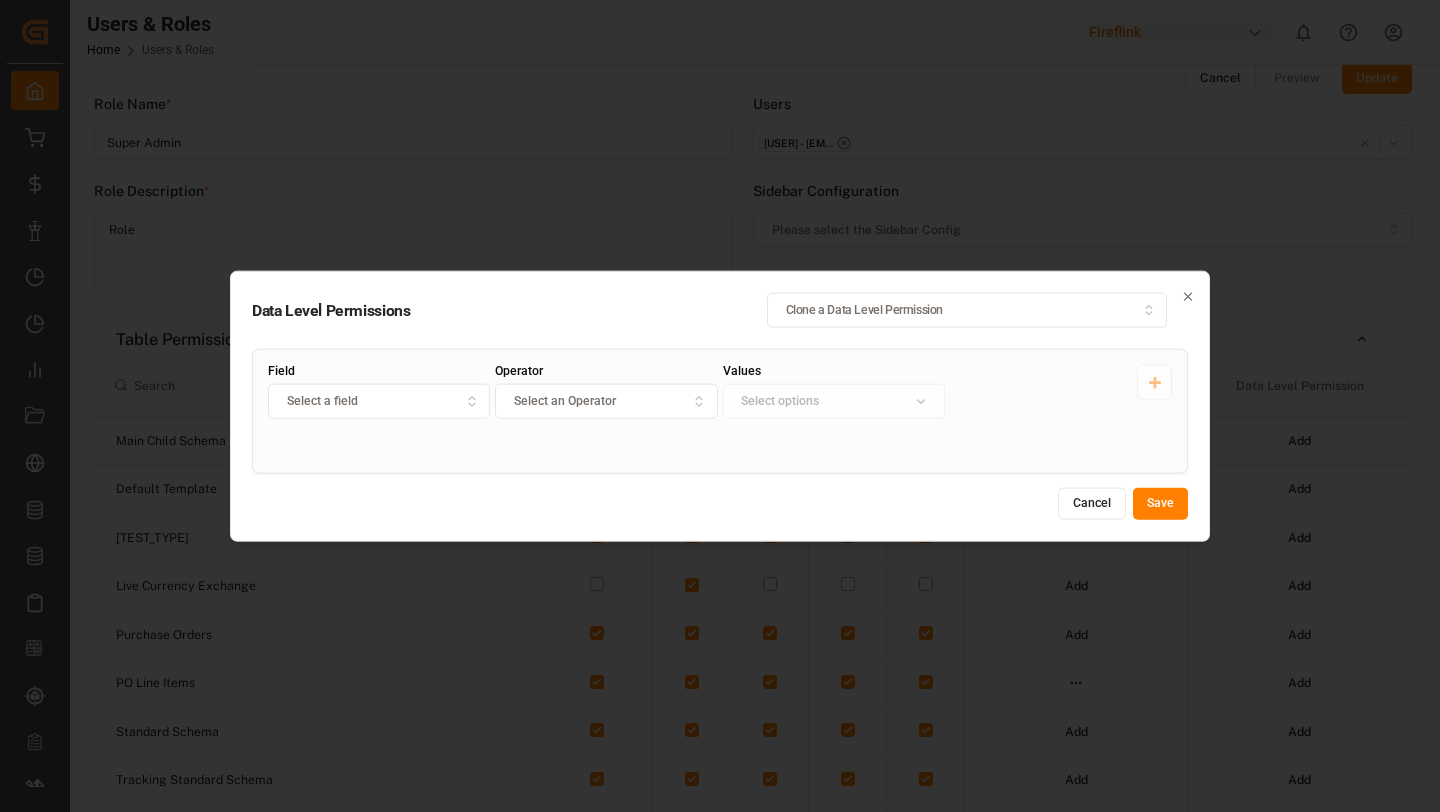 click on "Select a field" at bounding box center (379, 402) 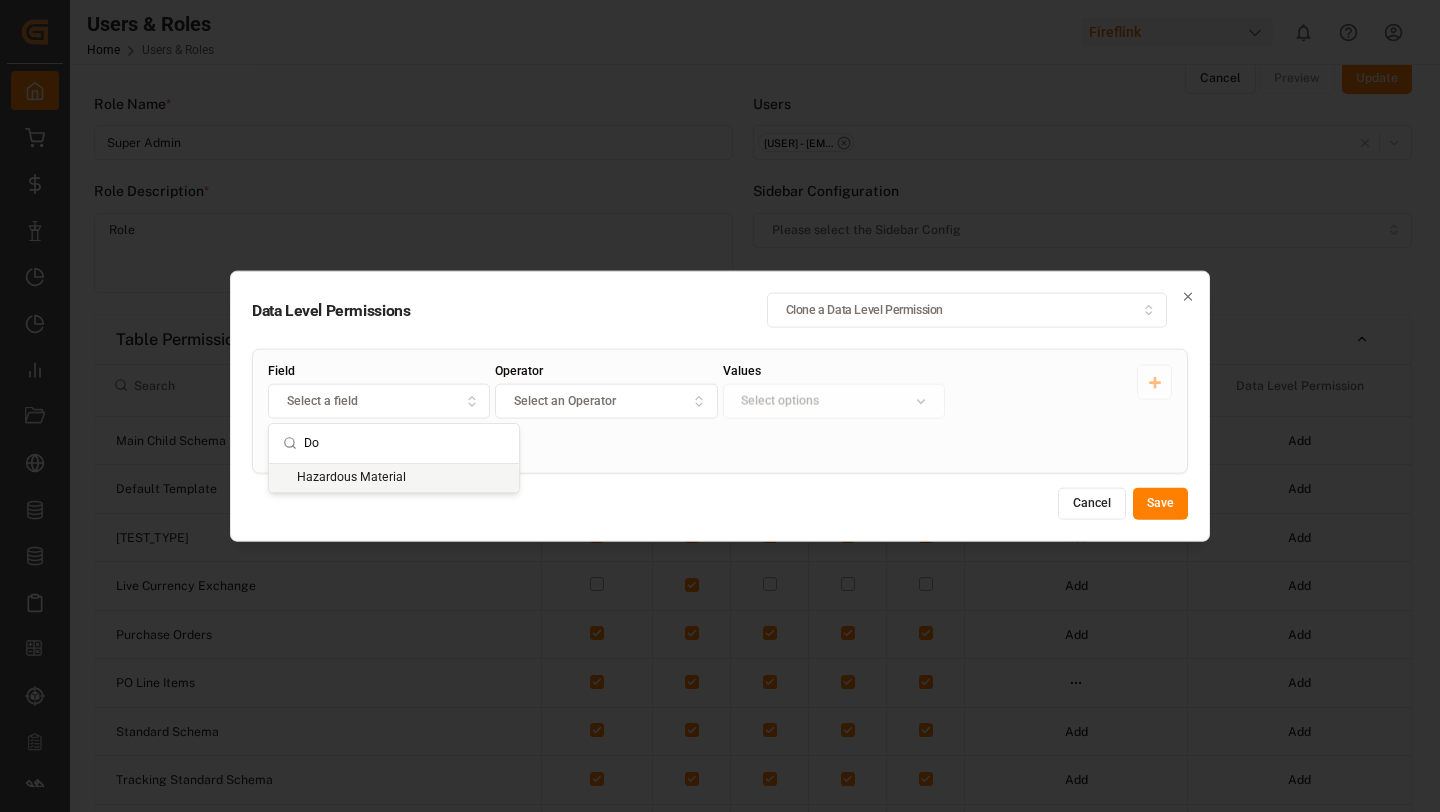 type on "D" 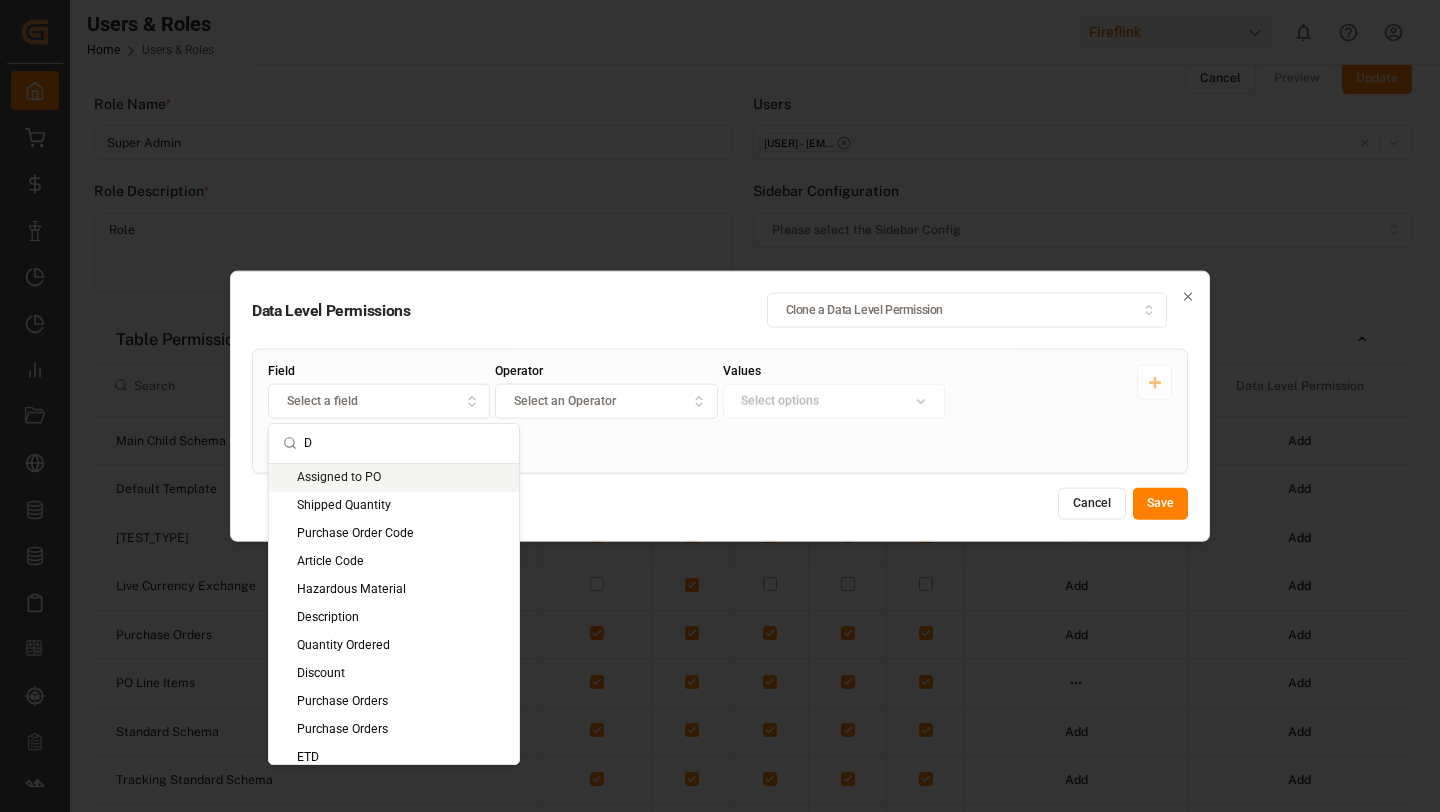 type 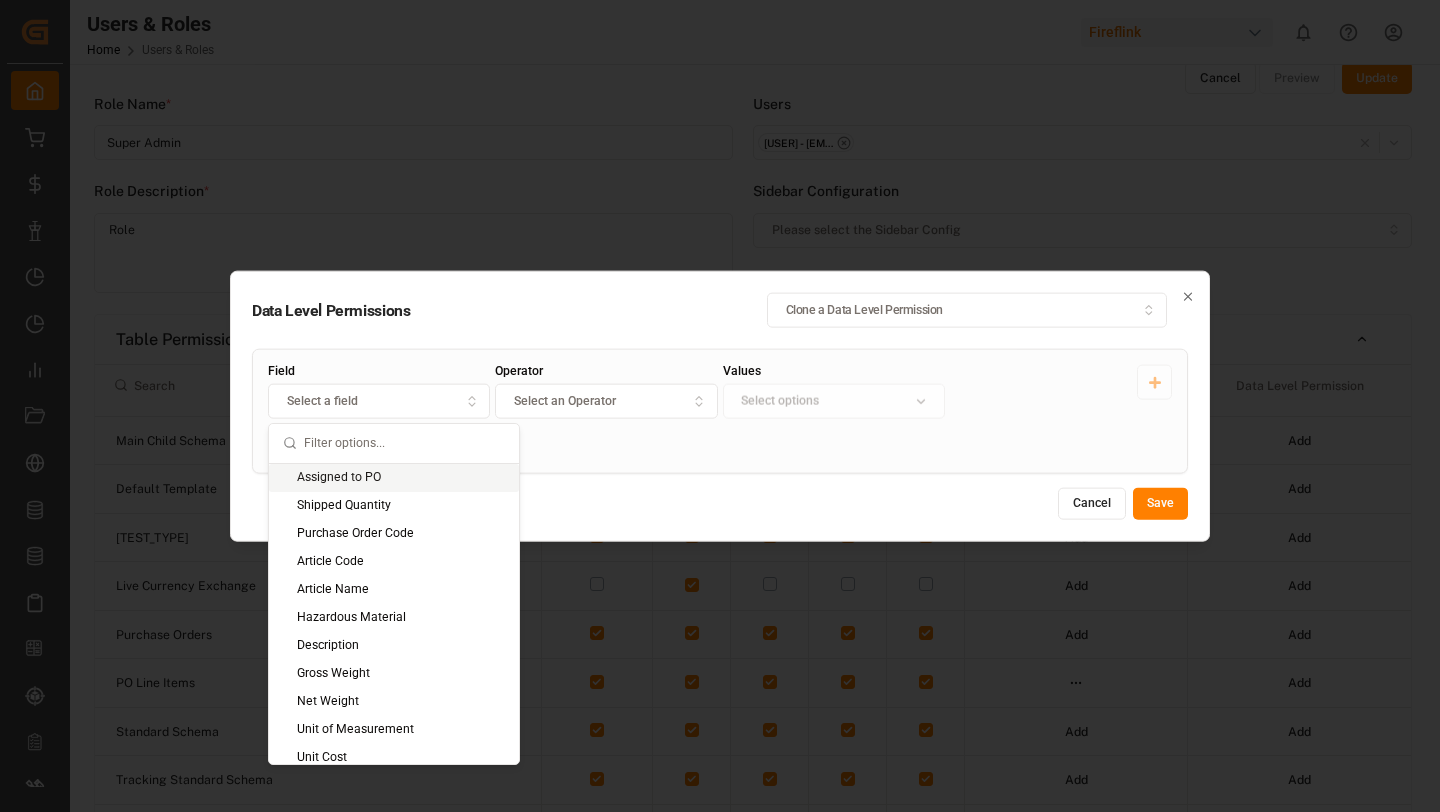click on "Cancel" at bounding box center [1092, 504] 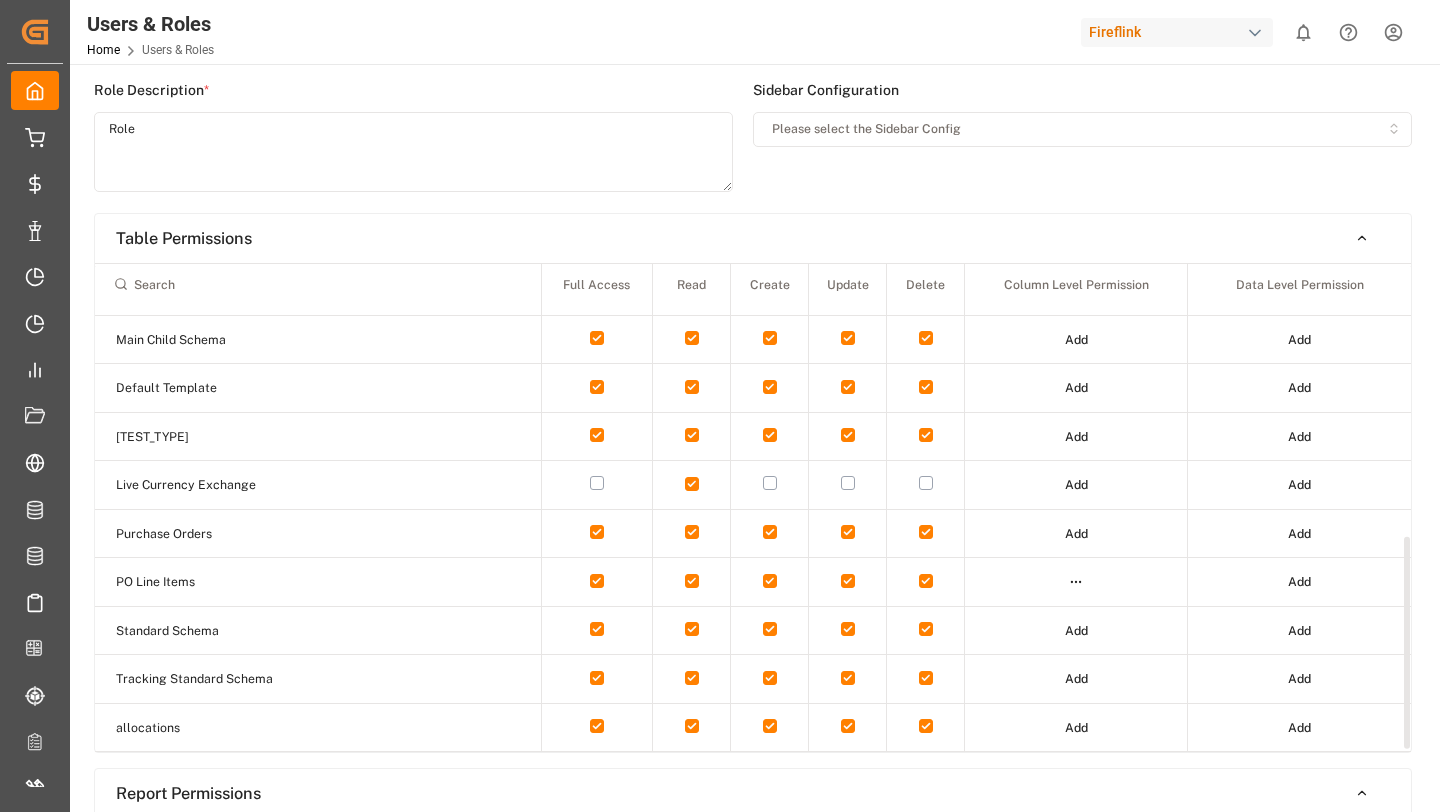 scroll, scrollTop: 180, scrollLeft: 0, axis: vertical 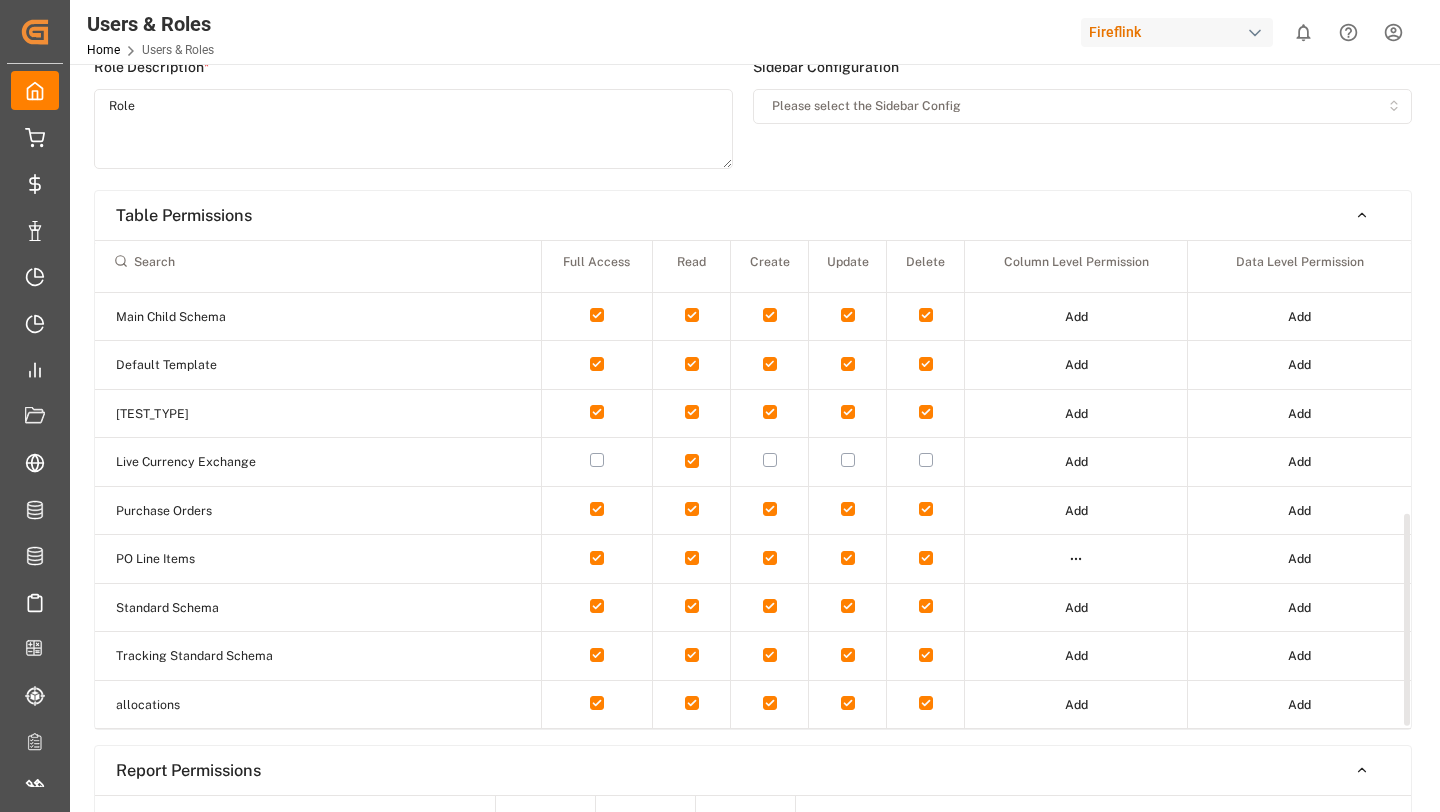 click on "Add" at bounding box center (1299, 559) 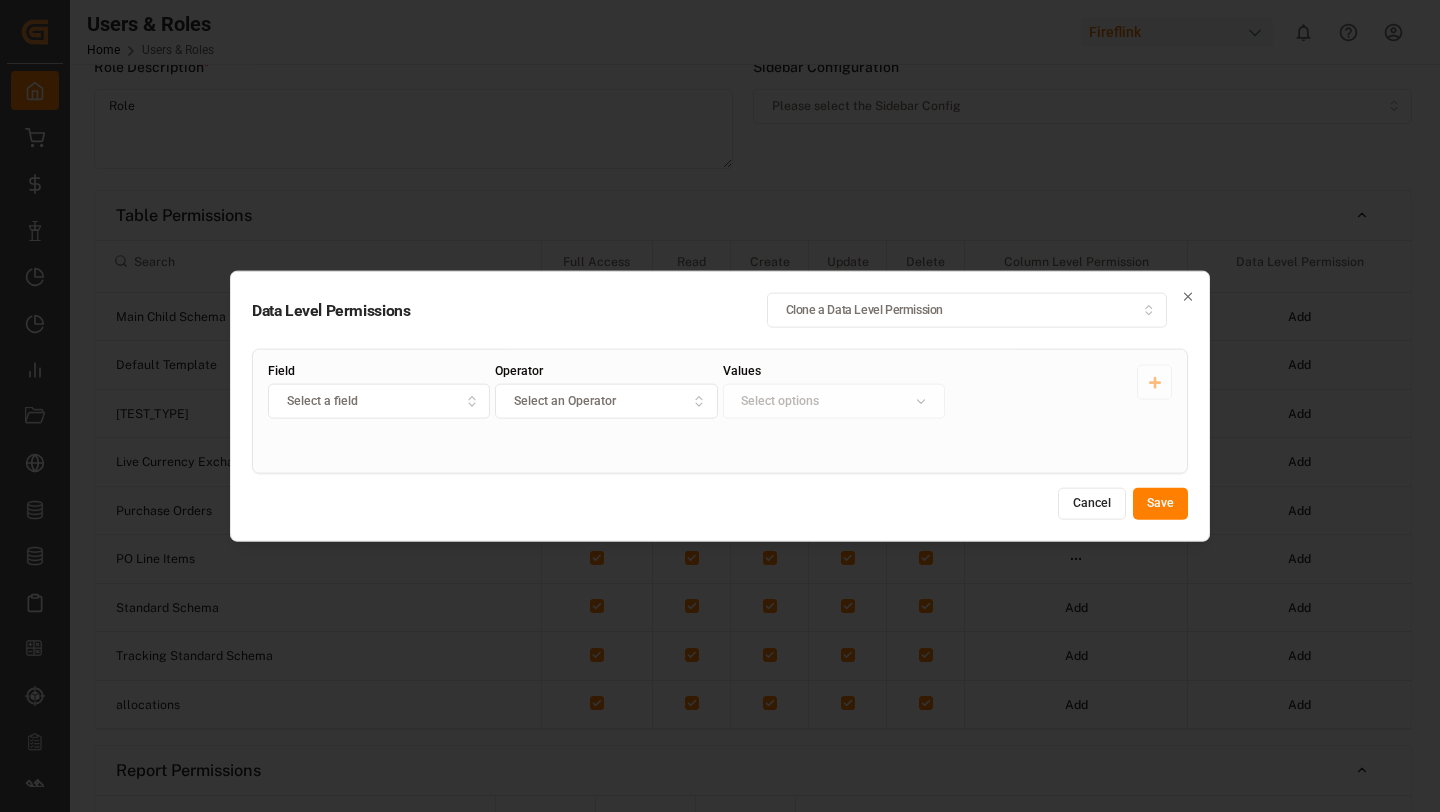 click on "Select a field" at bounding box center (379, 402) 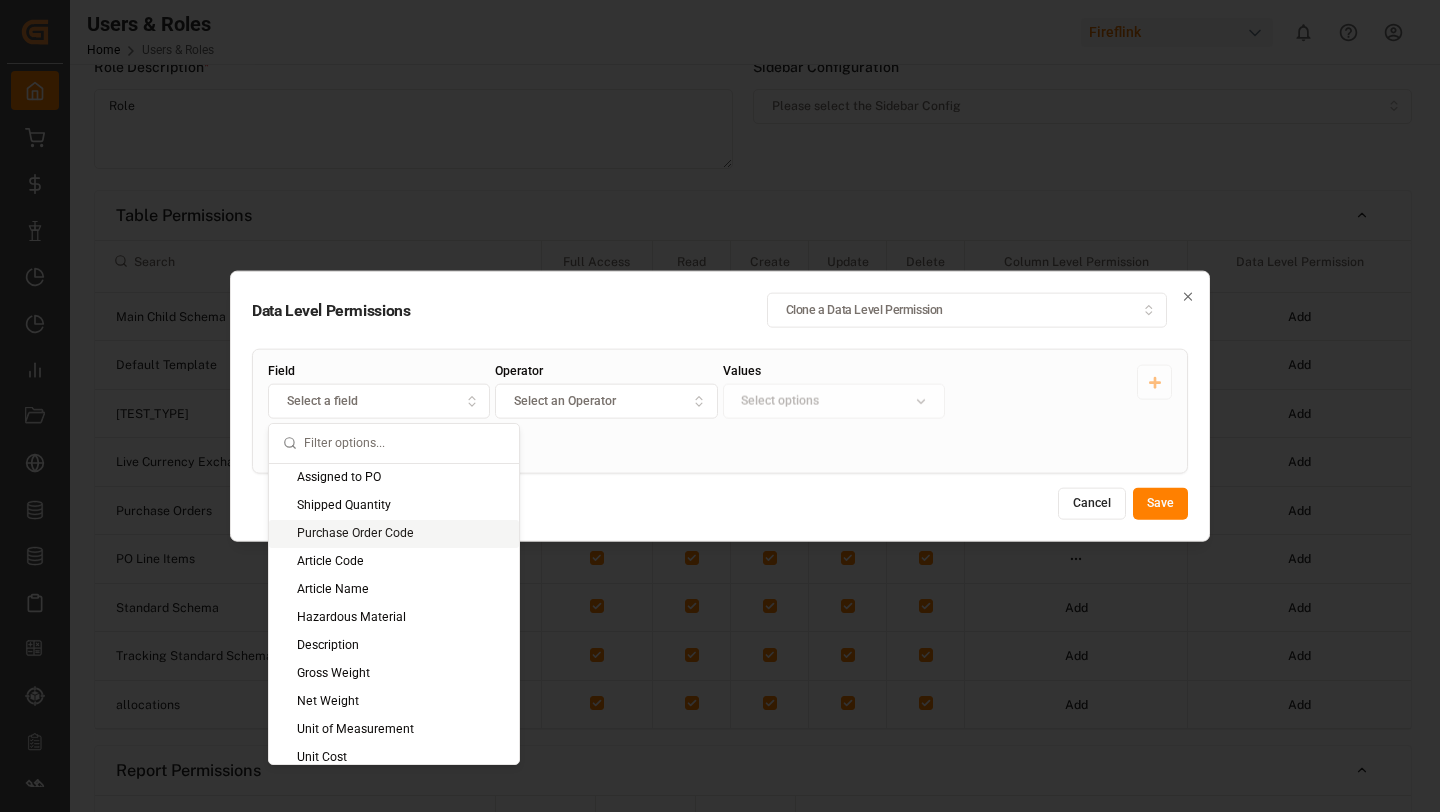click on "Purchase Order Code" at bounding box center (394, 534) 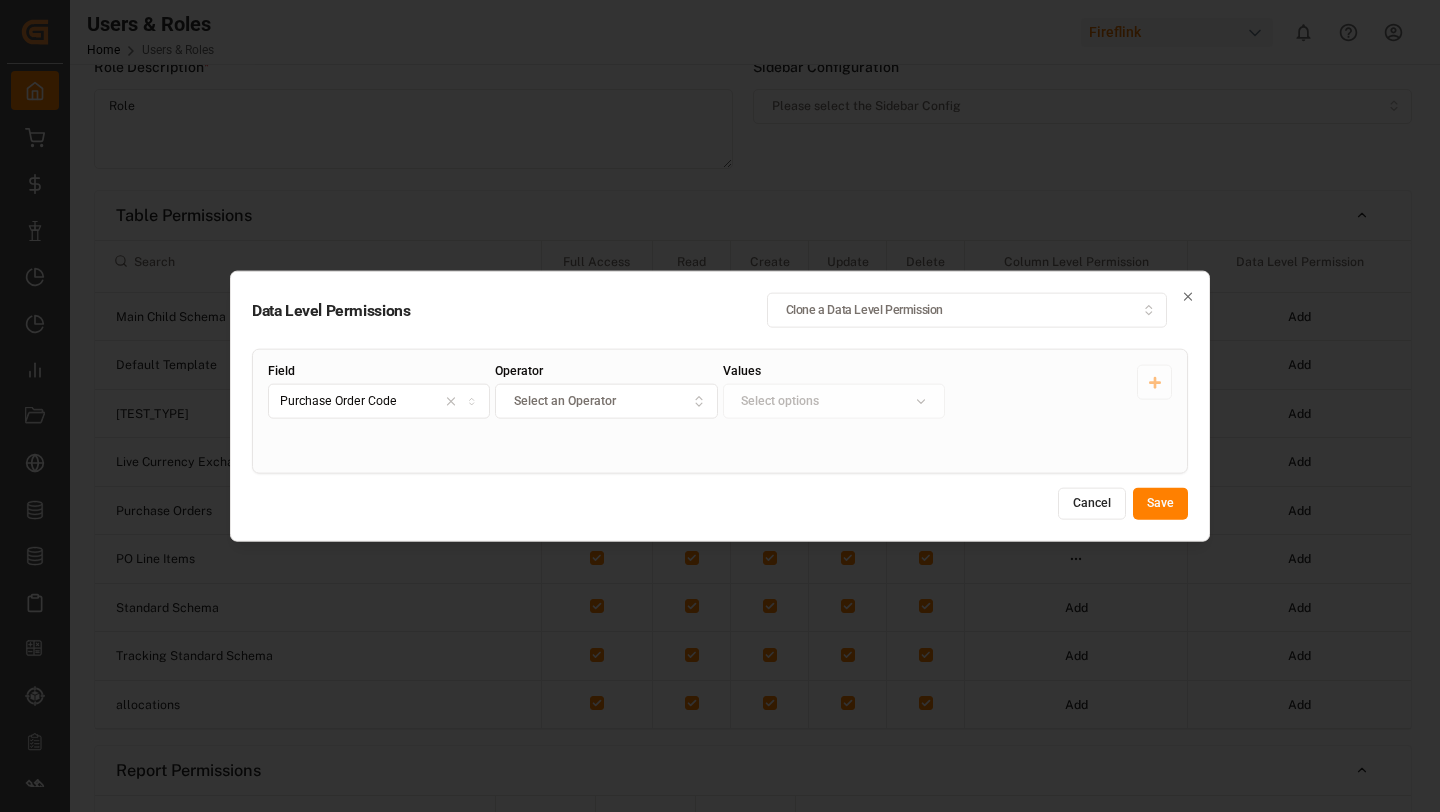 click on "Select an Operator" at bounding box center (565, 402) 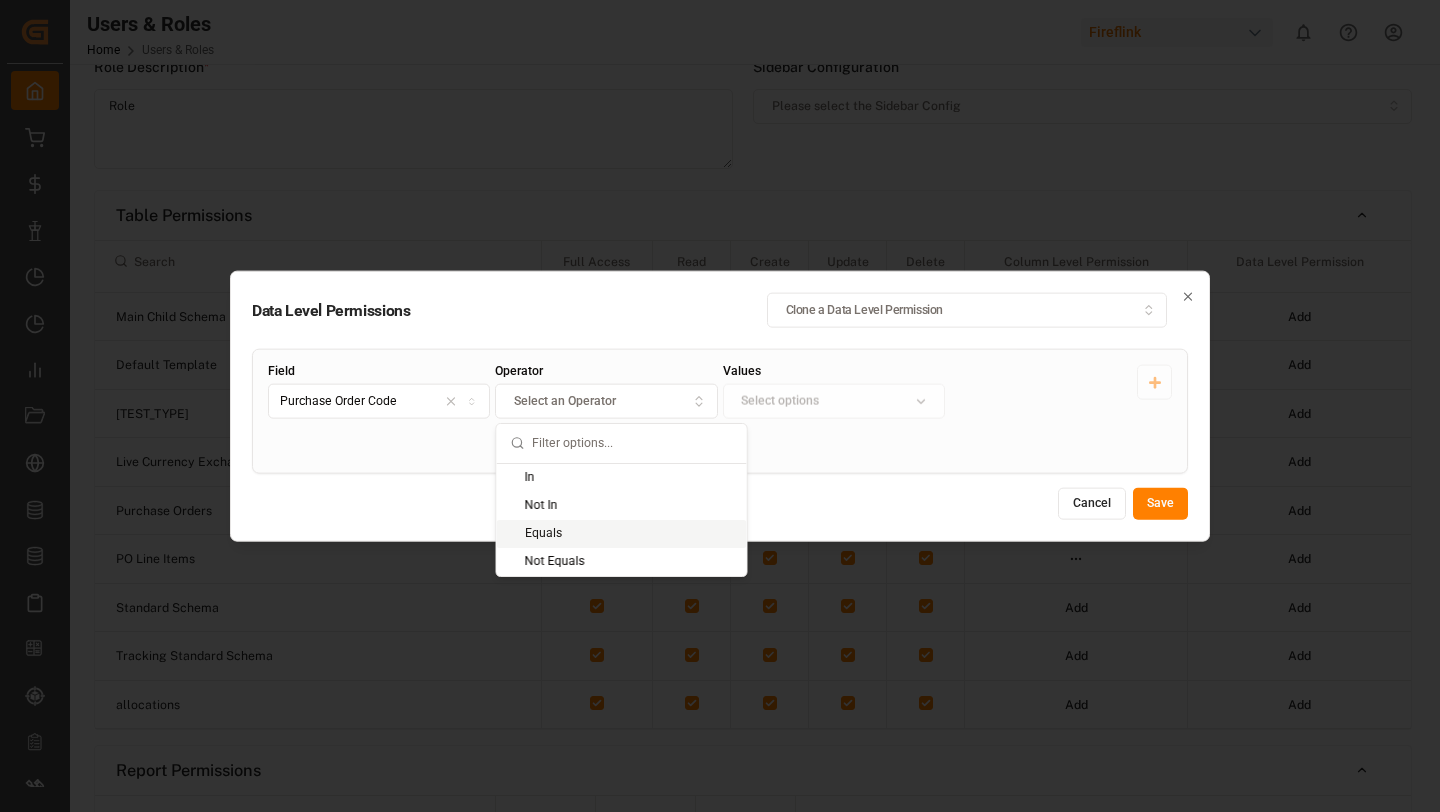 click on "Equals" at bounding box center [622, 534] 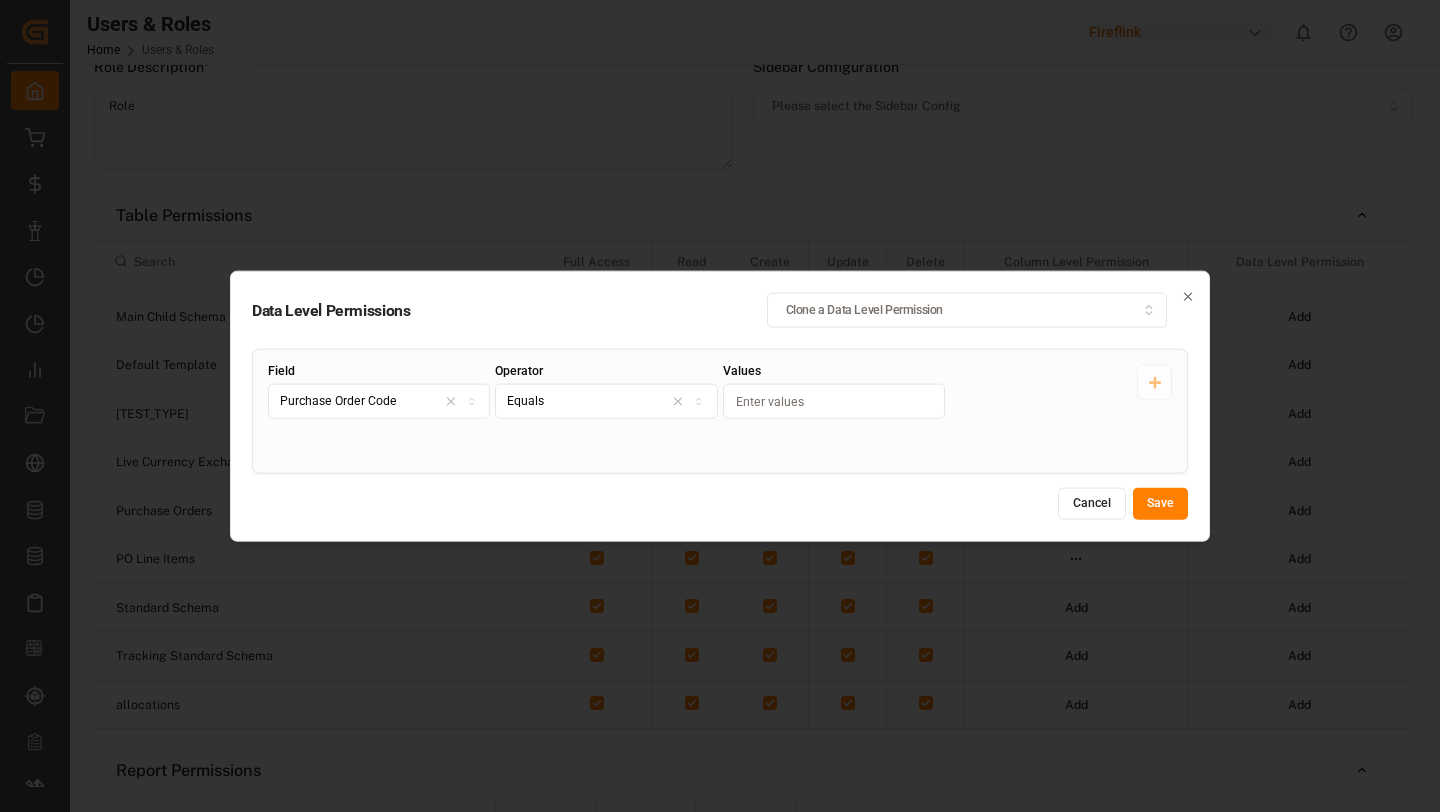 click on "Values" at bounding box center [834, 401] 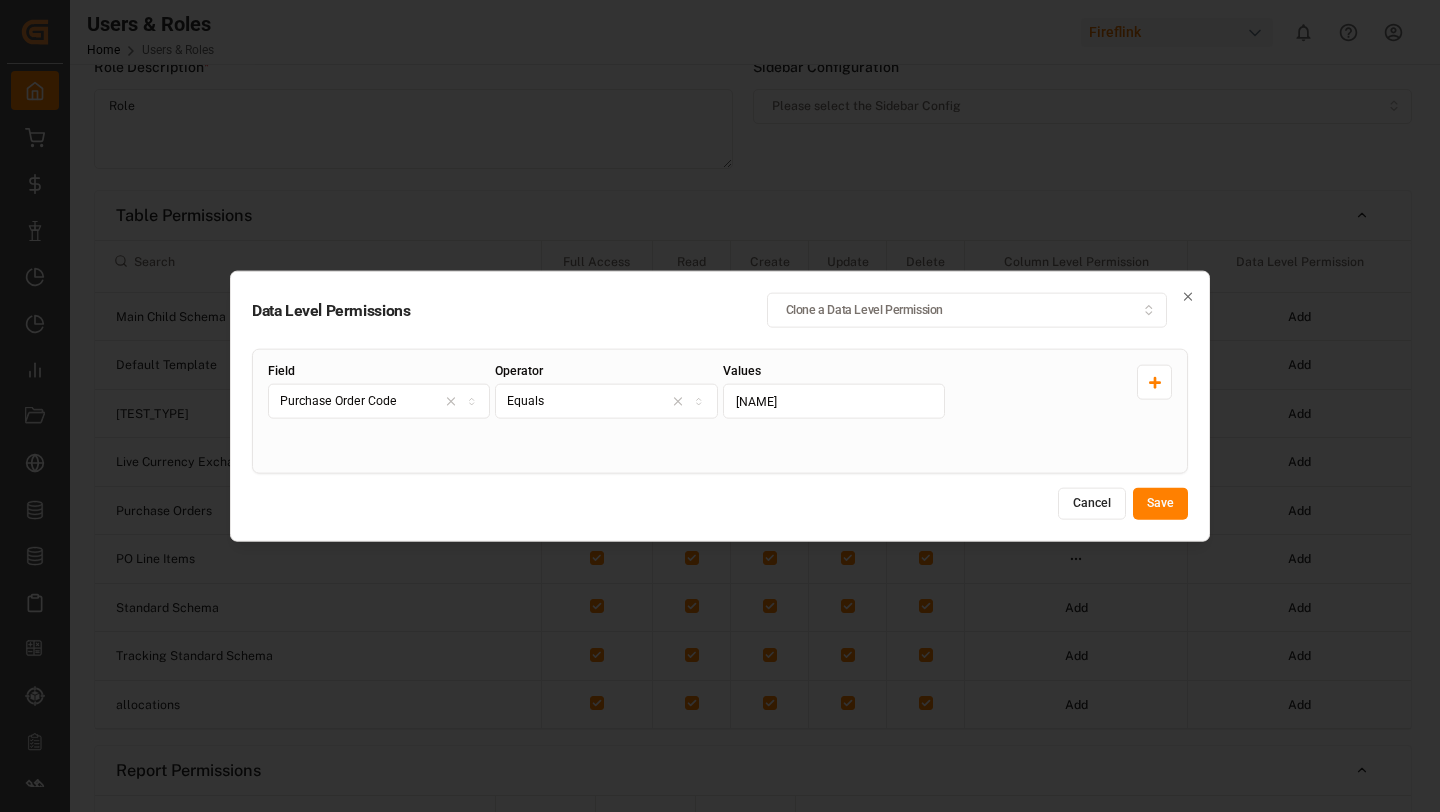 type on "Vikas" 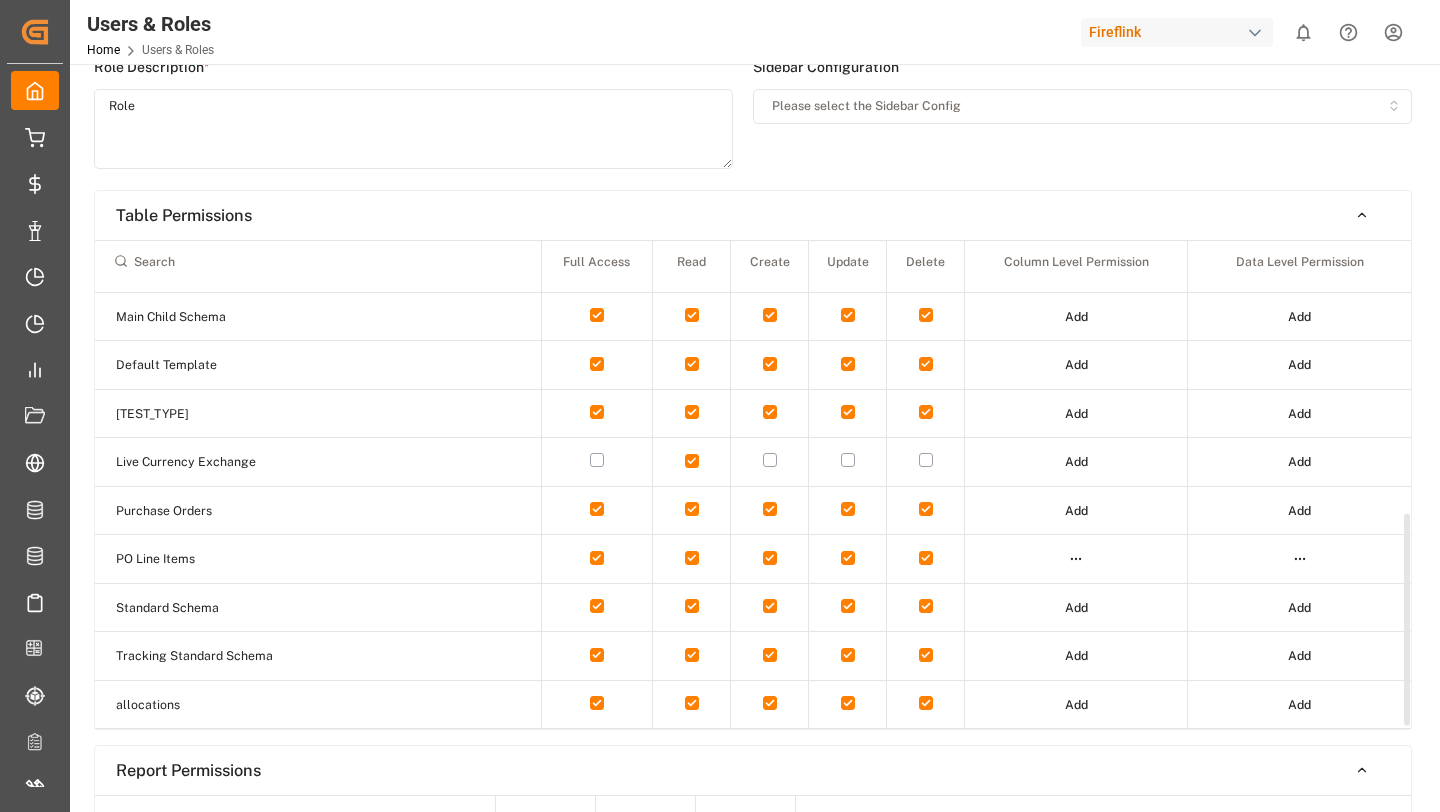 scroll, scrollTop: 0, scrollLeft: 0, axis: both 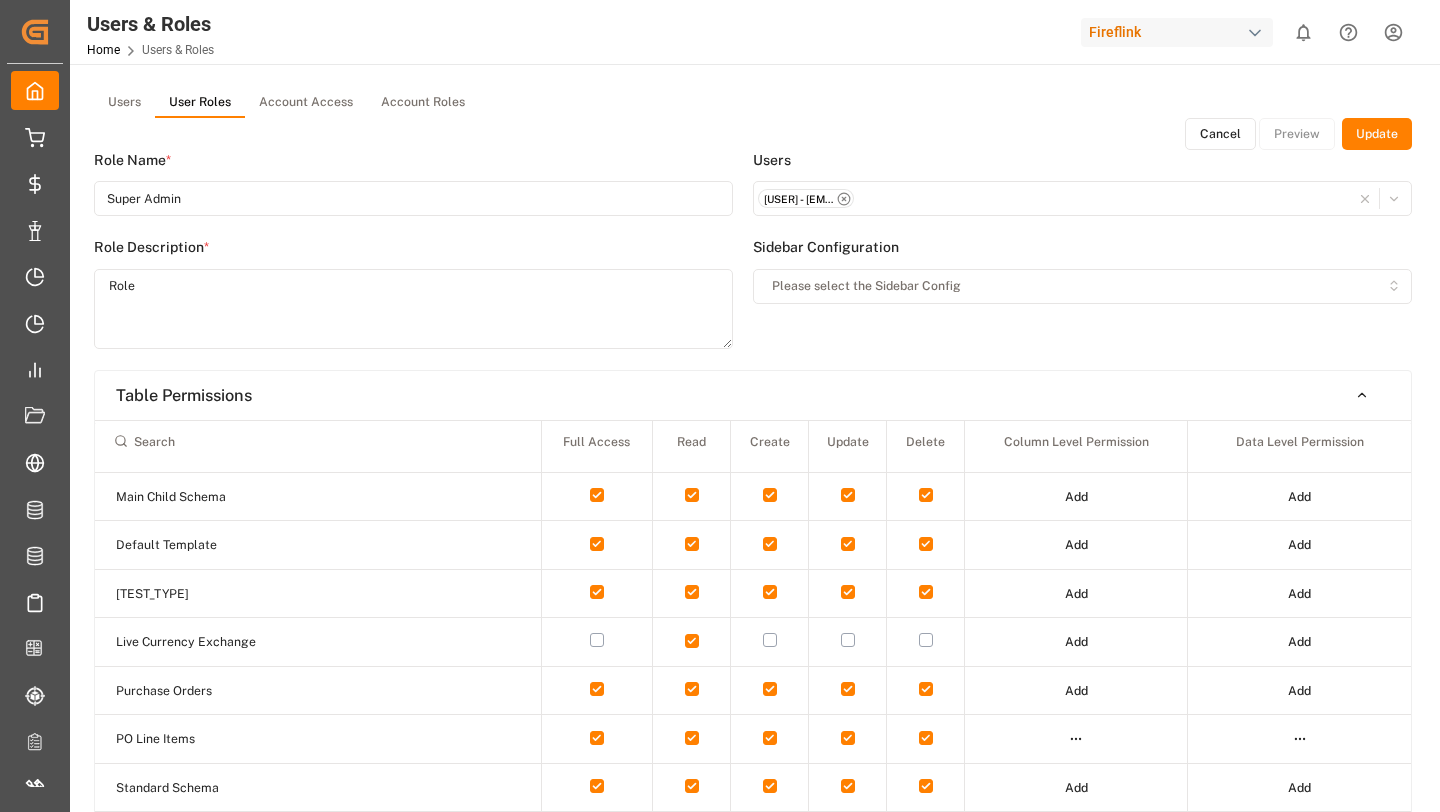 click on "Update" at bounding box center [1377, 134] 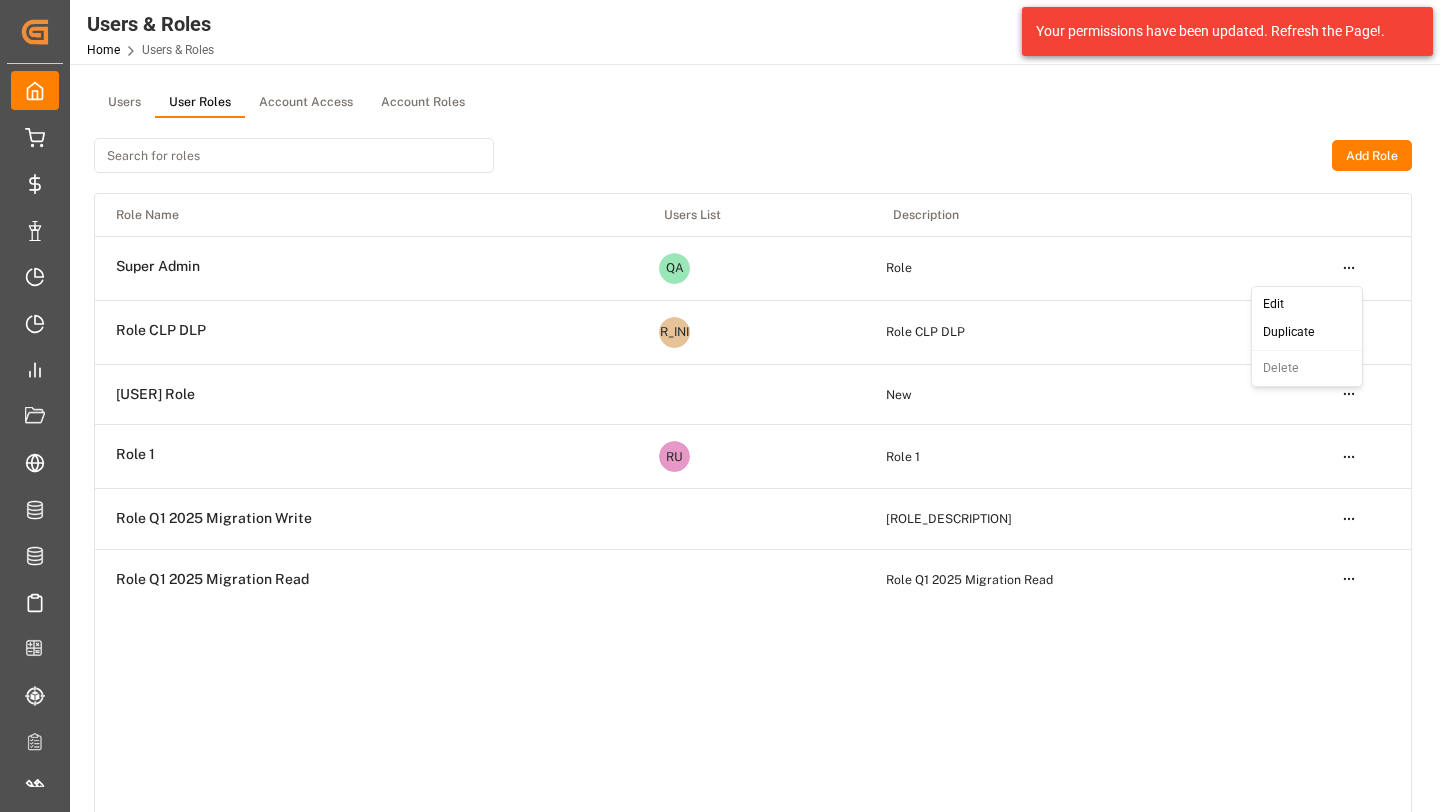 click on "Created by potrace 1.15, written by Peter Selinger 2001-2017 Created by potrace 1.15, written by Peter Selinger 2001-2017 My Cockpit My Cockpit My Quotes My Quotes My Rates My Rates Data Management Data Management My Allocations My Allocations Forecasting Allocations Forecasting Allocations My Reports My Reports Document Management Document Management Risk Management Risk Management All Carriers All Carriers Freight Forwarder Freight Forwarder Schedules Schedules CO2e Calculator CO2e Calculator Tracking Tracking Configuration Audits Configuration Audits Internal Tool Internal Tool Back to main menu Users & Roles Home Users & Roles Fireflink 0 Notifications Only show unread All Watching Mark all categories read No notifications Users User Roles Account Access Account Roles Add Role Role Name Users List Description Super Admin QA Role Open menu Role CLP DLP T@ Role CLP DLP Open menu API Automation Role New Open menu Role 1 RU Role 1 Open menu Role Q1 2025 Migration Write Open menu Role Q1 2025 Migration Read" at bounding box center [720, 406] 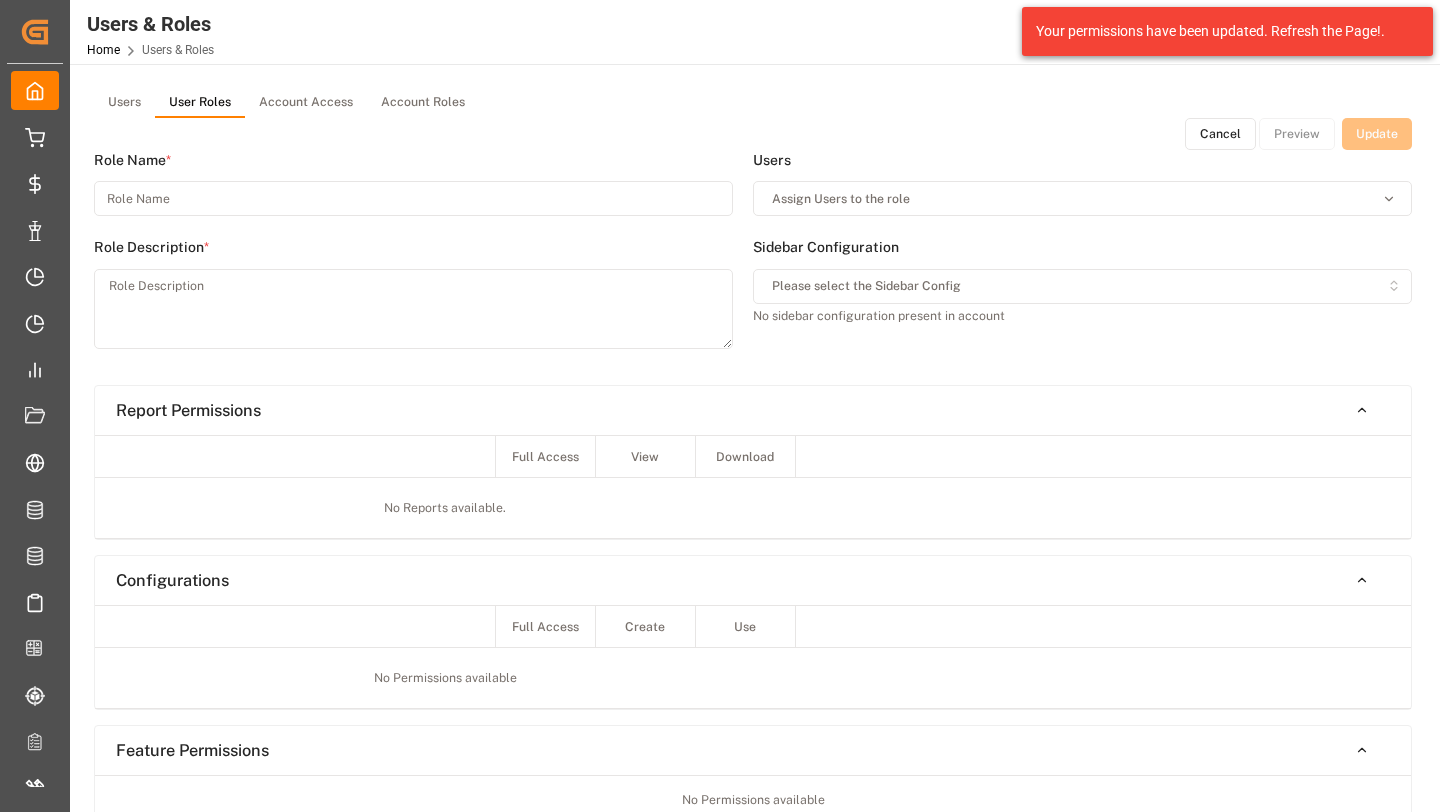 type on "Super Admin" 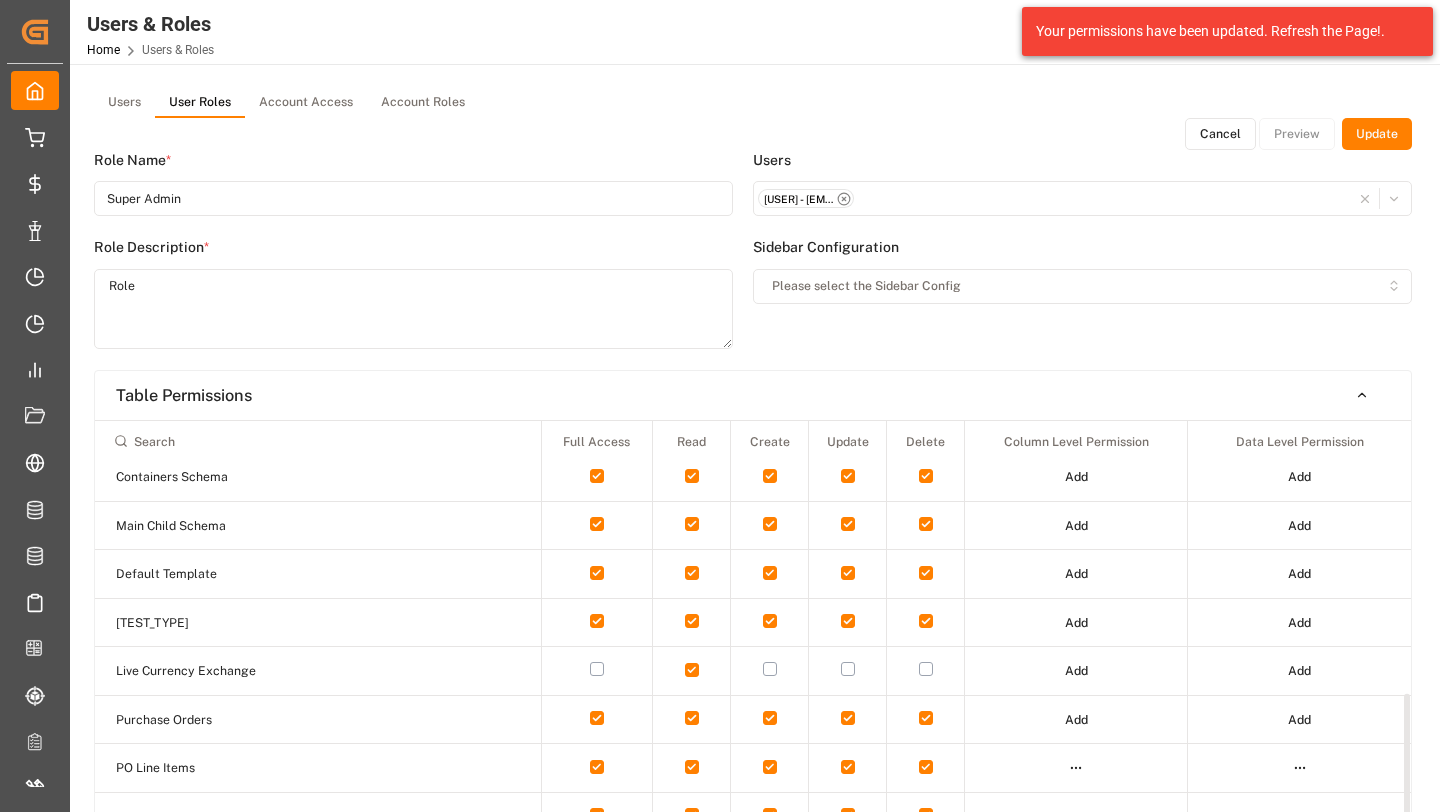scroll, scrollTop: 621, scrollLeft: 0, axis: vertical 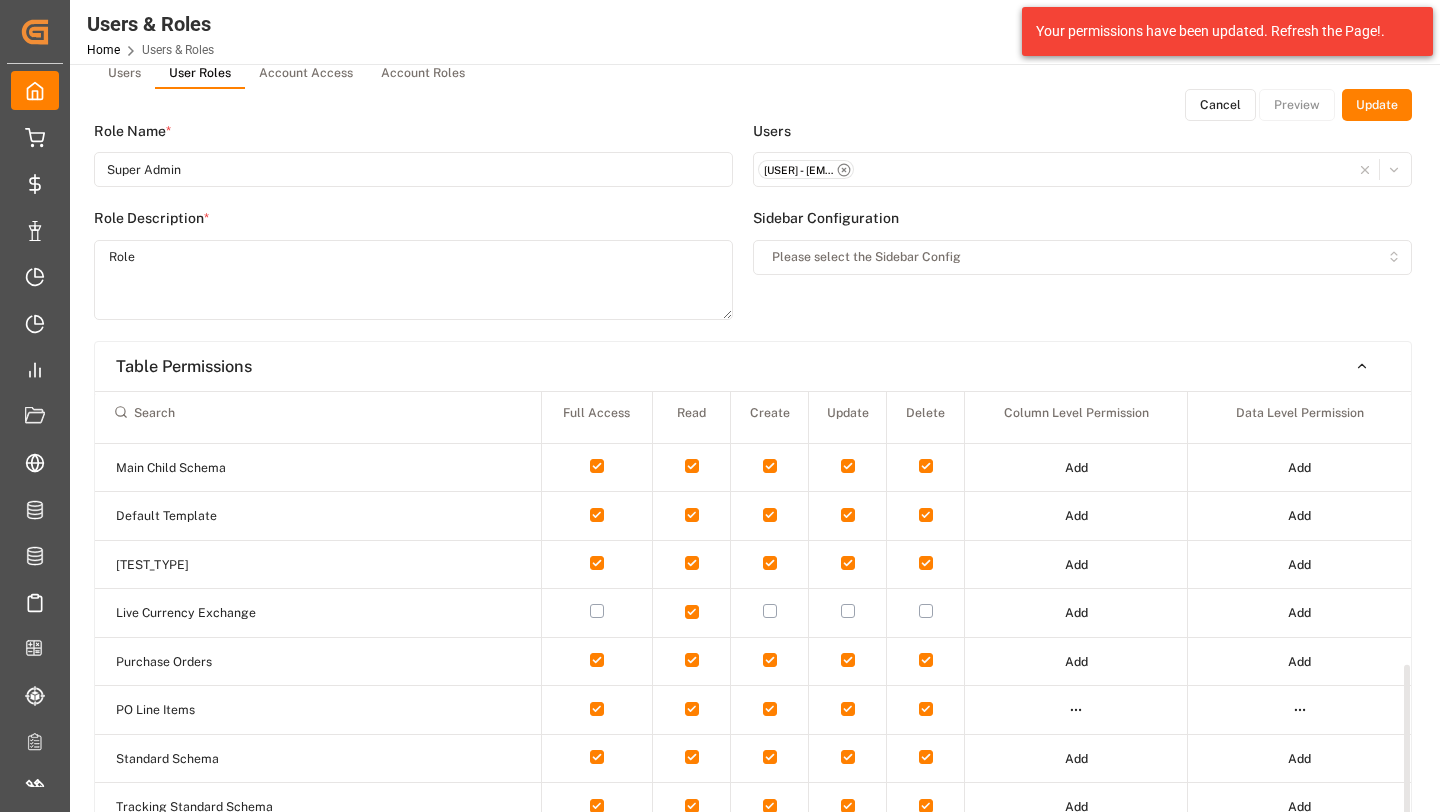 click on "Created by potrace 1.15, written by Peter Selinger 2001-2017 Created by potrace 1.15, written by Peter Selinger 2001-2017 My Cockpit My Cockpit My Quotes My Quotes My Rates My Rates Data Management Data Management My Allocations My Allocations Forecasting Allocations Forecasting Allocations My Reports My Reports Document Management Document Management Risk Management Risk Management All Carriers All Carriers Freight Forwarder Freight Forwarder Schedules Schedules CO2e Calculator CO2e Calculator Tracking Tracking Configuration Audits Configuration Audits Internal Tool Internal Tool Back to main menu Users & Roles Home Users & Roles Fireflink 0 Notifications Only show unread All Watching Mark all categories read No notifications Users User Roles Account Access Account Roles Cancel Preview Update Role Name * Super Admin Role Description * Role Users QA Automation - qa-automation@logward.com Sidebar Configuration Please select the Sidebar Config Table Permissions Full Access Read Create Update Delete   Add   Add" at bounding box center (720, 406) 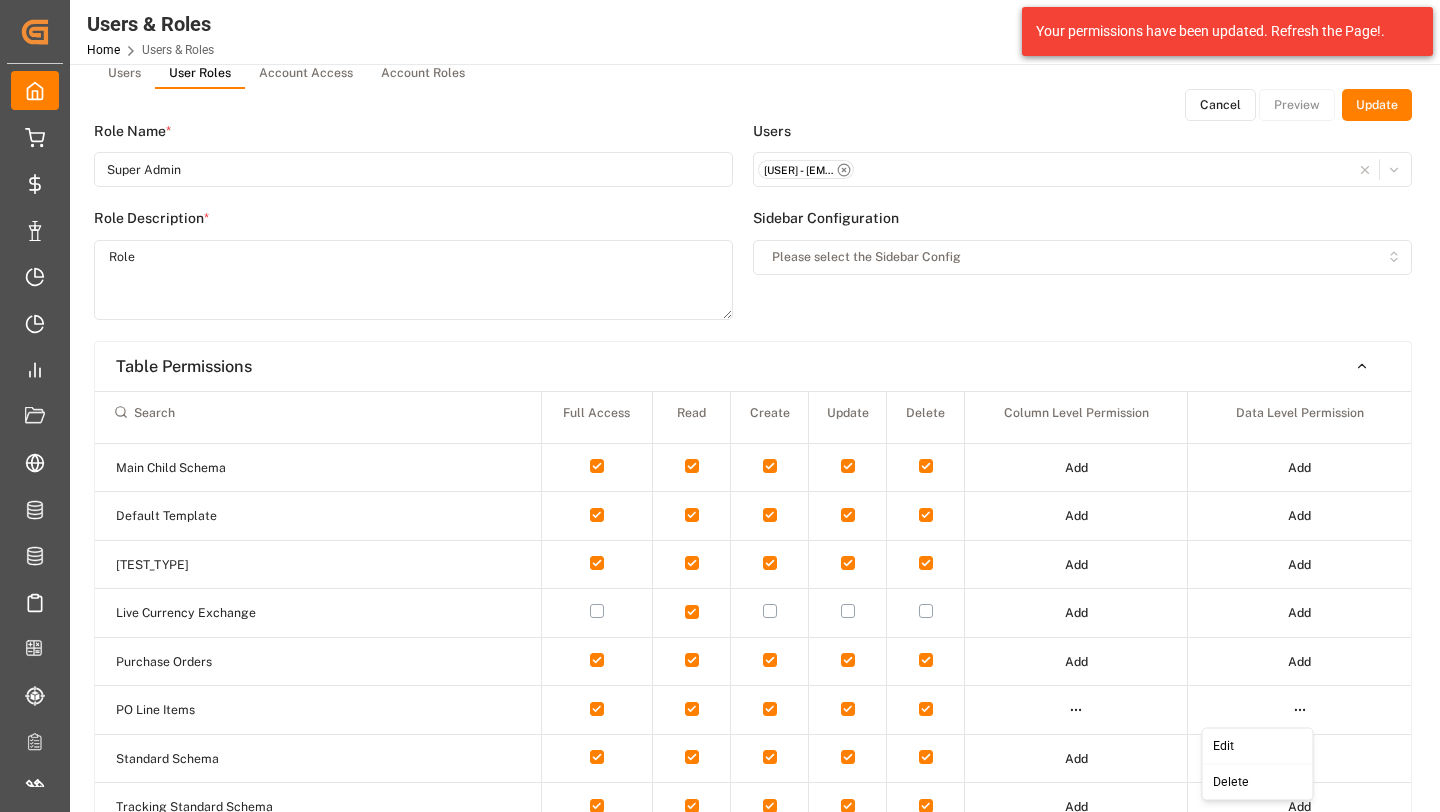 click on "Edit" at bounding box center (1257, 746) 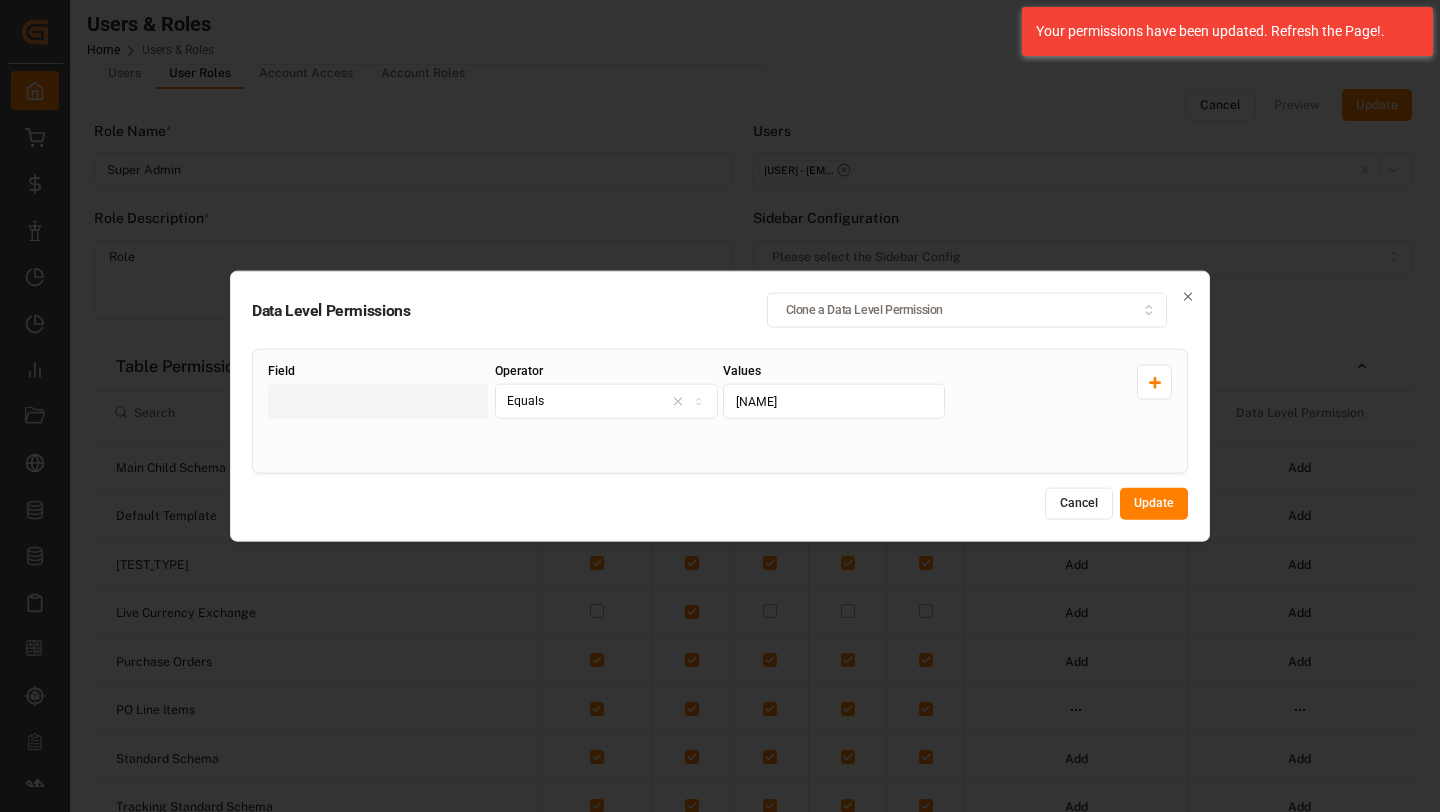 click on "Equals" at bounding box center (606, 401) 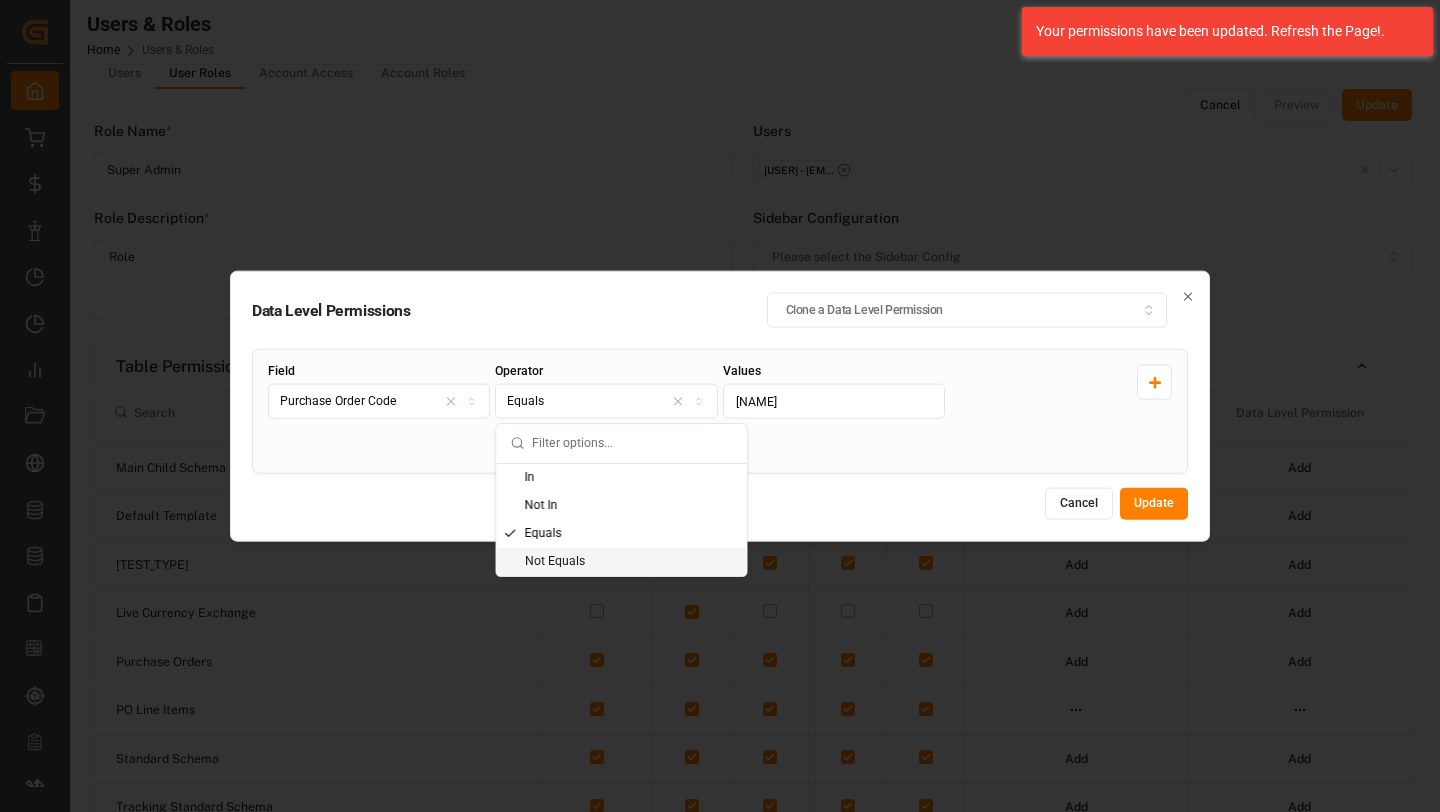 click on "Not Equals" at bounding box center (622, 562) 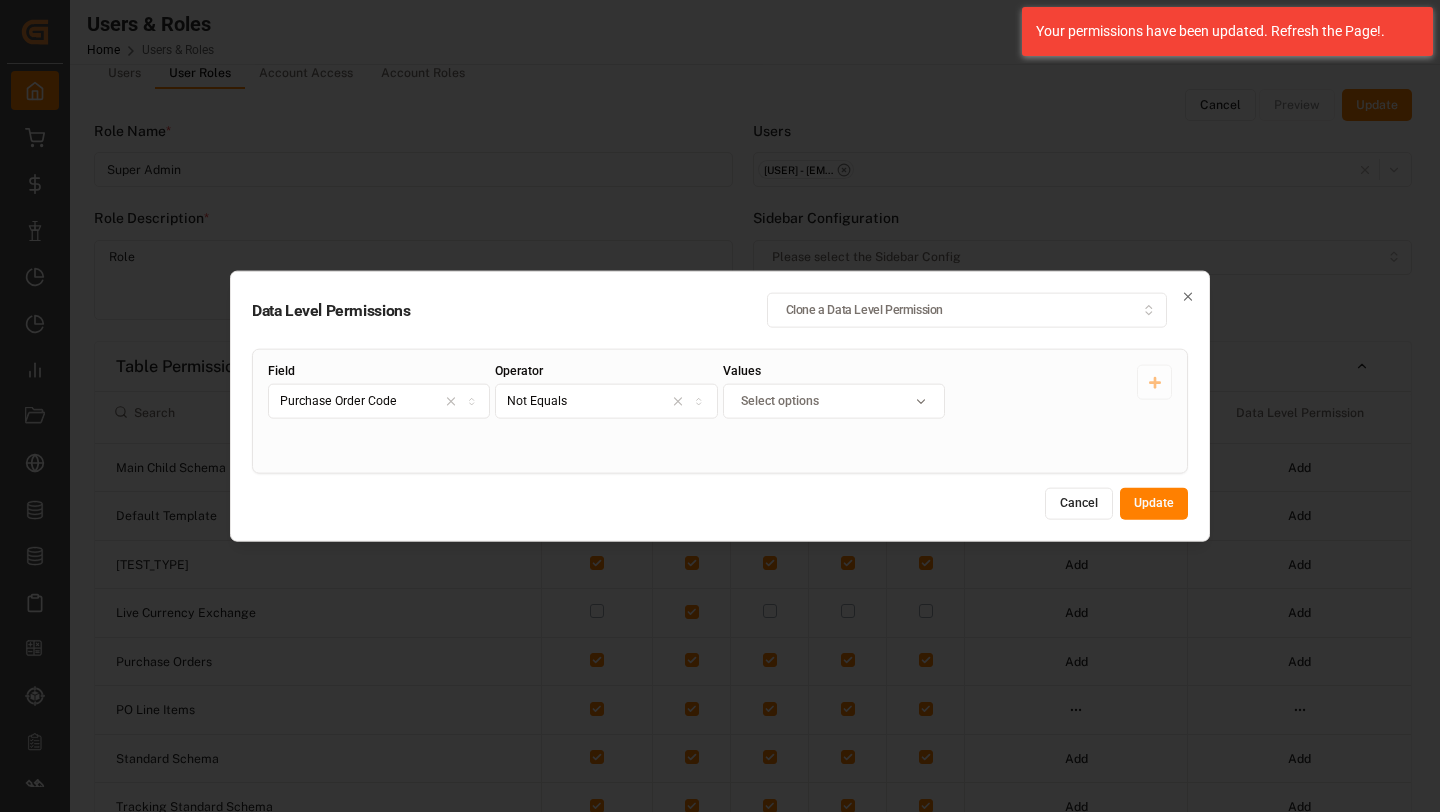 click on "Select options" at bounding box center [834, 401] 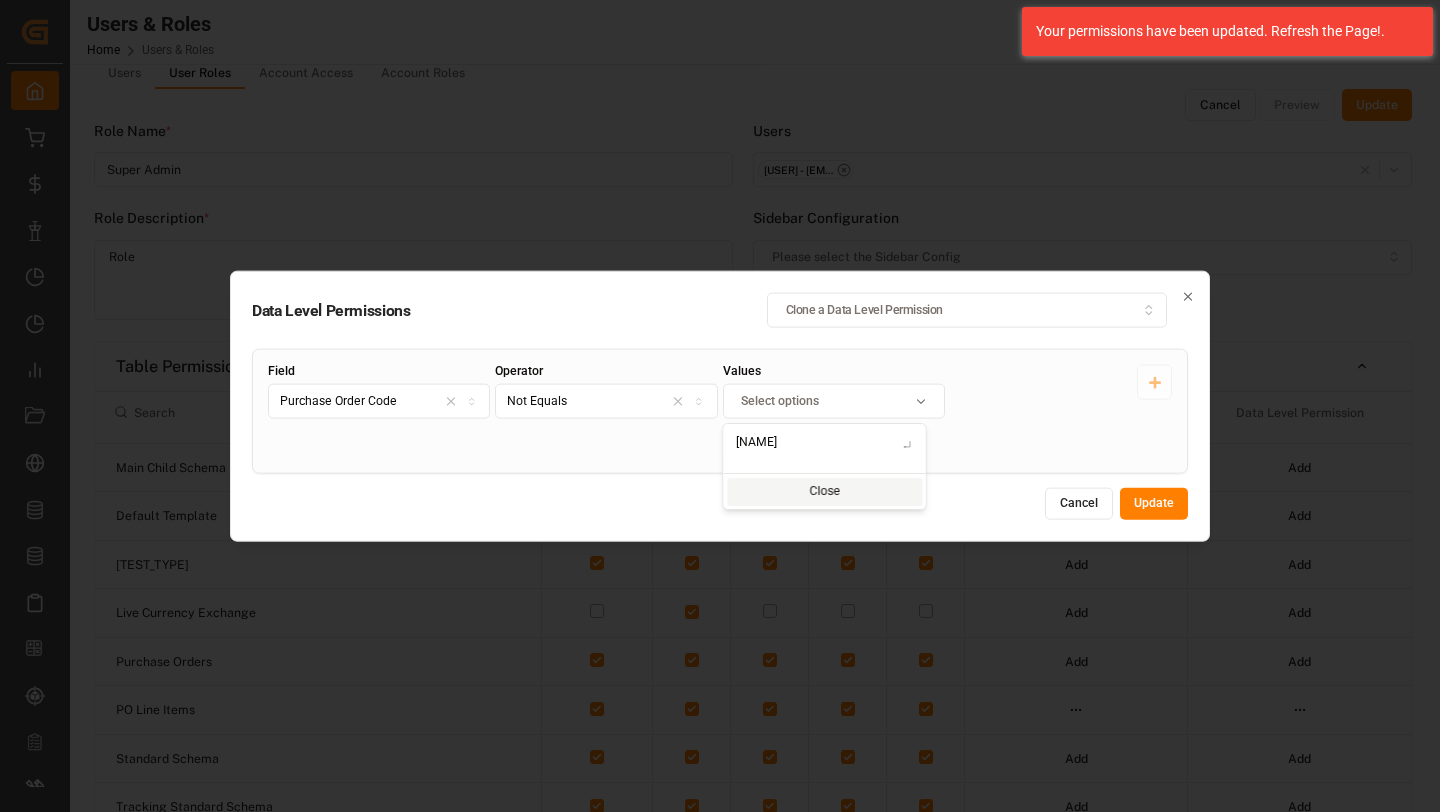 type on "Vikas" 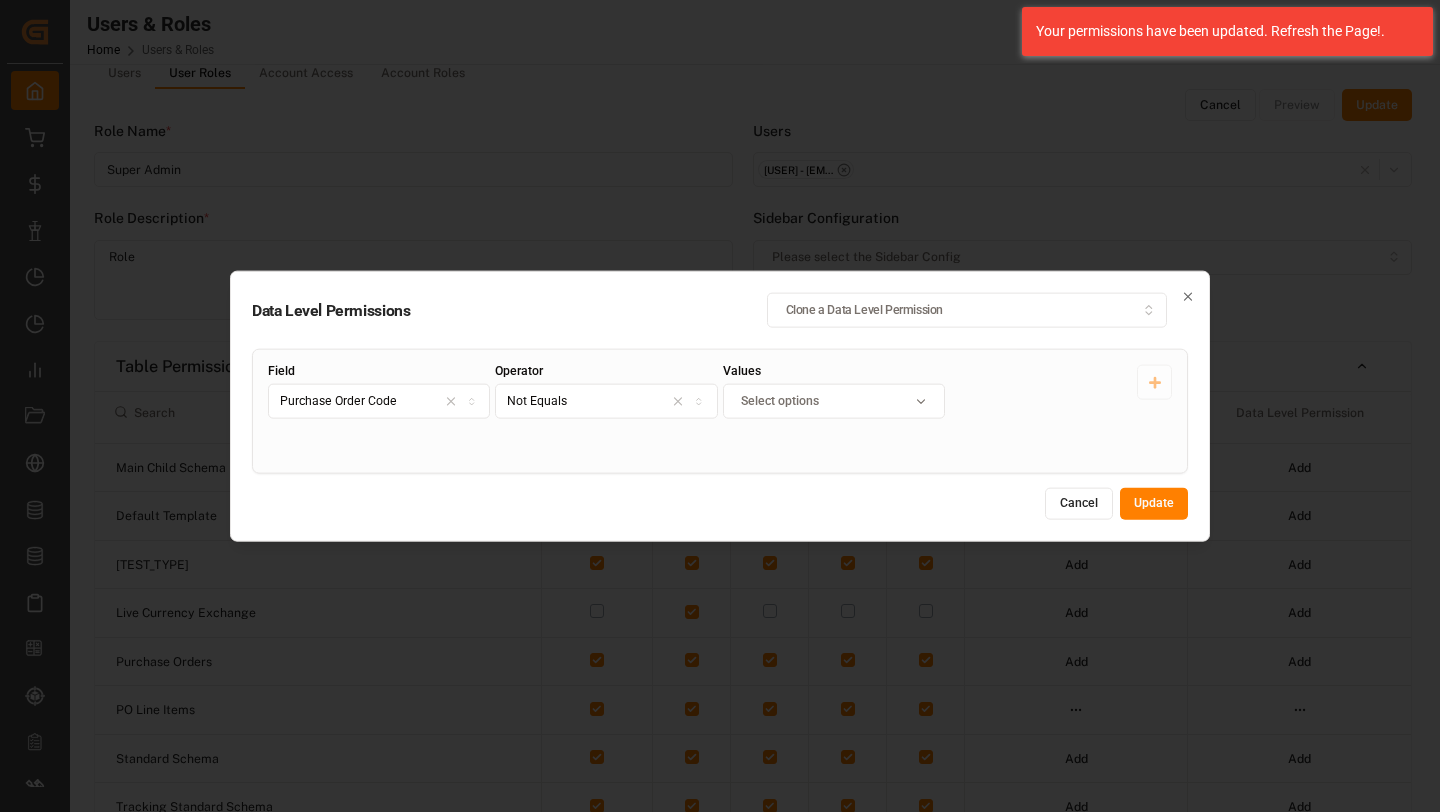 click on "Values Select options" at bounding box center [834, 411] 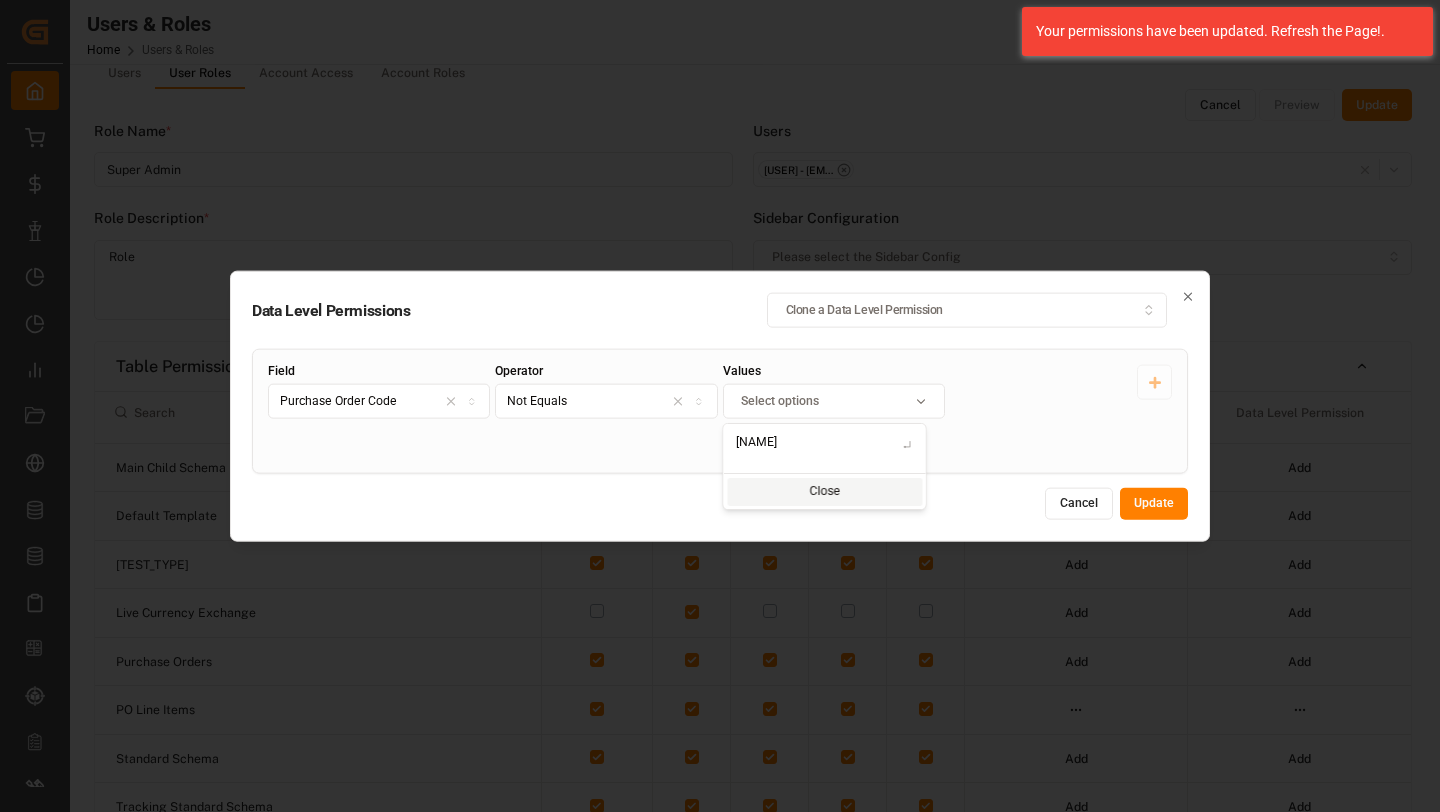 type 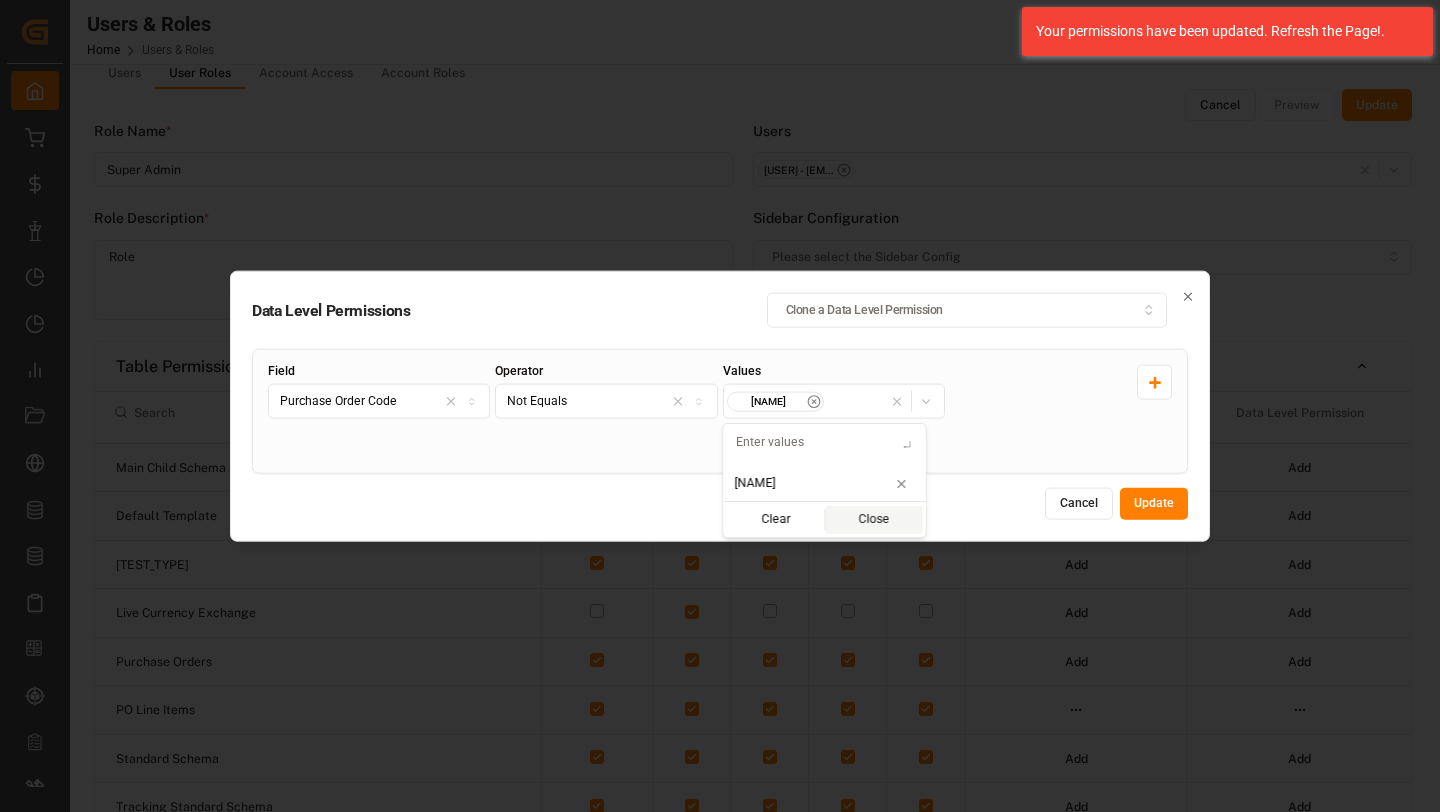 click on "Field Purchase Order Code Operator Not Equals Values Vikas" at bounding box center [720, 411] 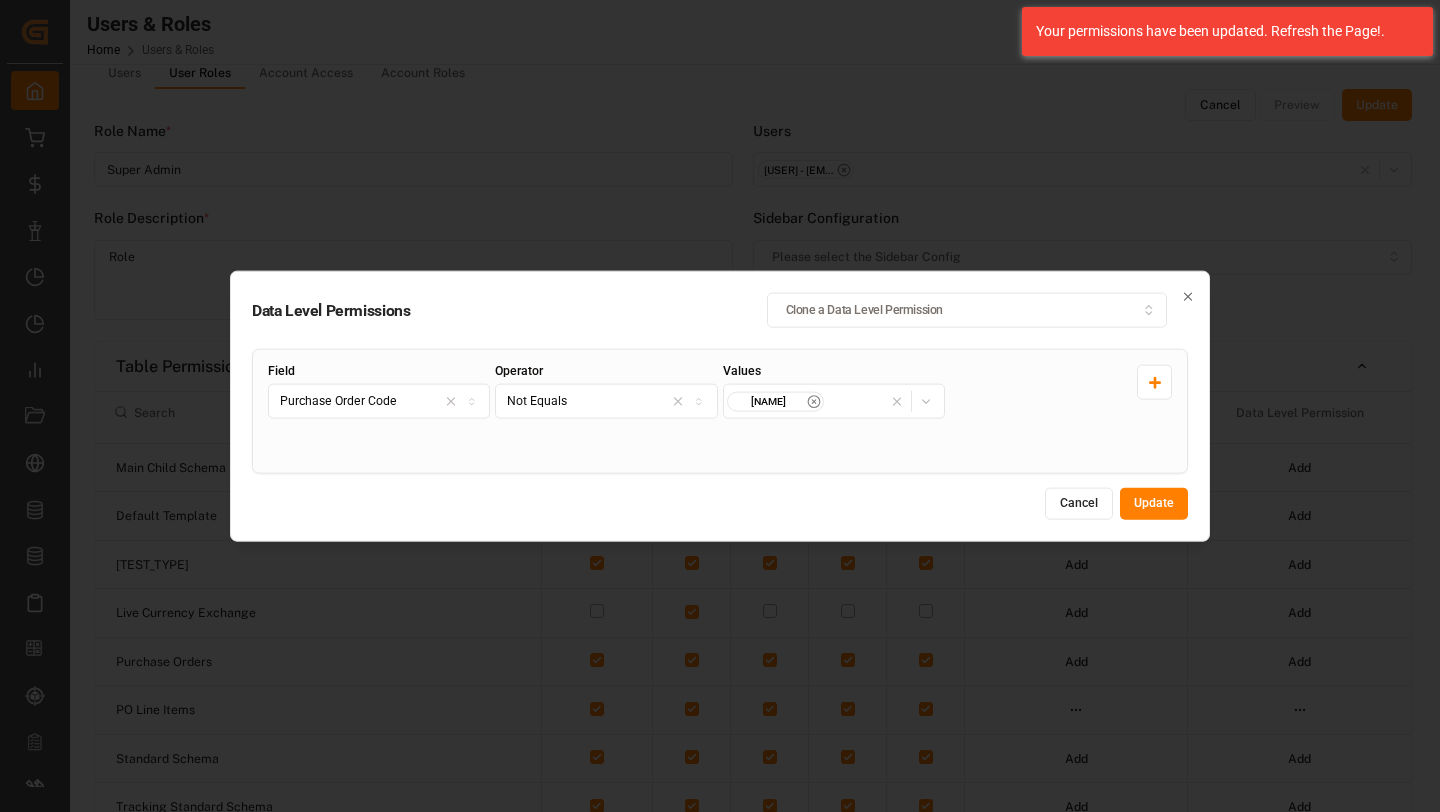click on "Update" at bounding box center (1154, 504) 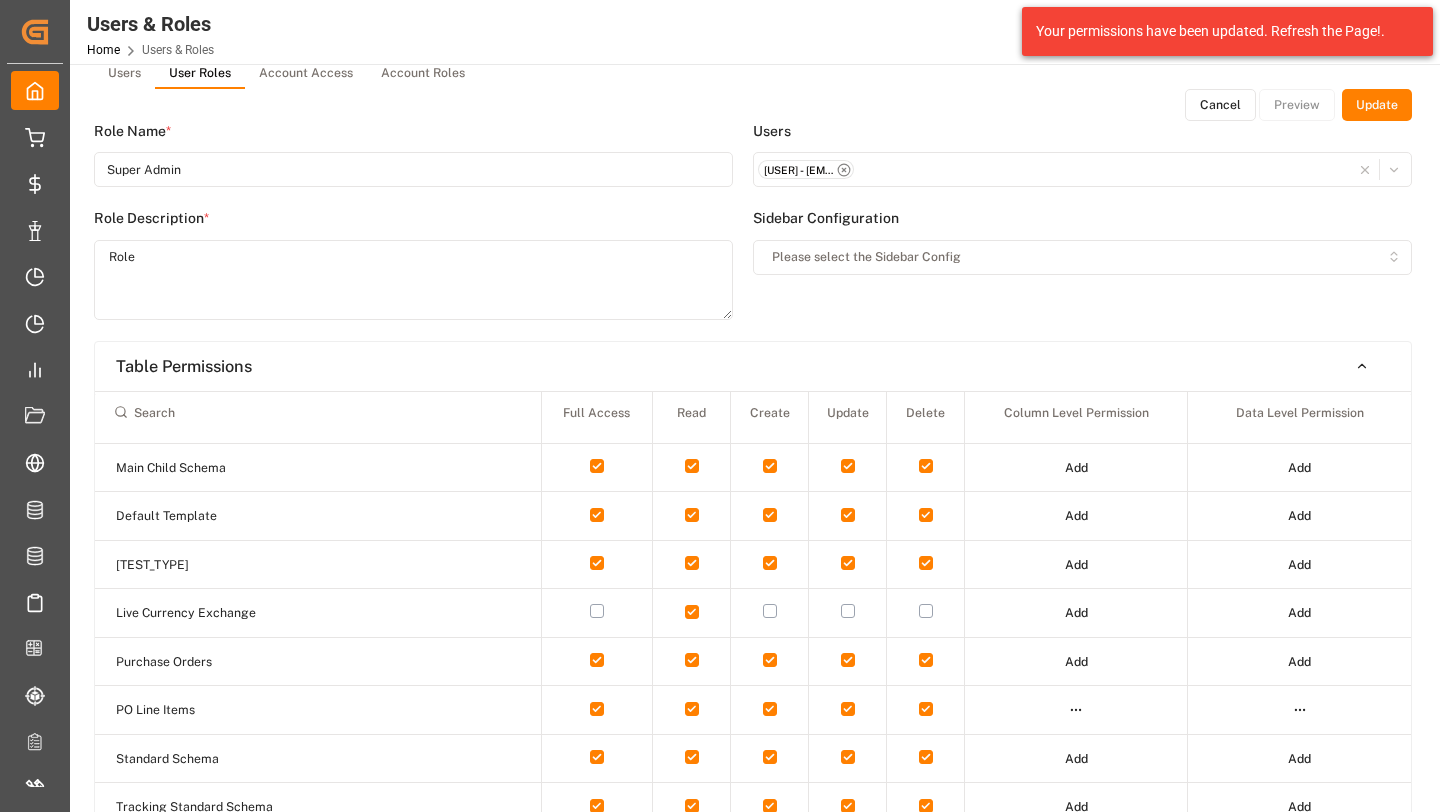click on "Update" at bounding box center (1377, 105) 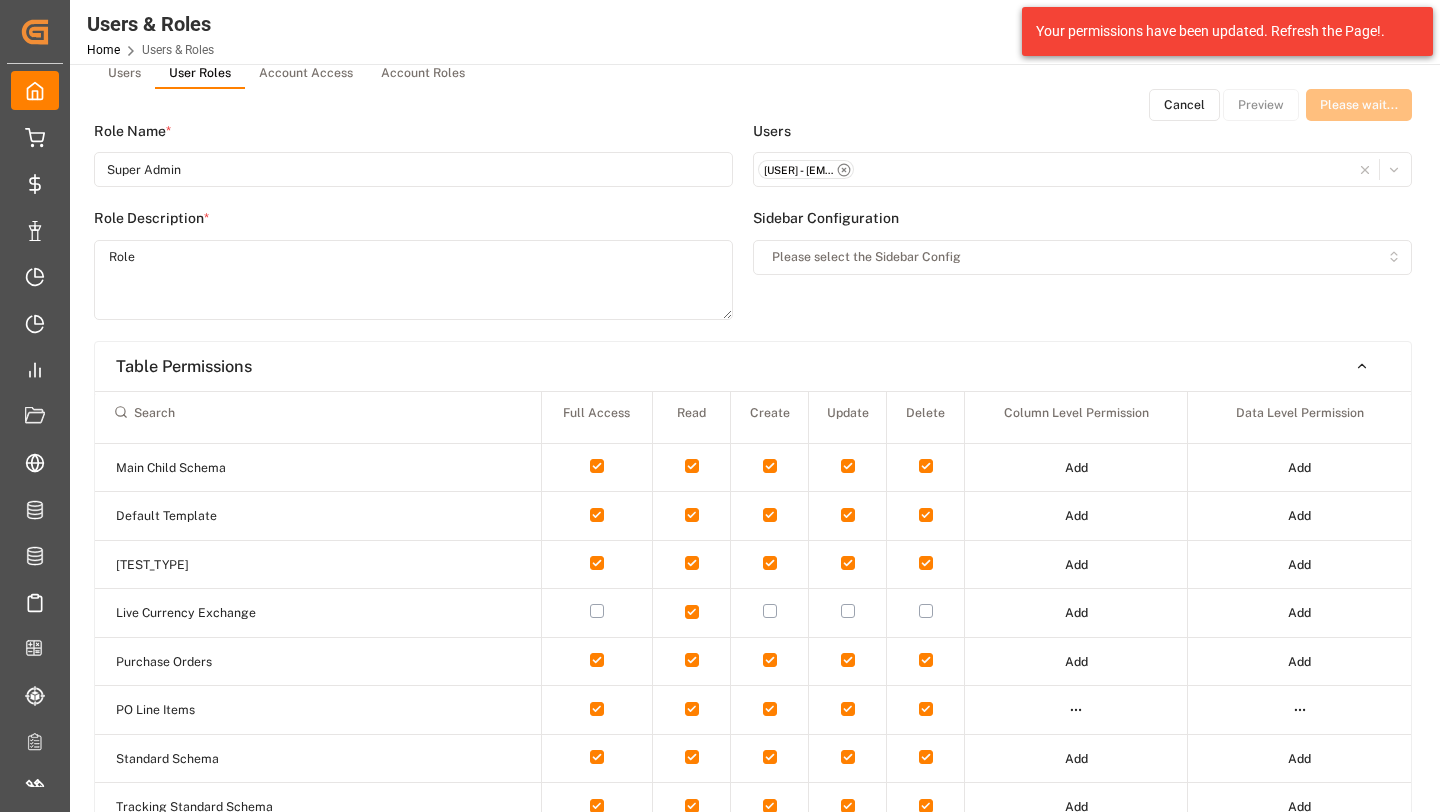 scroll, scrollTop: 0, scrollLeft: 0, axis: both 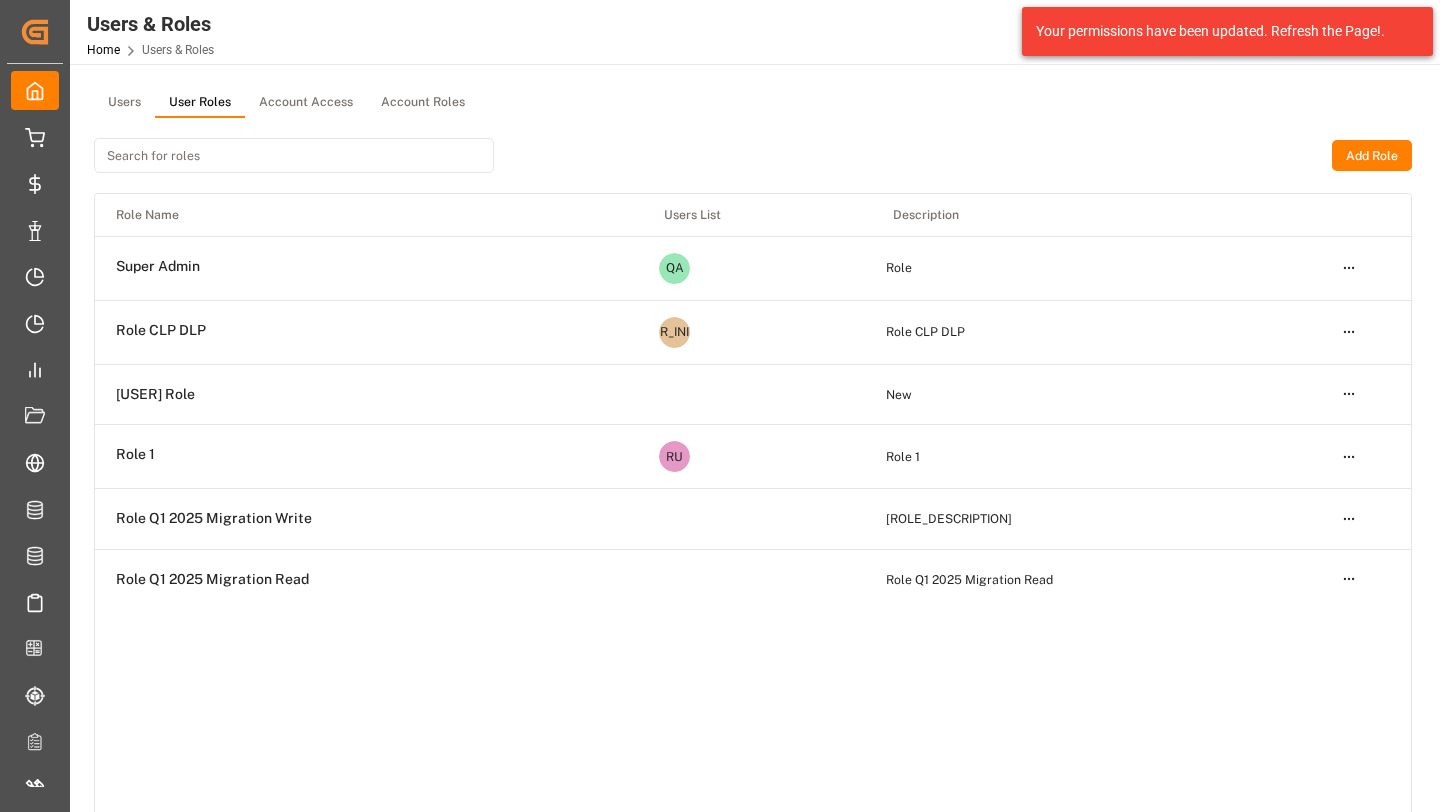 click on "Created by potrace 1.15, written by Peter Selinger 2001-2017 Created by potrace 1.15, written by Peter Selinger 2001-2017 My Cockpit My Cockpit My Quotes My Quotes My Rates My Rates Data Management Data Management My Allocations My Allocations Forecasting Allocations Forecasting Allocations My Reports My Reports Document Management Document Management Risk Management Risk Management All Carriers All Carriers Freight Forwarder Freight Forwarder Schedules Schedules CO2e Calculator CO2e Calculator Tracking Tracking Configuration Audits Configuration Audits Internal Tool Internal Tool Back to main menu Users & Roles Home Users & Roles Fireflink 0 Notifications Only show unread All Watching Mark all categories read No notifications Users User Roles Account Access Account Roles Add Role Role Name Users List Description Super Admin QA Role Open menu Role CLP DLP T@ Role CLP DLP Open menu API Automation Role New Open menu Role 1 RU Role 1 Open menu Role Q1 2025 Migration Write Open menu Role Q1 2025 Migration Read" at bounding box center (720, 406) 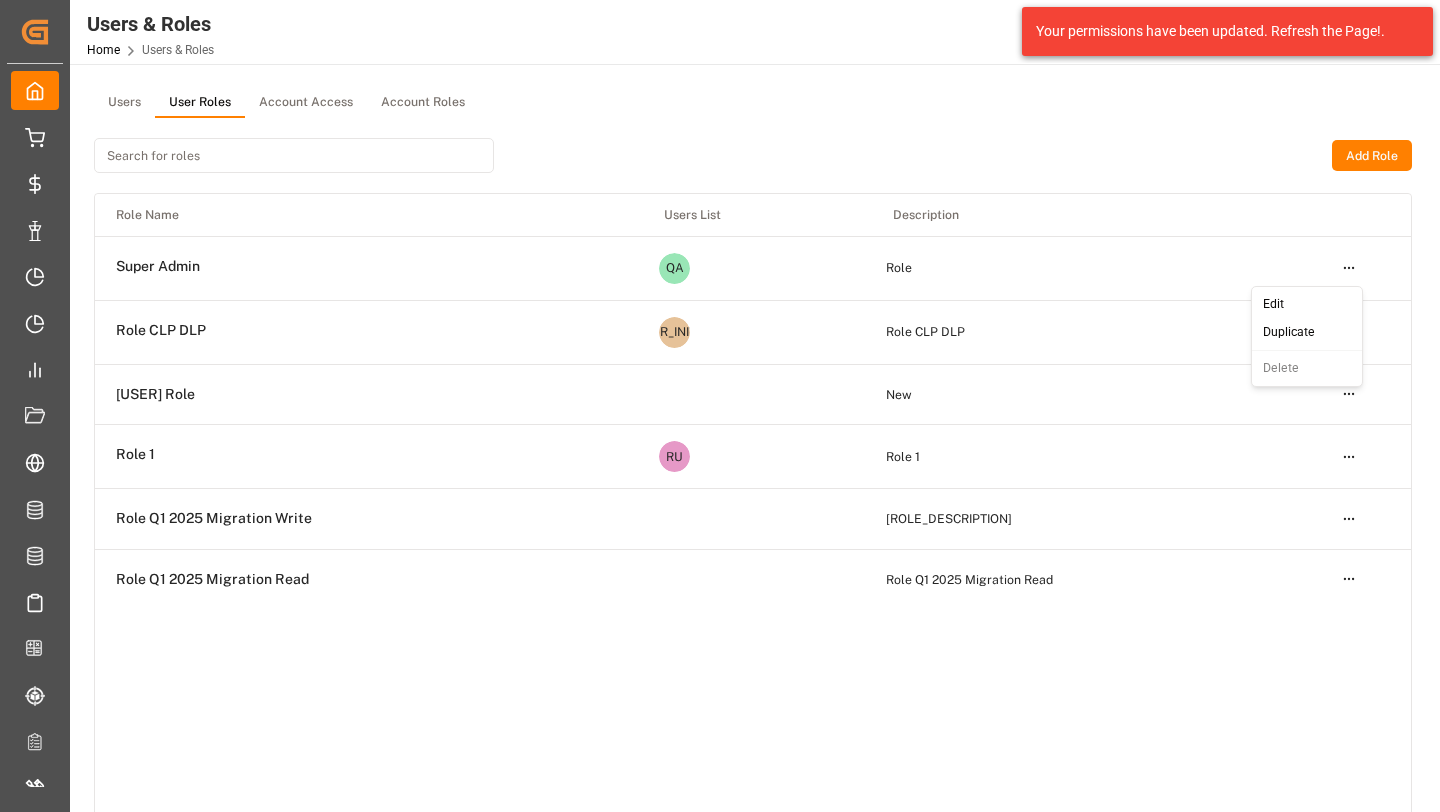 click on "Edit" at bounding box center [1307, 305] 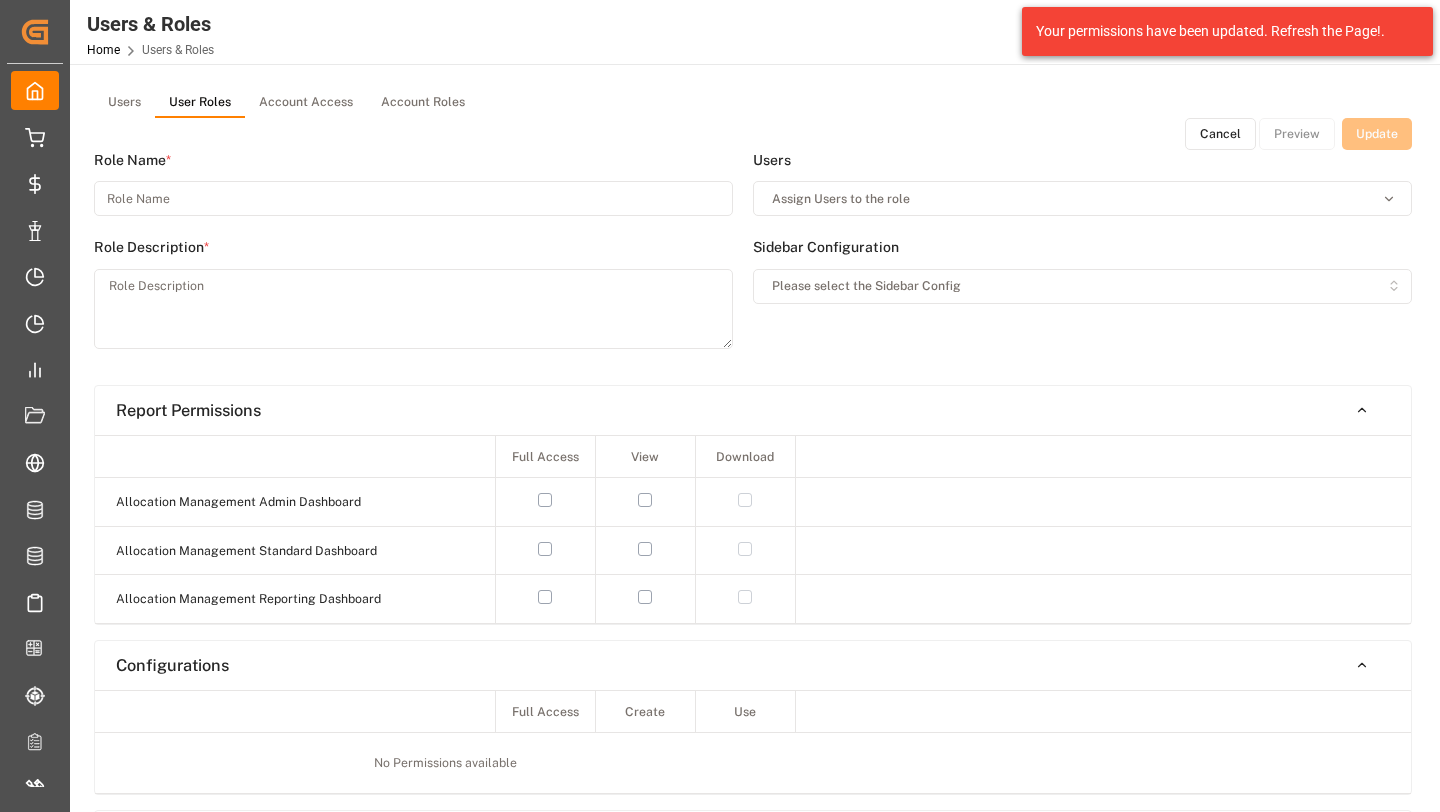 type on "Super Admin" 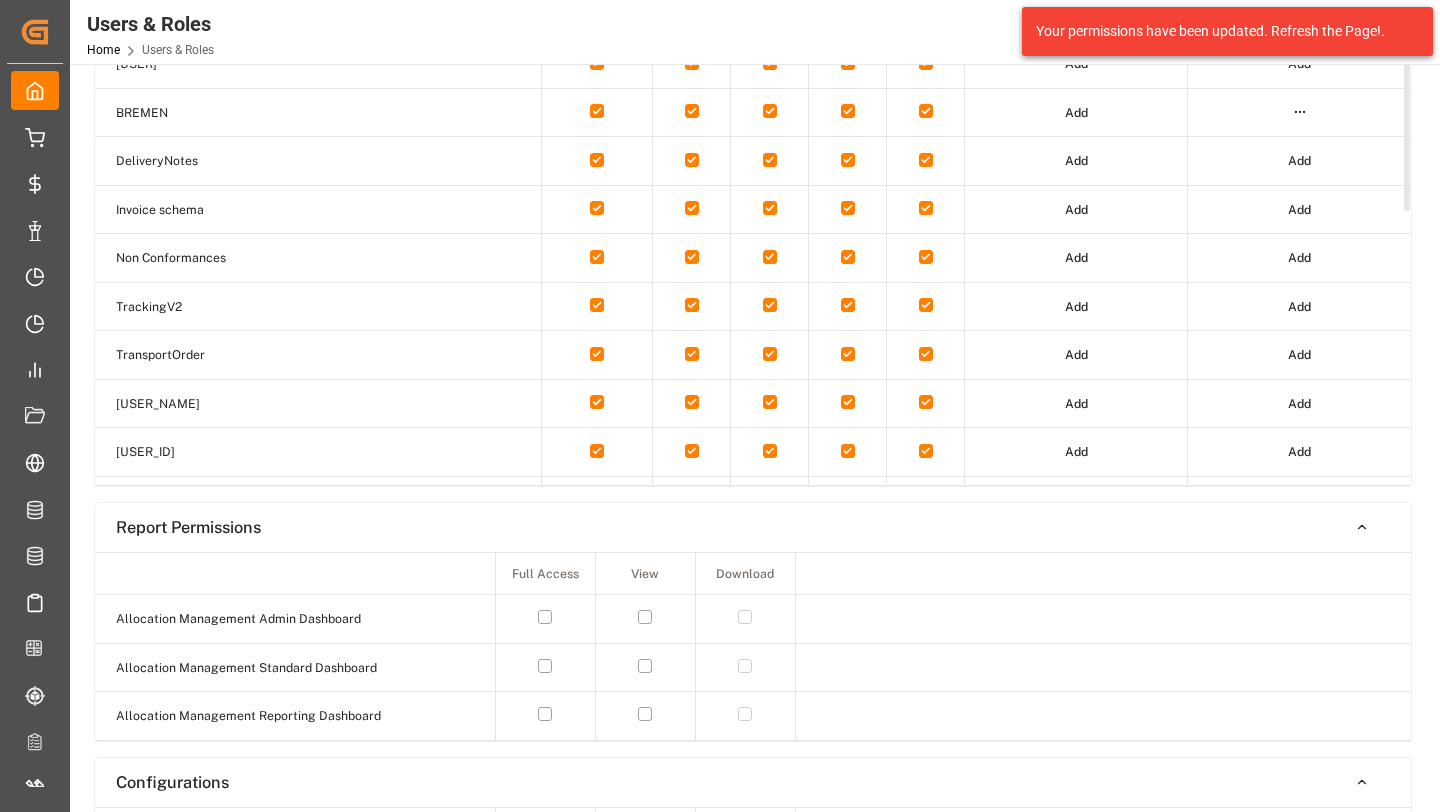 scroll, scrollTop: 449, scrollLeft: 0, axis: vertical 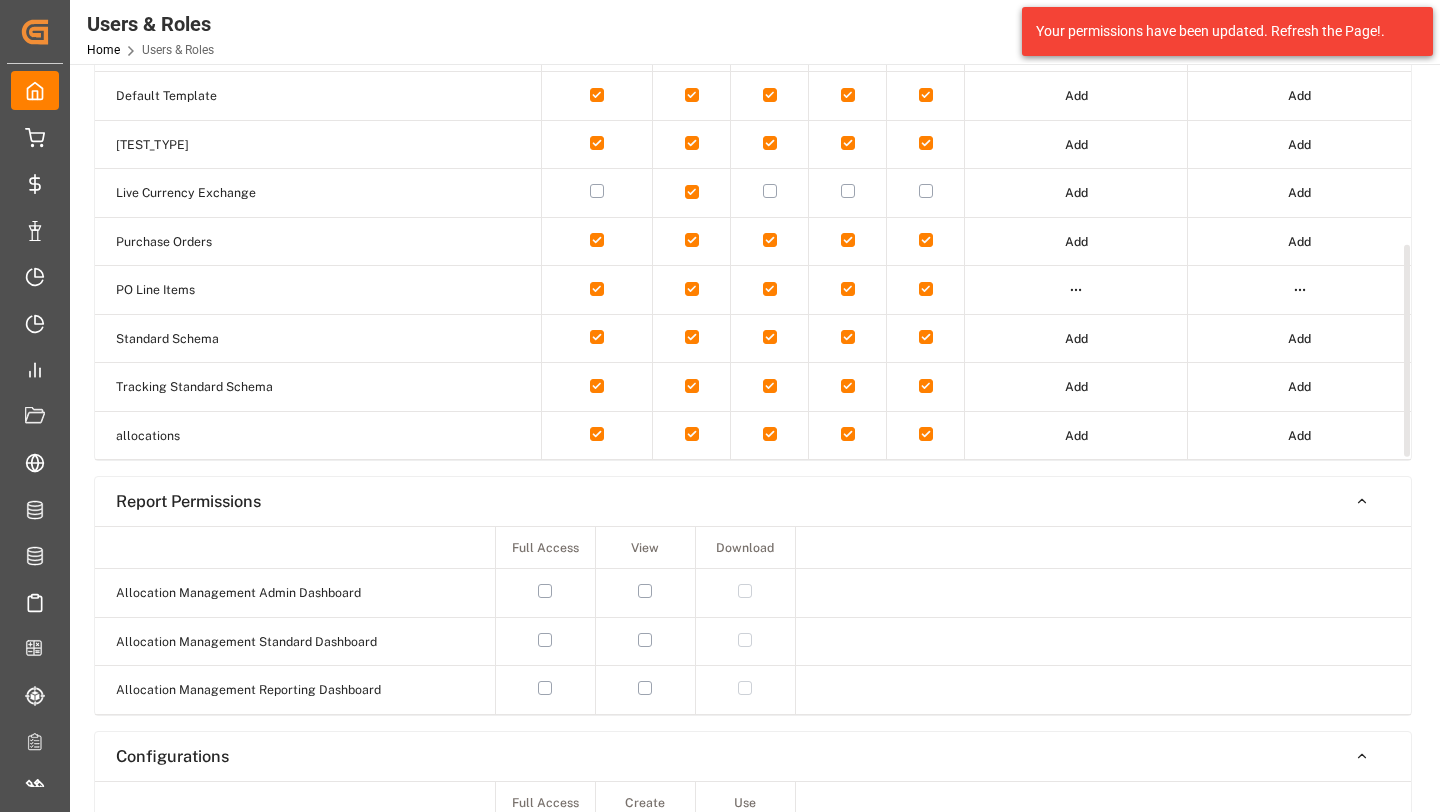 click on "Created by potrace 1.15, written by Peter Selinger 2001-2017 Created by potrace 1.15, written by Peter Selinger 2001-2017 My Cockpit My Cockpit My Quotes My Quotes My Rates My Rates Data Management Data Management My Allocations My Allocations Forecasting Allocations Forecasting Allocations My Reports My Reports Document Management Document Management Risk Management Risk Management All Carriers All Carriers Freight Forwarder Freight Forwarder Schedules Schedules CO2e Calculator CO2e Calculator Tracking Tracking Configuration Audits Configuration Audits Internal Tool Internal Tool Back to main menu Users & Roles Home Users & Roles Fireflink 0 Notifications Only show unread All Watching Mark all categories read No notifications Users User Roles Account Access Account Roles Cancel Preview Update Role Name * Super Admin Role Description * Role Users QA Automation - qa-automation@logward.com Sidebar Configuration Please select the Sidebar Config Table Permissions Full Access Read Create Update Delete   Add   Add" at bounding box center [720, 406] 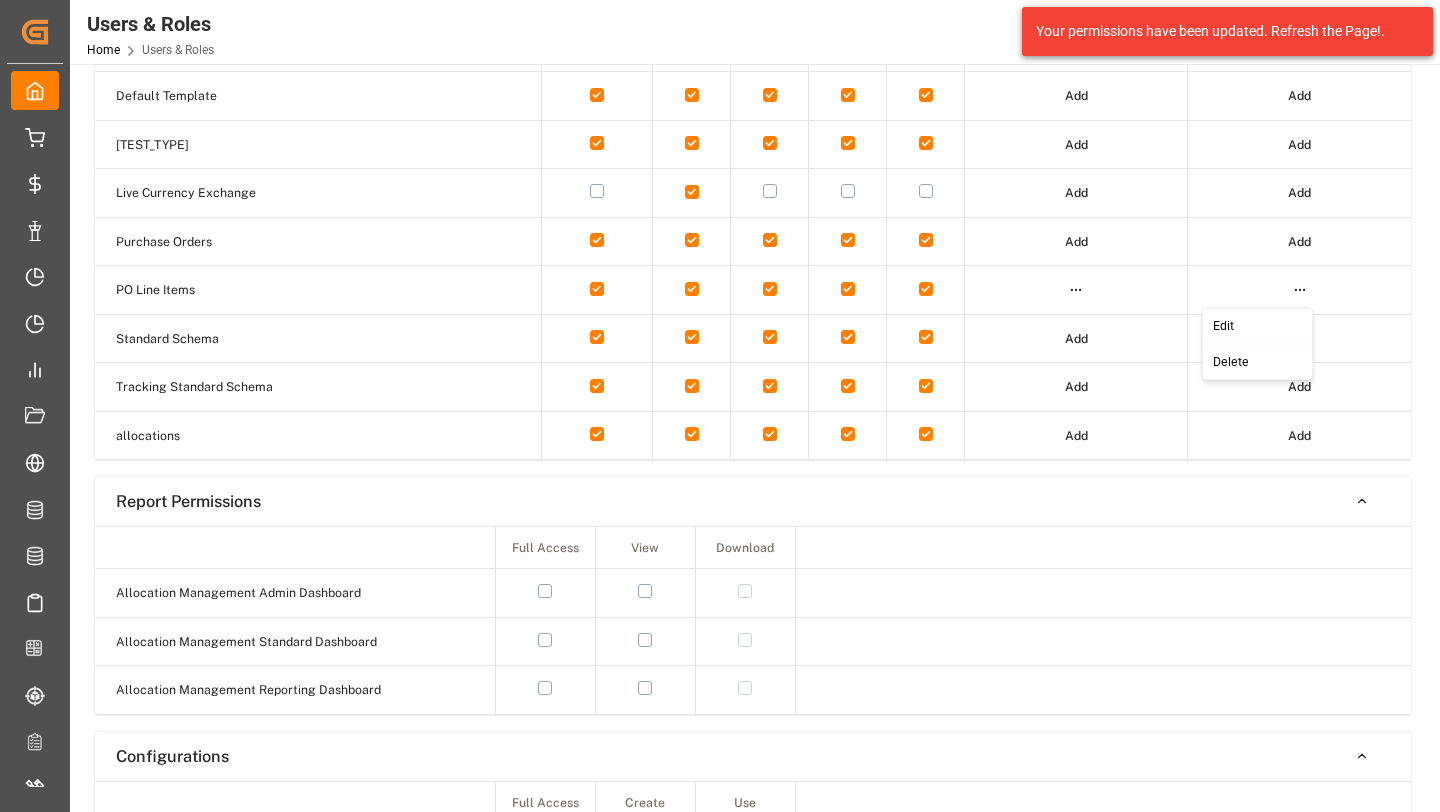 click on "Delete" at bounding box center [1257, 362] 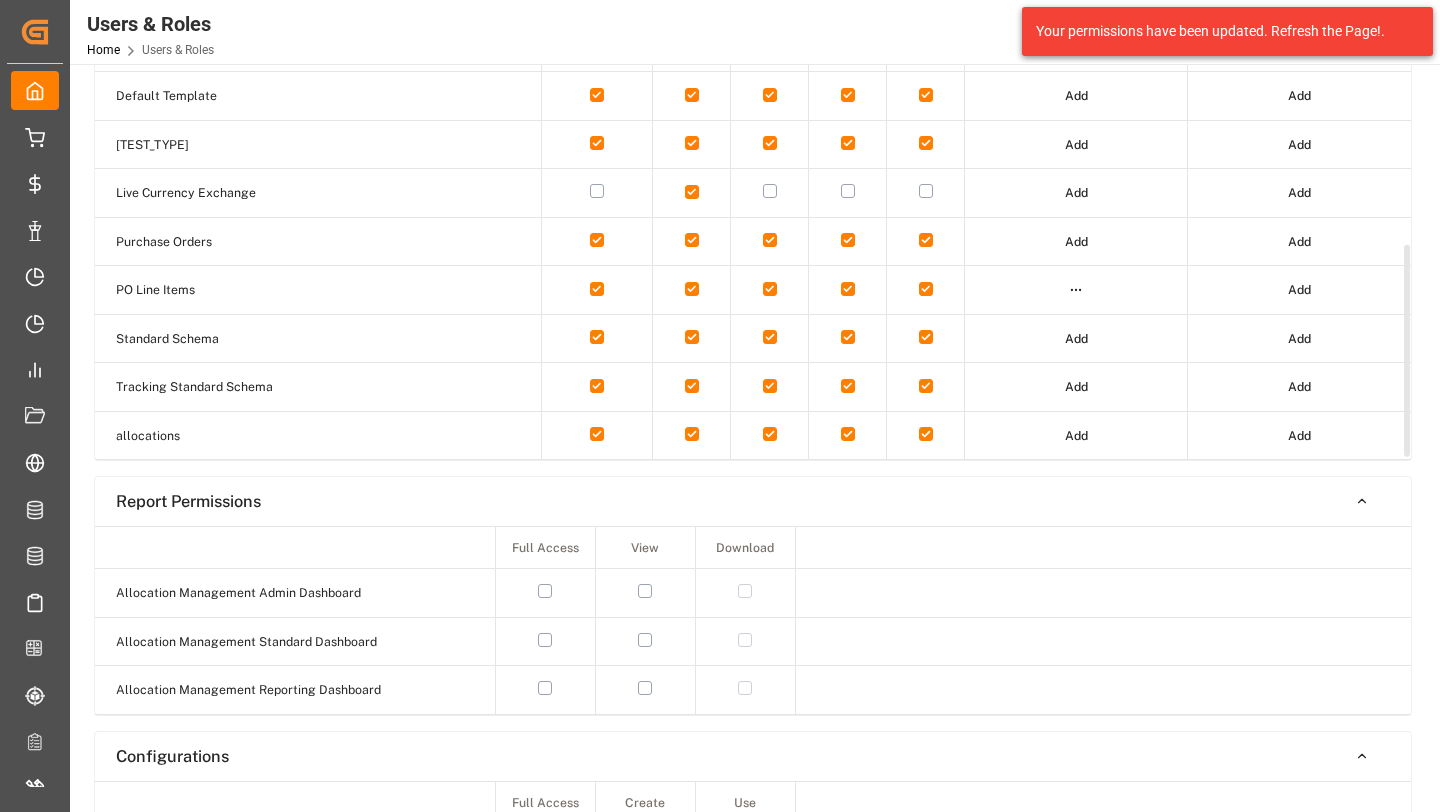 scroll, scrollTop: 0, scrollLeft: 0, axis: both 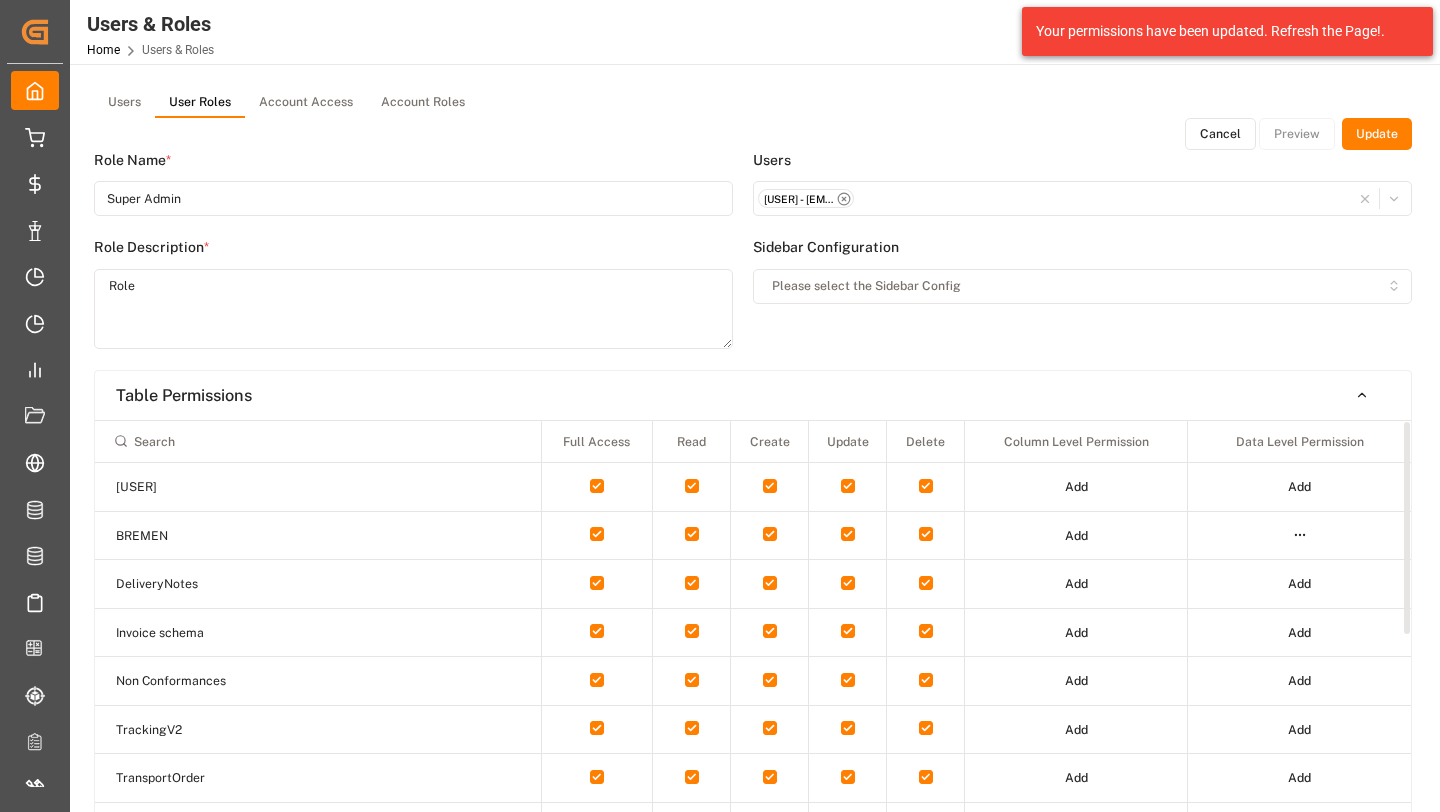 click on "Users" at bounding box center [1082, 160] 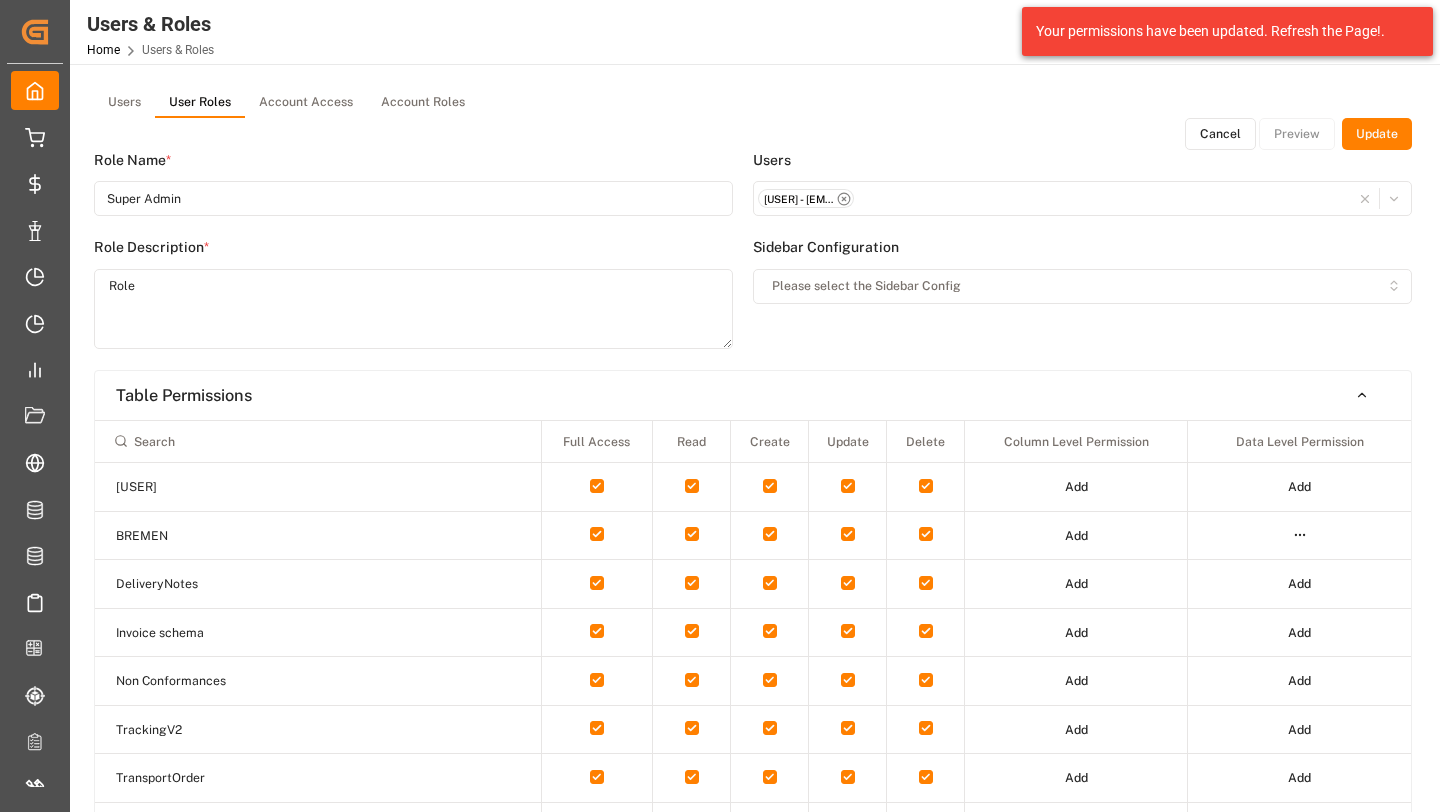 click on "Update" at bounding box center [1377, 134] 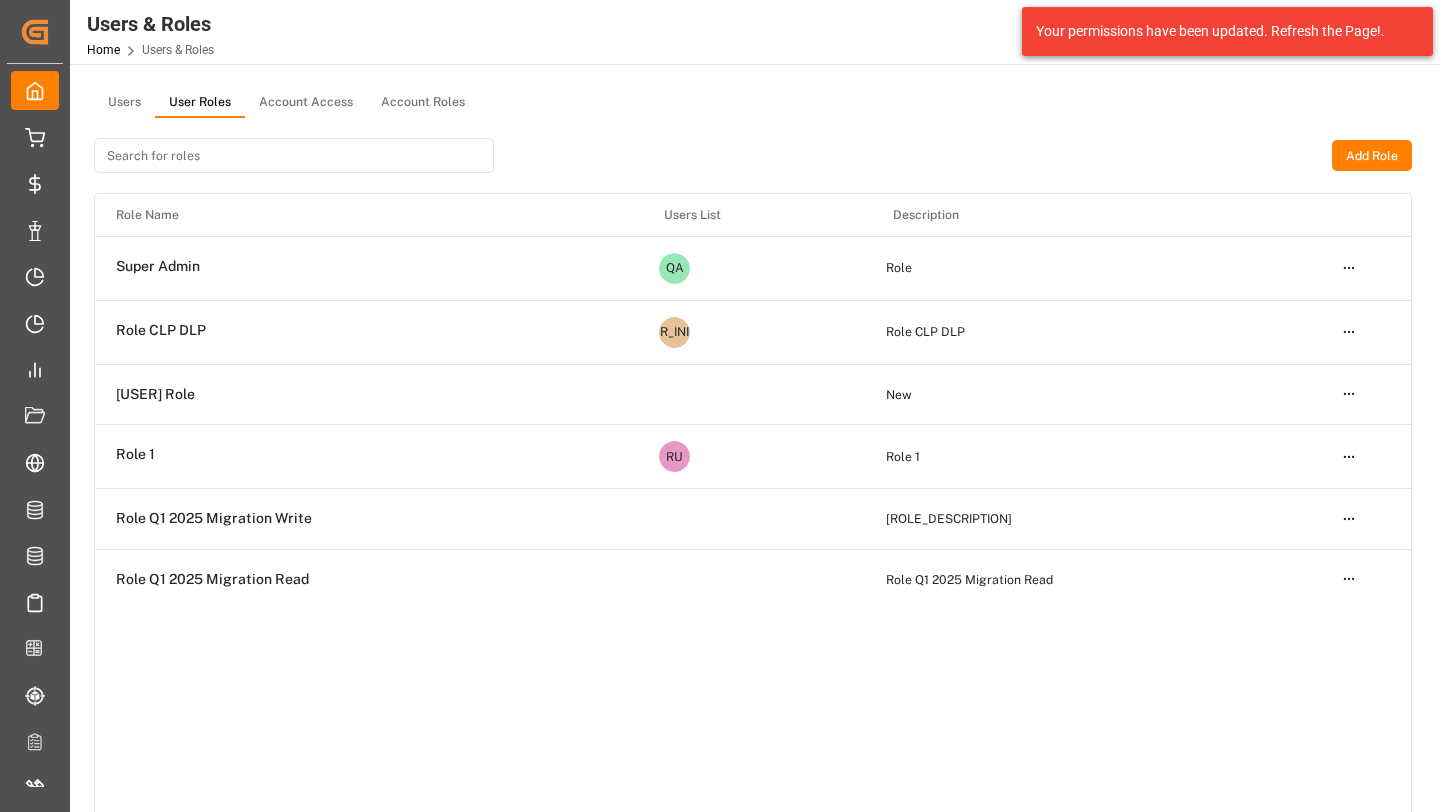 click on "Created by potrace 1.15, written by Peter Selinger 2001-2017 Created by potrace 1.15, written by Peter Selinger 2001-2017 My Cockpit My Cockpit My Quotes My Quotes My Rates My Rates Data Management Data Management My Allocations My Allocations Forecasting Allocations Forecasting Allocations My Reports My Reports Document Management Document Management Risk Management Risk Management All Carriers All Carriers Freight Forwarder Freight Forwarder Schedules Schedules CO2e Calculator CO2e Calculator Tracking Tracking Configuration Audits Configuration Audits Internal Tool Internal Tool Back to main menu Users & Roles Home Users & Roles Fireflink 0 Notifications Only show unread All Watching Mark all categories read No notifications Users User Roles Account Access Account Roles Add Role Role Name Users List Description Super Admin QA Role Open menu Role CLP DLP T@ Role CLP DLP Open menu API Automation Role New Open menu Role 1 RU Role 1 Open menu Role Q1 2025 Migration Write Open menu Role Q1 2025 Migration Read" at bounding box center [720, 406] 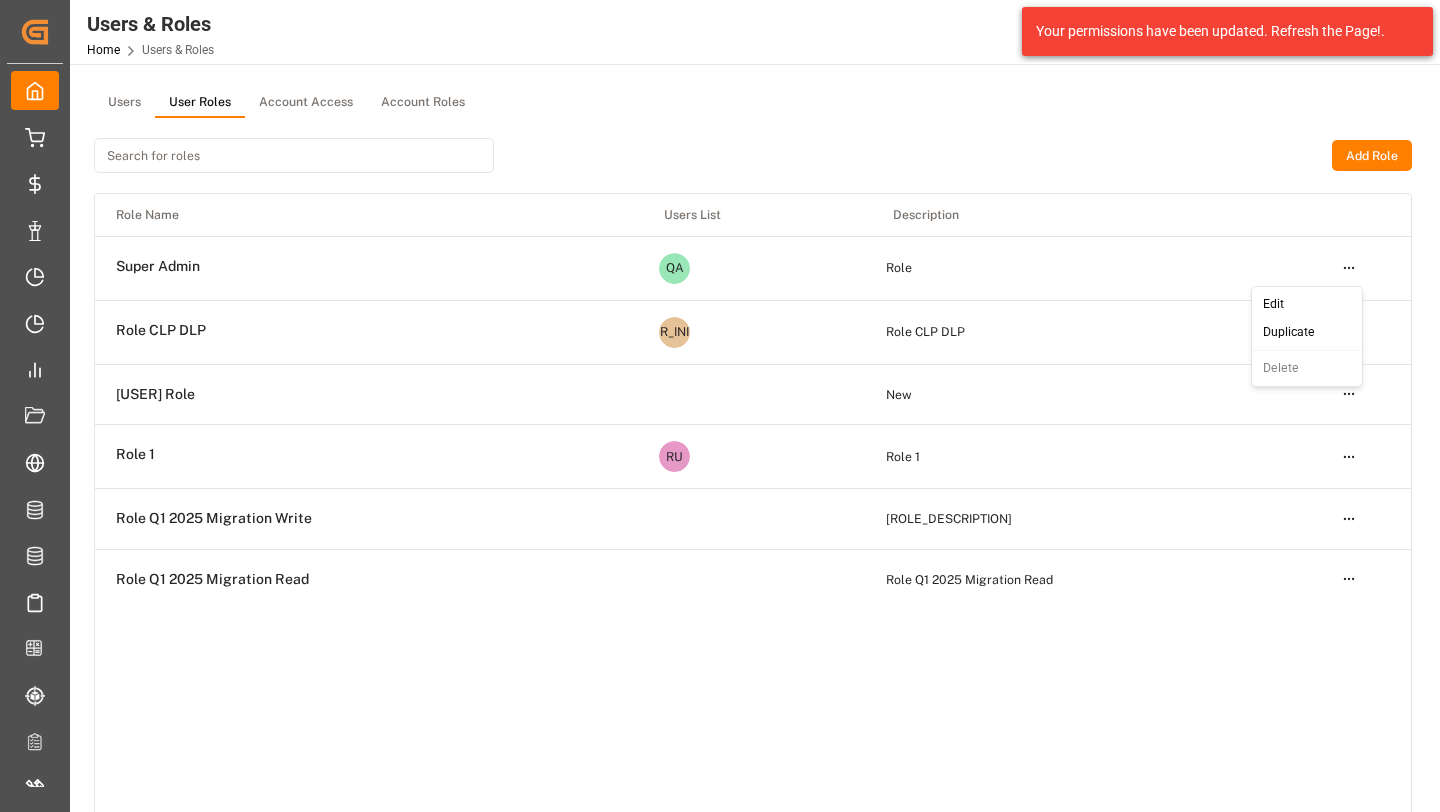 click on "Edit" at bounding box center (1307, 305) 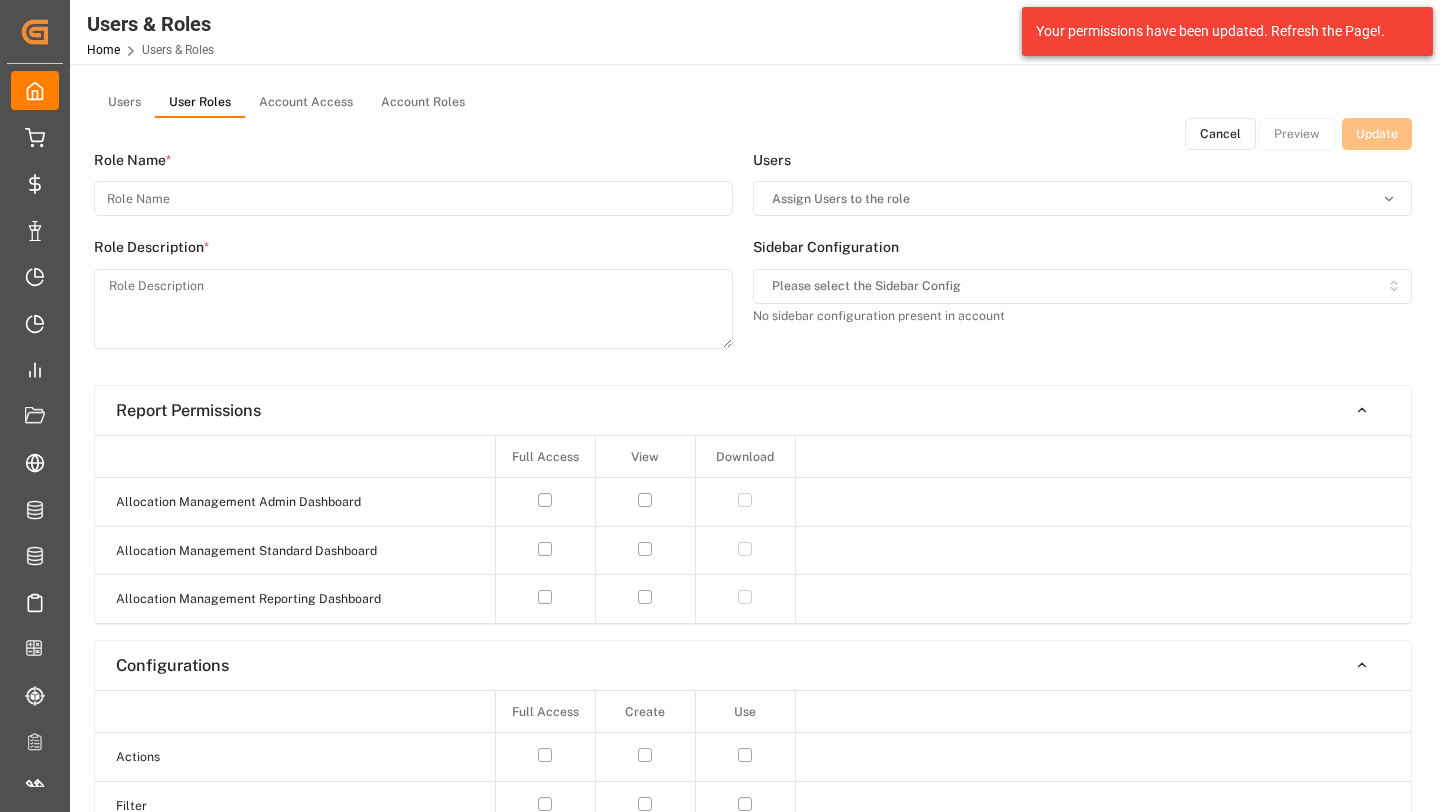 type on "Super Admin" 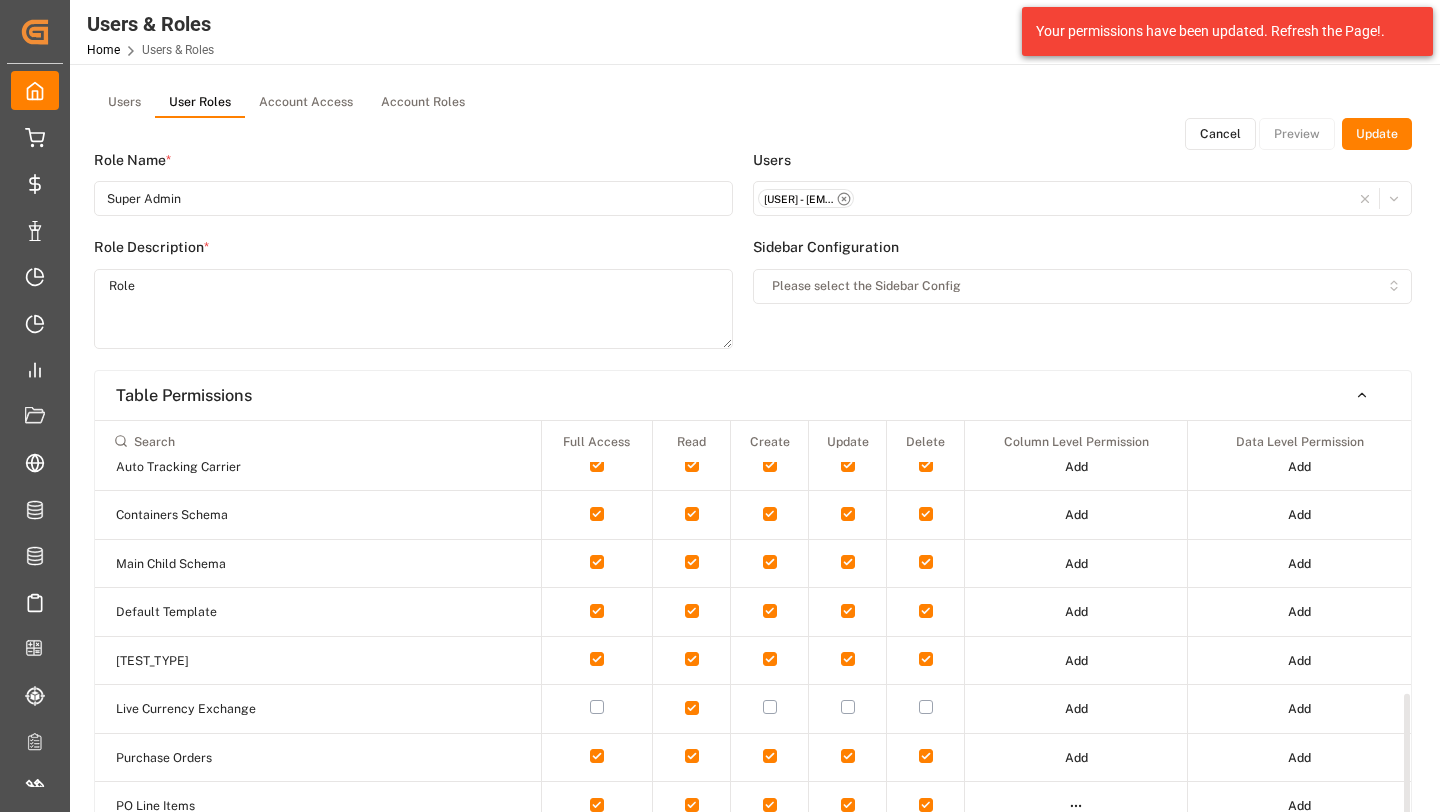 scroll, scrollTop: 621, scrollLeft: 0, axis: vertical 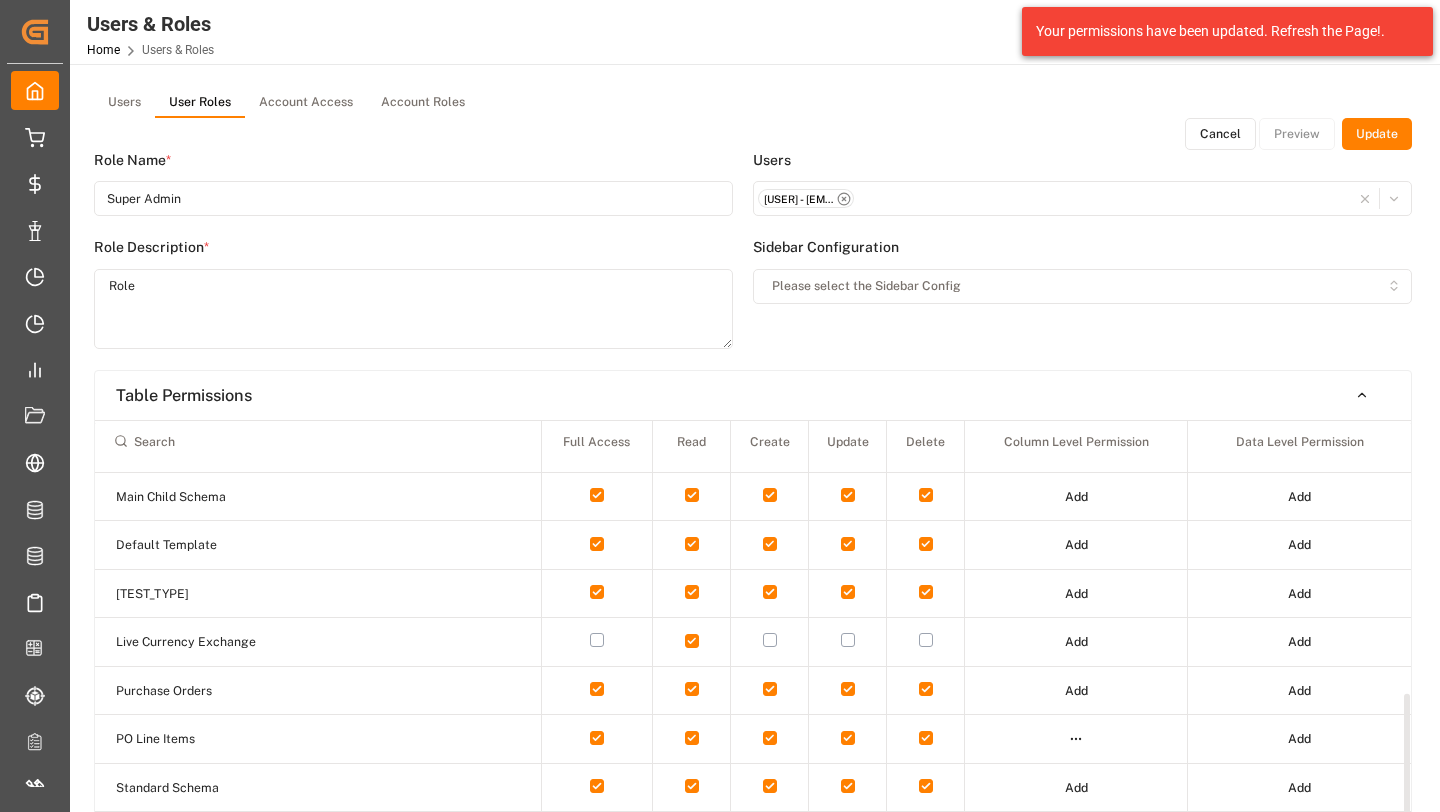 click on "Add" at bounding box center (1299, 739) 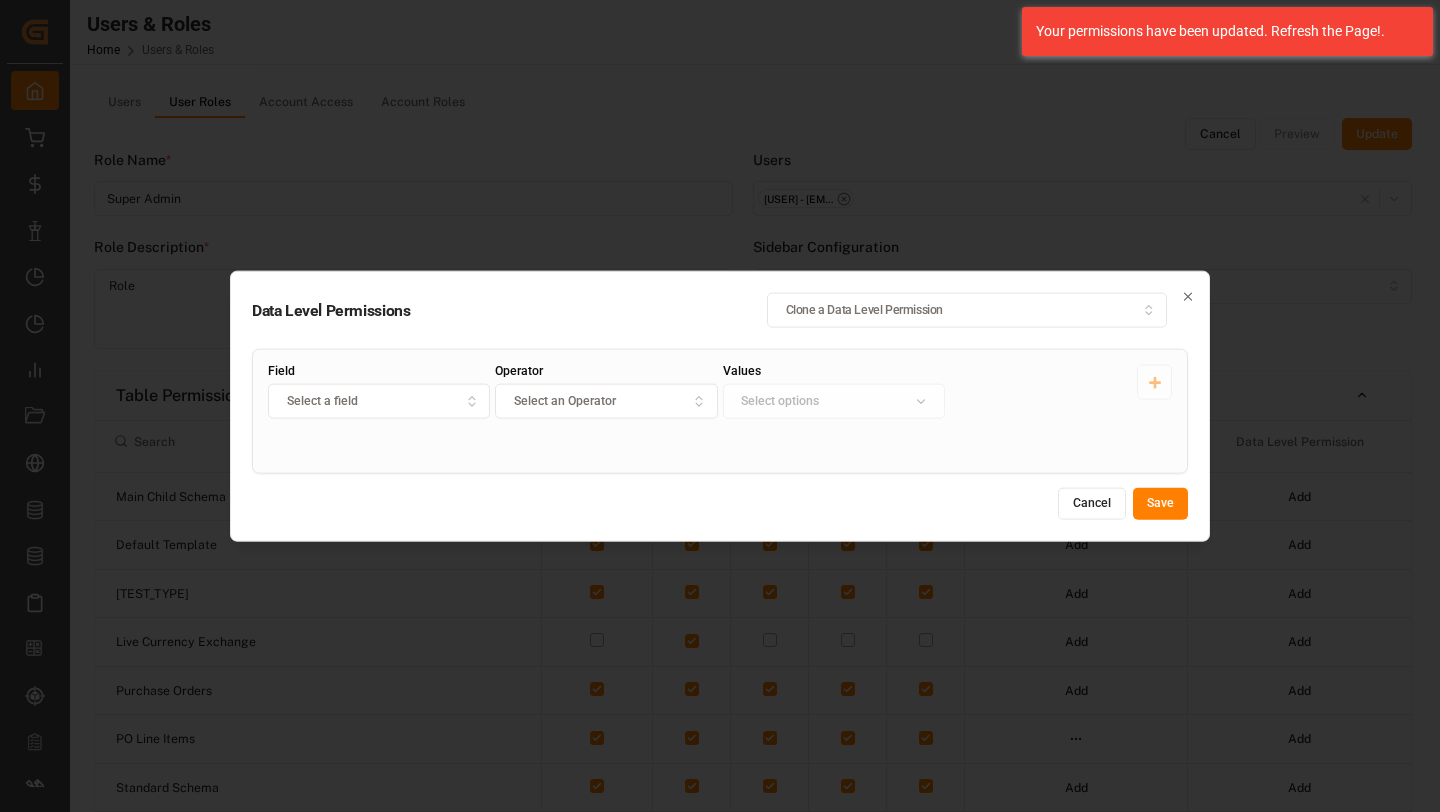 click on "Field" at bounding box center (379, 371) 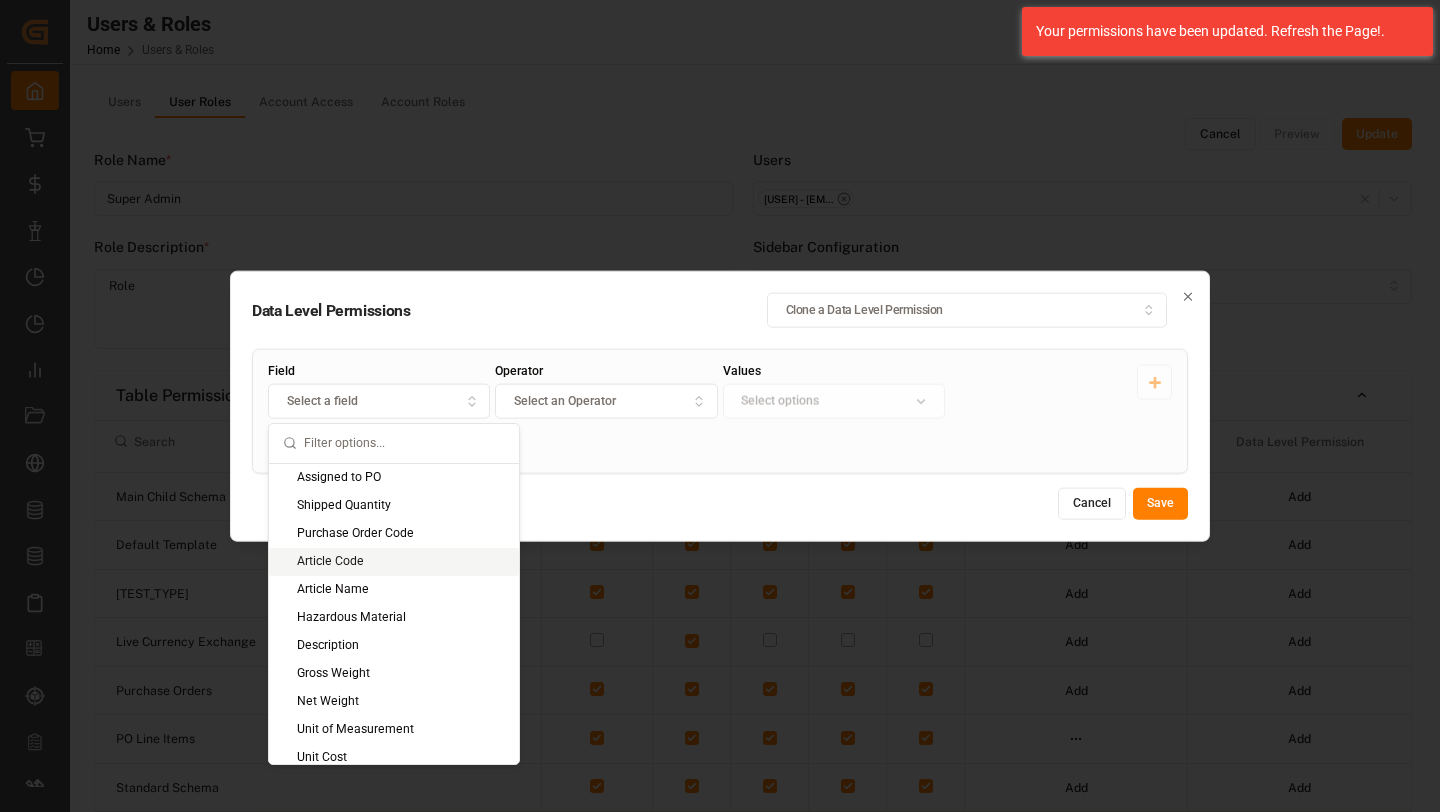 click on "Article Code" at bounding box center (394, 562) 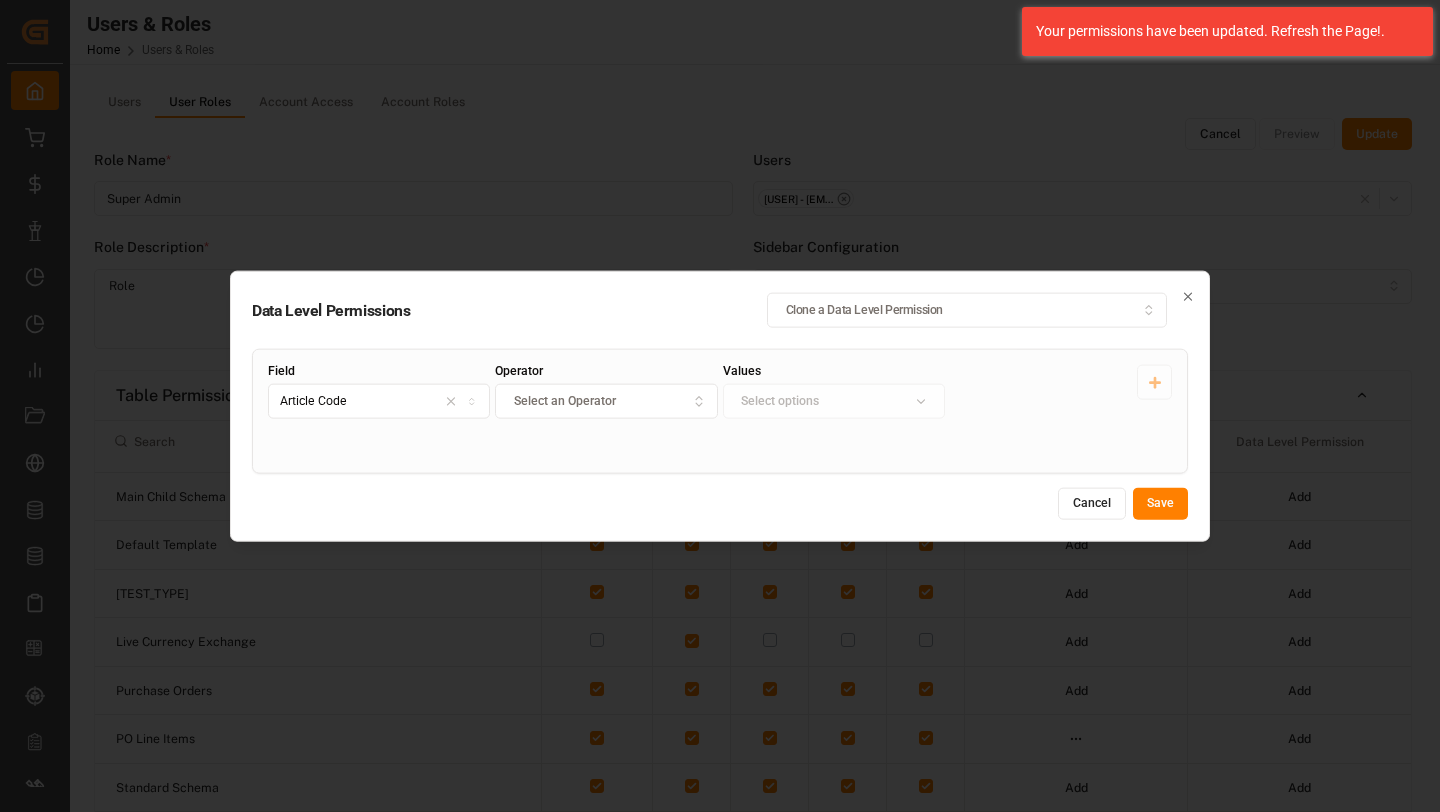 click on "Article Code" at bounding box center (379, 401) 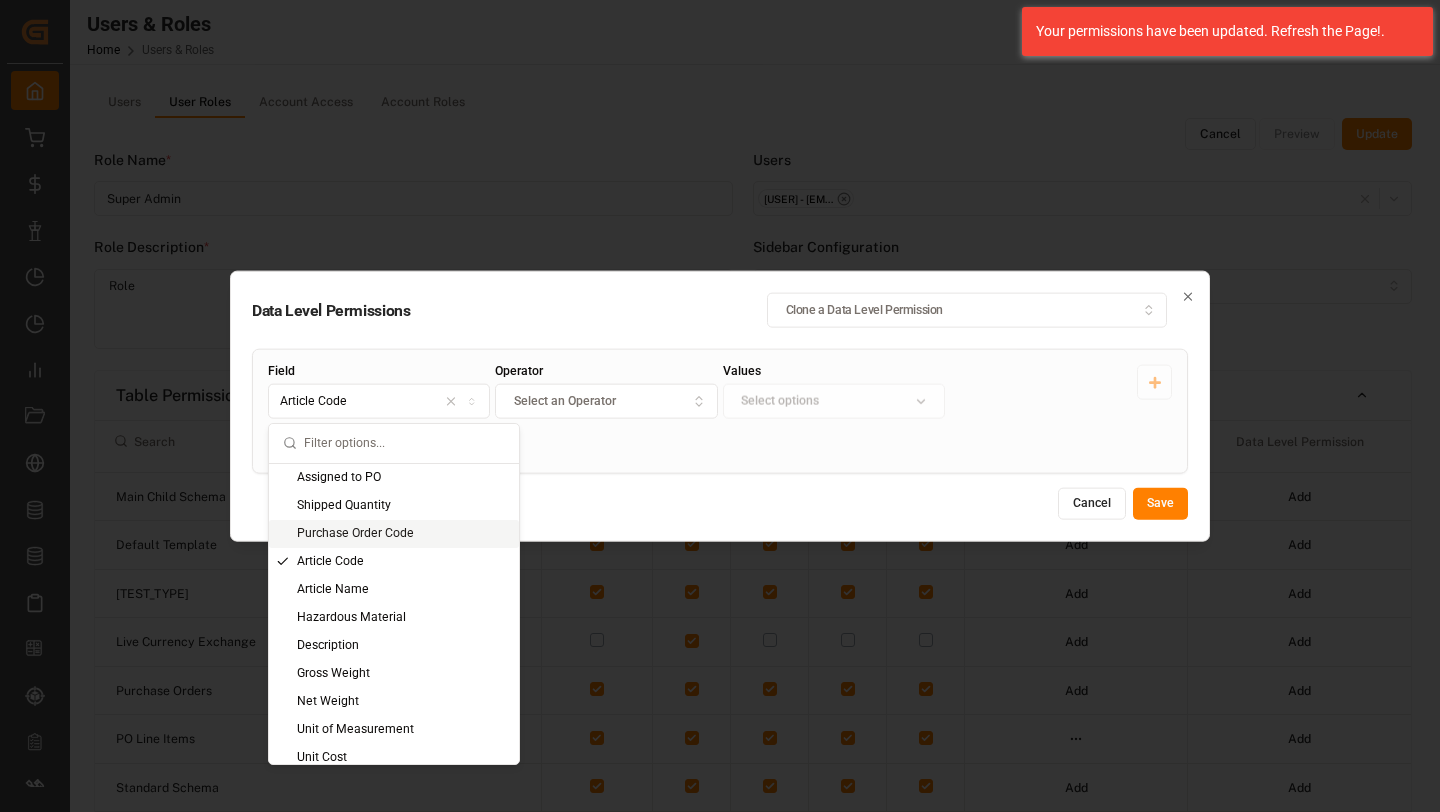 click on "Purchase Order Code" at bounding box center (394, 534) 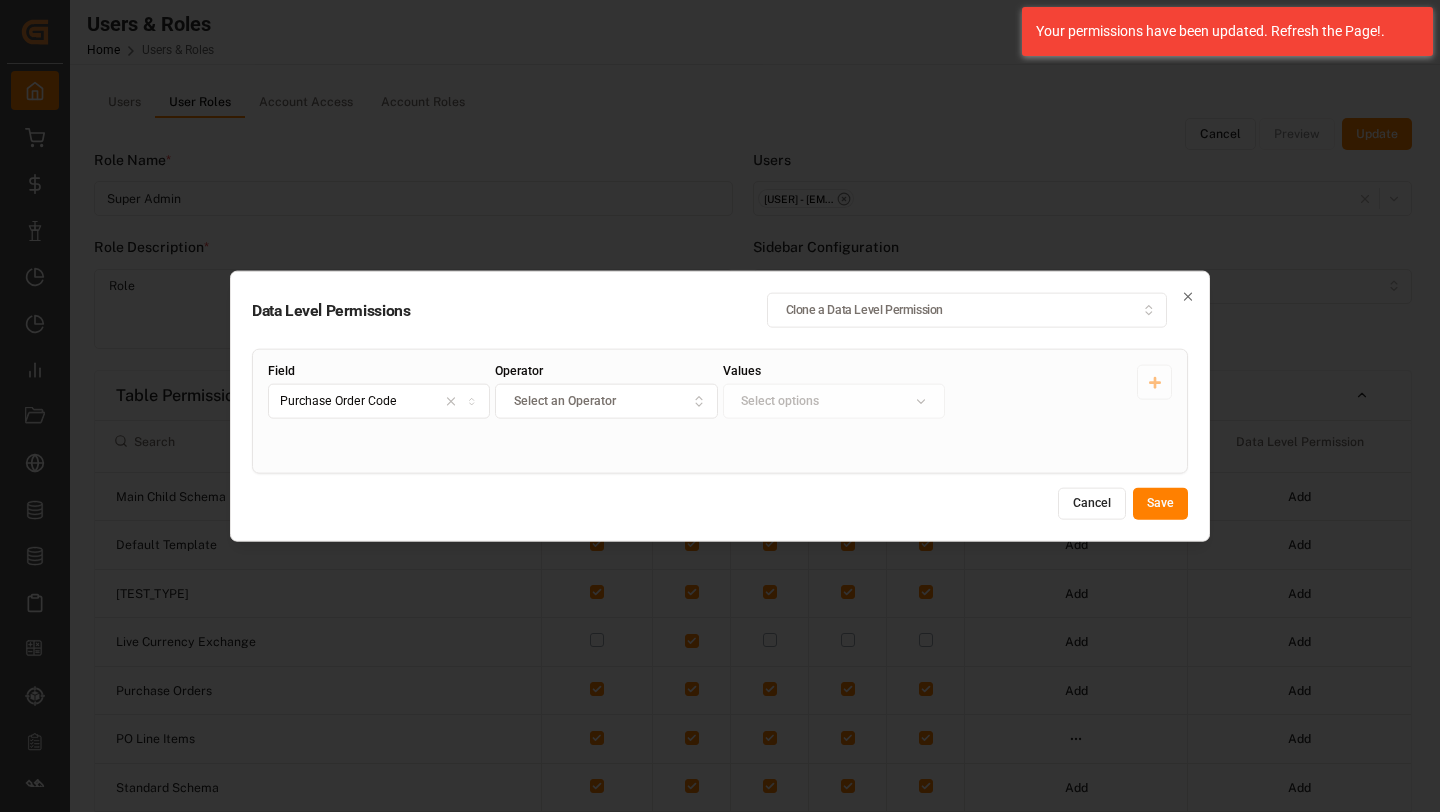 click on "Select an Operator" at bounding box center [606, 401] 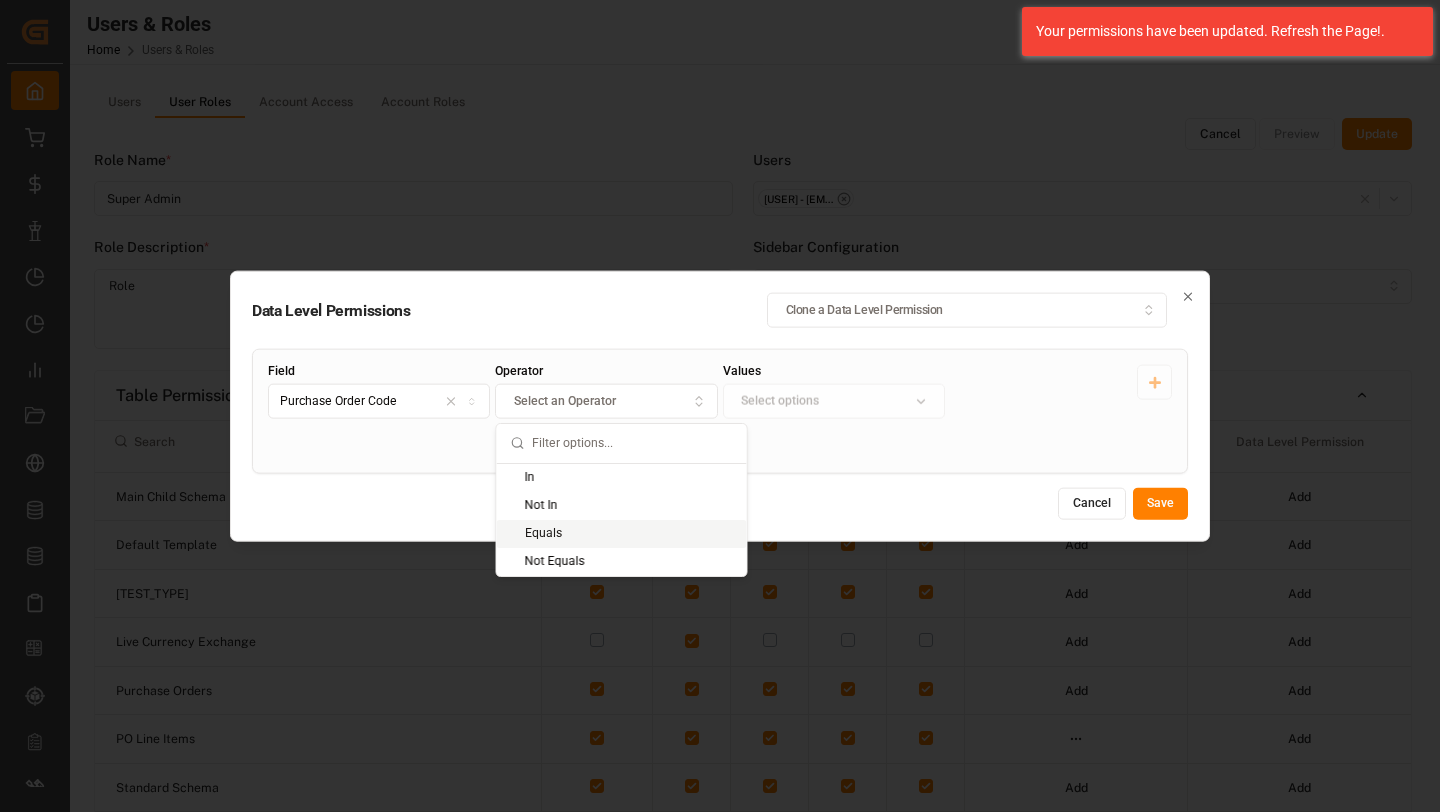click on "Equals" at bounding box center (622, 534) 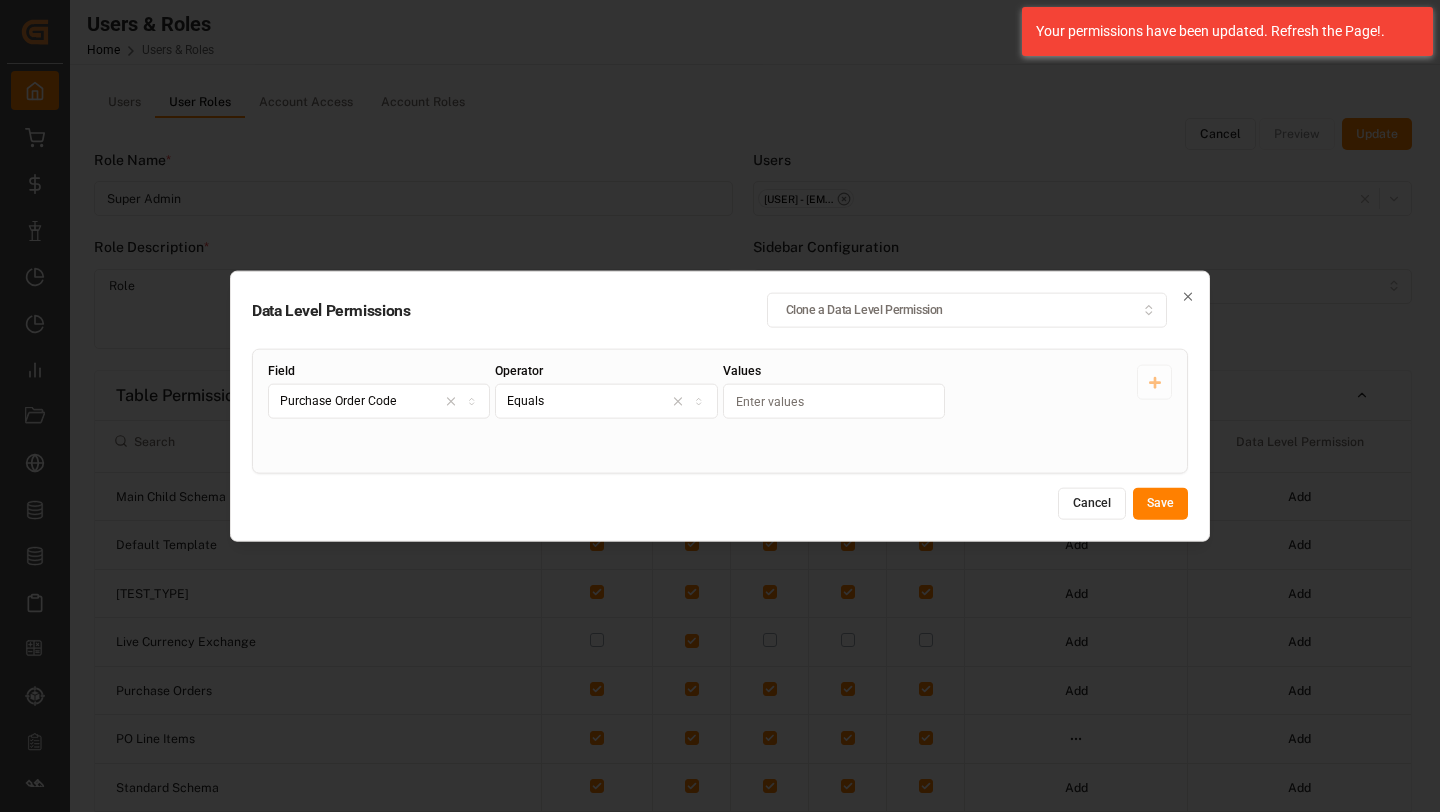 click on "Values" at bounding box center [834, 401] 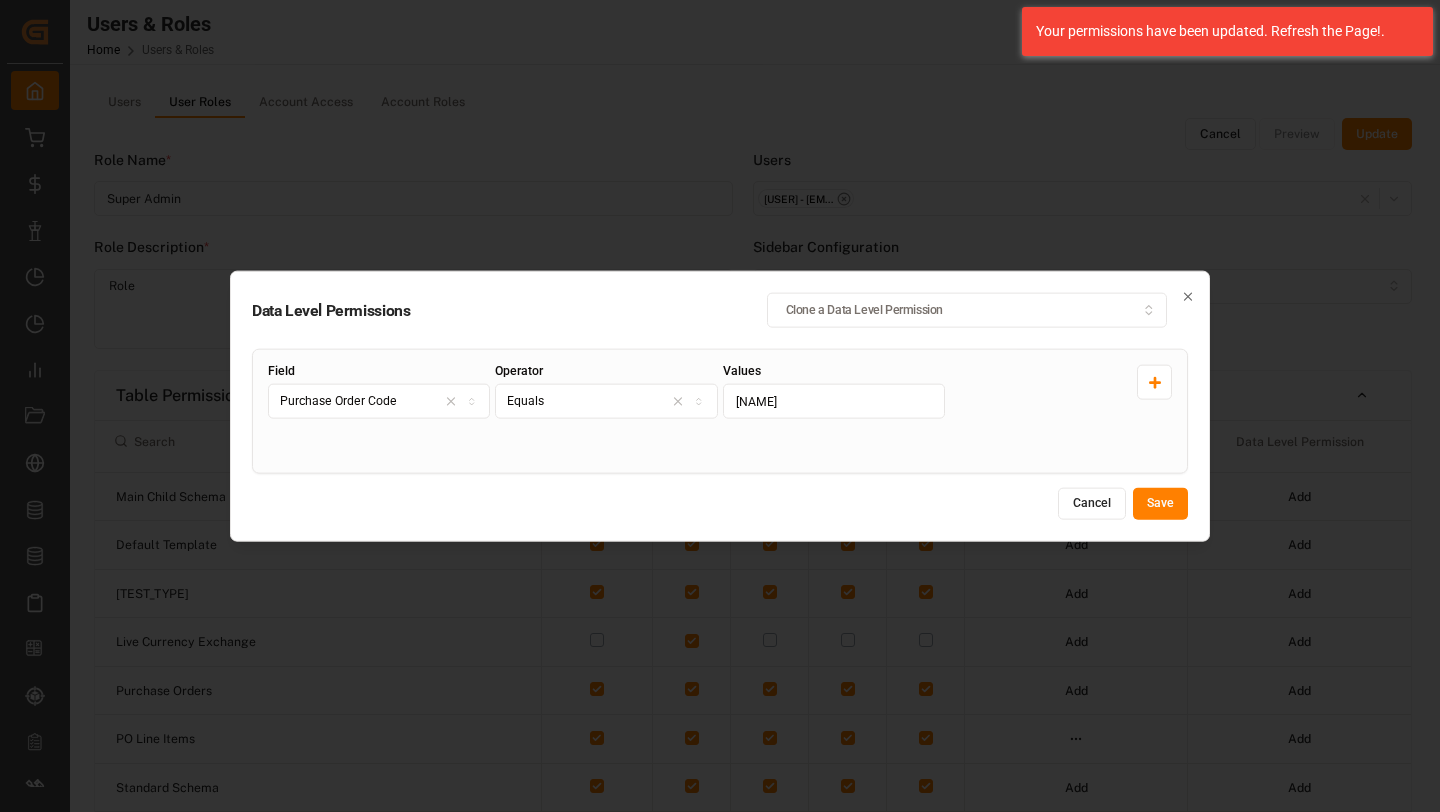 type on "Vikas" 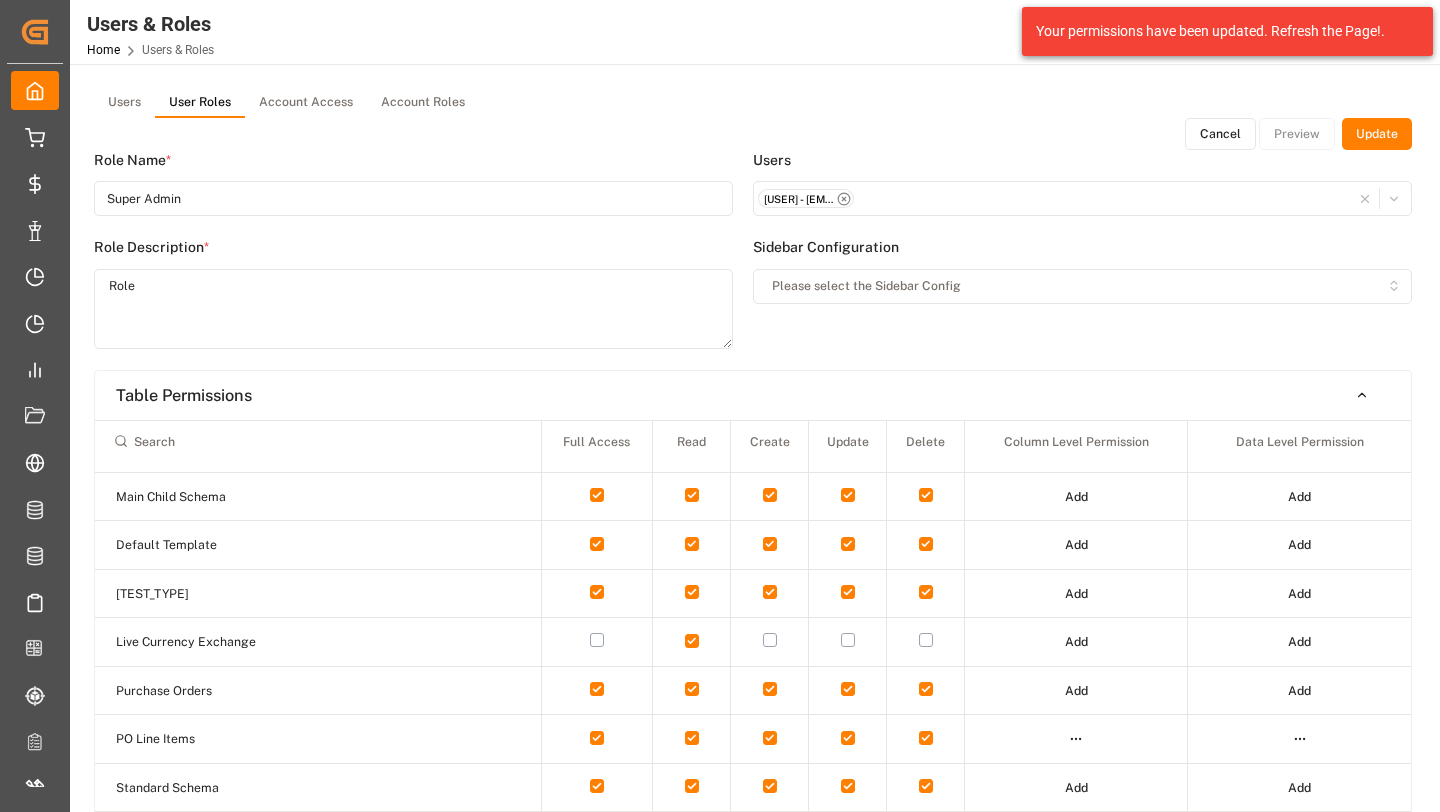 click on "Update" at bounding box center (1377, 134) 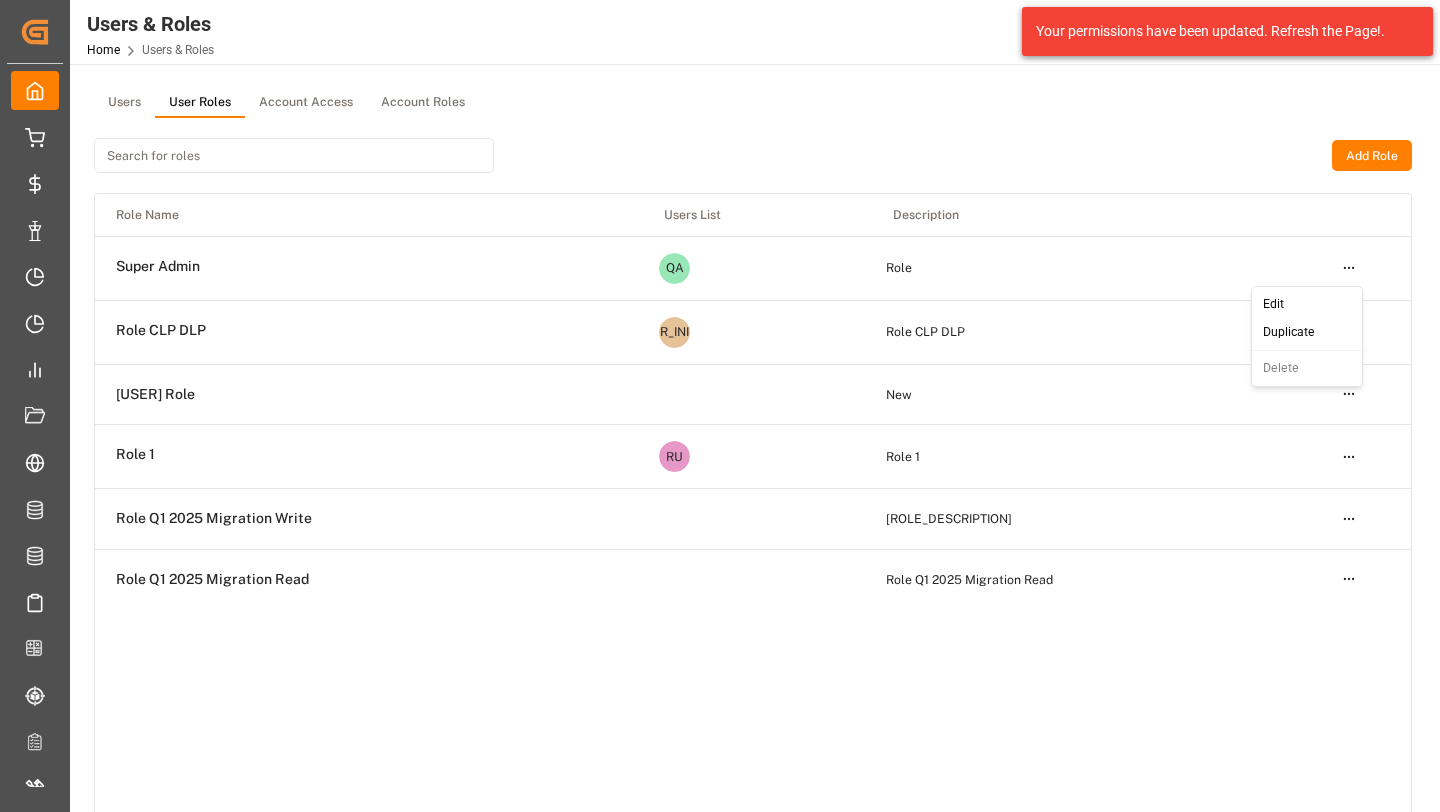 click on "Created by potrace 1.15, written by Peter Selinger 2001-2017 Created by potrace 1.15, written by Peter Selinger 2001-2017 My Cockpit My Cockpit My Quotes My Quotes My Rates My Rates Data Management Data Management My Allocations My Allocations Forecasting Allocations Forecasting Allocations My Reports My Reports Document Management Document Management Risk Management Risk Management All Carriers All Carriers Freight Forwarder Freight Forwarder Schedules Schedules CO2e Calculator CO2e Calculator Tracking Tracking Configuration Audits Configuration Audits Internal Tool Internal Tool Back to main menu Users & Roles Home Users & Roles Fireflink 0 Notifications Only show unread All Watching Mark all categories read No notifications Users User Roles Account Access Account Roles Add Role Role Name Users List Description Super Admin QA Role Open menu Role CLP DLP T@ Role CLP DLP Open menu API Automation Role New Open menu Role 1 RU Role 1 Open menu Role Q1 2025 Migration Write Open menu Role Q1 2025 Migration Read" at bounding box center [720, 406] 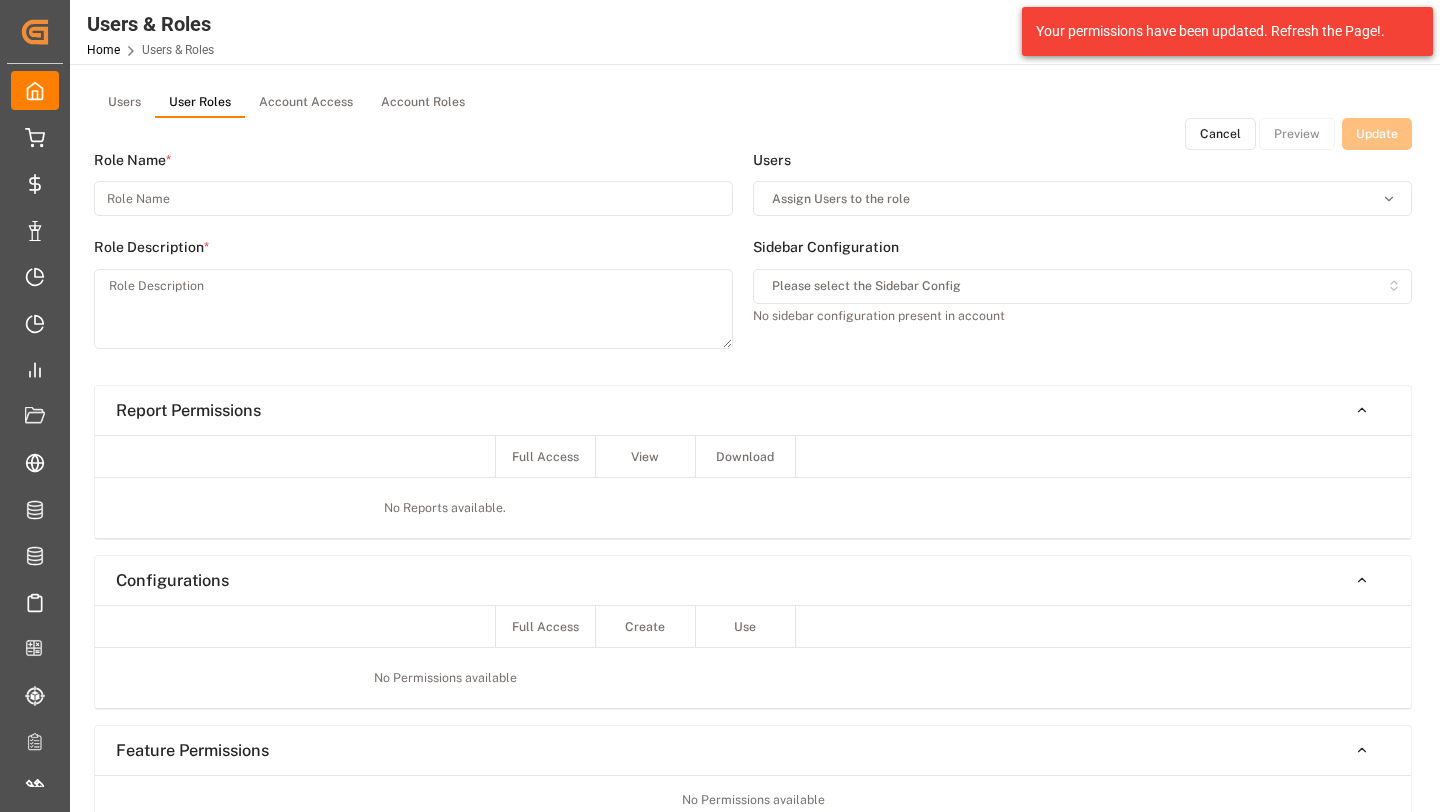 type on "Super Admin" 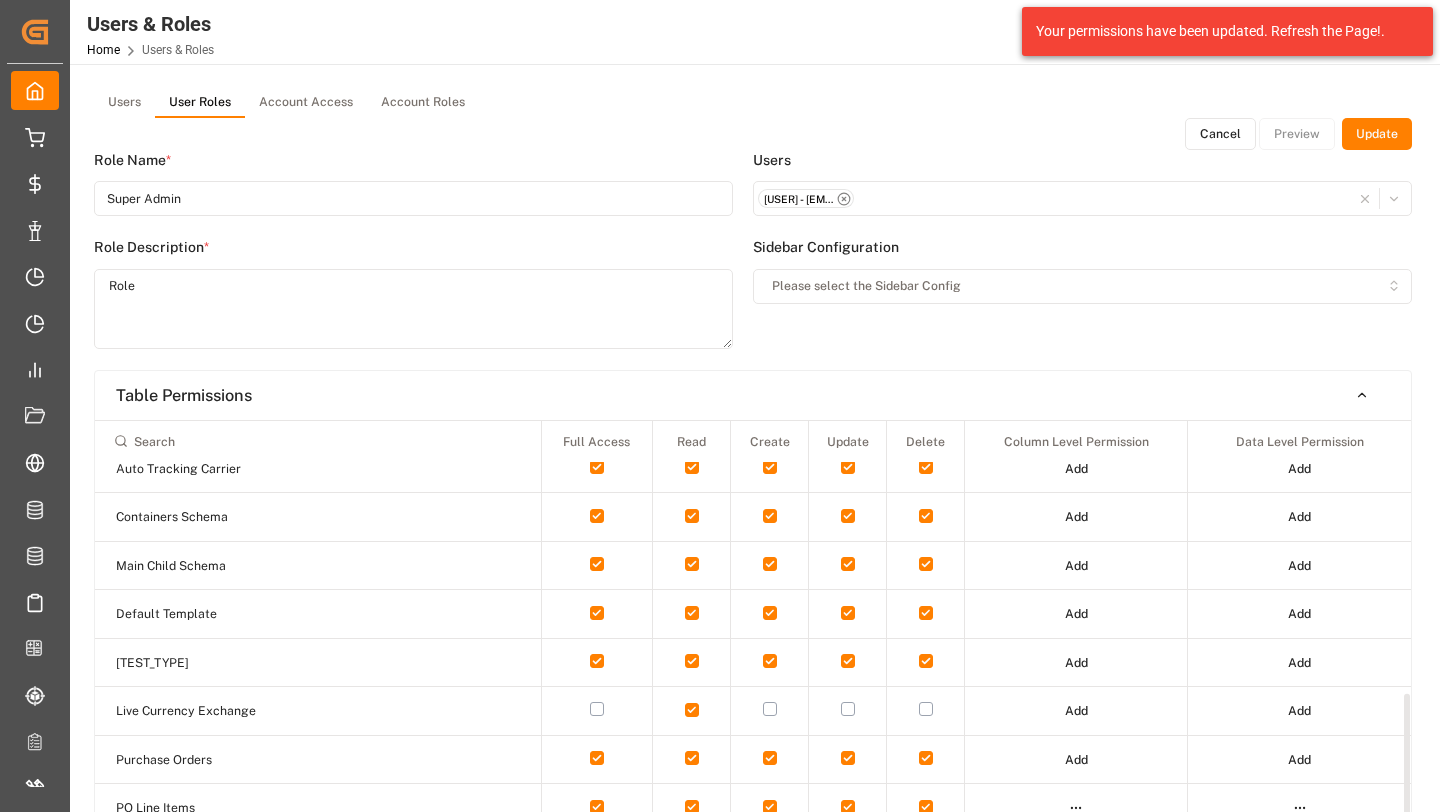 scroll, scrollTop: 621, scrollLeft: 0, axis: vertical 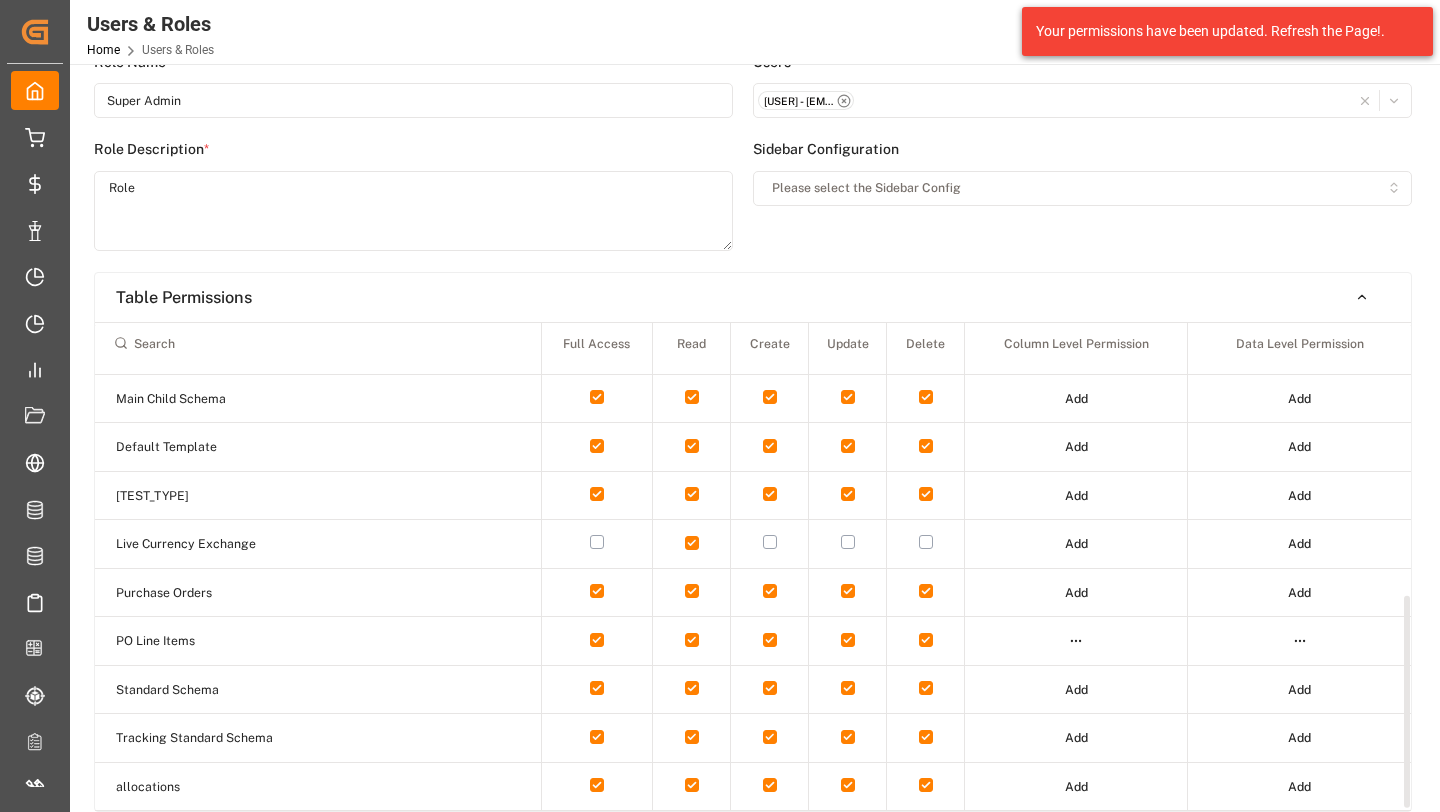 click on "Created by potrace 1.15, written by Peter Selinger 2001-2017 Created by potrace 1.15, written by Peter Selinger 2001-2017 My Cockpit My Cockpit My Quotes My Quotes My Rates My Rates Data Management Data Management My Allocations My Allocations Forecasting Allocations Forecasting Allocations My Reports My Reports Document Management Document Management Risk Management Risk Management All Carriers All Carriers Freight Forwarder Freight Forwarder Schedules Schedules CO2e Calculator CO2e Calculator Tracking Tracking Configuration Audits Configuration Audits Internal Tool Internal Tool Back to main menu Users & Roles Home Users & Roles Fireflink 0 Notifications Only show unread All Watching Mark all categories read No notifications Users User Roles Account Access Account Roles Cancel Preview Update Role Name * Super Admin Role Description * Role Users QA Automation - qa-automation@logward.com Sidebar Configuration Please select the Sidebar Config Table Permissions Full Access Read Create Update Delete   Add   Add" at bounding box center [720, 406] 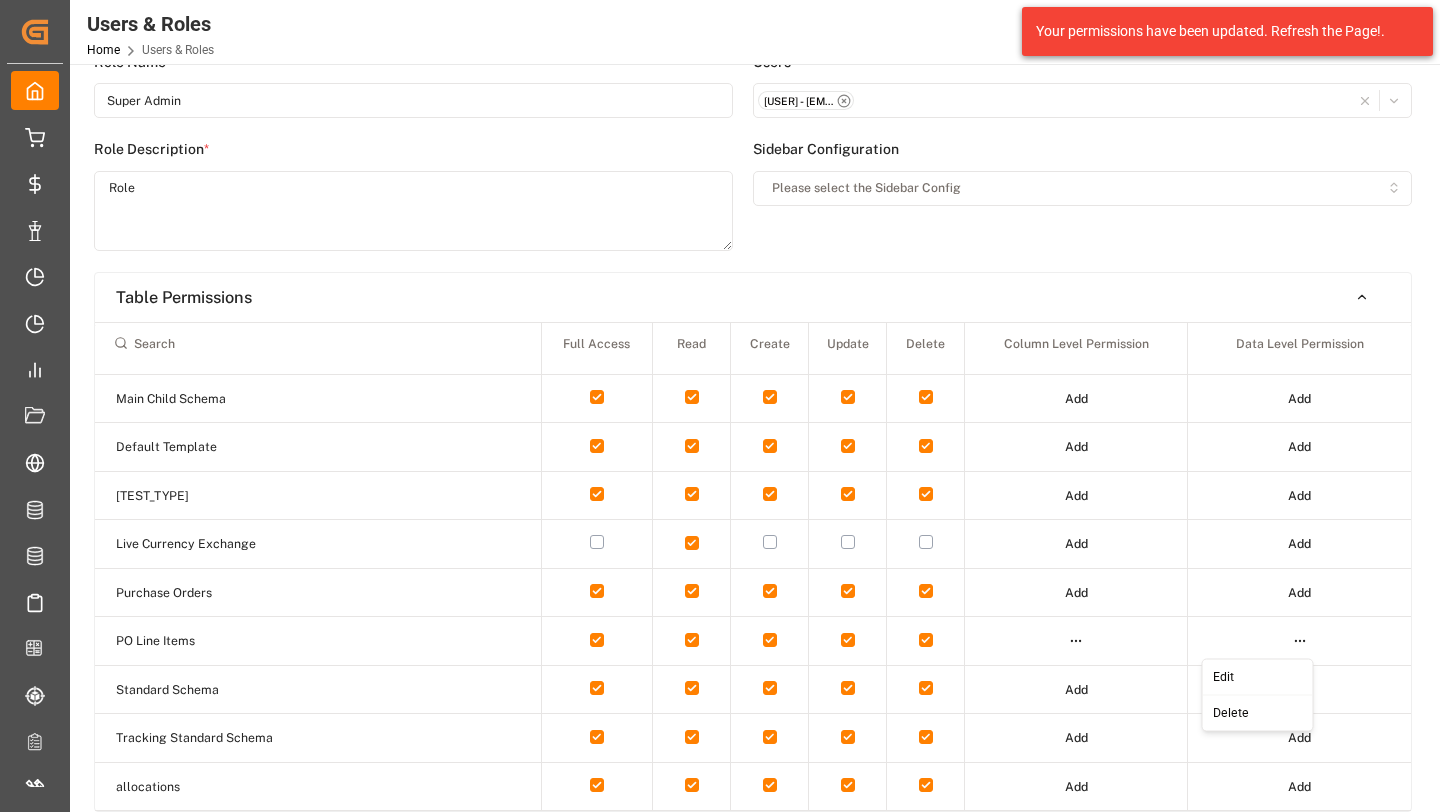 click on "Edit" at bounding box center (1257, 677) 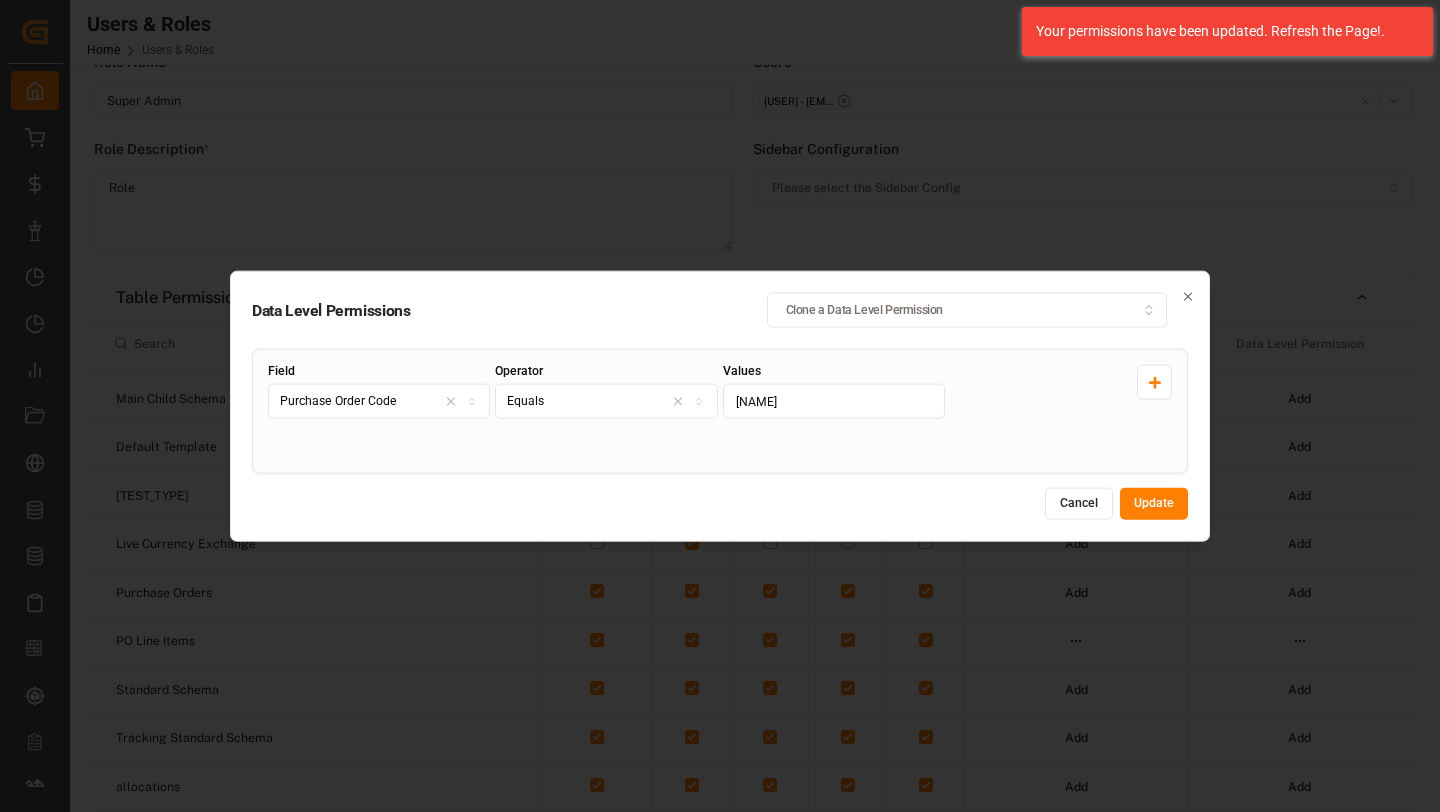 click on "Equals" at bounding box center [606, 402] 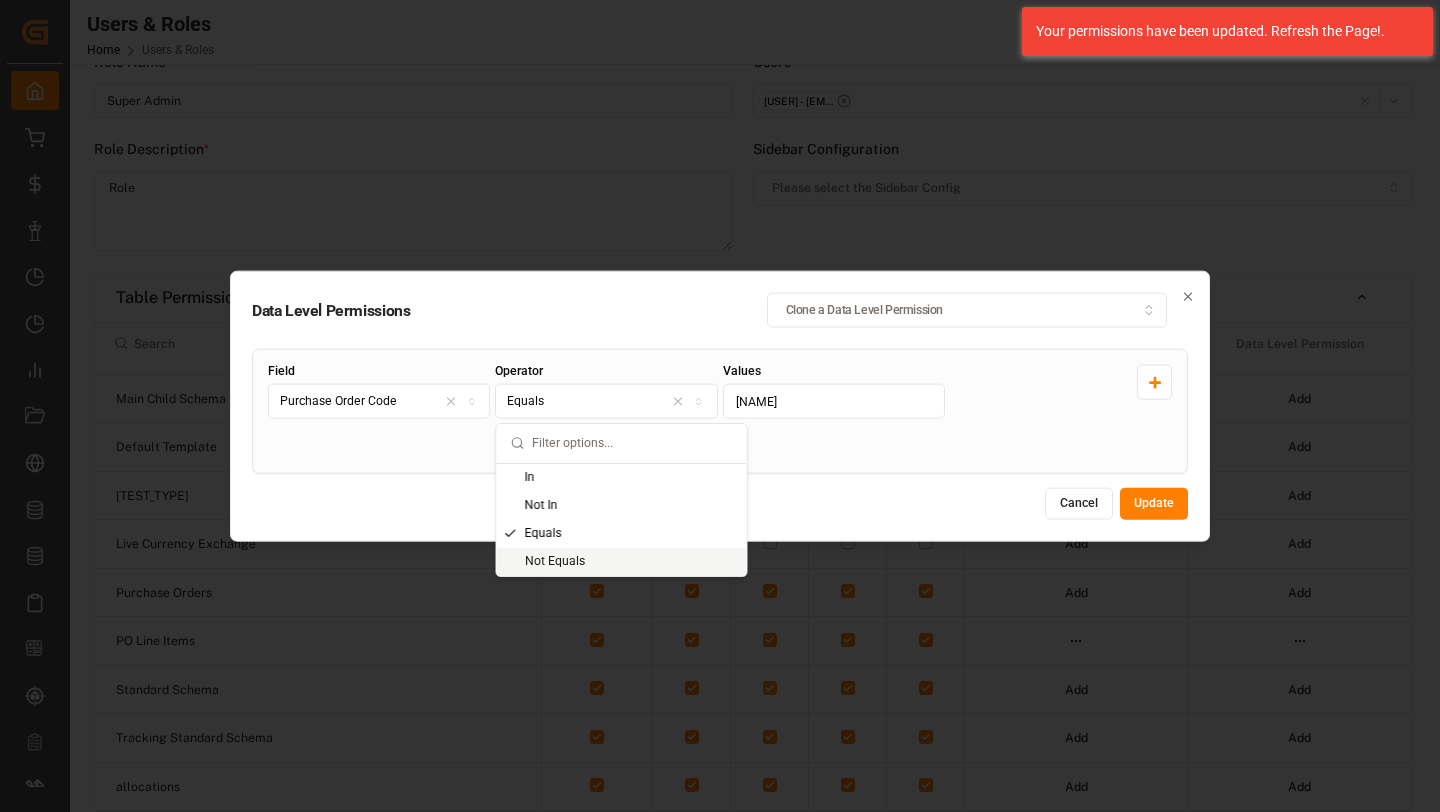 click on "Not Equals" at bounding box center (622, 562) 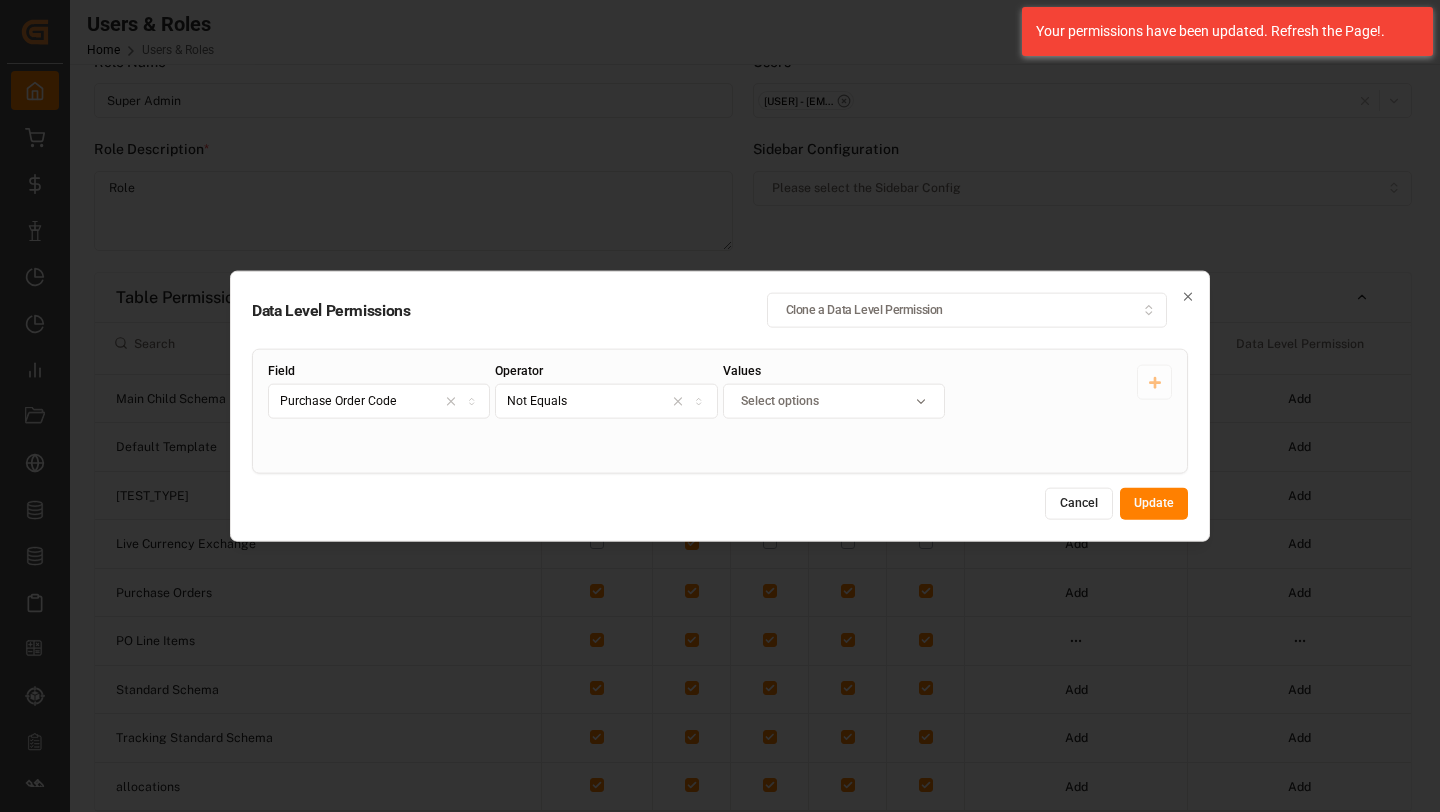click on "Select options" at bounding box center (834, 401) 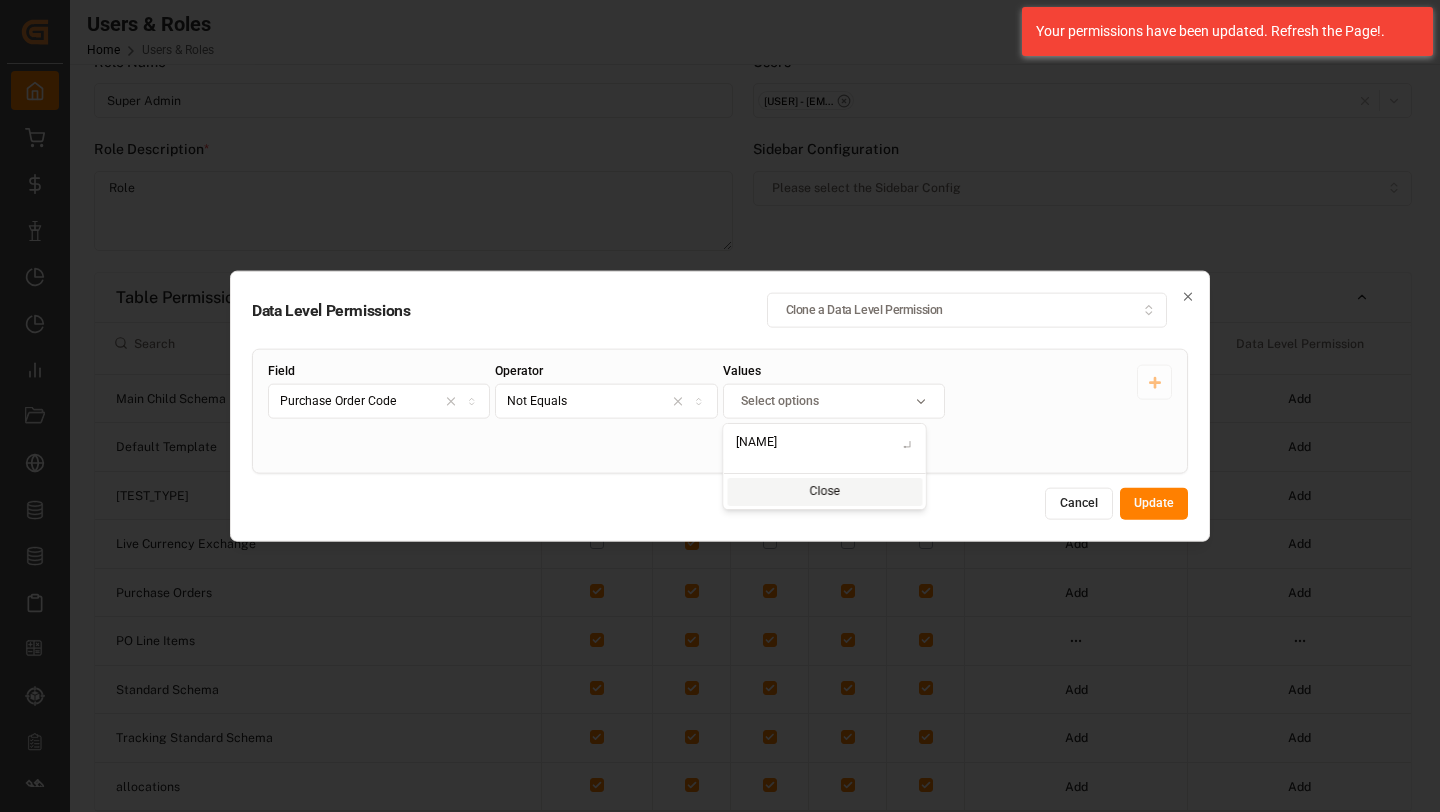 type on "Vikas" 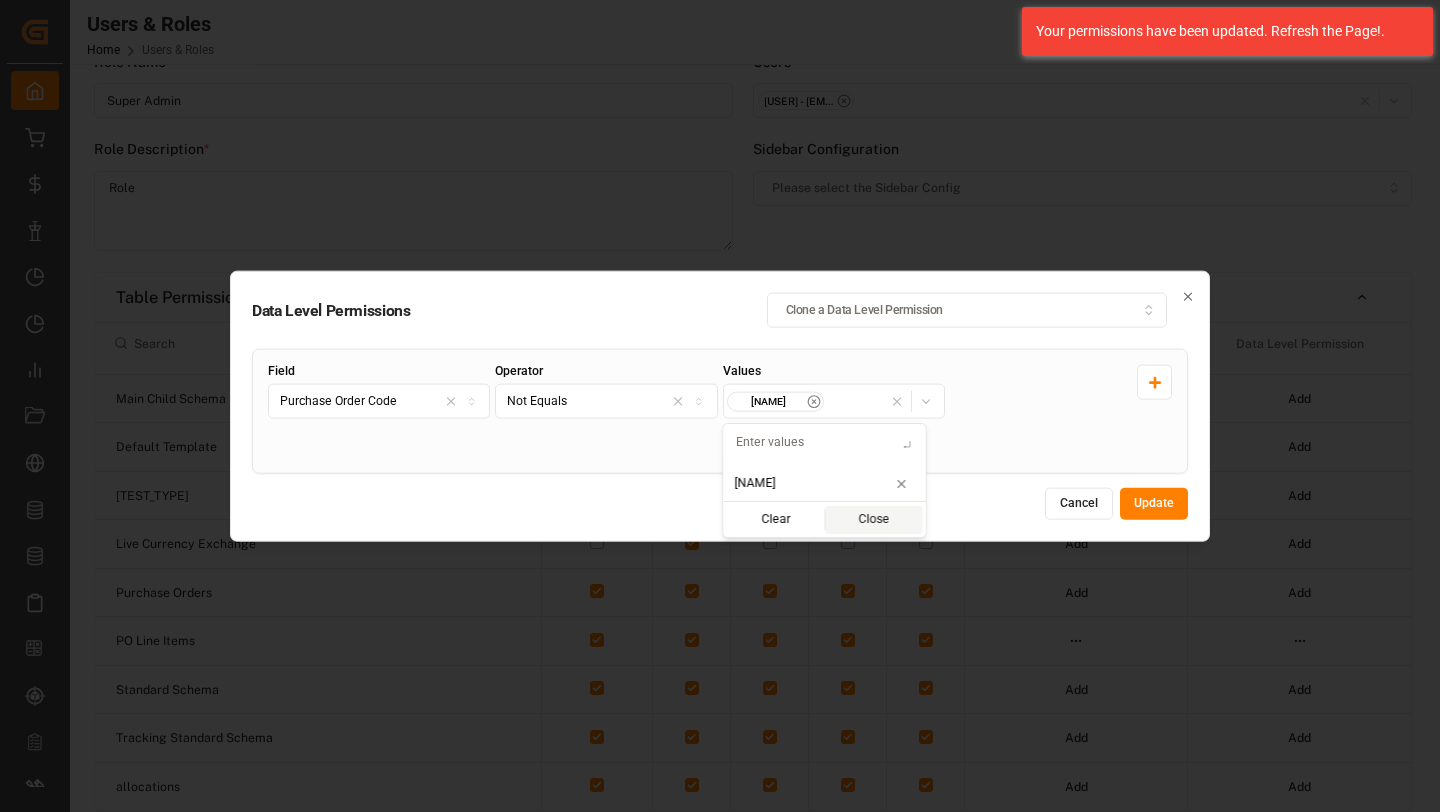 click on "Field Purchase Order Code Operator Not Equals Values Vikas" at bounding box center [720, 411] 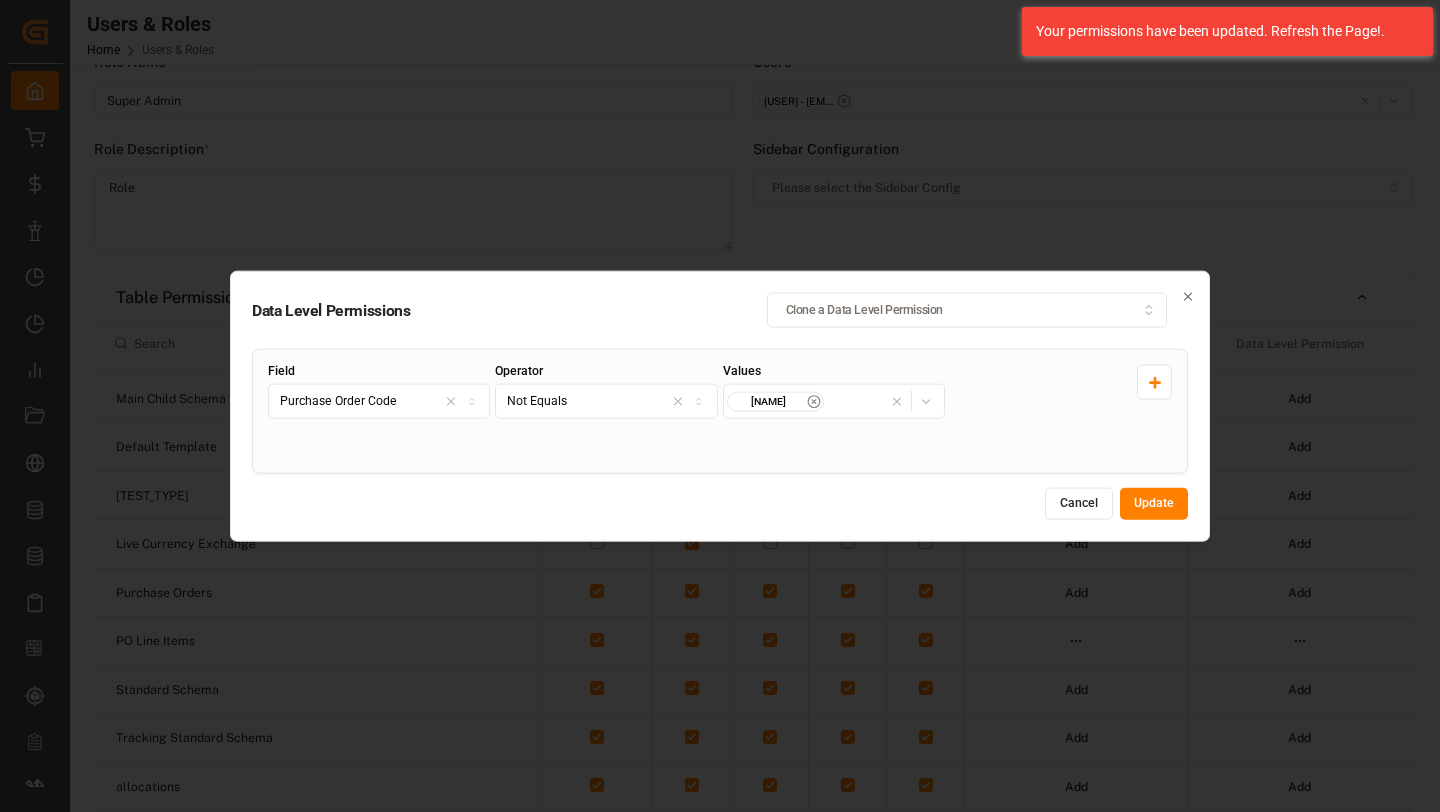 click on "Update" at bounding box center [1154, 504] 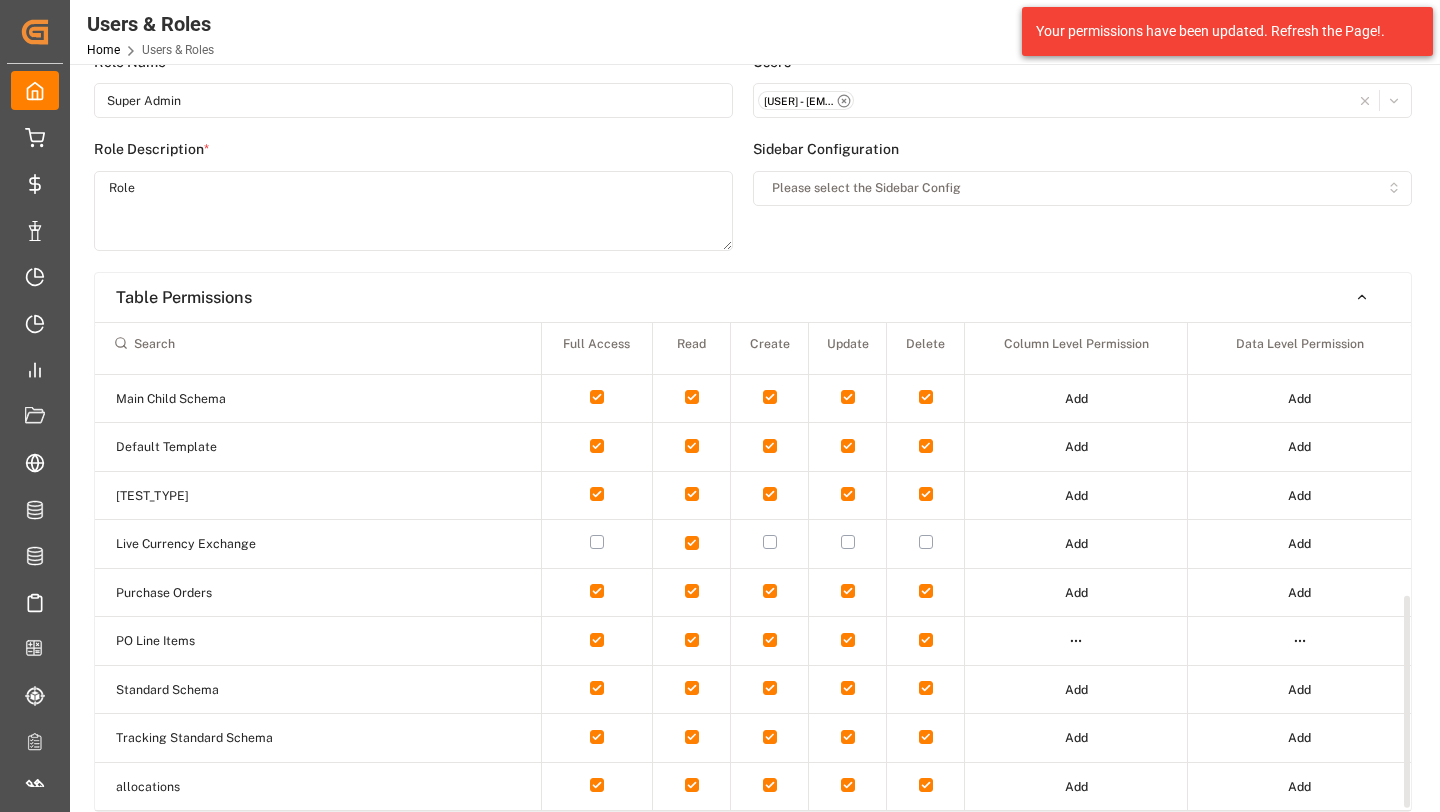 scroll, scrollTop: 138, scrollLeft: 0, axis: vertical 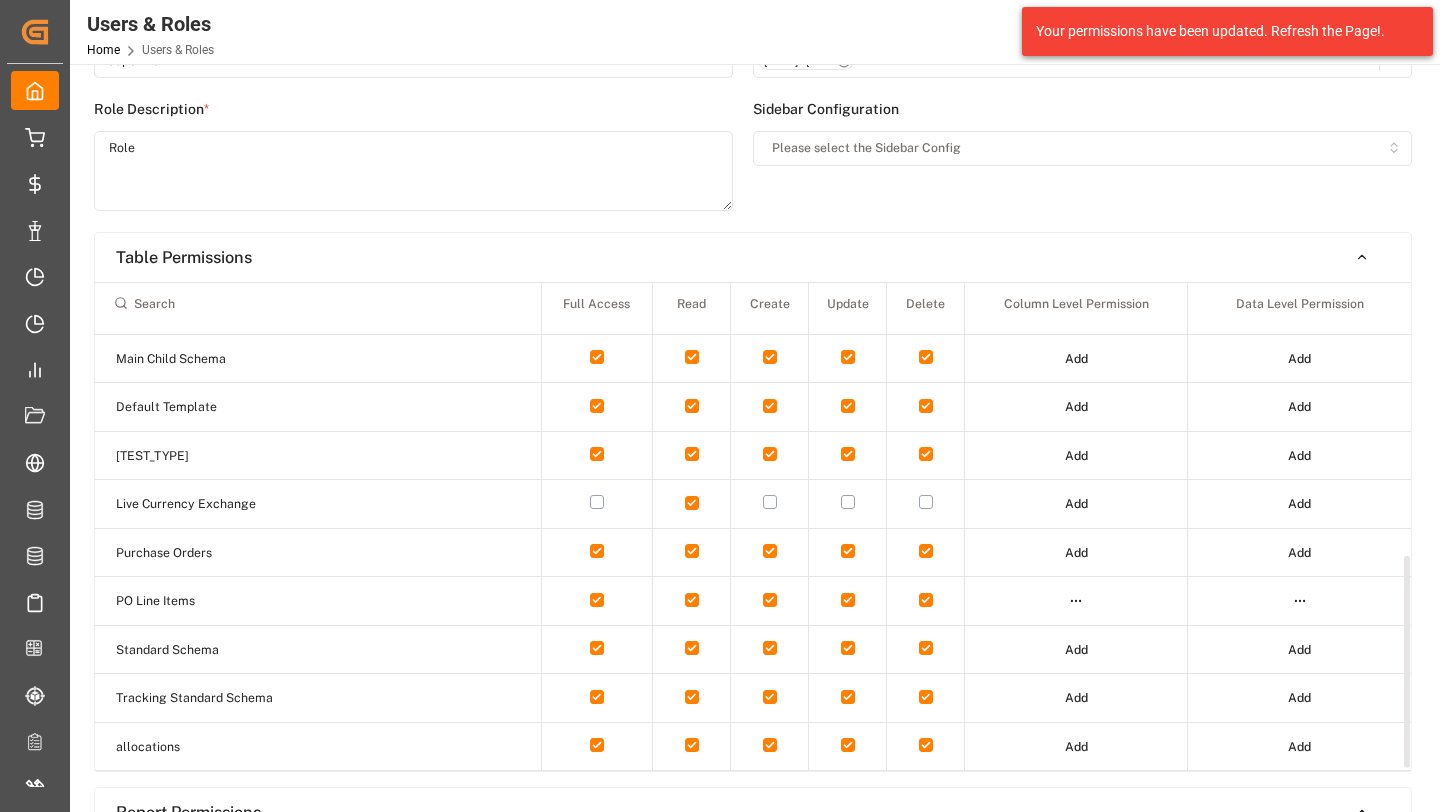 click on "Created by potrace 1.15, written by Peter Selinger 2001-2017 Created by potrace 1.15, written by Peter Selinger 2001-2017 My Cockpit My Cockpit My Quotes My Quotes My Rates My Rates Data Management Data Management My Allocations My Allocations Forecasting Allocations Forecasting Allocations My Reports My Reports Document Management Document Management Risk Management Risk Management All Carriers All Carriers Freight Forwarder Freight Forwarder Schedules Schedules CO2e Calculator CO2e Calculator Tracking Tracking Configuration Audits Configuration Audits Internal Tool Internal Tool Back to main menu Users & Roles Home Users & Roles Fireflink 0 Notifications Only show unread All Watching Mark all categories read No notifications Users User Roles Account Access Account Roles Cancel Preview Update Role Name * Super Admin Role Description * Role Users QA Automation - qa-automation@logward.com Sidebar Configuration Please select the Sidebar Config Table Permissions Full Access Read Create Update Delete   Add   Add" at bounding box center [720, 406] 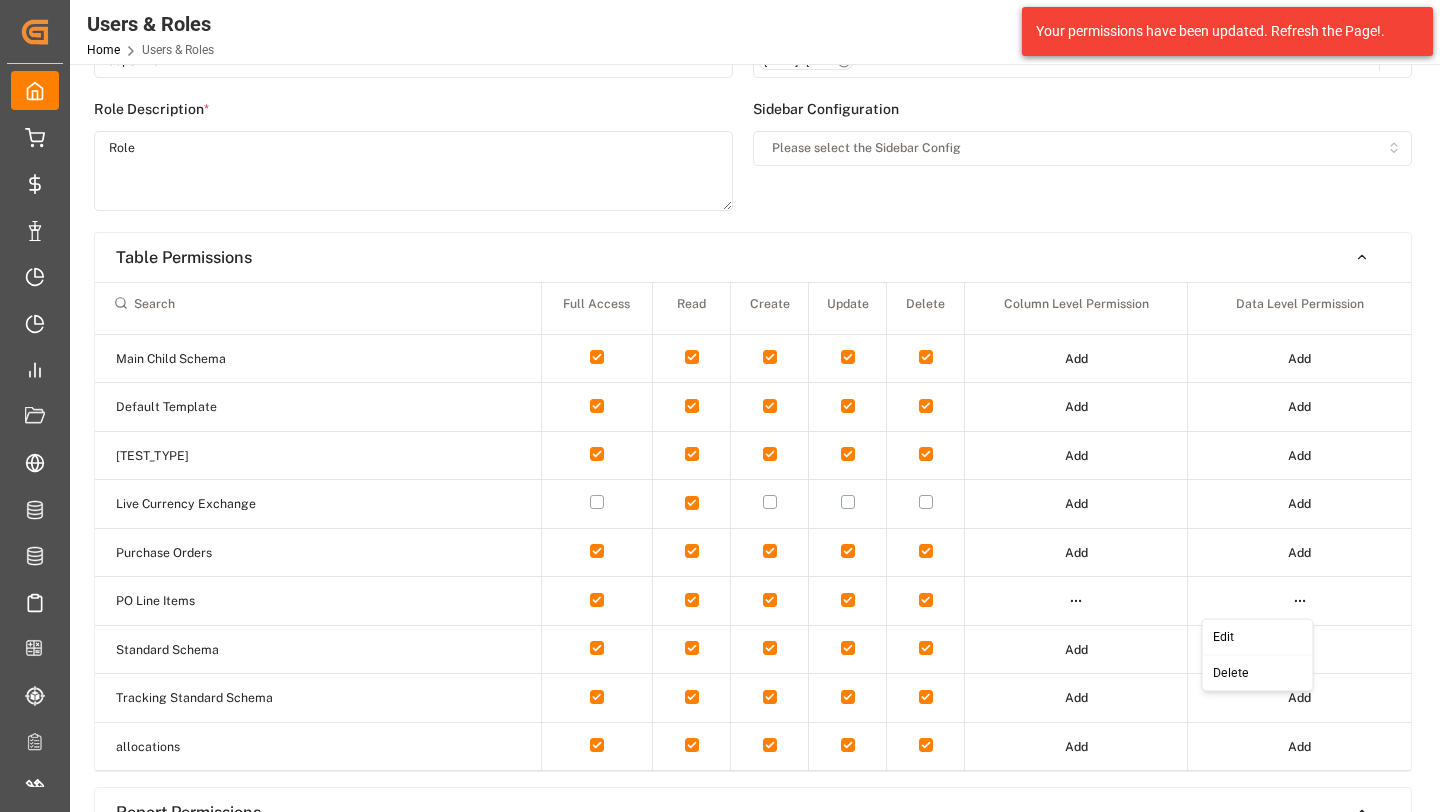 click on "Edit" at bounding box center (1257, 637) 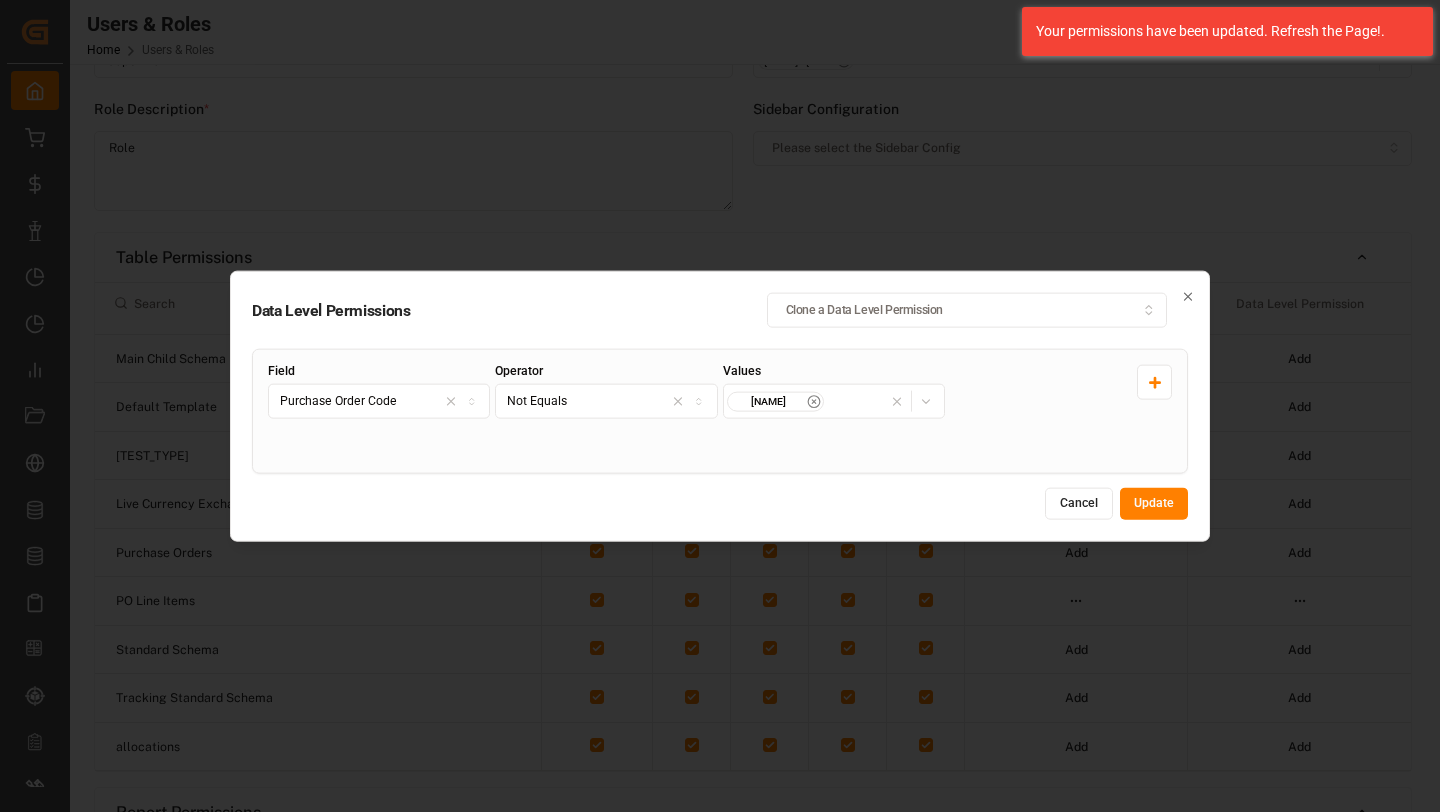 click on "Cancel" at bounding box center [1079, 504] 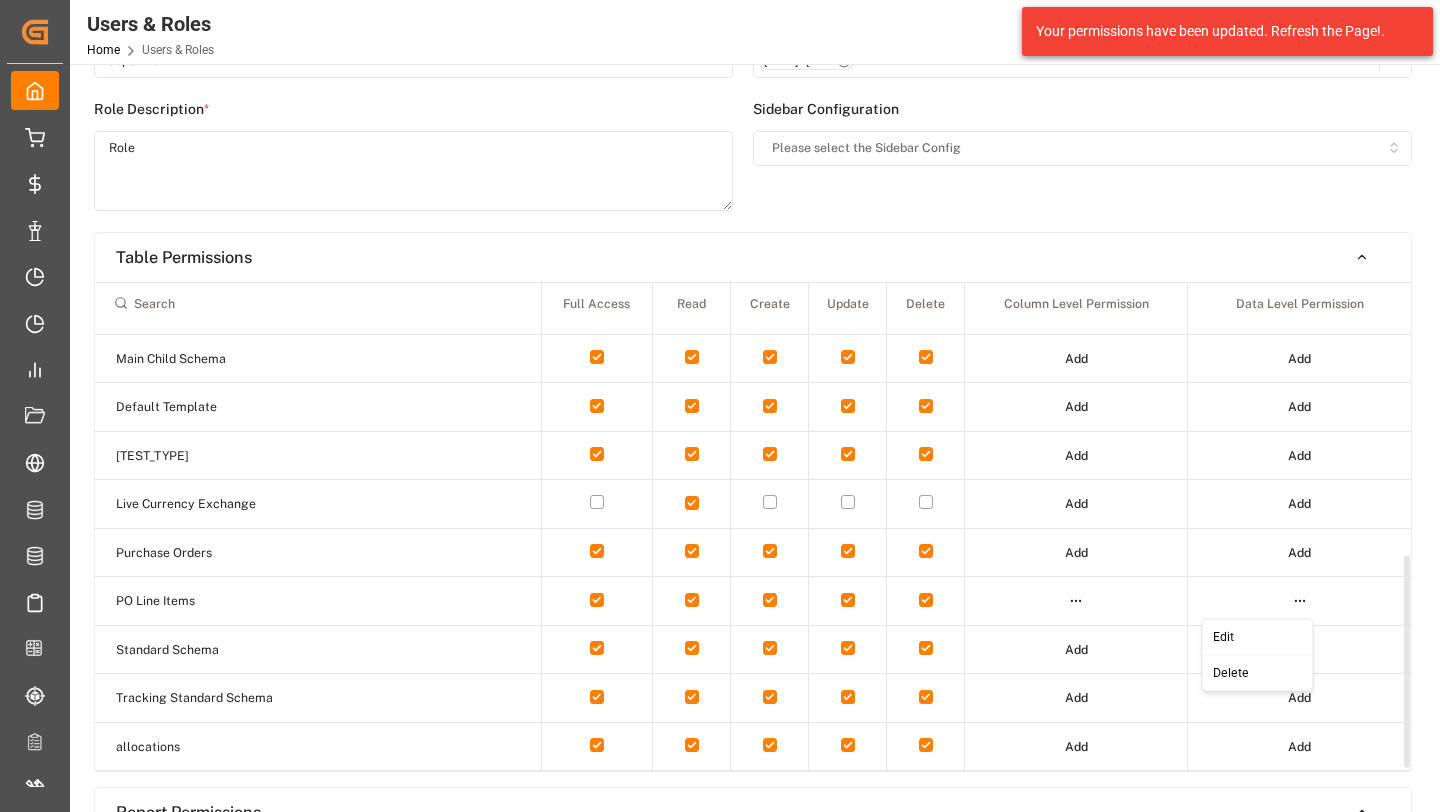 click on "Created by potrace 1.15, written by Peter Selinger 2001-2017 Created by potrace 1.15, written by Peter Selinger 2001-2017 My Cockpit My Cockpit My Quotes My Quotes My Rates My Rates Data Management Data Management My Allocations My Allocations Forecasting Allocations Forecasting Allocations My Reports My Reports Document Management Document Management Risk Management Risk Management All Carriers All Carriers Freight Forwarder Freight Forwarder Schedules Schedules CO2e Calculator CO2e Calculator Tracking Tracking Configuration Audits Configuration Audits Internal Tool Internal Tool Back to main menu Users & Roles Home Users & Roles Fireflink 0 Notifications Only show unread All Watching Mark all categories read No notifications Users User Roles Account Access Account Roles Cancel Preview Update Role Name * Super Admin Role Description * Role Users QA Automation - qa-automation@logward.com Sidebar Configuration Please select the Sidebar Config Table Permissions Full Access Read Create Update Delete   Add   Add" at bounding box center (720, 406) 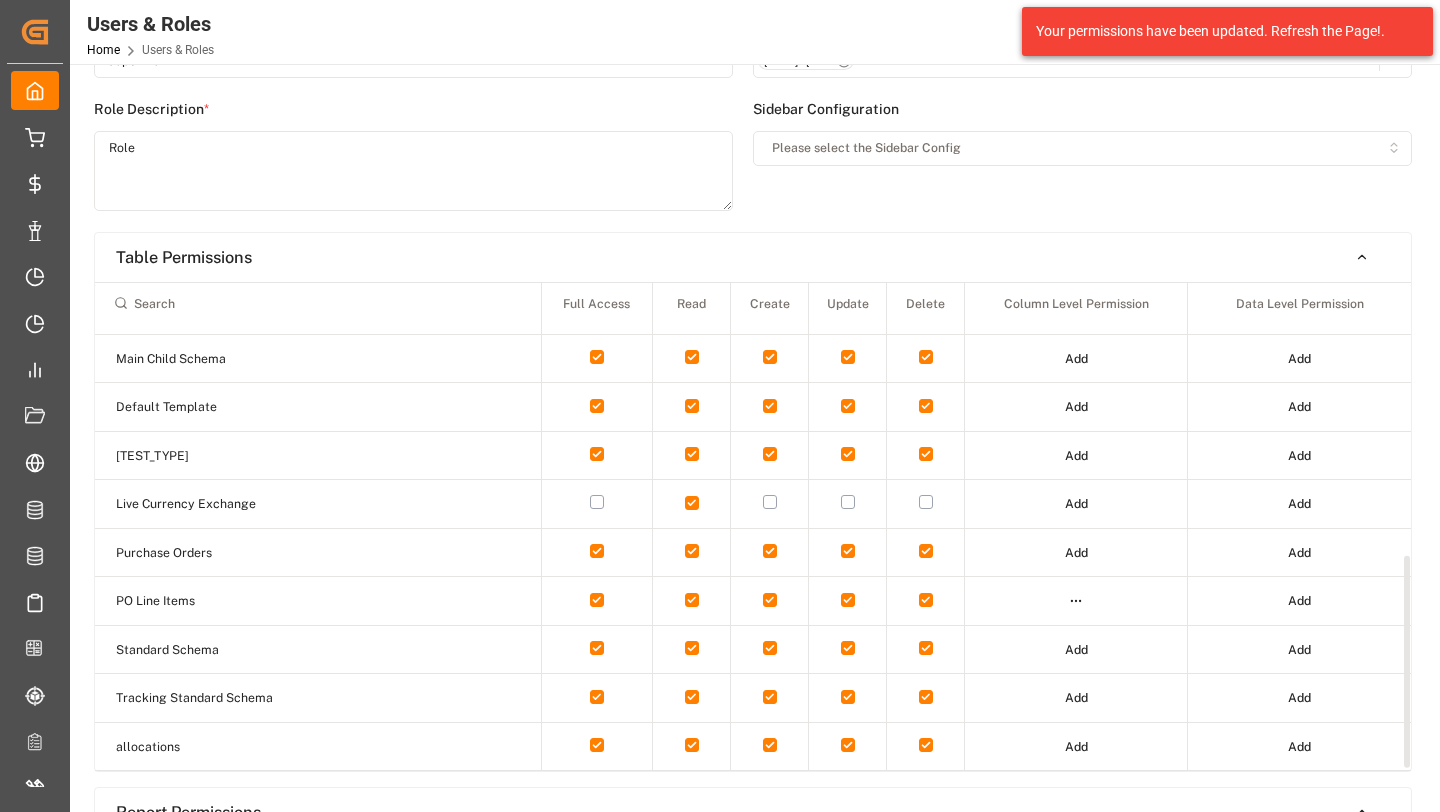 scroll, scrollTop: 0, scrollLeft: 0, axis: both 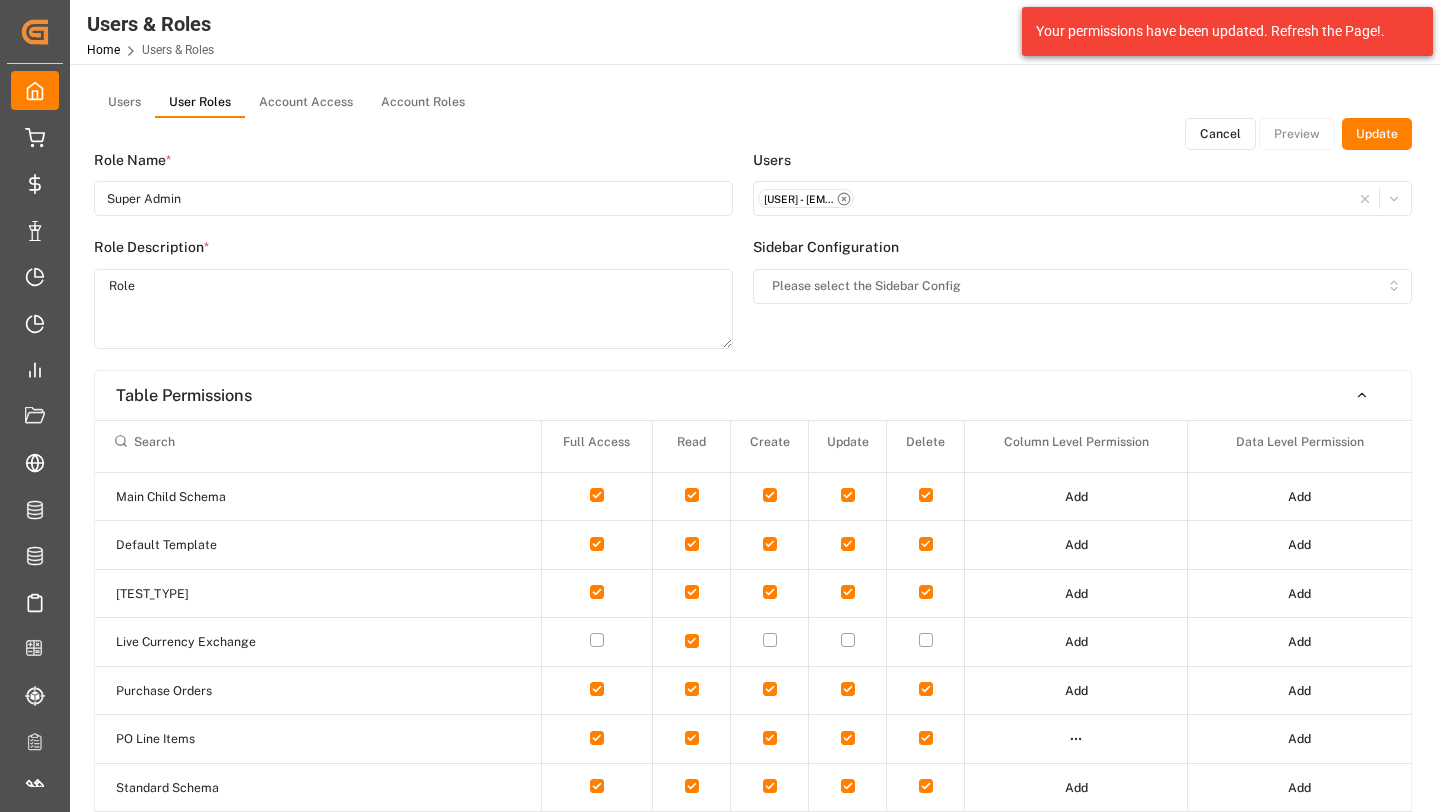 click on "Update" at bounding box center [1377, 134] 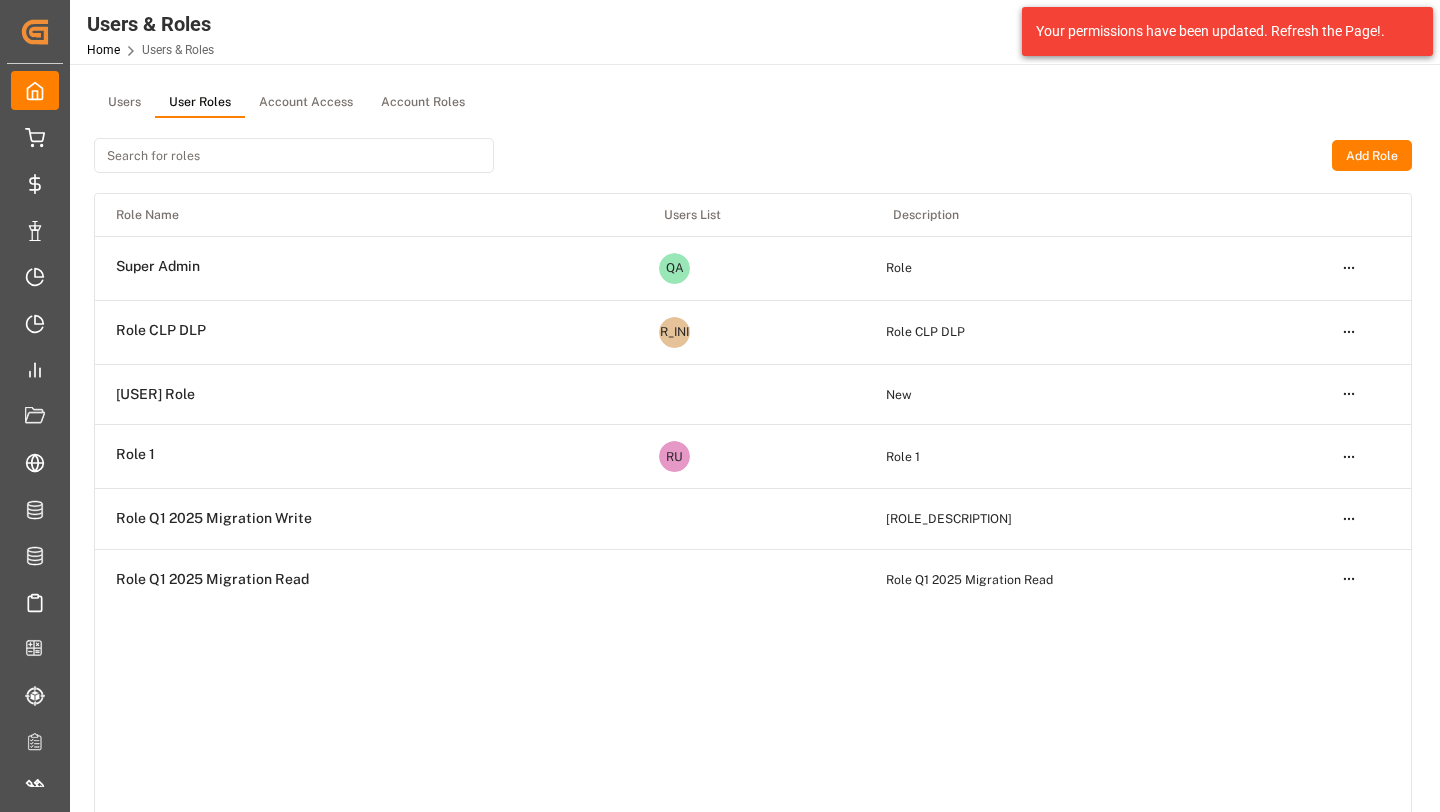 click on "Open menu" at bounding box center (1366, 268) 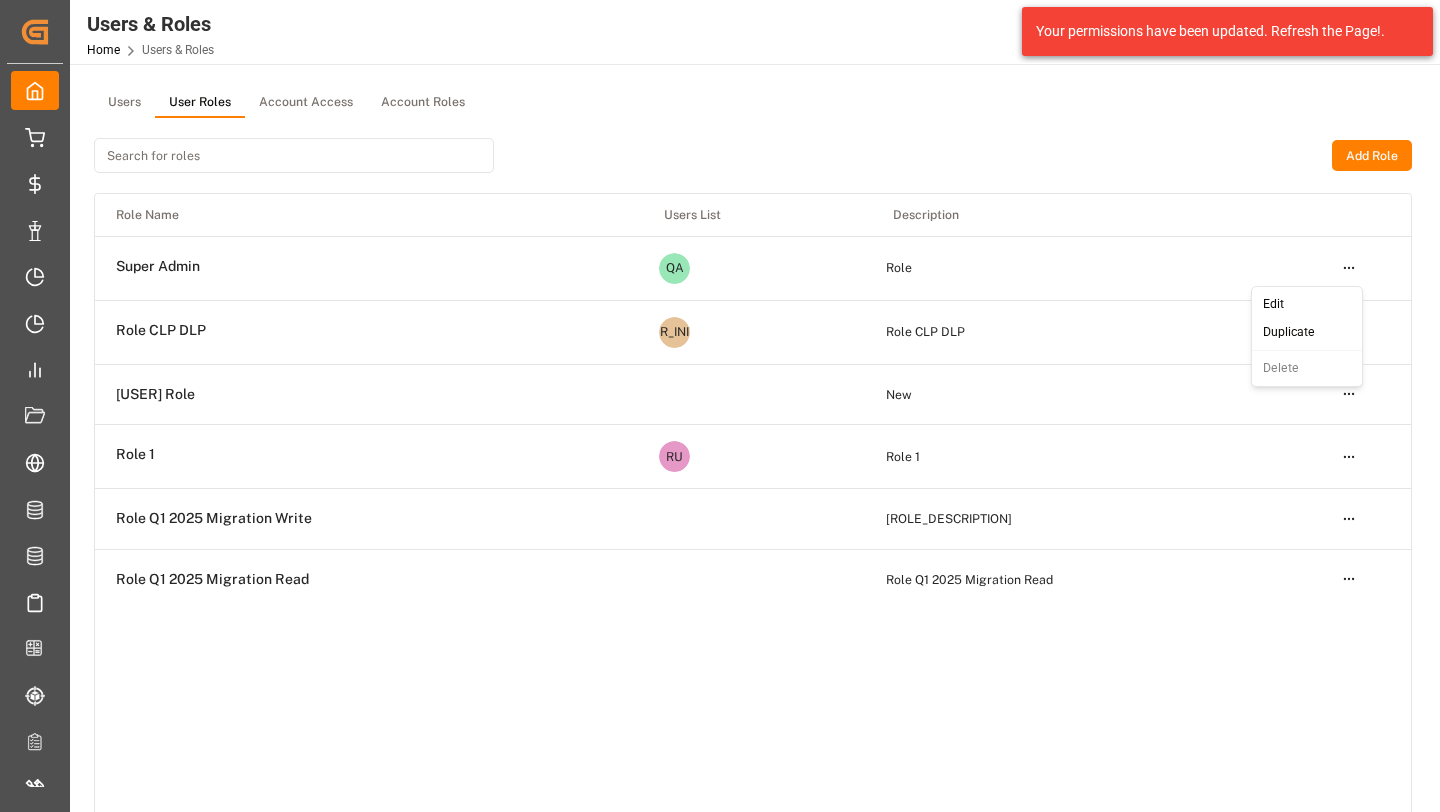 click on "Created by potrace 1.15, written by Peter Selinger 2001-2017 Created by potrace 1.15, written by Peter Selinger 2001-2017 My Cockpit My Cockpit My Quotes My Quotes My Rates My Rates Data Management Data Management My Allocations My Allocations Forecasting Allocations Forecasting Allocations My Reports My Reports Document Management Document Management Risk Management Risk Management All Carriers All Carriers Freight Forwarder Freight Forwarder Schedules Schedules CO2e Calculator CO2e Calculator Tracking Tracking Configuration Audits Configuration Audits Internal Tool Internal Tool Back to main menu Users & Roles Home Users & Roles Fireflink 0 Notifications Only show unread All Watching Mark all categories read No notifications Users User Roles Account Access Account Roles Add Role Role Name Users List Description Super Admin QA Role Open menu Role CLP DLP T@ Role CLP DLP Open menu API Automation Role New Open menu Role 1 RU Role 1 Open menu Role Q1 2025 Migration Write Open menu Role Q1 2025 Migration Read" at bounding box center [720, 406] 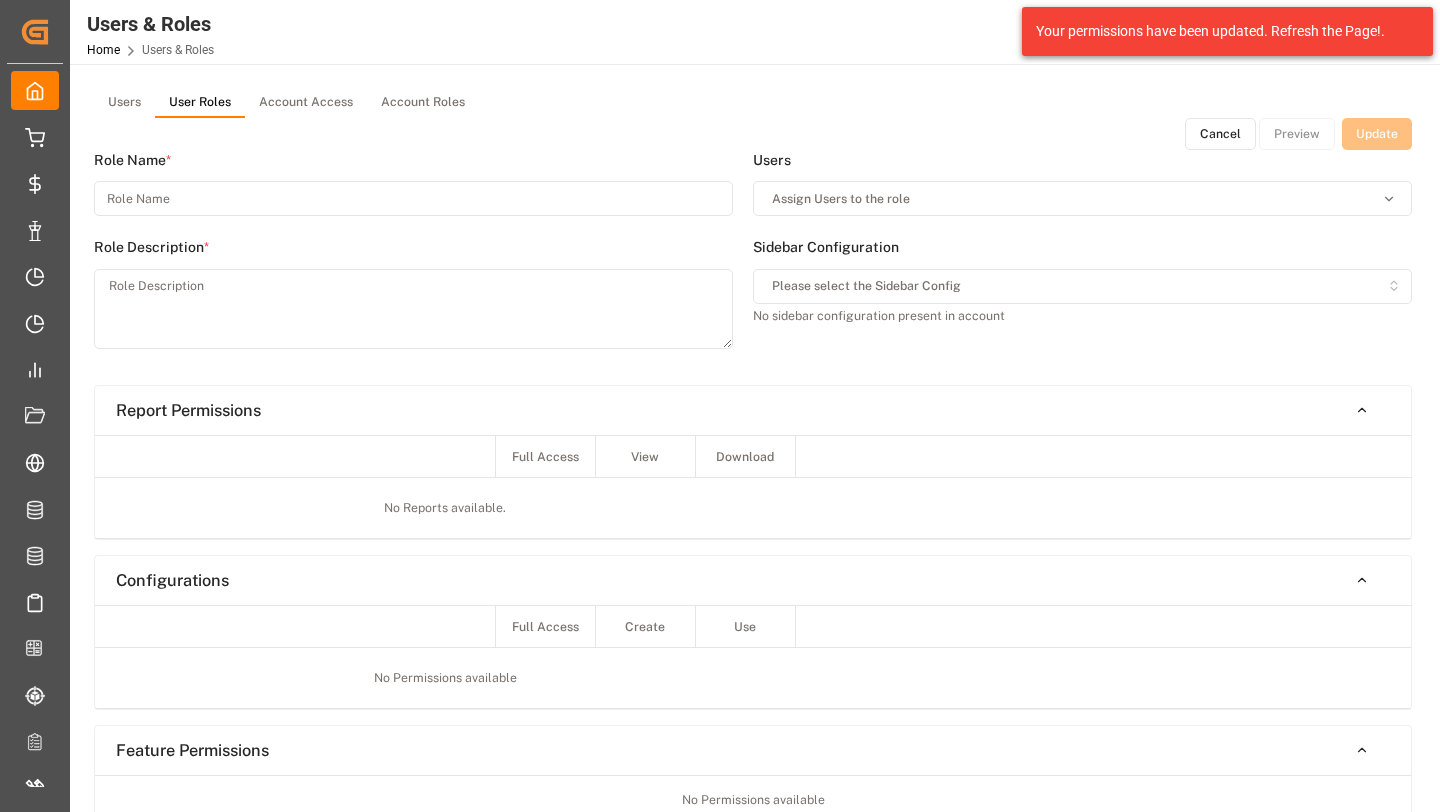 type on "Super Admin" 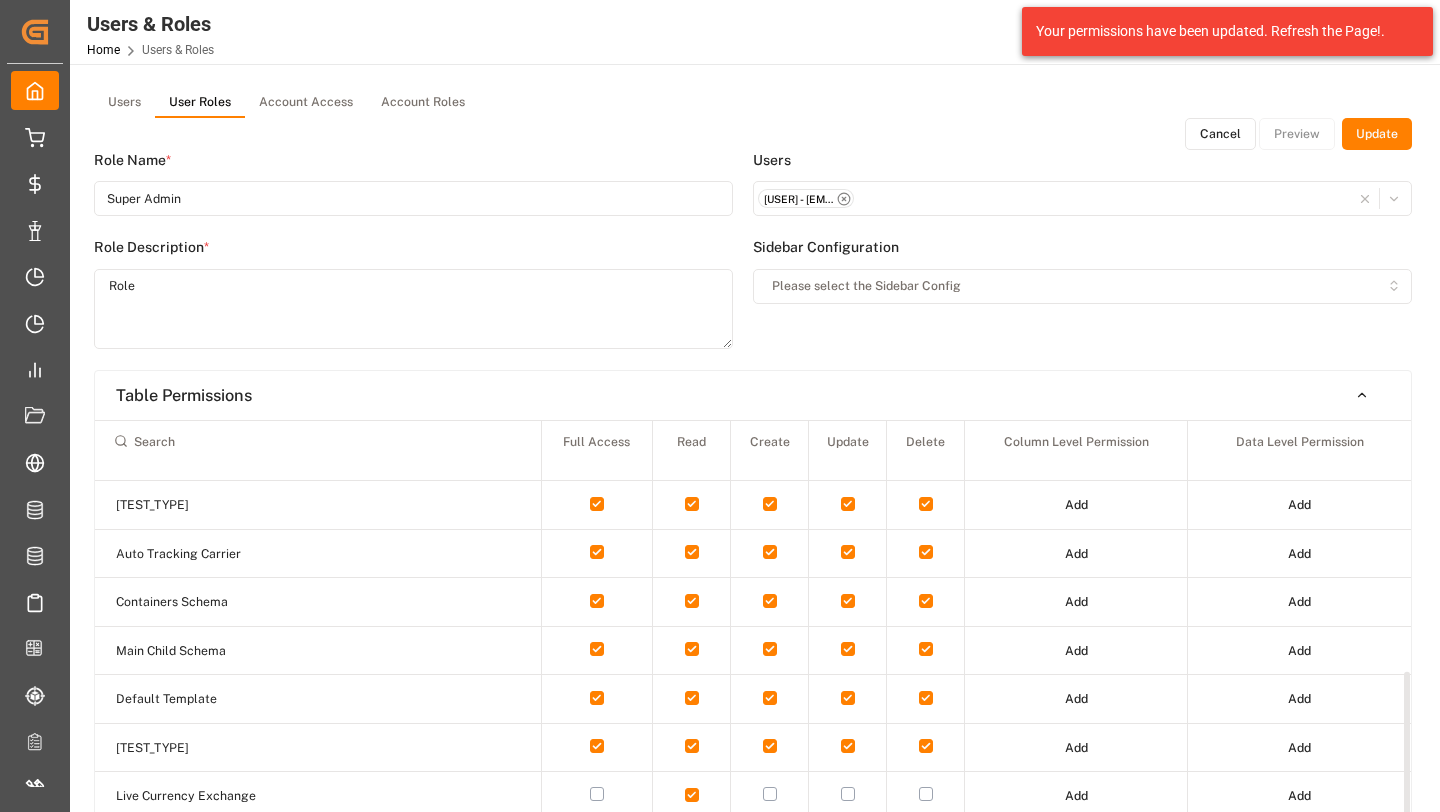 scroll, scrollTop: 621, scrollLeft: 0, axis: vertical 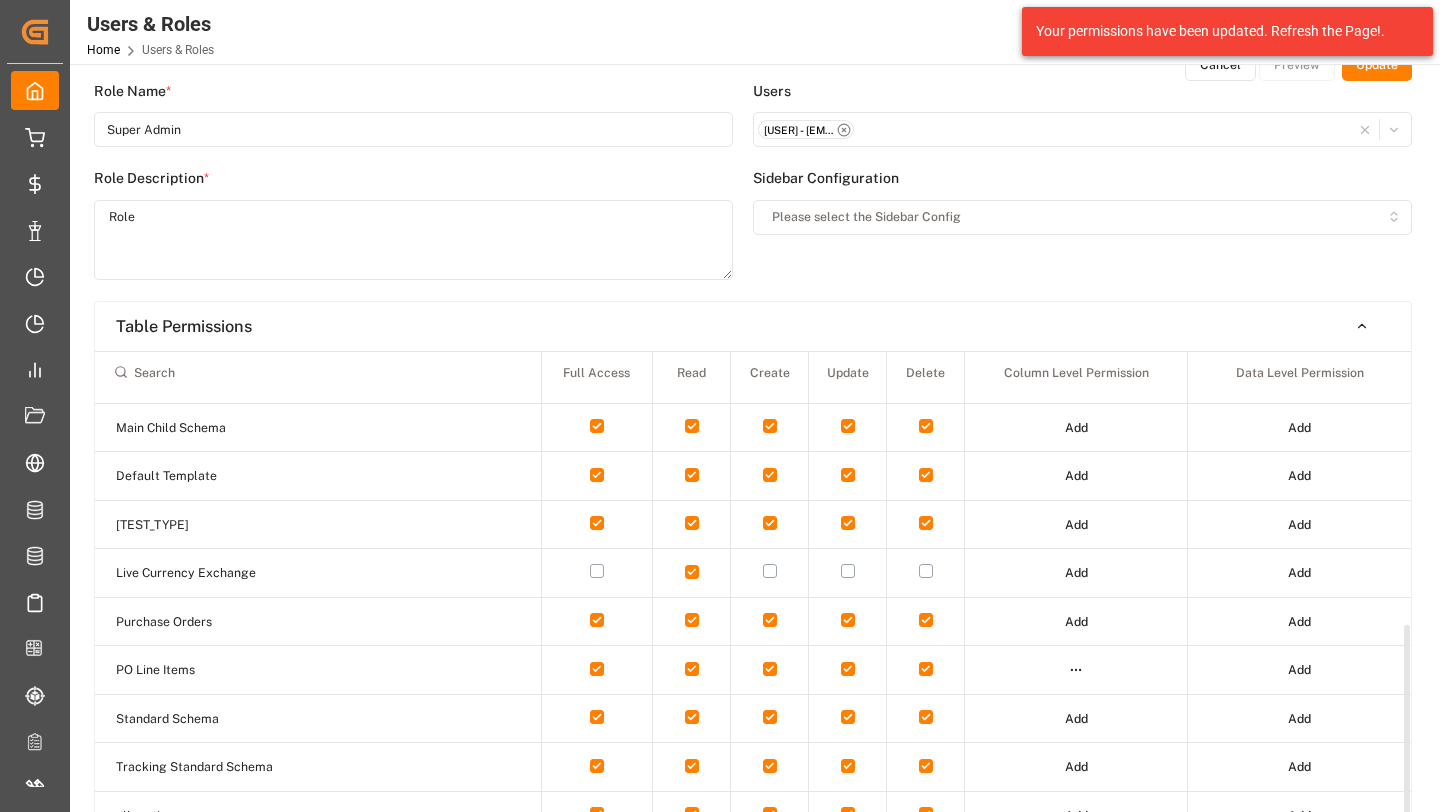 click on "Add" at bounding box center [1299, 670] 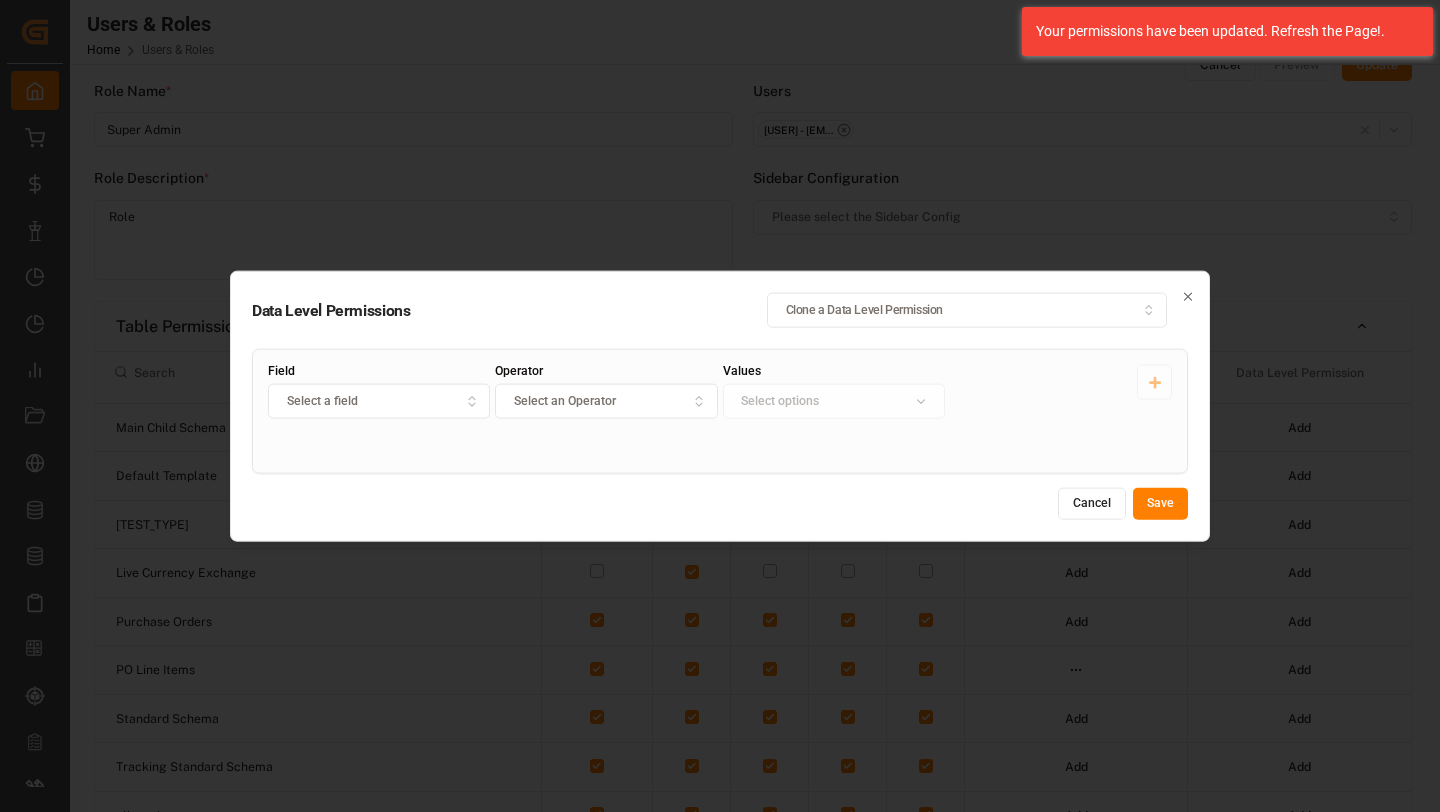 click on "Select a field" at bounding box center (379, 402) 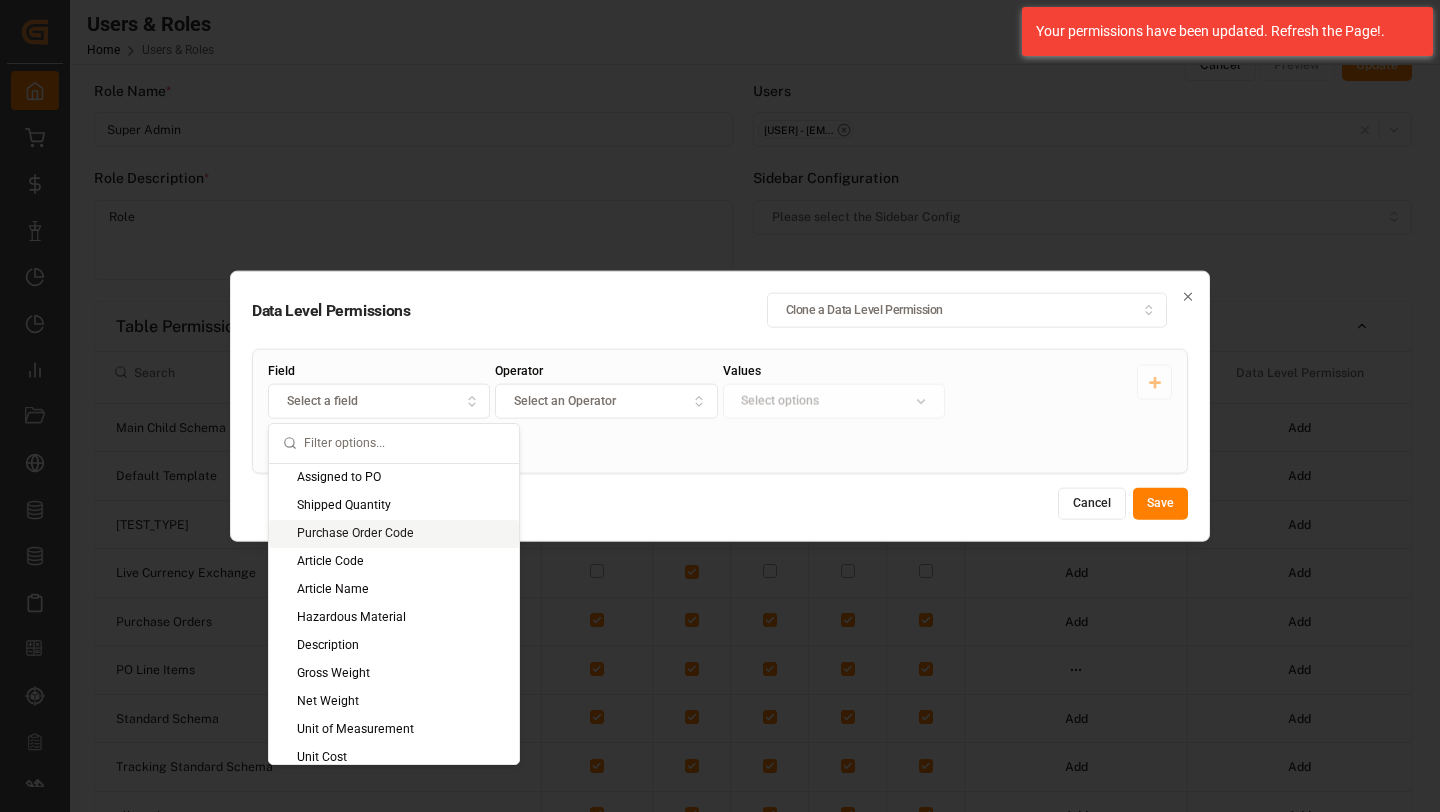 click on "Purchase Order Code" at bounding box center (394, 534) 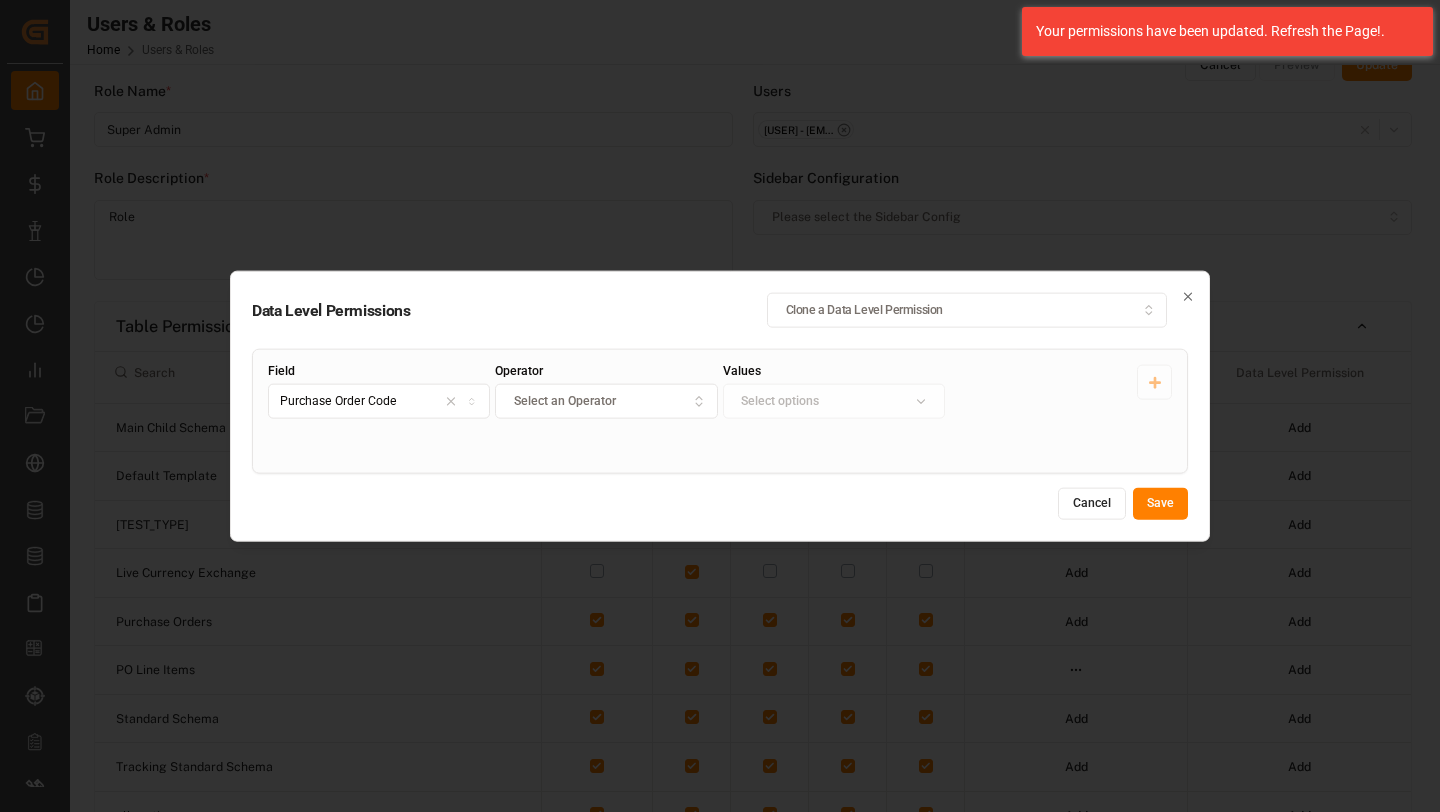 click on "Select an Operator" at bounding box center (565, 402) 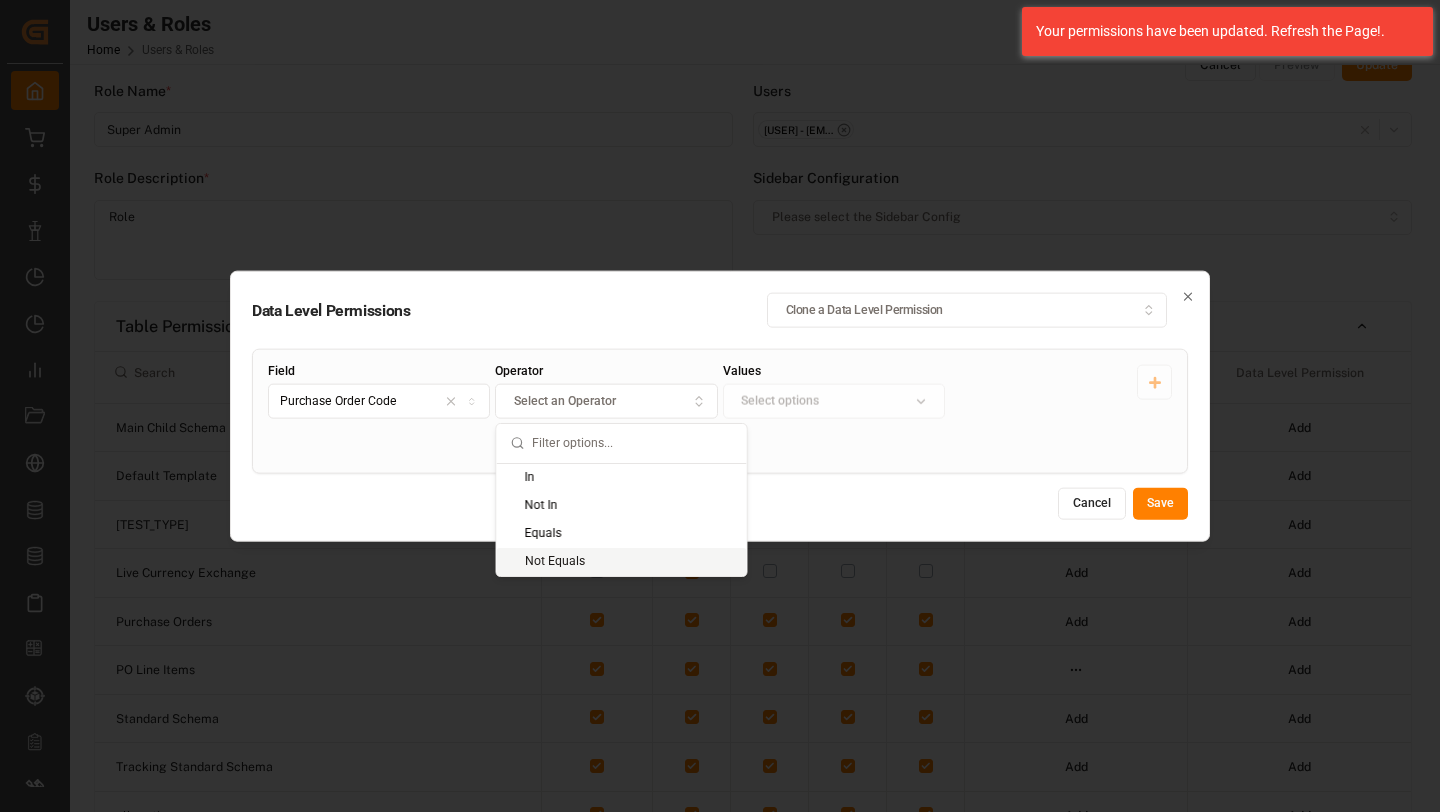 click on "Not Equals" at bounding box center [622, 562] 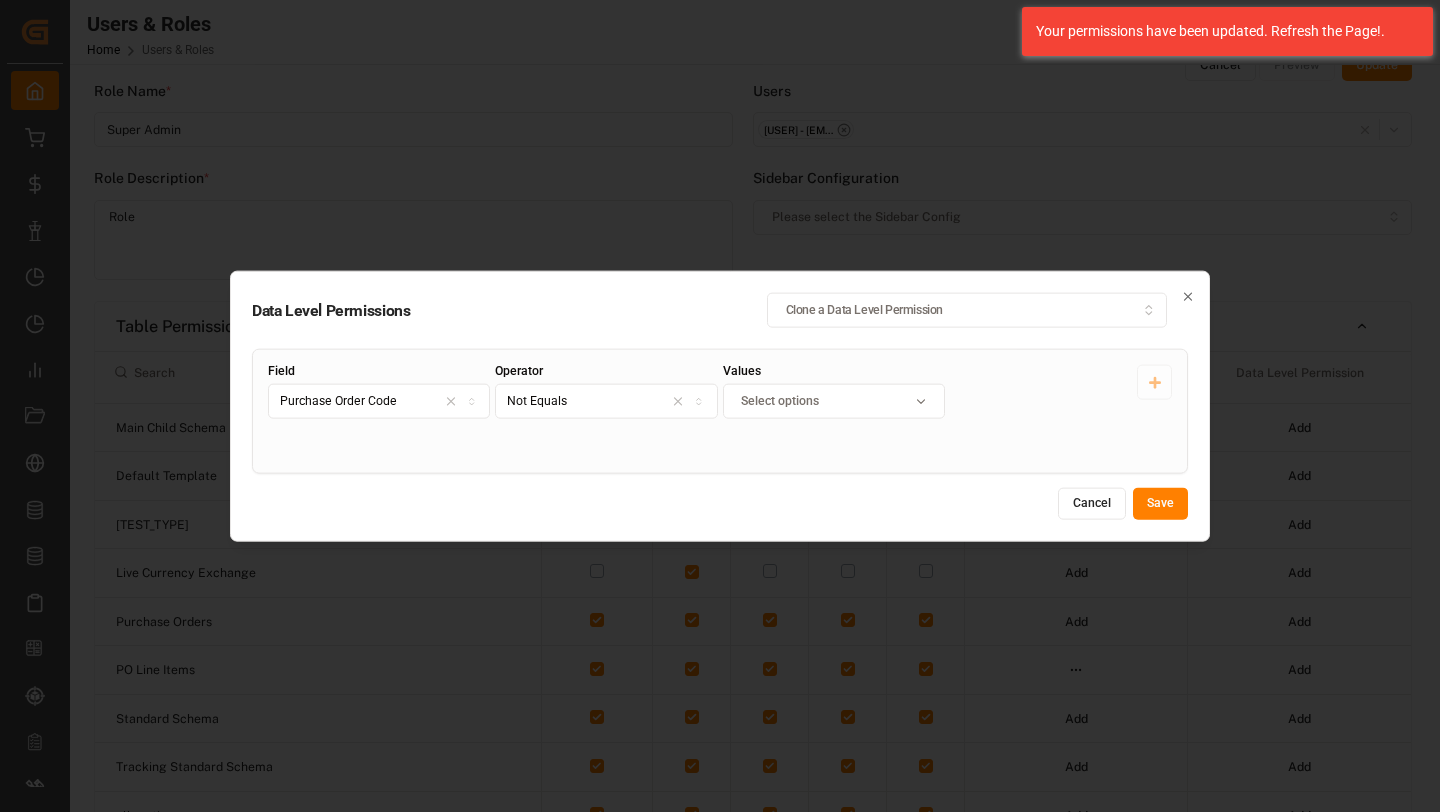 click on "Select options" at bounding box center (834, 401) 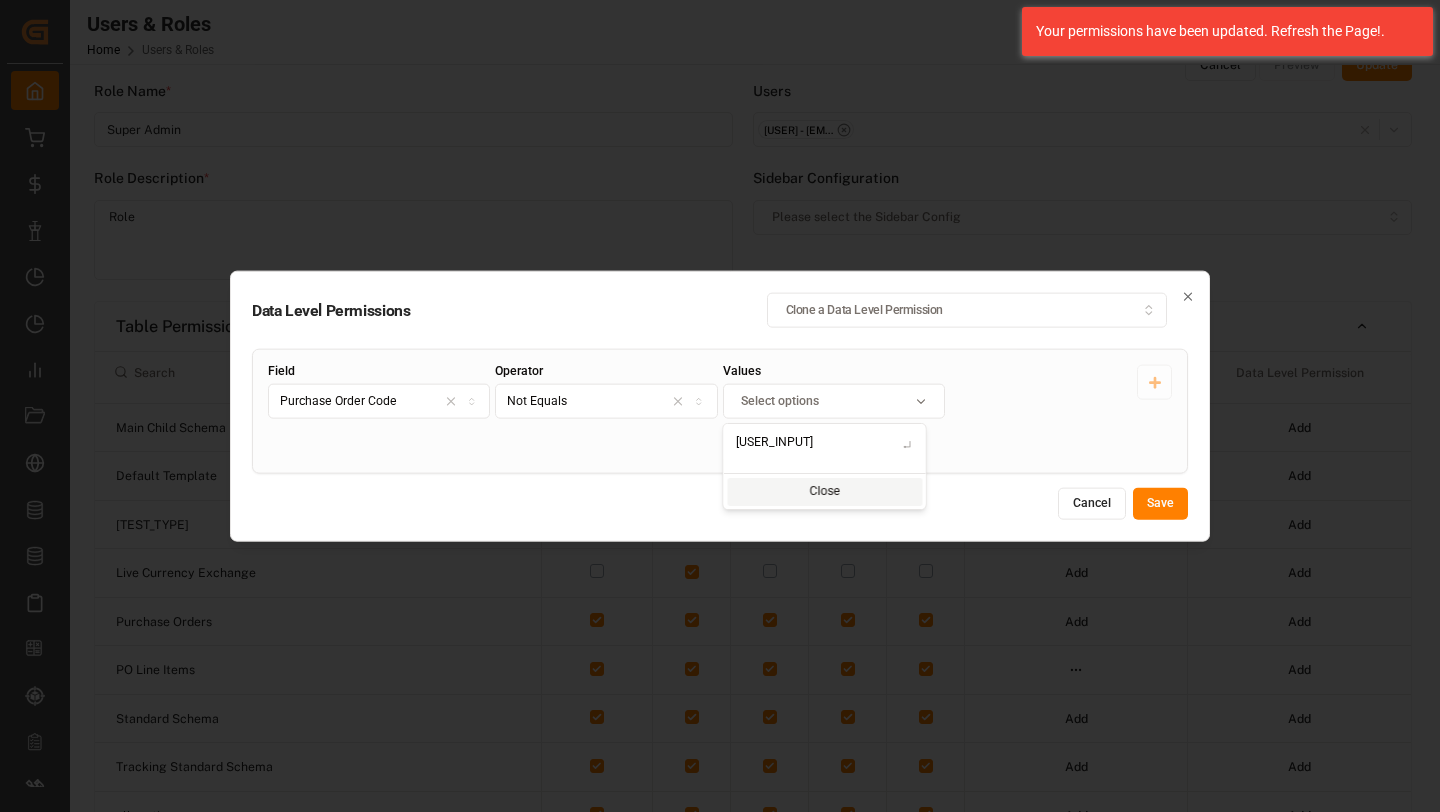 type on "XYZ" 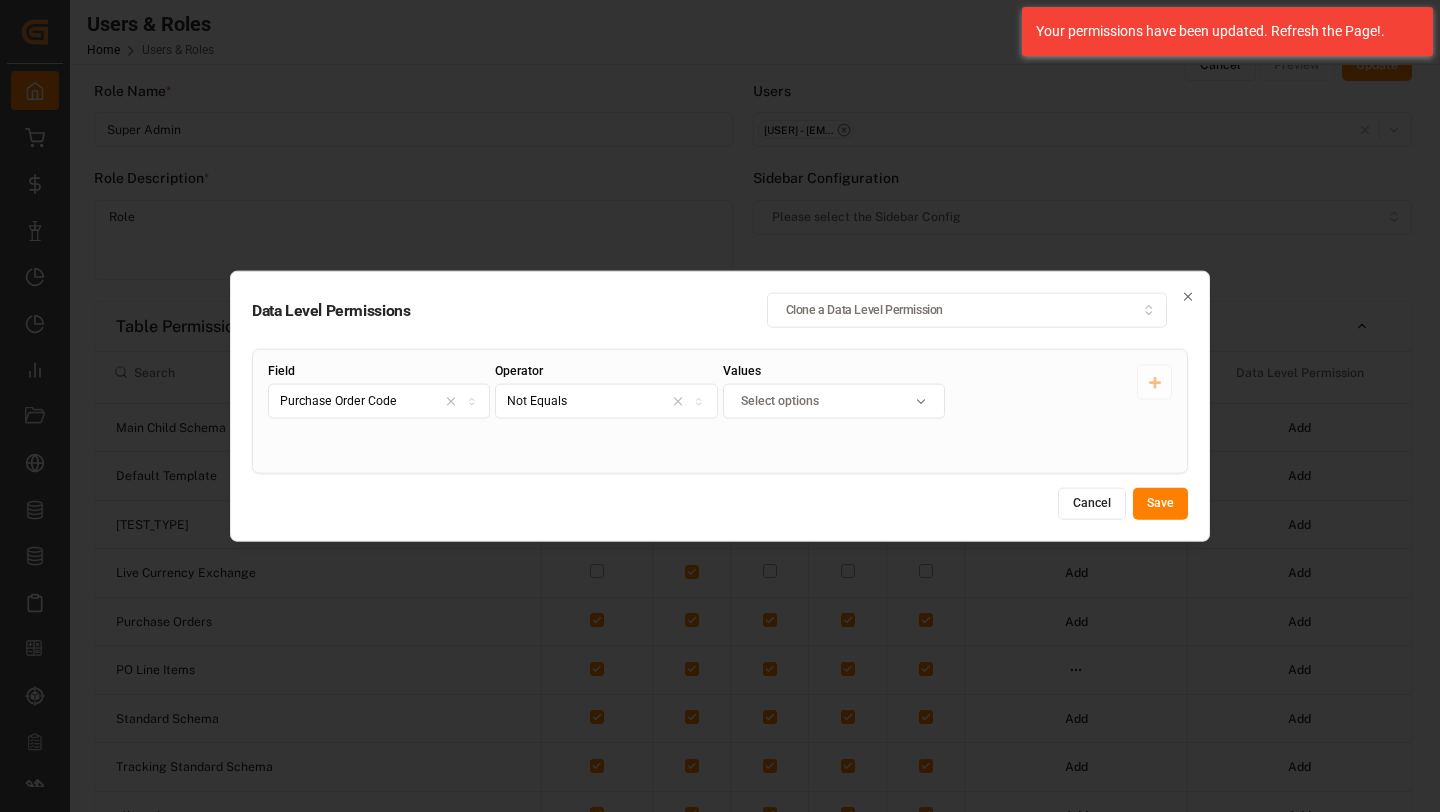 click on "Select options" at bounding box center (834, 401) 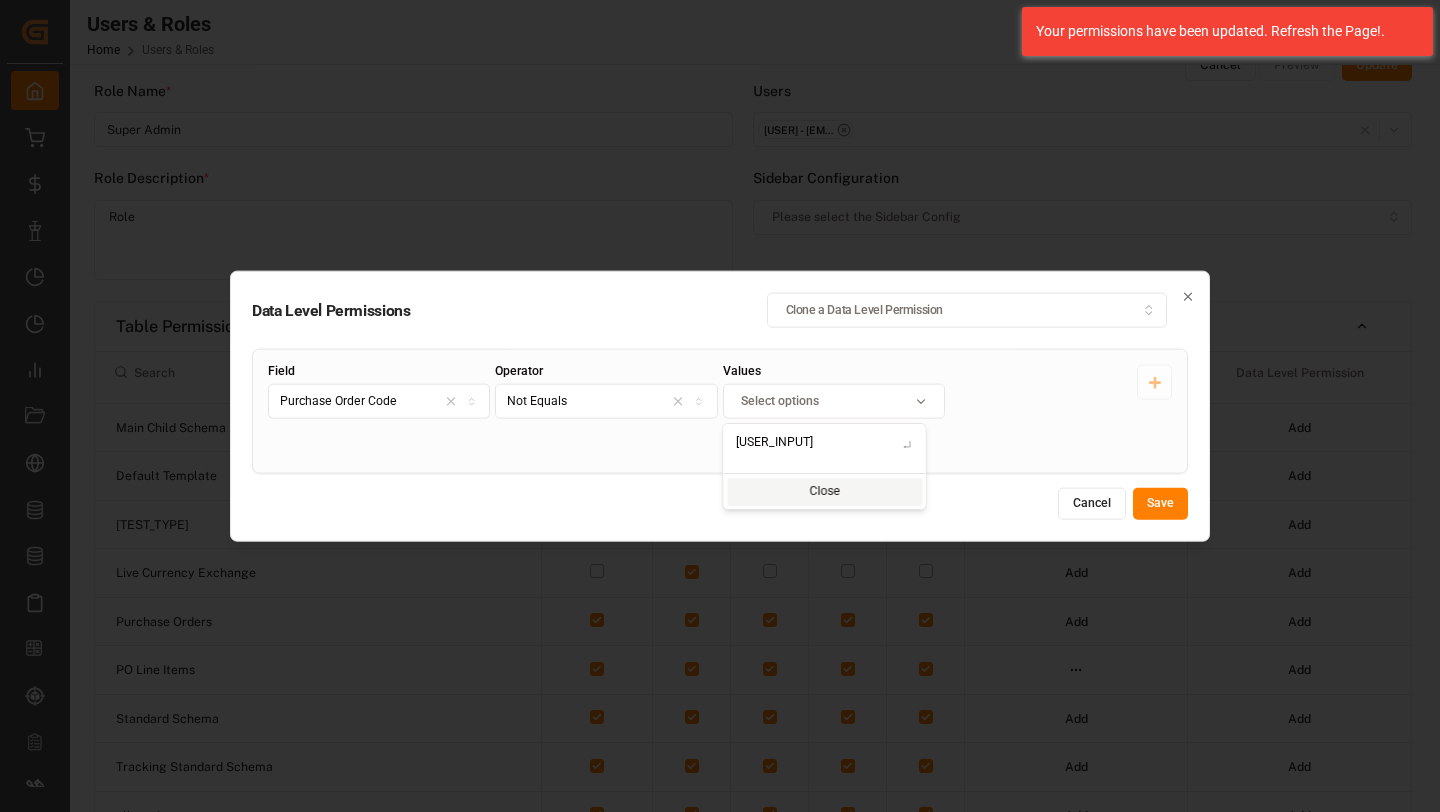 click on "Select options" at bounding box center (834, 401) 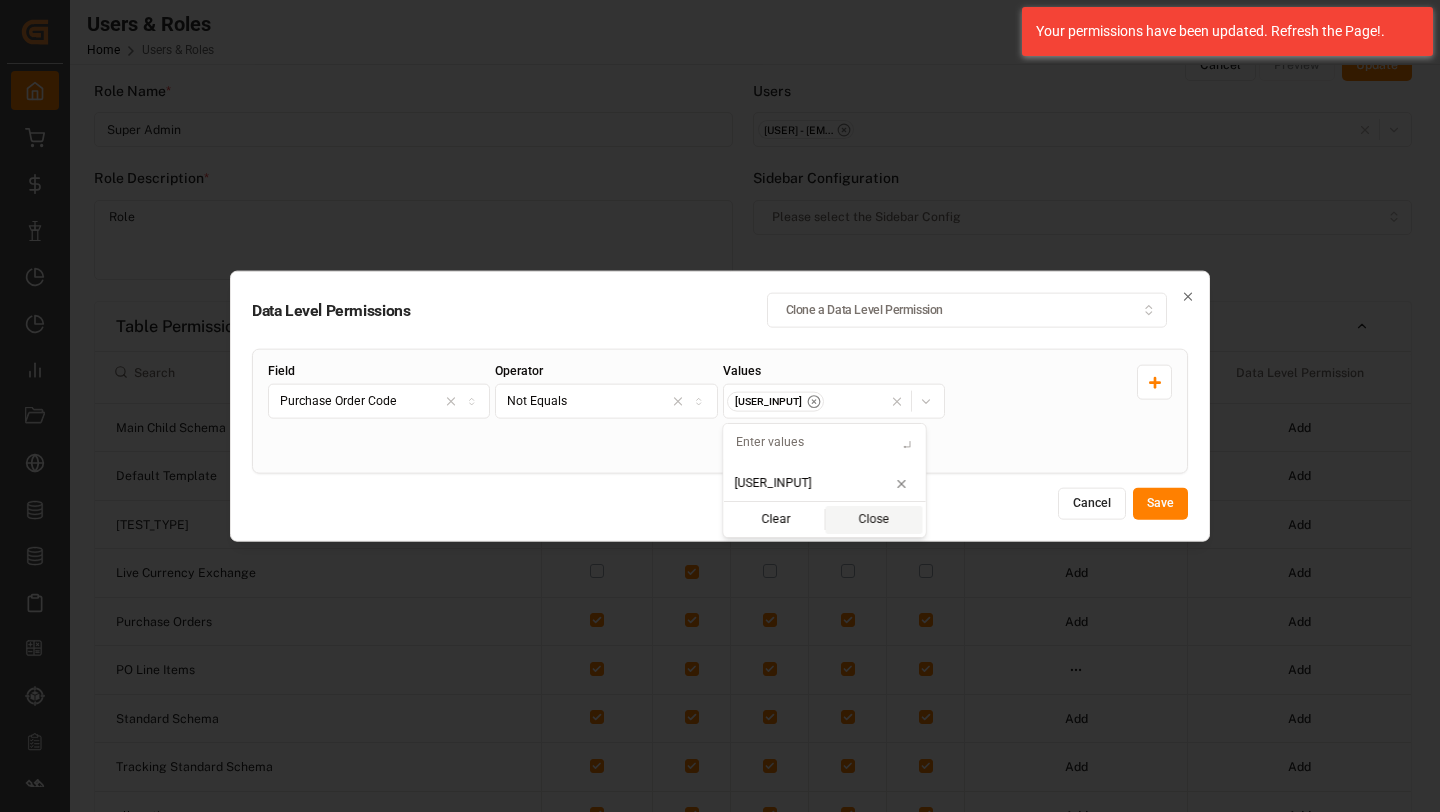 click on "Field Purchase Order Code Operator Not Equals Values XYZ" at bounding box center [720, 411] 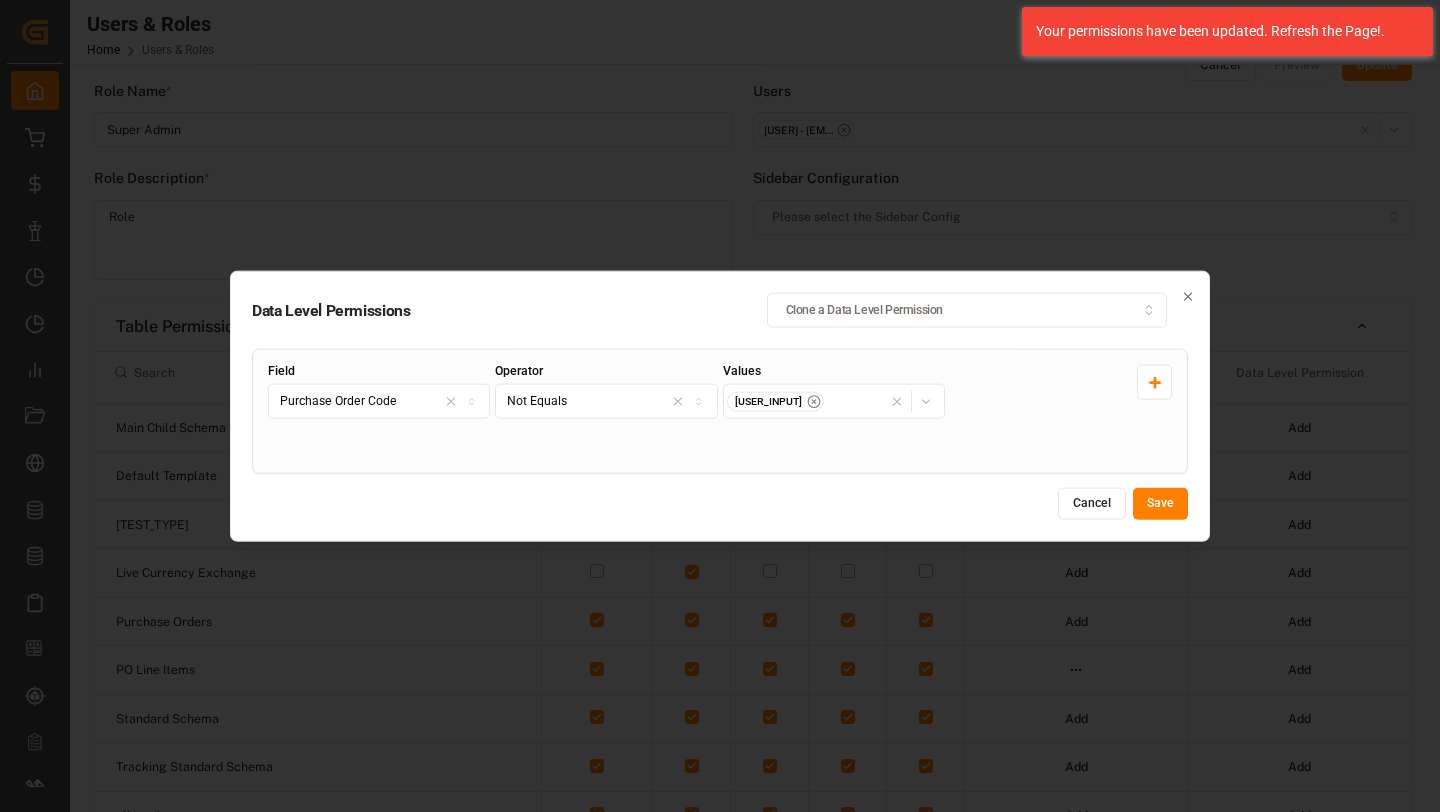 click on "Save" at bounding box center [1160, 504] 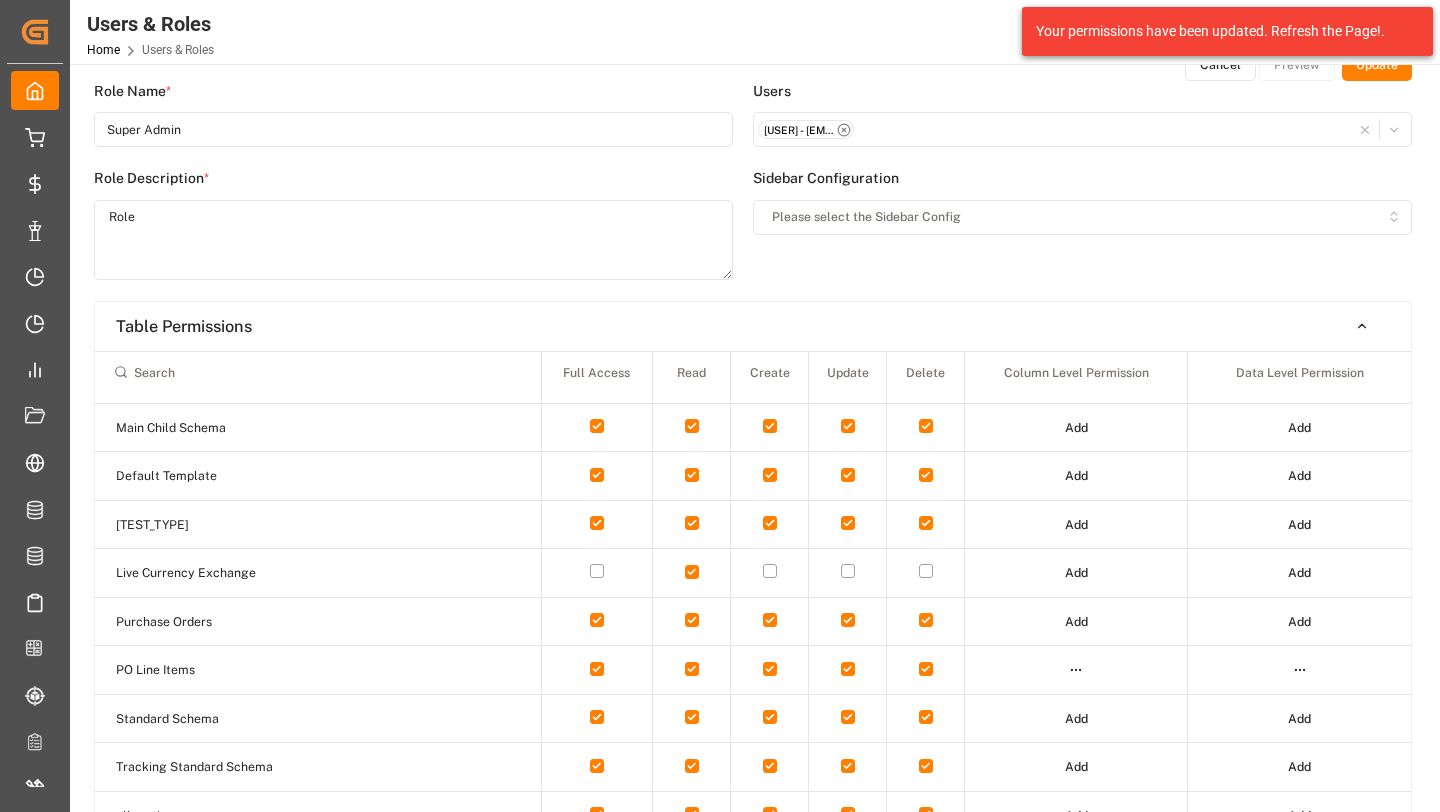 click on "Update" at bounding box center [1377, 65] 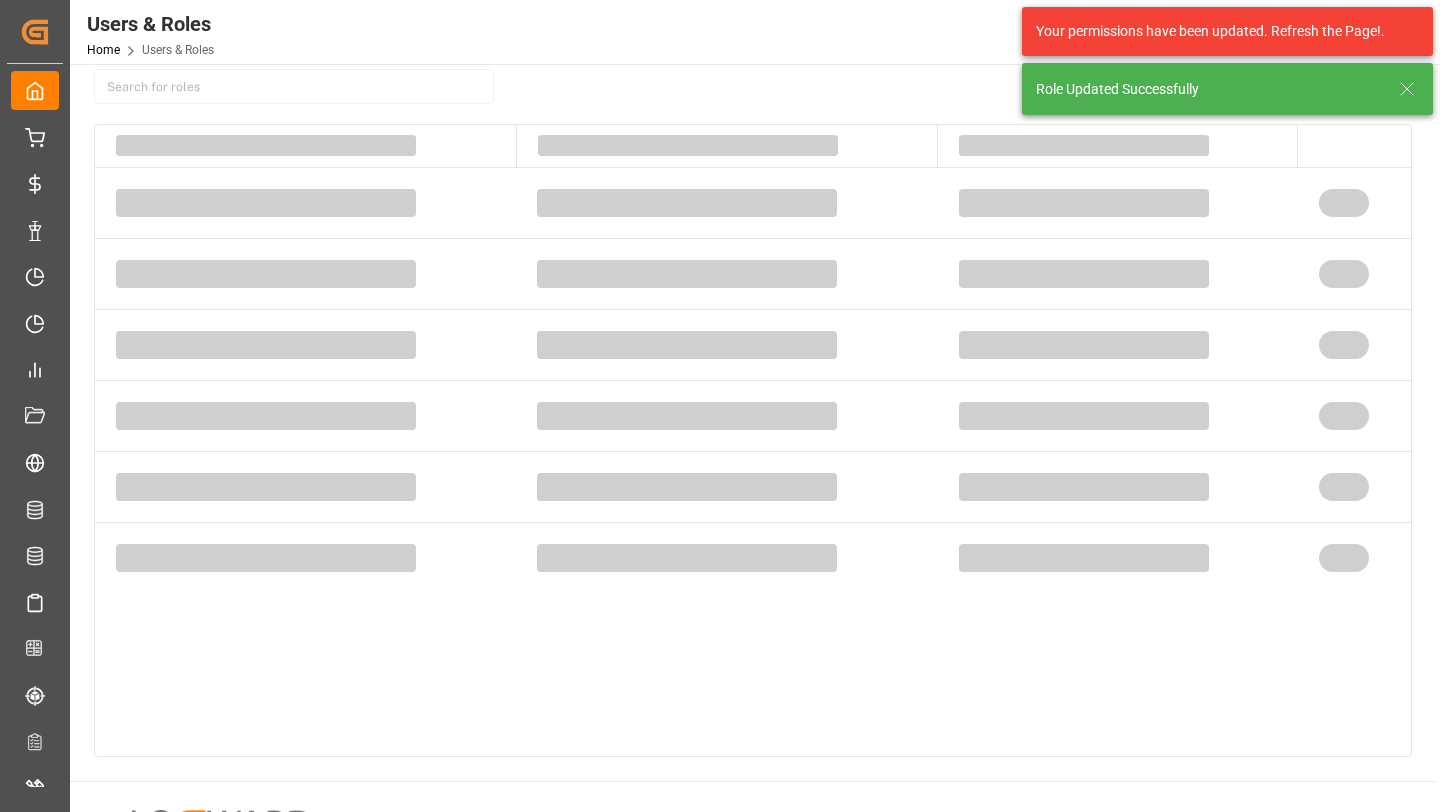 scroll, scrollTop: 0, scrollLeft: 0, axis: both 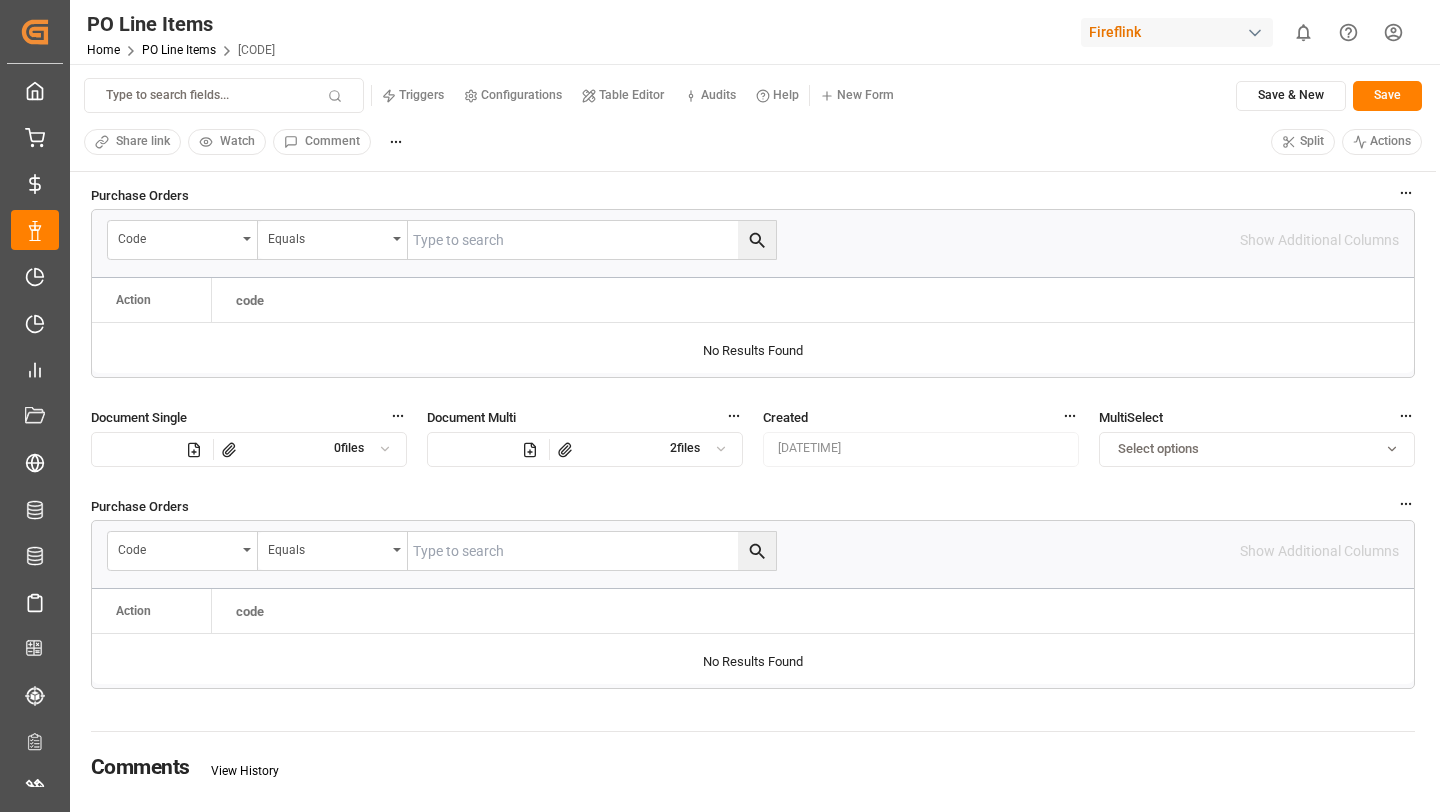 click 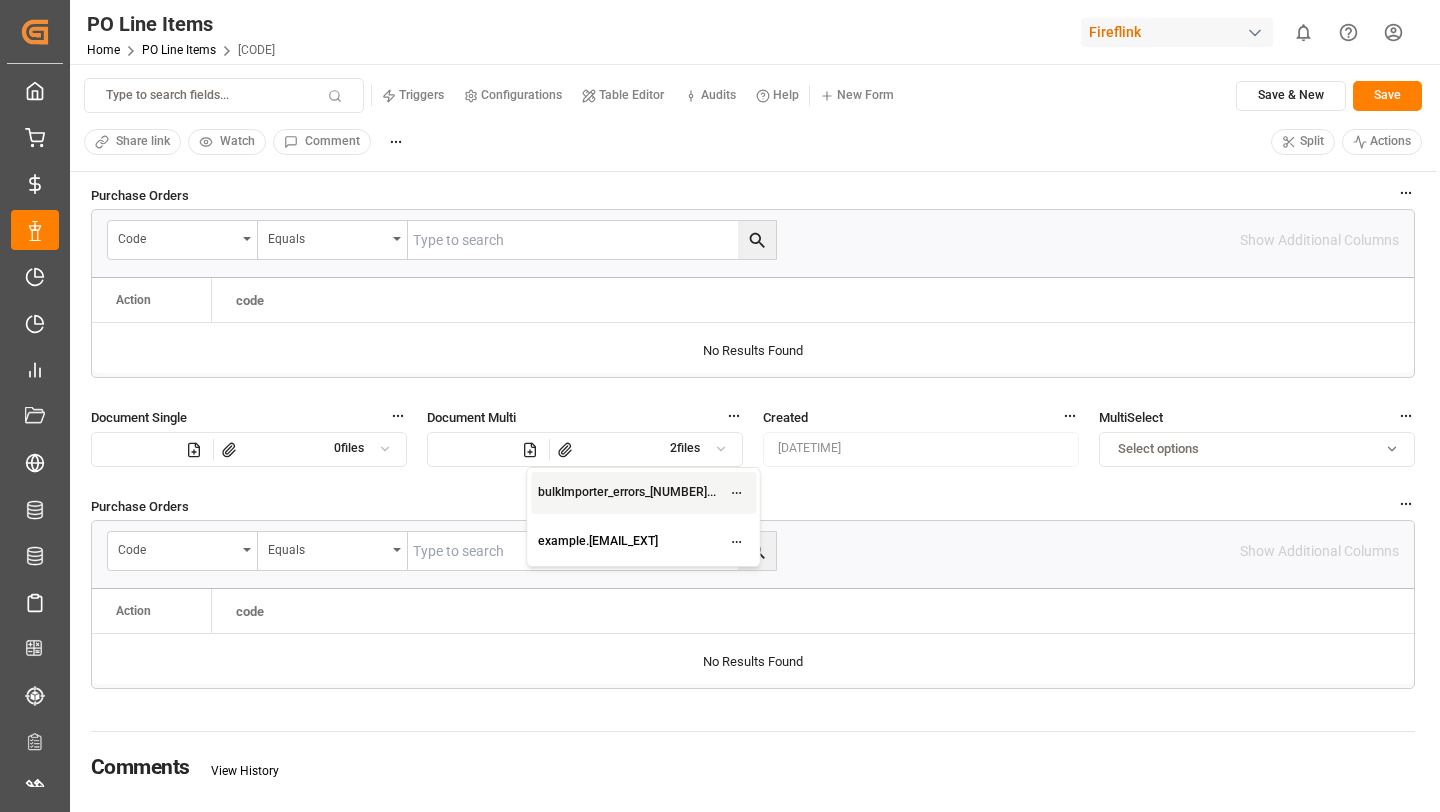 click on "2025-06-01 16:42:41" at bounding box center (921, 449) 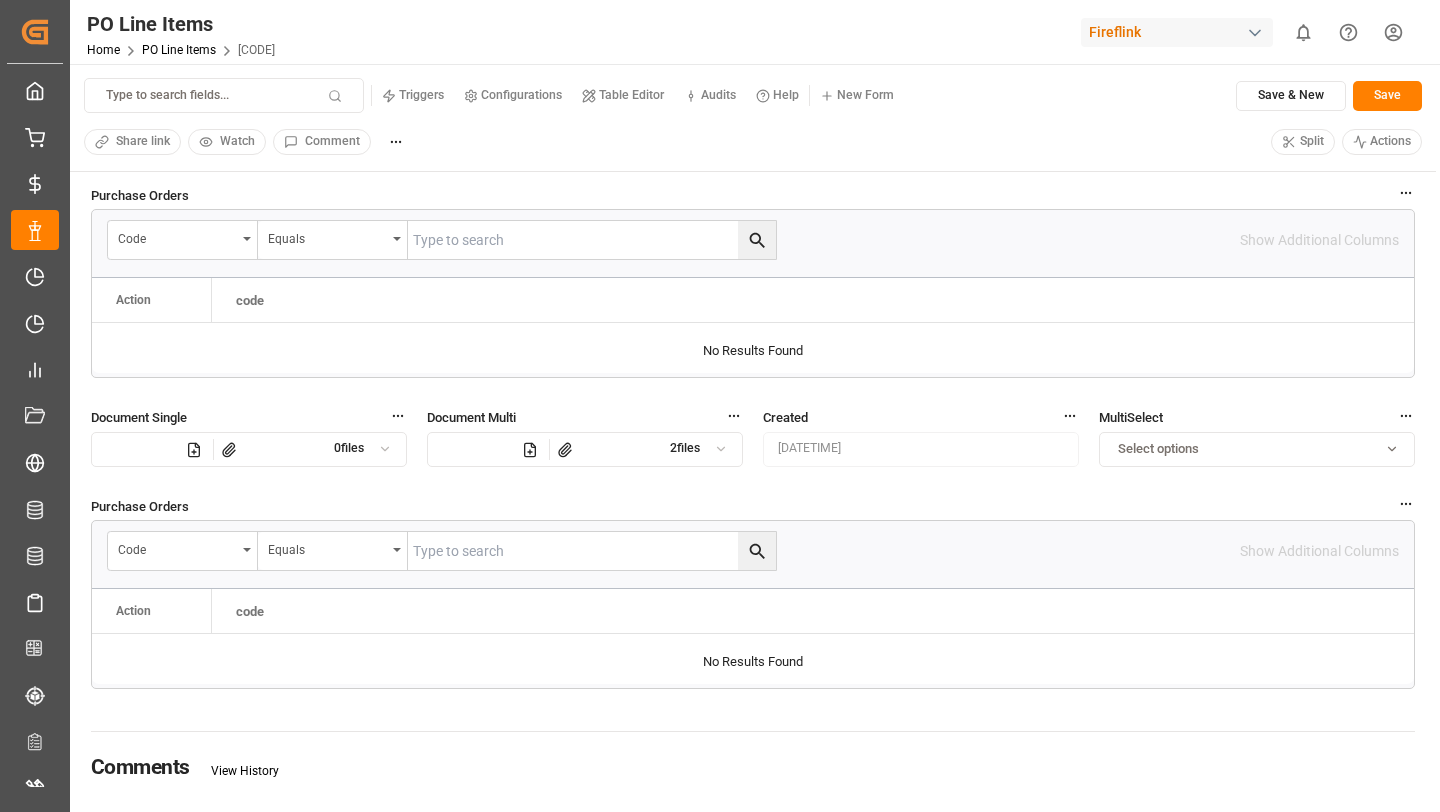 click at bounding box center (567, 449) 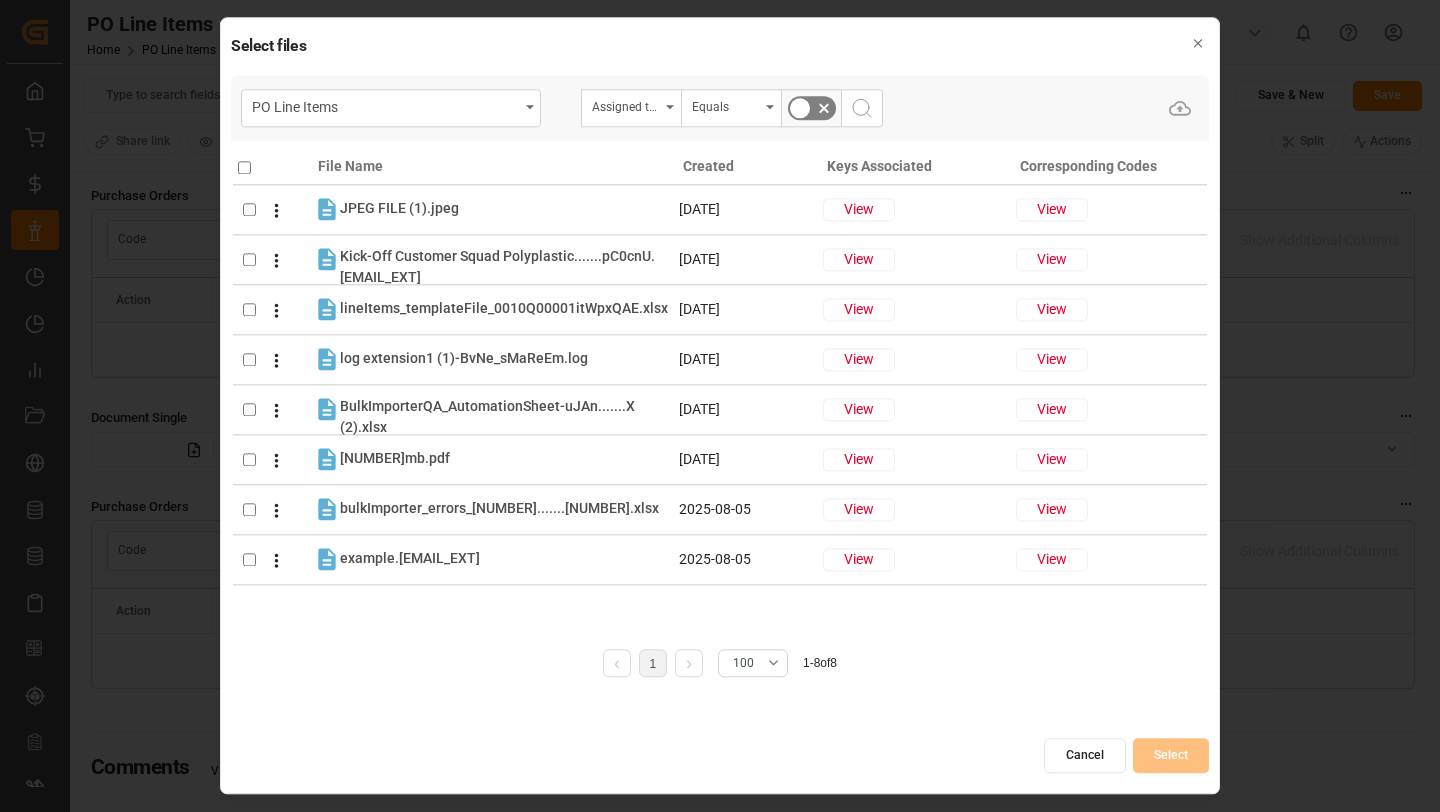 click on "Cancel" at bounding box center (1085, 756) 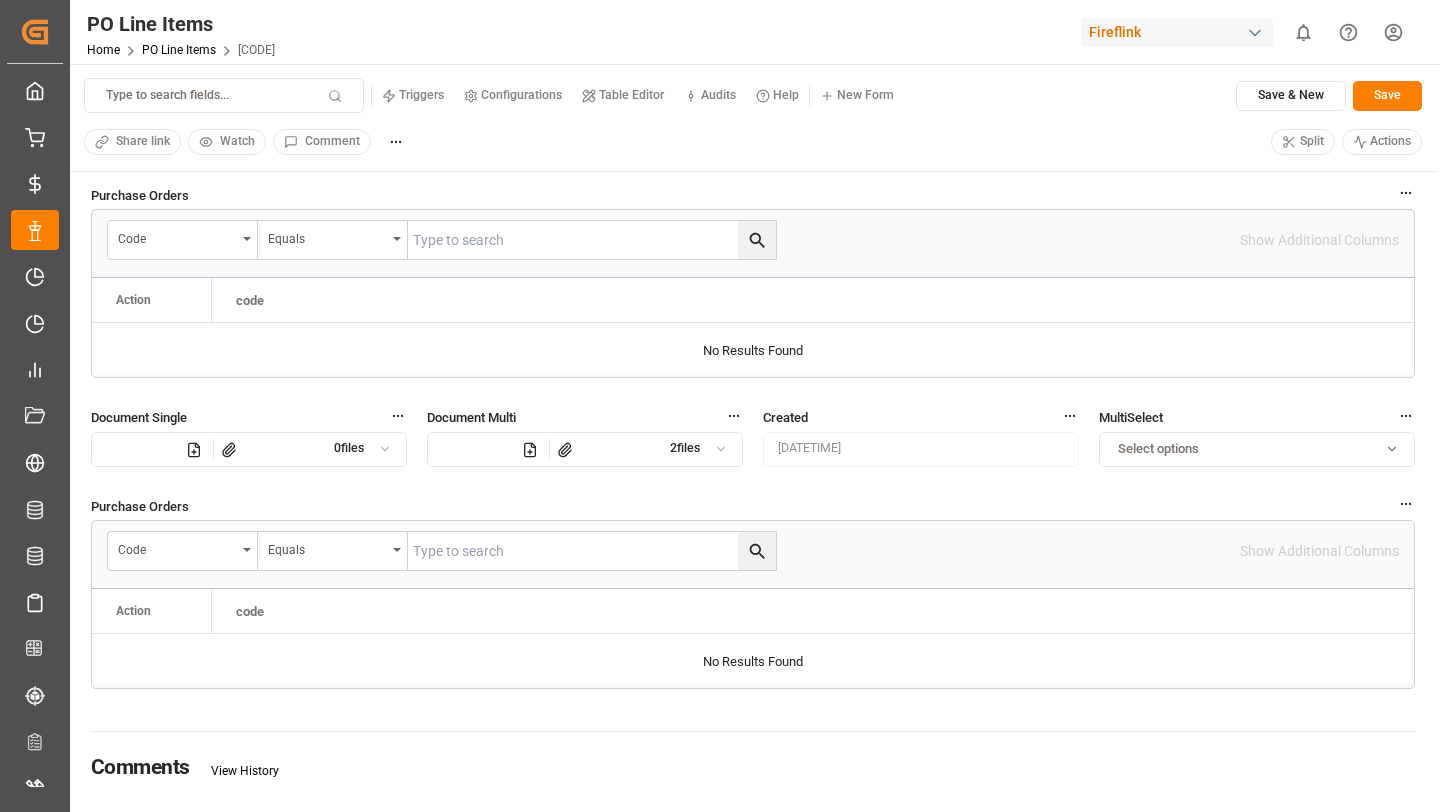 click 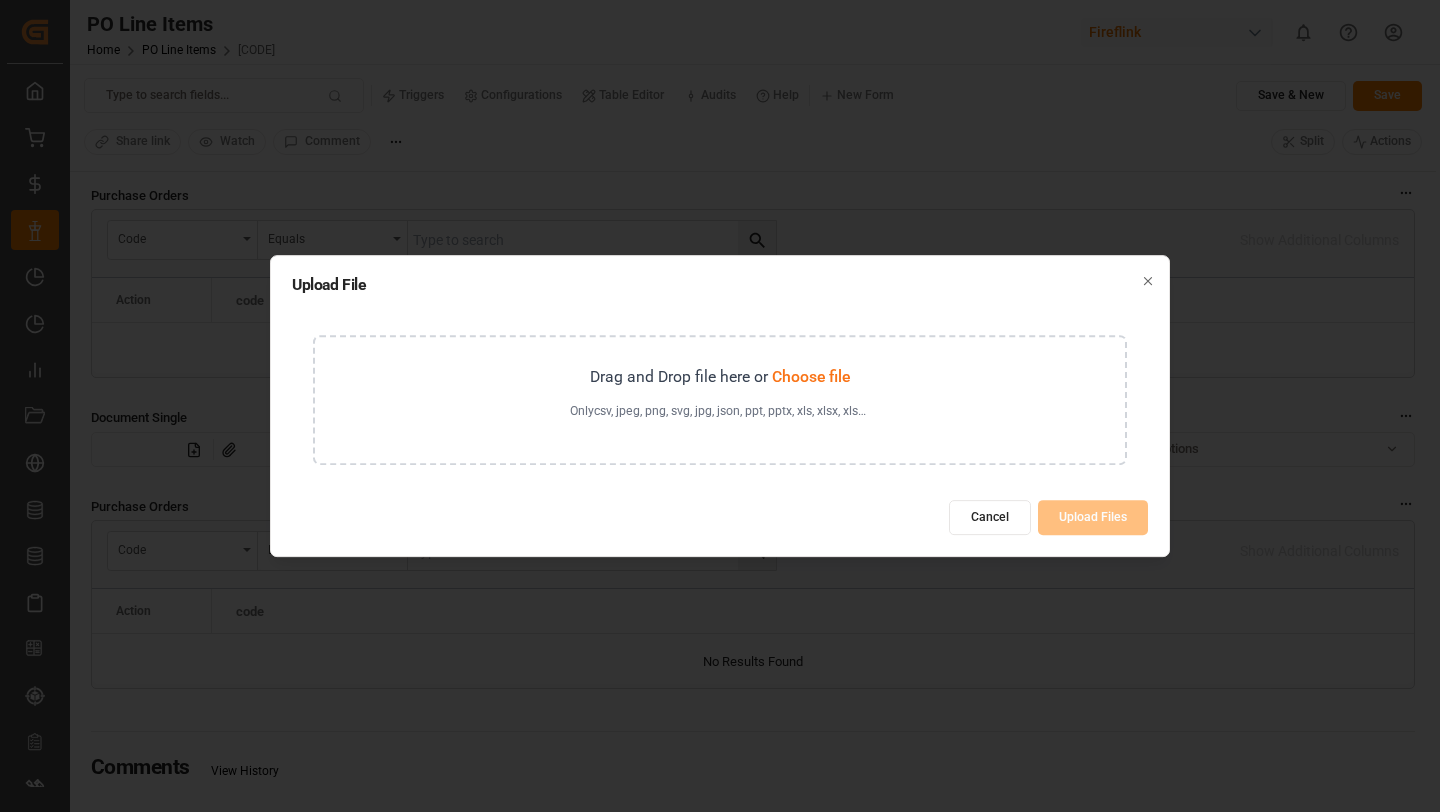 click on "Drag and Drop file here or   Choose file Only  csv, jpeg, png, svg, jpg, json, ppt, pptx, xls, xlsx, xlsm, xml, doc, docx, txt, pdf, rar, zip, tar.gz, tiff, tif, dat, log, sql, email, msg, vcf, eml, html, pps, odt, rtf  can be uploaded" at bounding box center (720, 400) 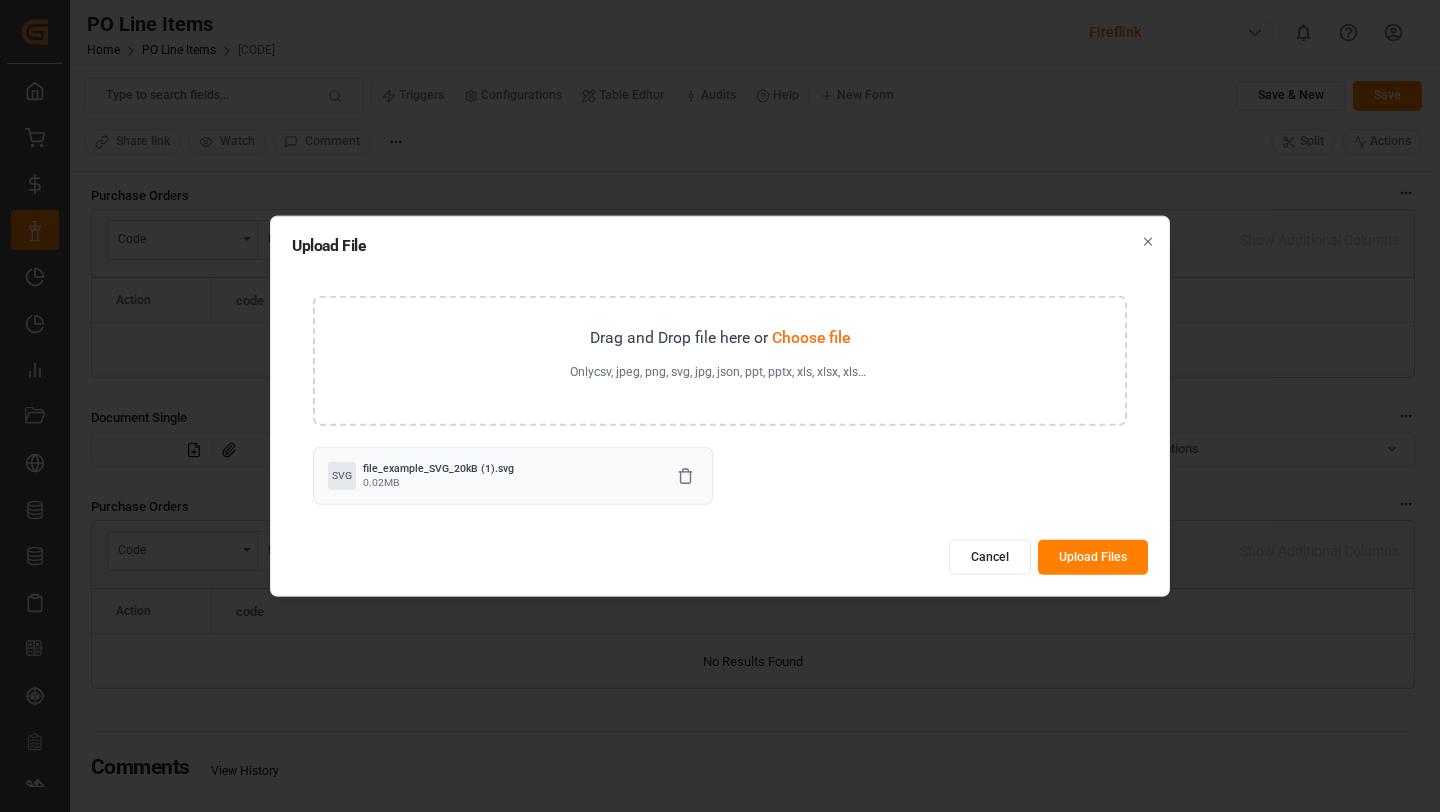 click on "Upload Files" at bounding box center (1093, 556) 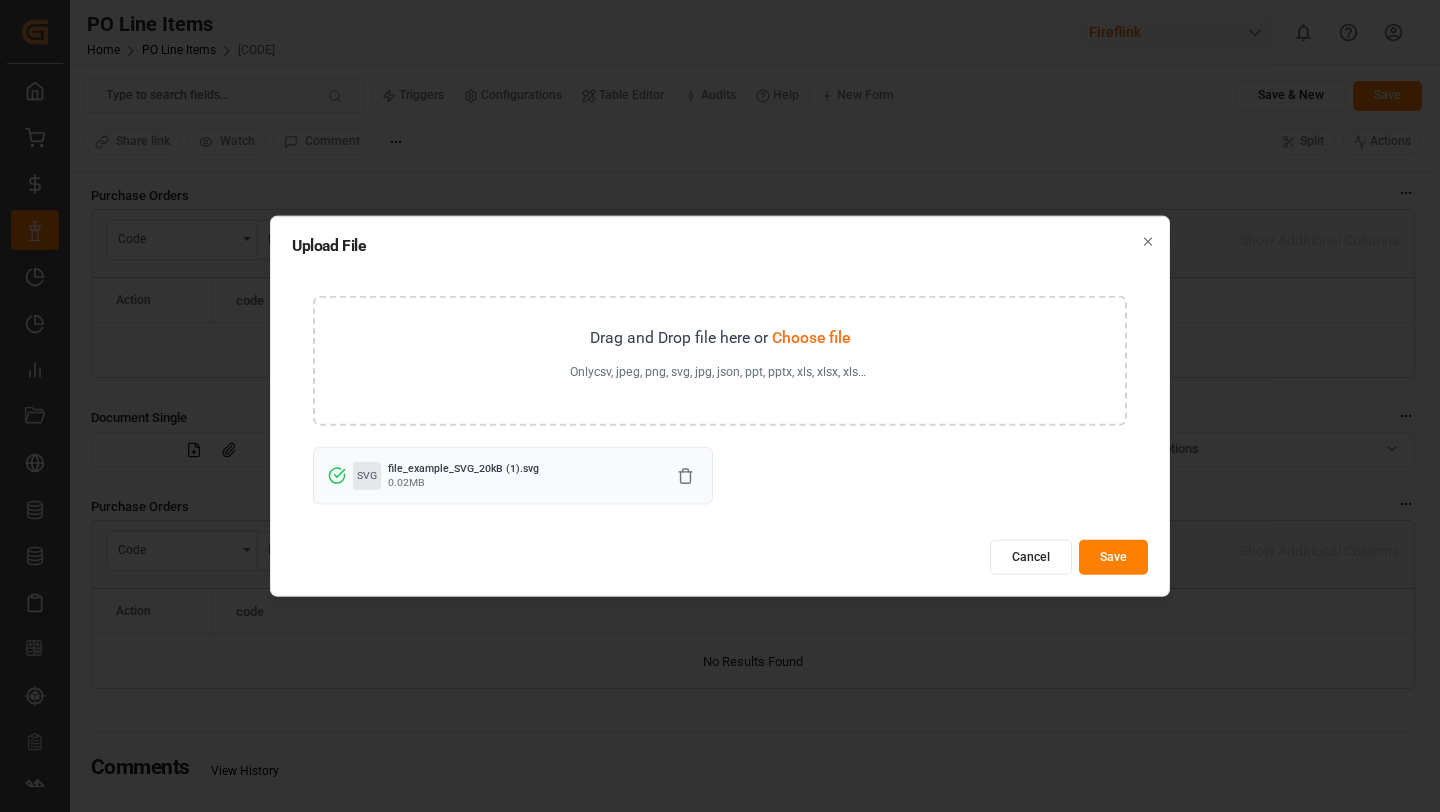 click on "Save" at bounding box center [1113, 556] 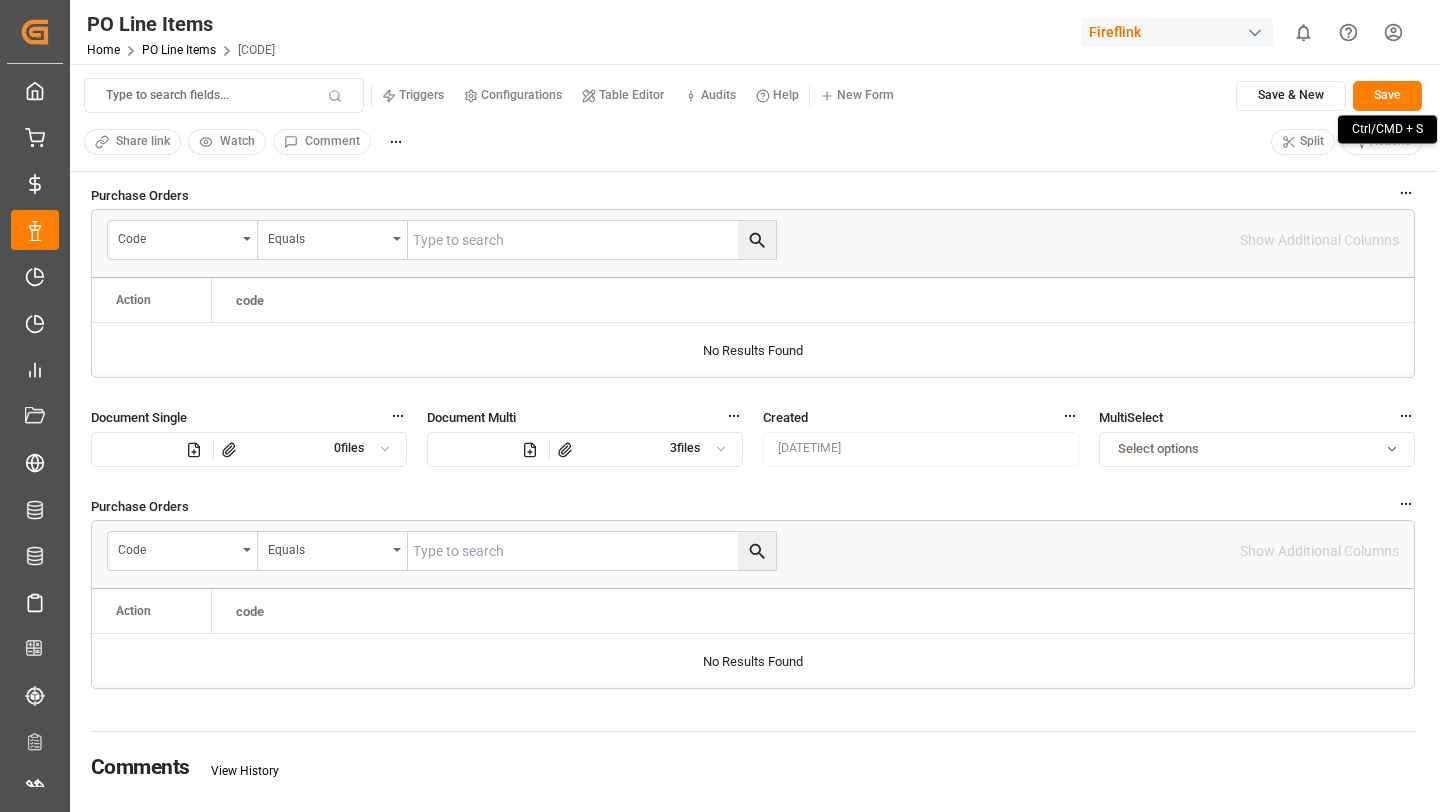 click on "Save" at bounding box center (1387, 96) 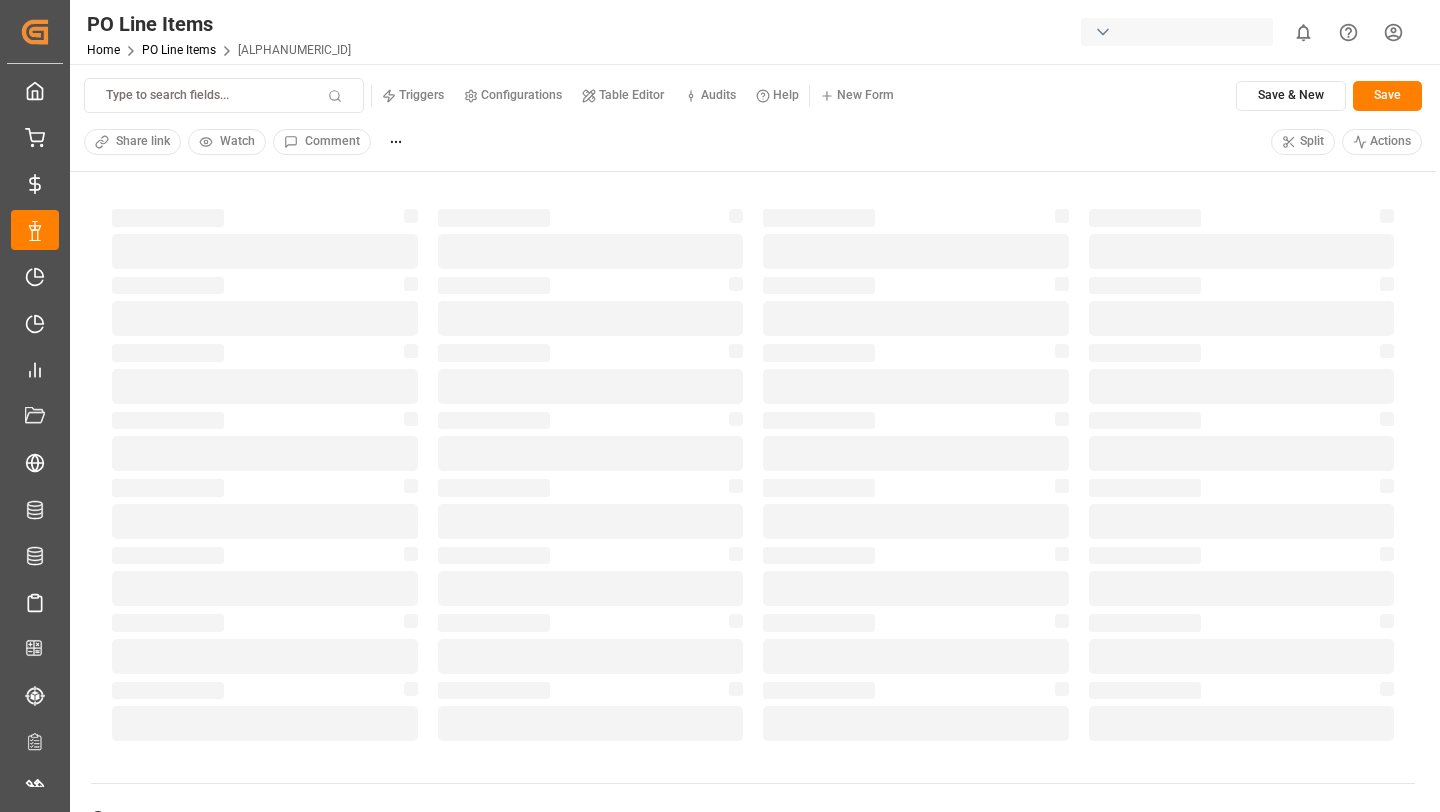 scroll, scrollTop: 0, scrollLeft: 0, axis: both 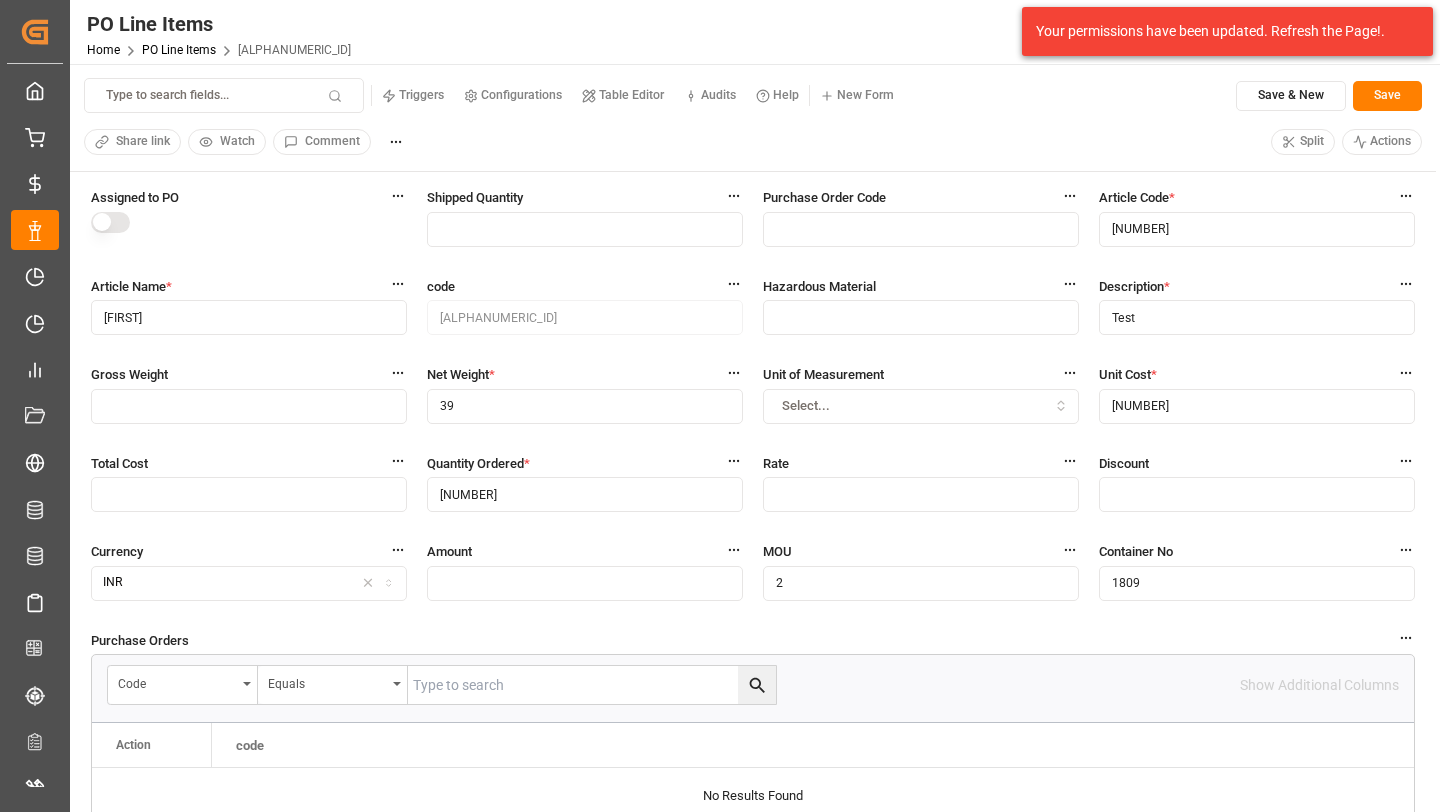 click at bounding box center [921, 229] 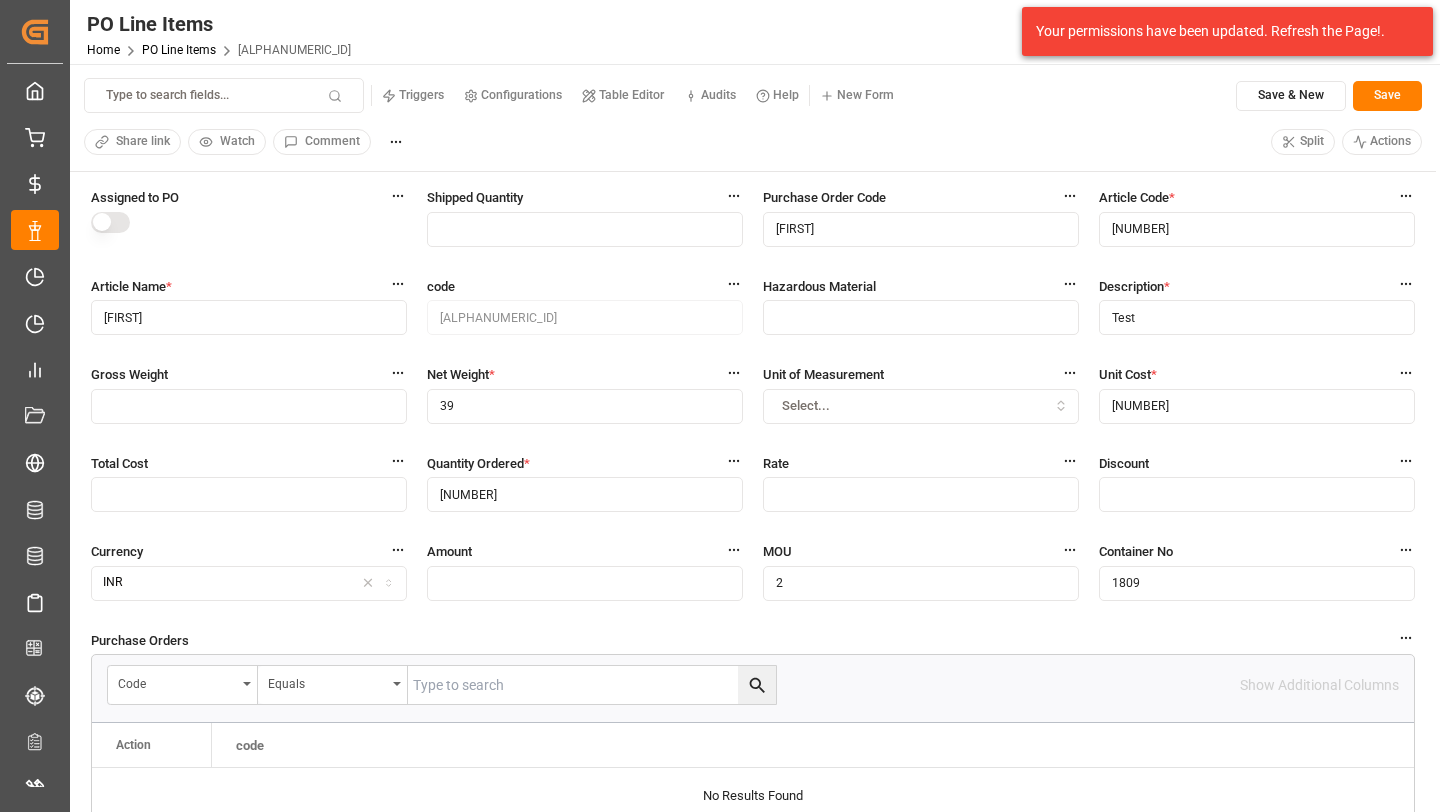 type on "[NAME_INITIAL]" 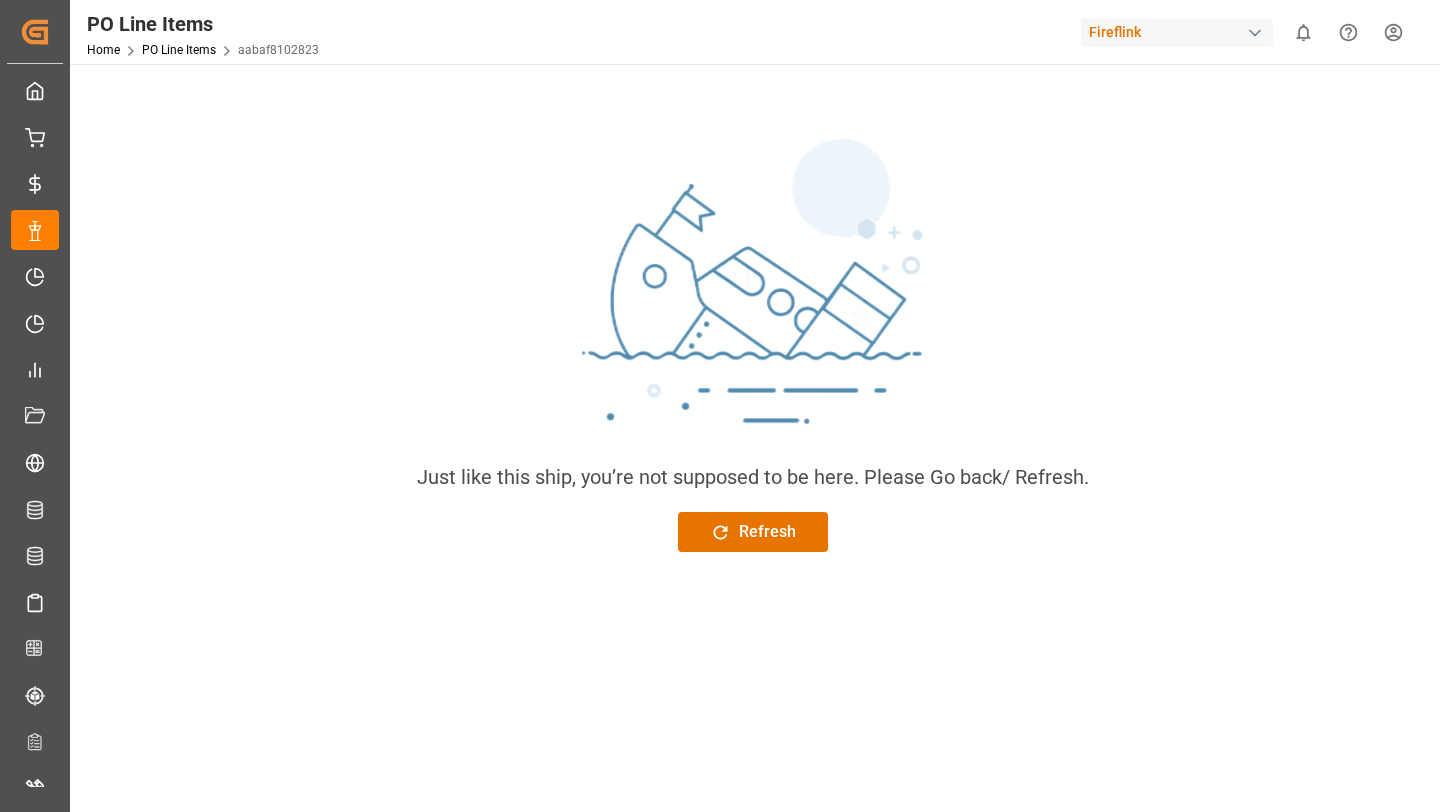 scroll, scrollTop: 0, scrollLeft: 0, axis: both 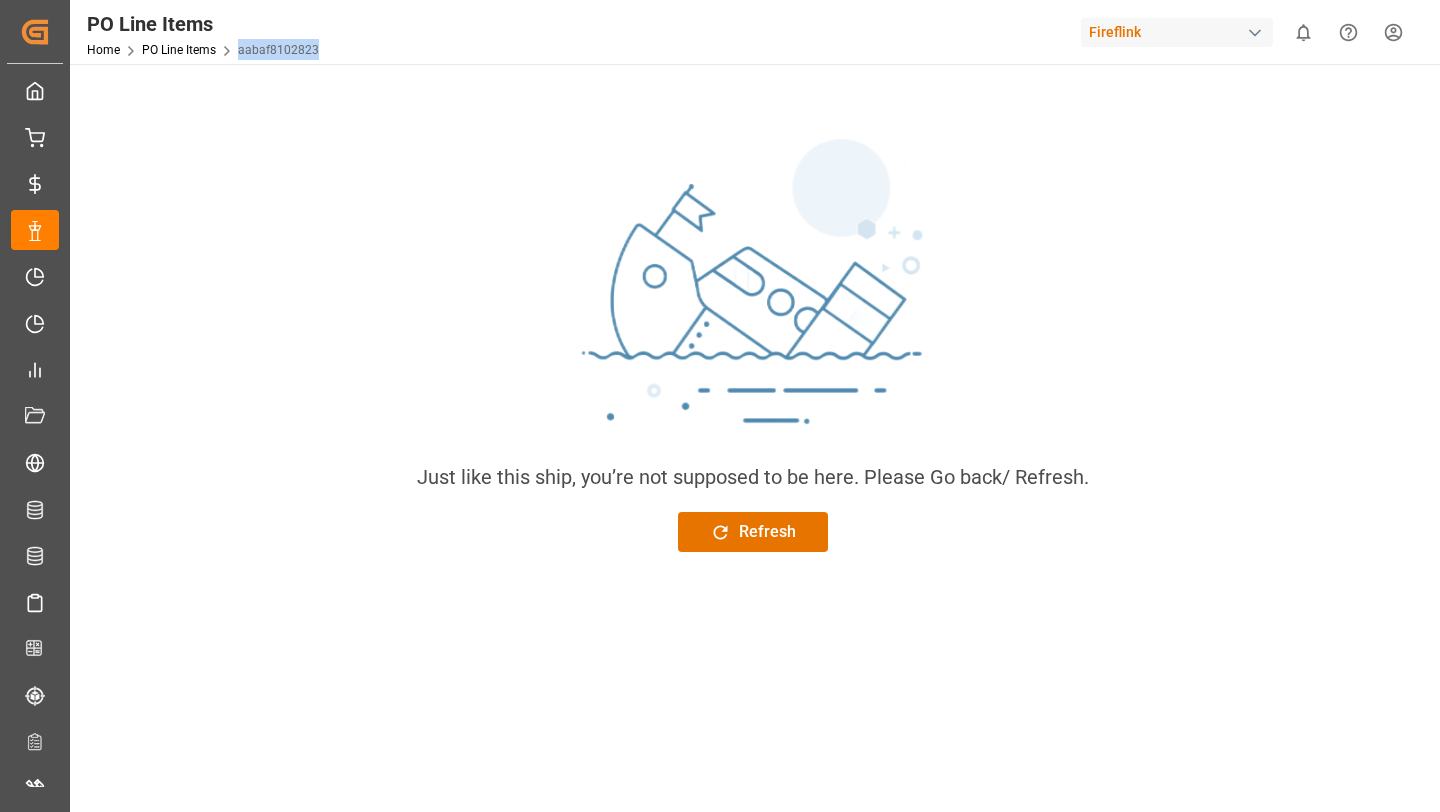 drag, startPoint x: 325, startPoint y: 46, endPoint x: 231, endPoint y: 50, distance: 94.08507 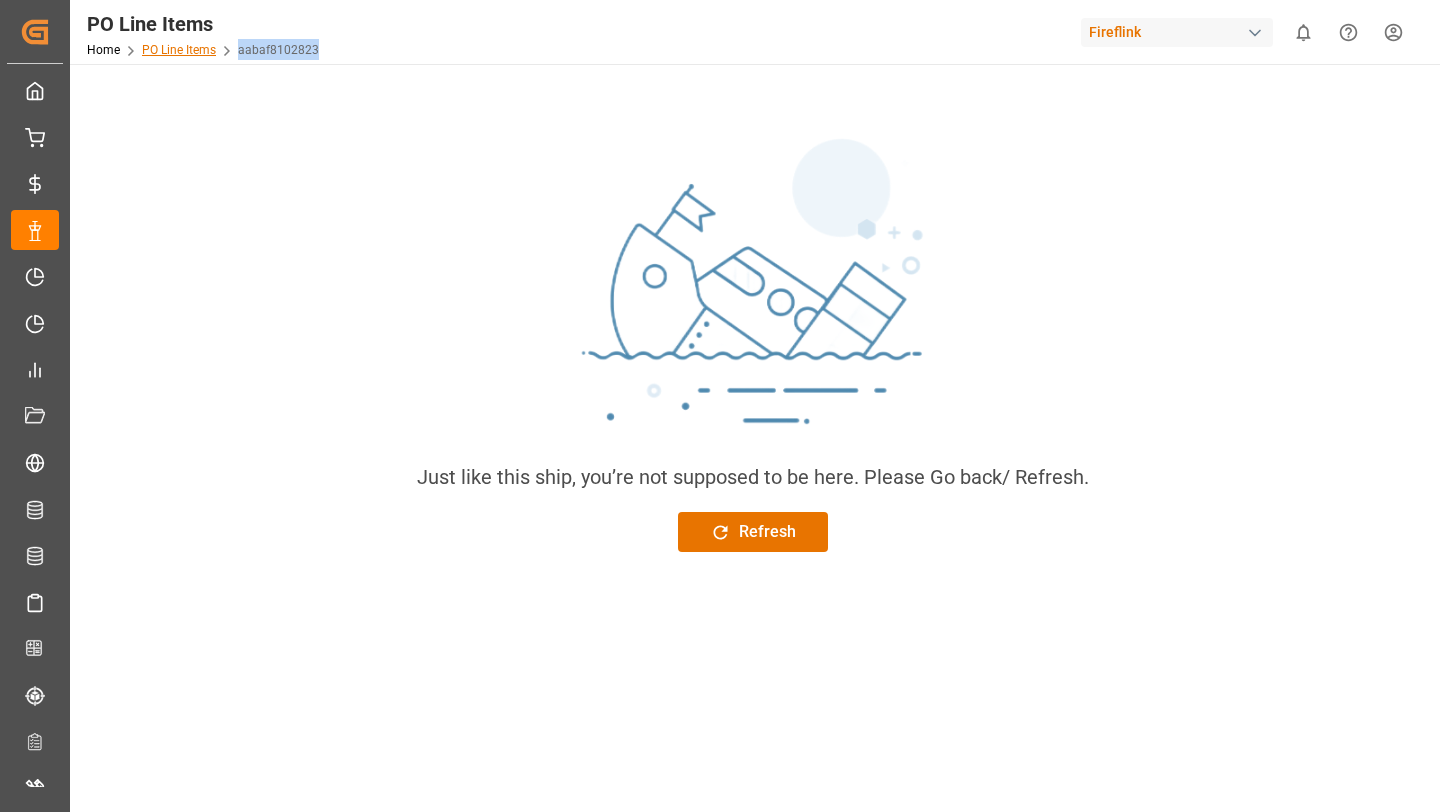 click on "PO Line Items" at bounding box center [179, 50] 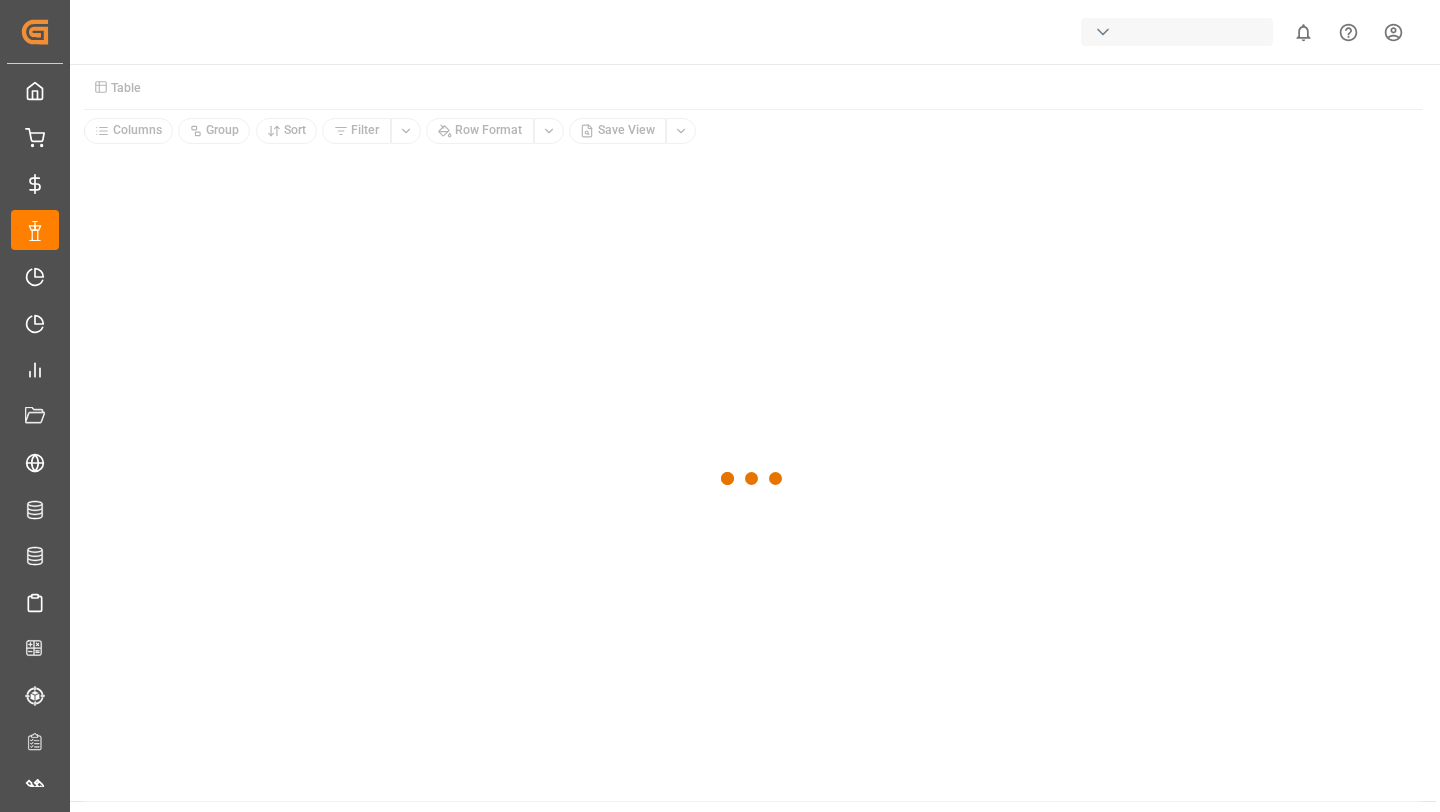 scroll, scrollTop: 0, scrollLeft: 0, axis: both 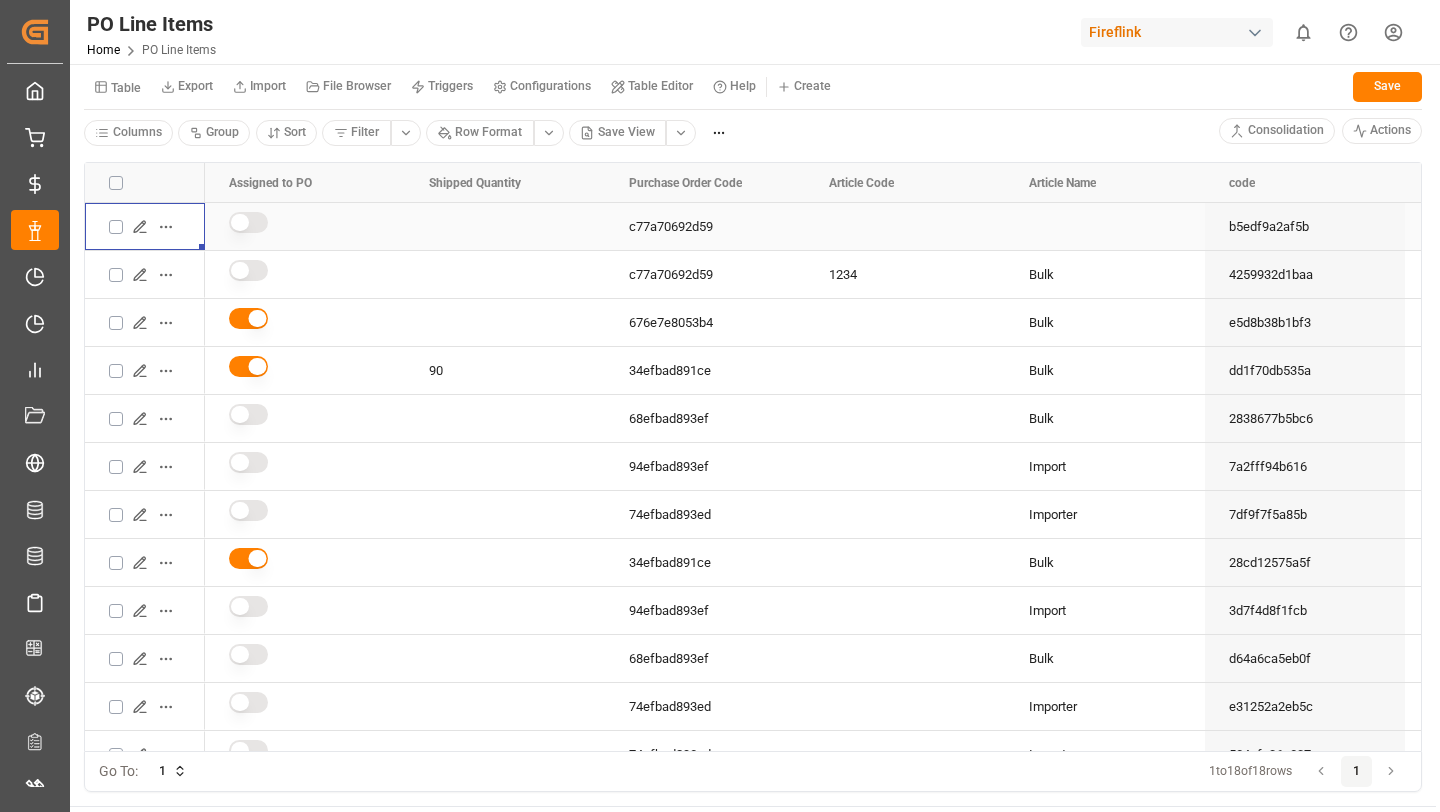 click 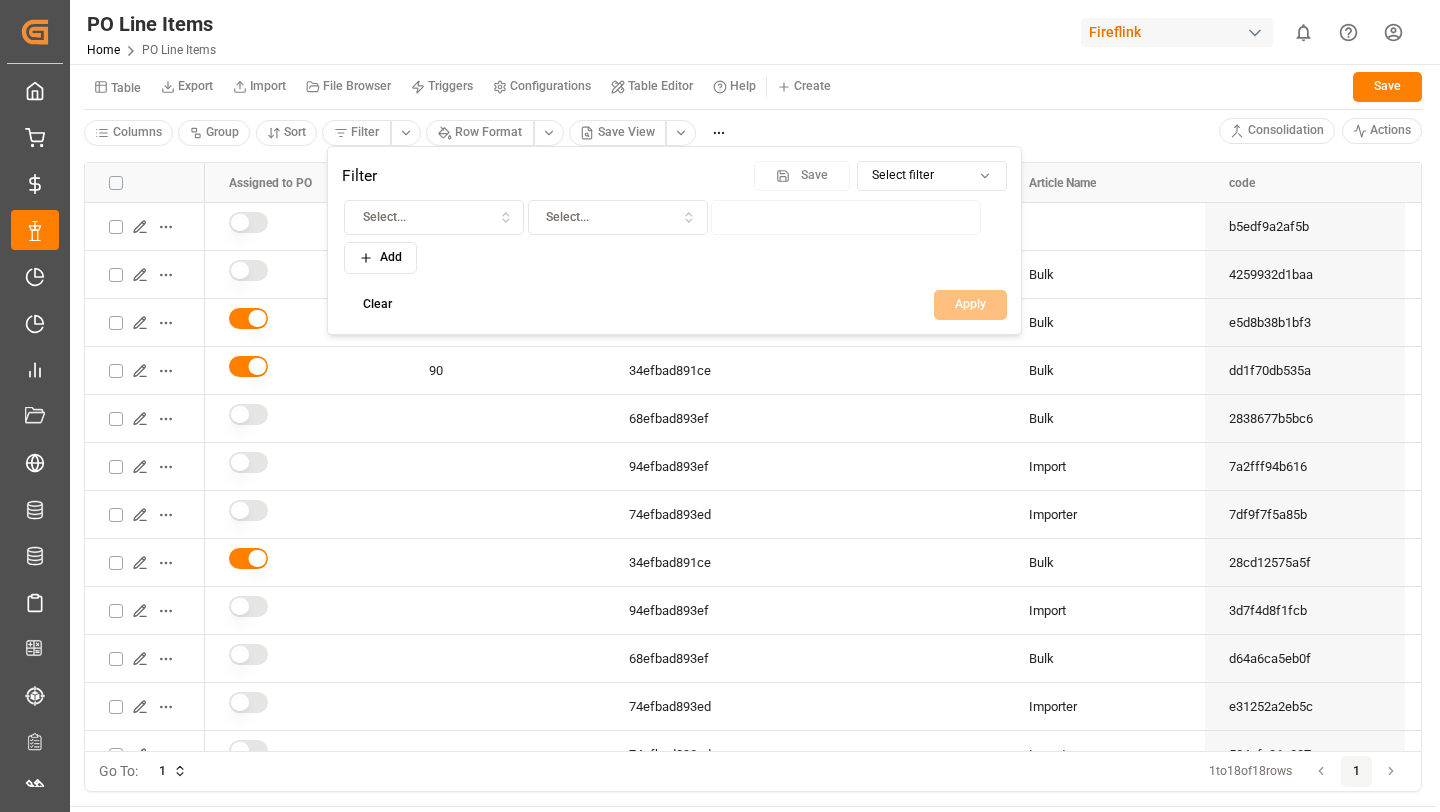 click on "Created by potrace 1.15, written by Peter Selinger 2001-2017 Created by potrace 1.15, written by Peter Selinger 2001-2017 My Cockpit My Cockpit My Quotes My Quotes My Rates My Rates Data Management Data Management My Allocations My Allocations Forecasting Allocations Forecasting Allocations My Reports My Reports Document Management Document Management Risk Management Risk Management All Carriers All Carriers Freight Forwarder Freight Forwarder Schedules Schedules CO2e Calculator CO2e Calculator Tracking Tracking Configuration Audits Configuration Audits Internal Tool Internal Tool Back to main menu PO Line Items Home PO Line Items Fireflink 0 Notifications Only show unread All Watching Mark all categories read Created by potrace 1.15, written by Peter Selinger 2001-2017 Table Export Import File Browser Triggers Configurations Table Editor Help Create Save Columns  Group Sort  Filter  Row Format Save View Consolidation Actions
Drag here to set row groups Drag here to set column labels code 90" at bounding box center [720, 406] 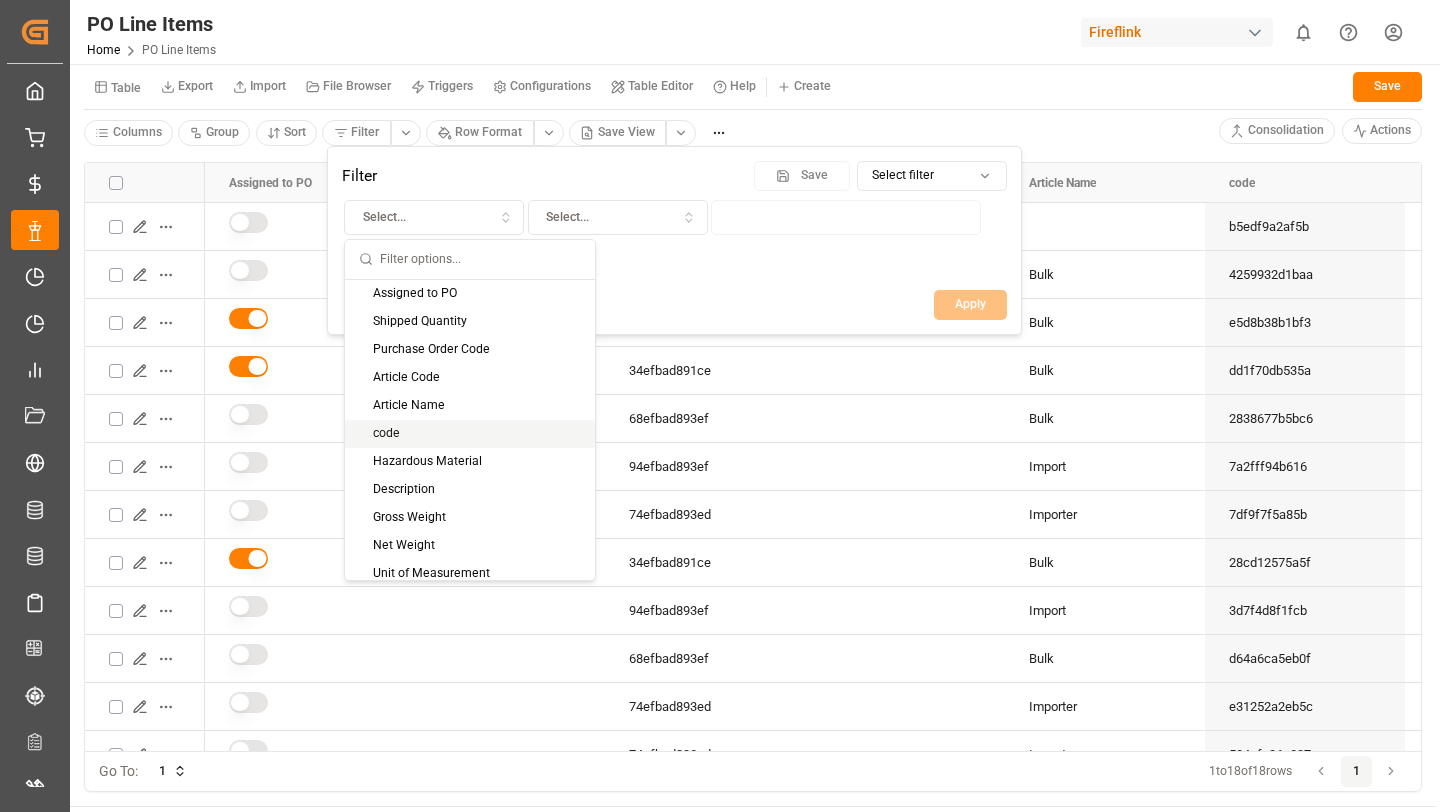 click on "code" at bounding box center (470, 434) 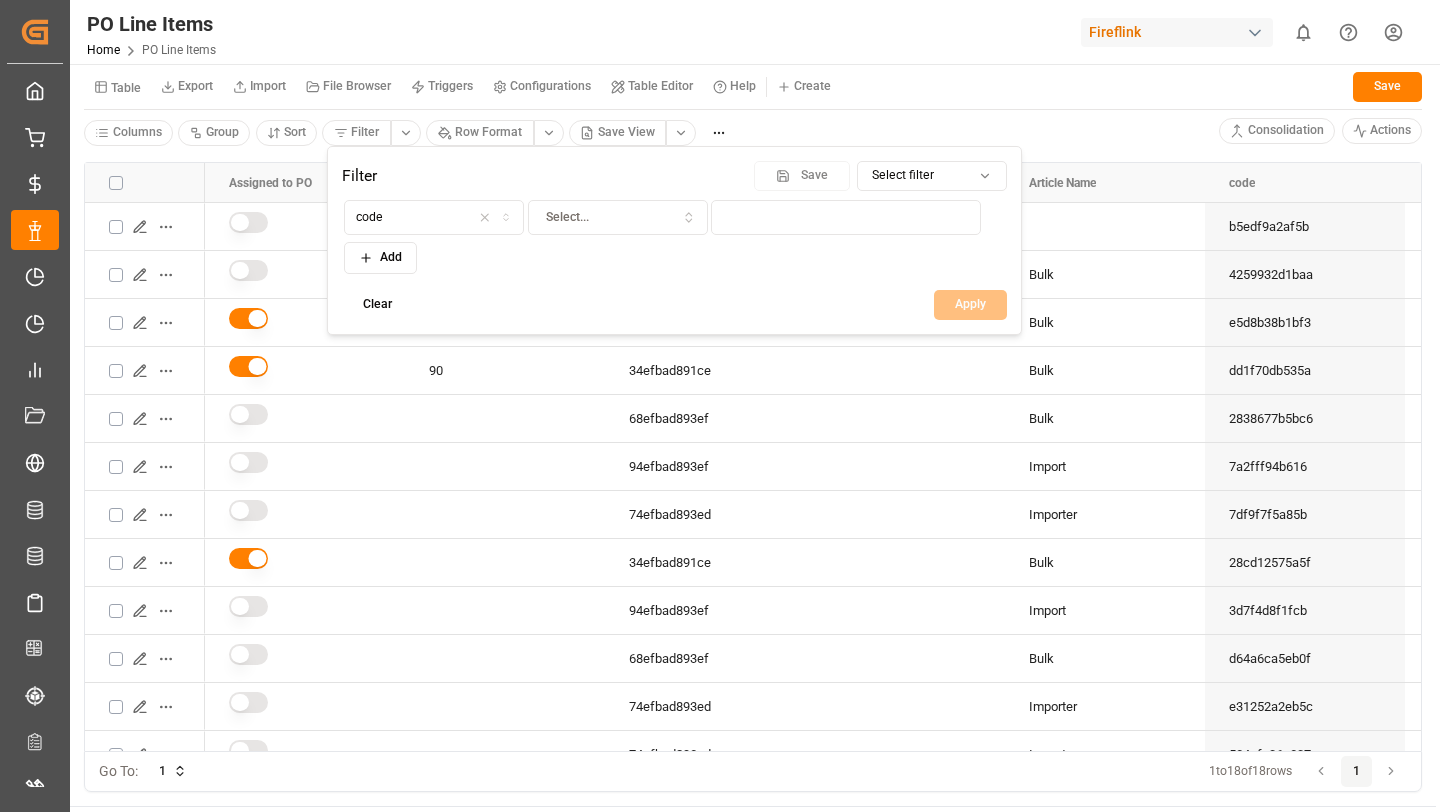 click on "Select..." at bounding box center (617, 218) 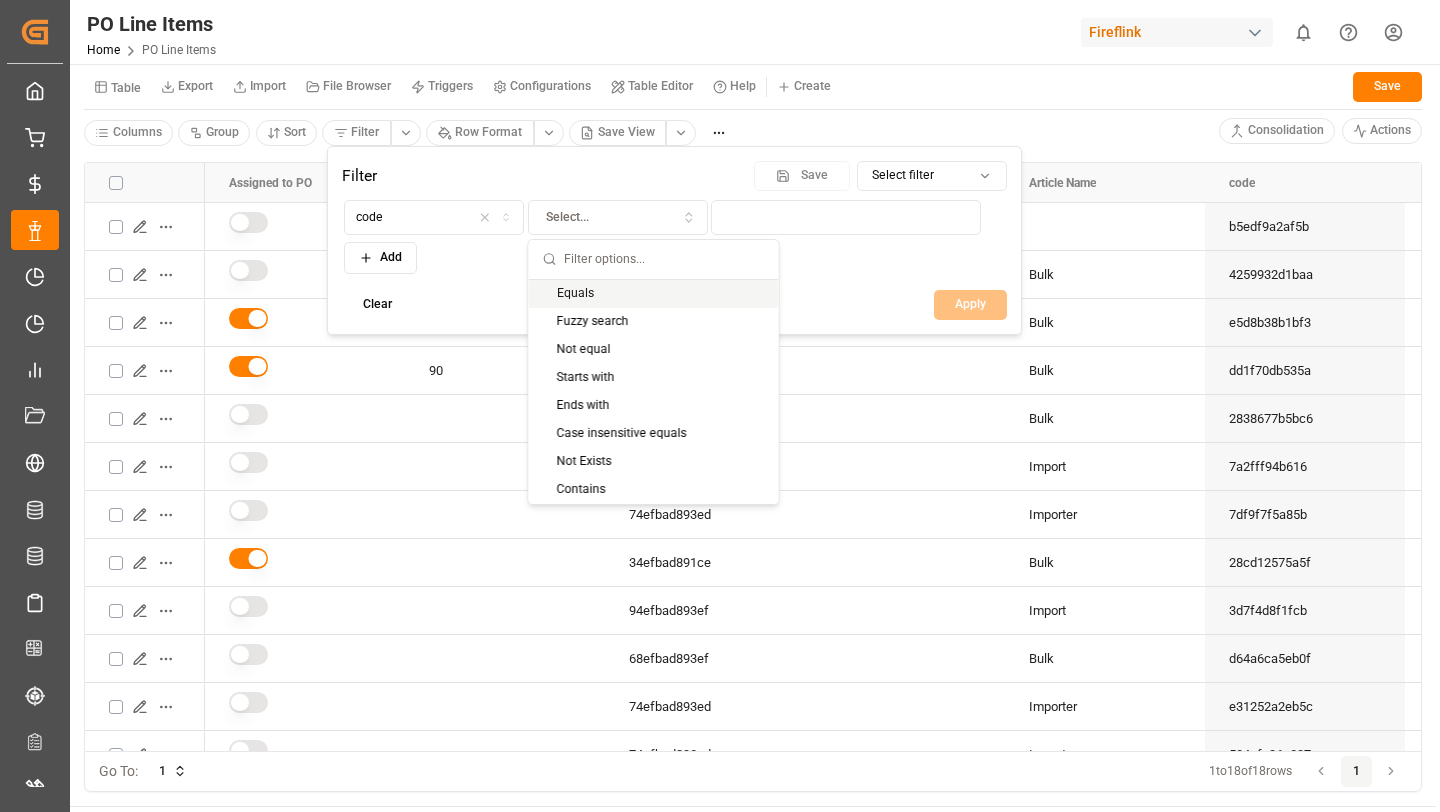 click on "Equals" at bounding box center [654, 294] 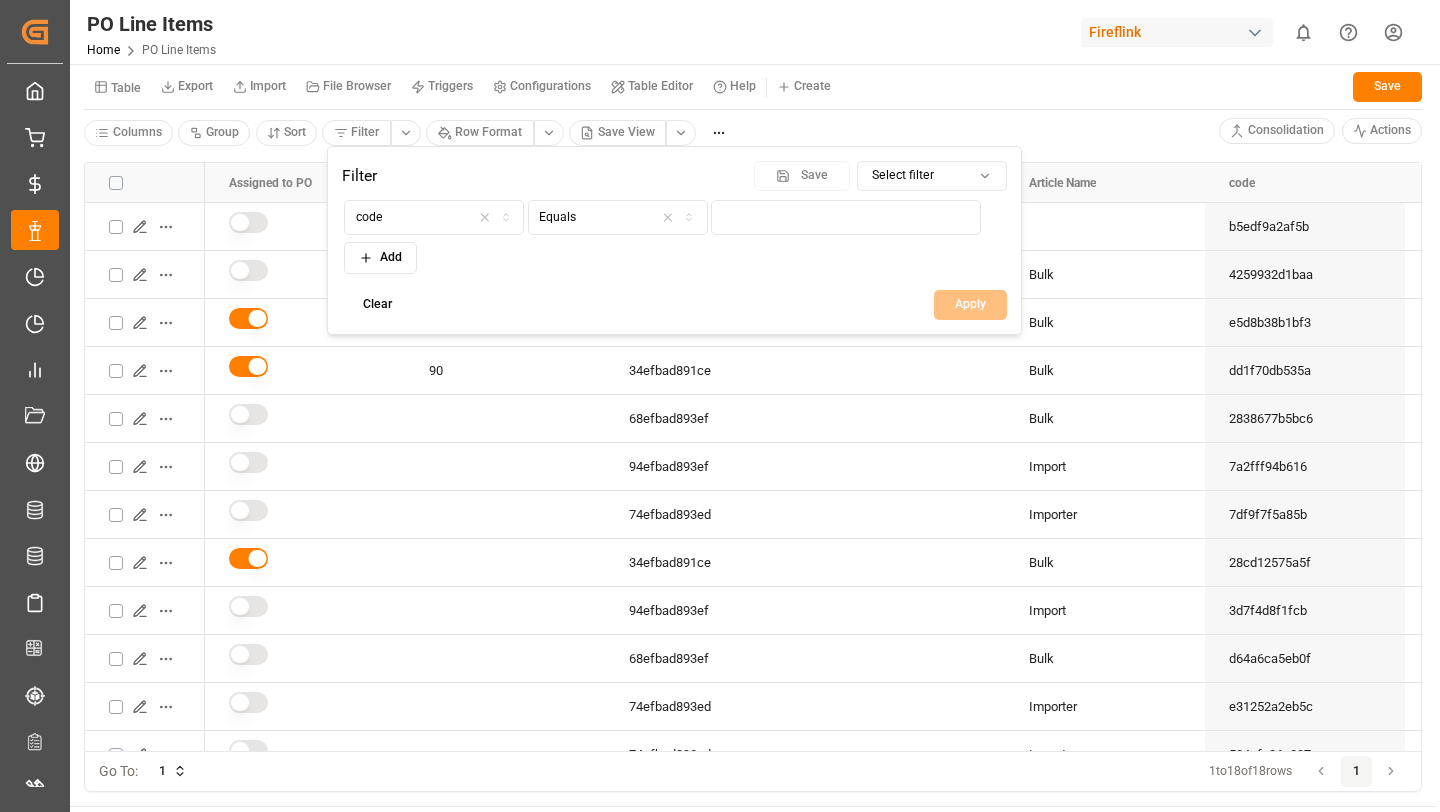click on "code Equals  Add" at bounding box center [674, 237] 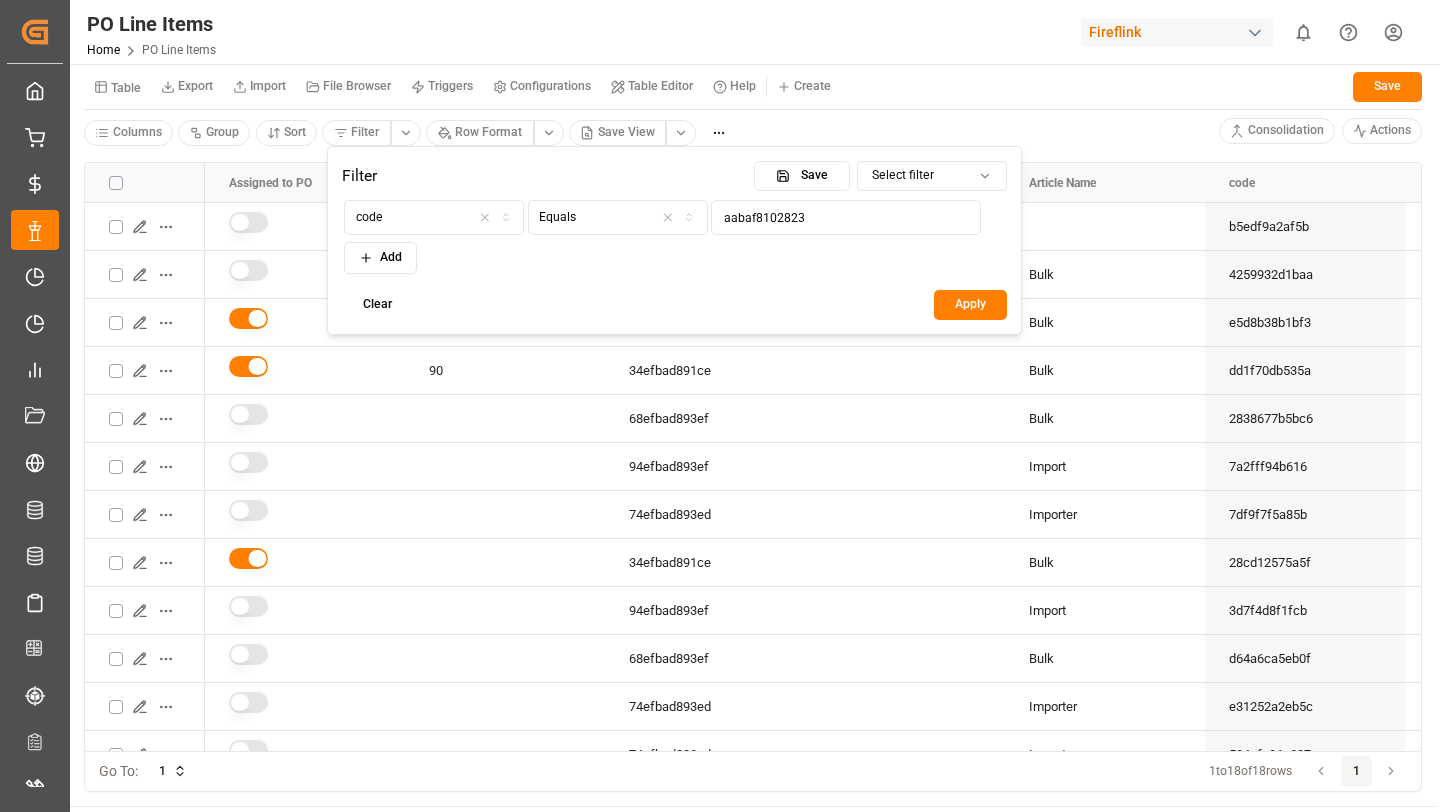 type on "aabaf8102823" 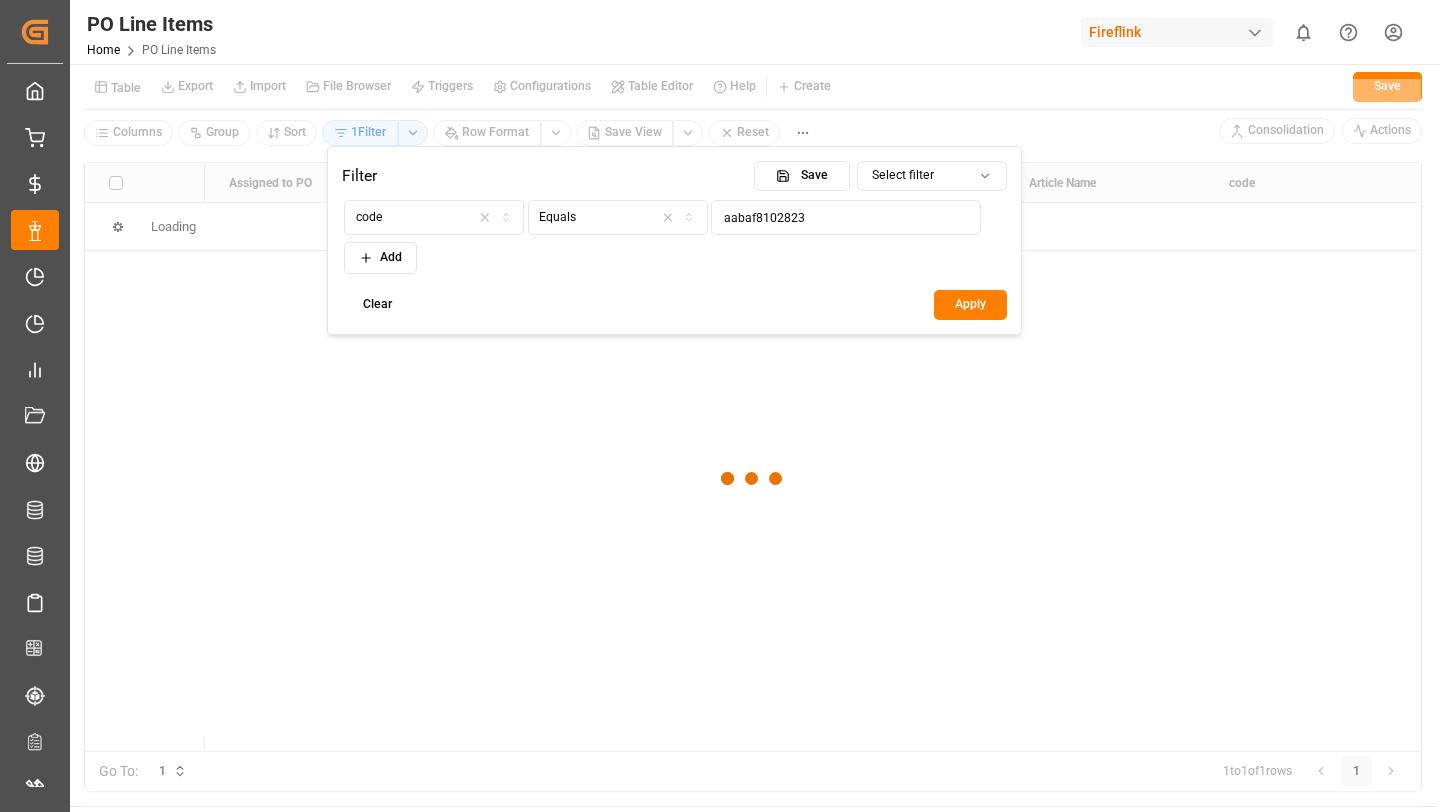 click on "Created by potrace 1.15, written by Peter Selinger 2001-2017 Created by potrace 1.15, written by Peter Selinger 2001-2017 My Cockpit My Cockpit My Quotes My Quotes My Rates My Rates Data Management Data Management My Allocations My Allocations Forecasting Allocations Forecasting Allocations My Reports My Reports Document Management Document Management Risk Management Risk Management All Carriers All Carriers Freight Forwarder Freight Forwarder Schedules Schedules CO2e Calculator CO2e Calculator Tracking Tracking Configuration Audits Configuration Audits Internal Tool Internal Tool Back to main menu PO Line Items Home PO Line Items Fireflink 0 Notifications Only show unread All Watching Mark all categories read No notifications Table Export Import File Browser Triggers Configurations Table Editor Help Create Save Columns  Group Sort 1  Filter  Row Format Save View Reset Consolidation Actions
Drag here to set row groups Drag here to set column labels
to" at bounding box center [720, 406] 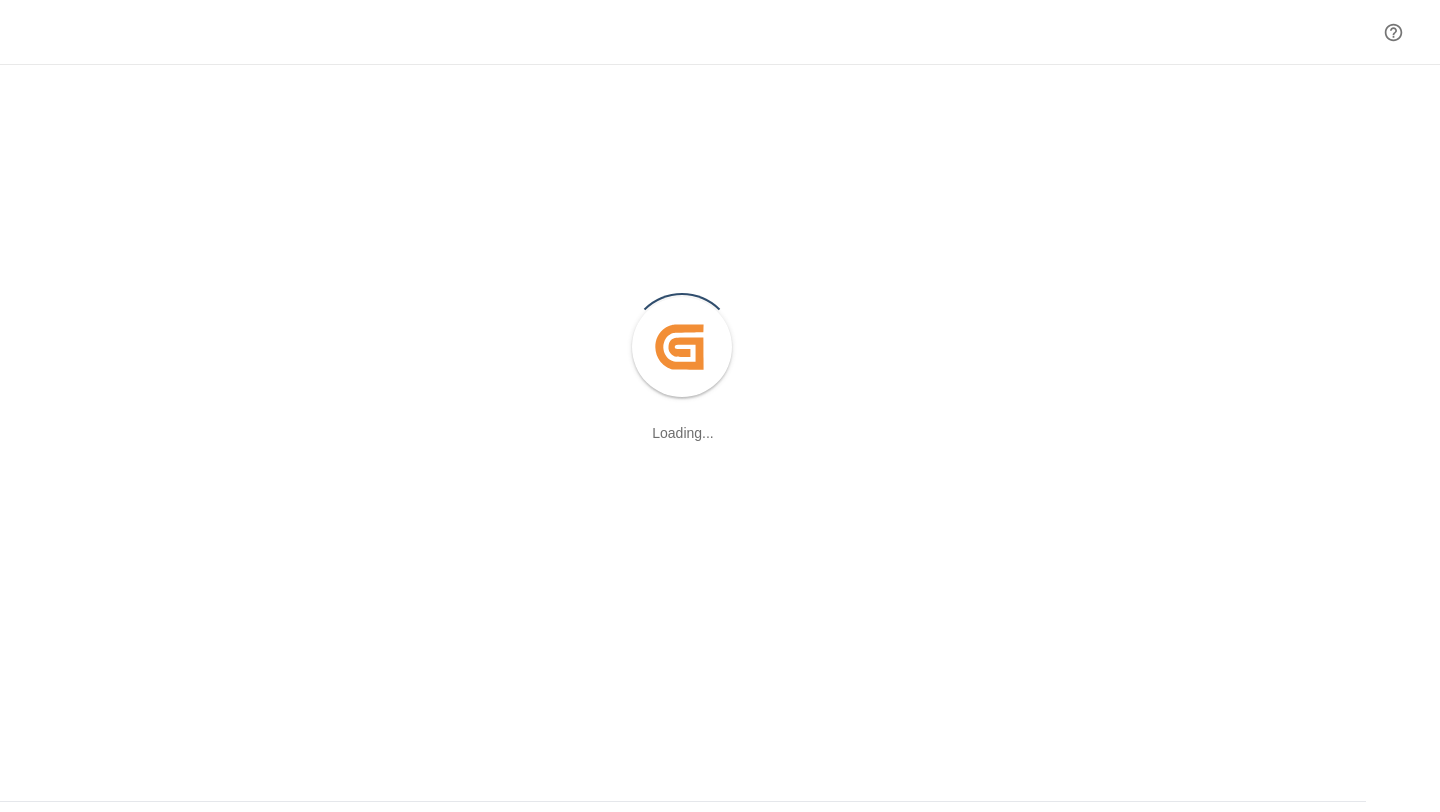 scroll, scrollTop: 0, scrollLeft: 0, axis: both 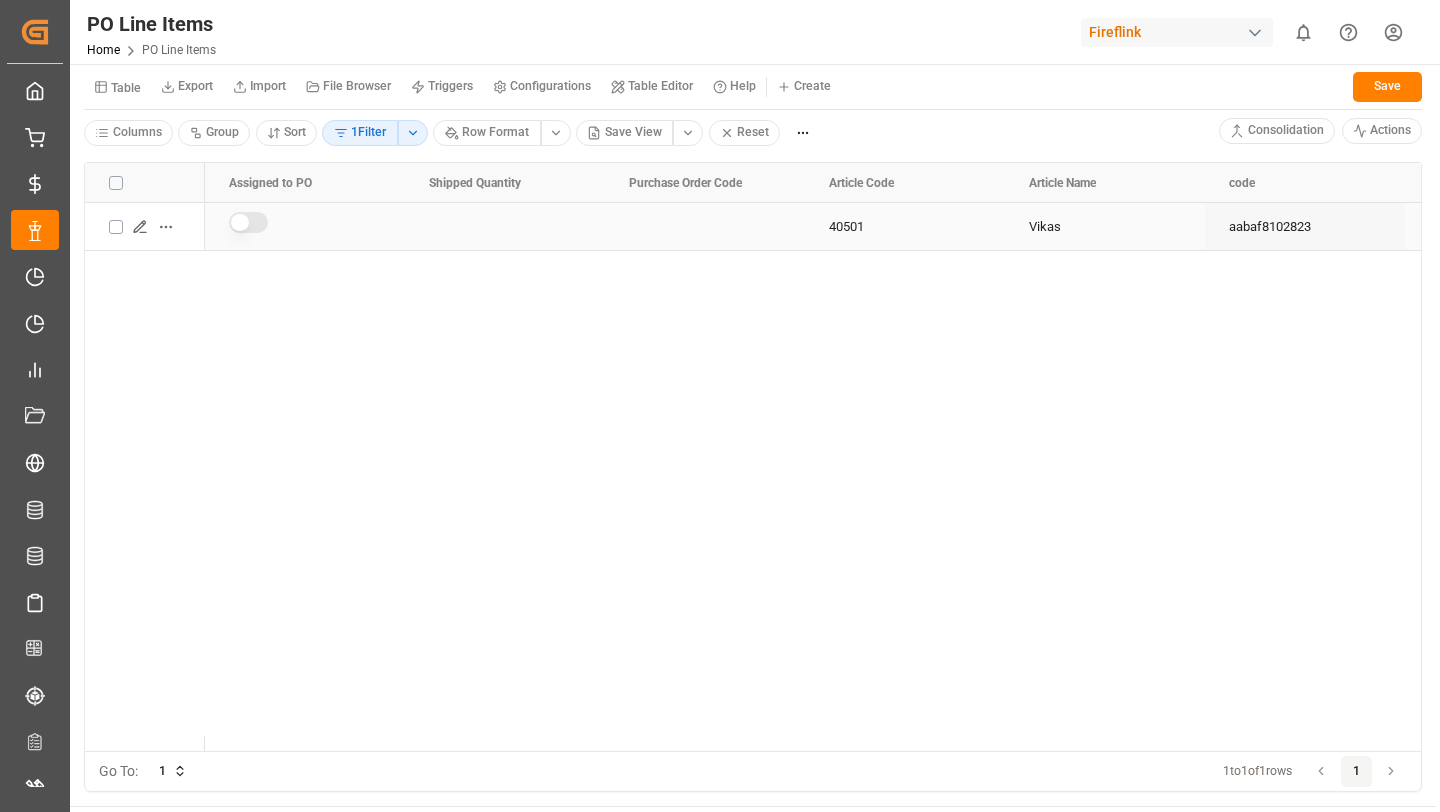 click 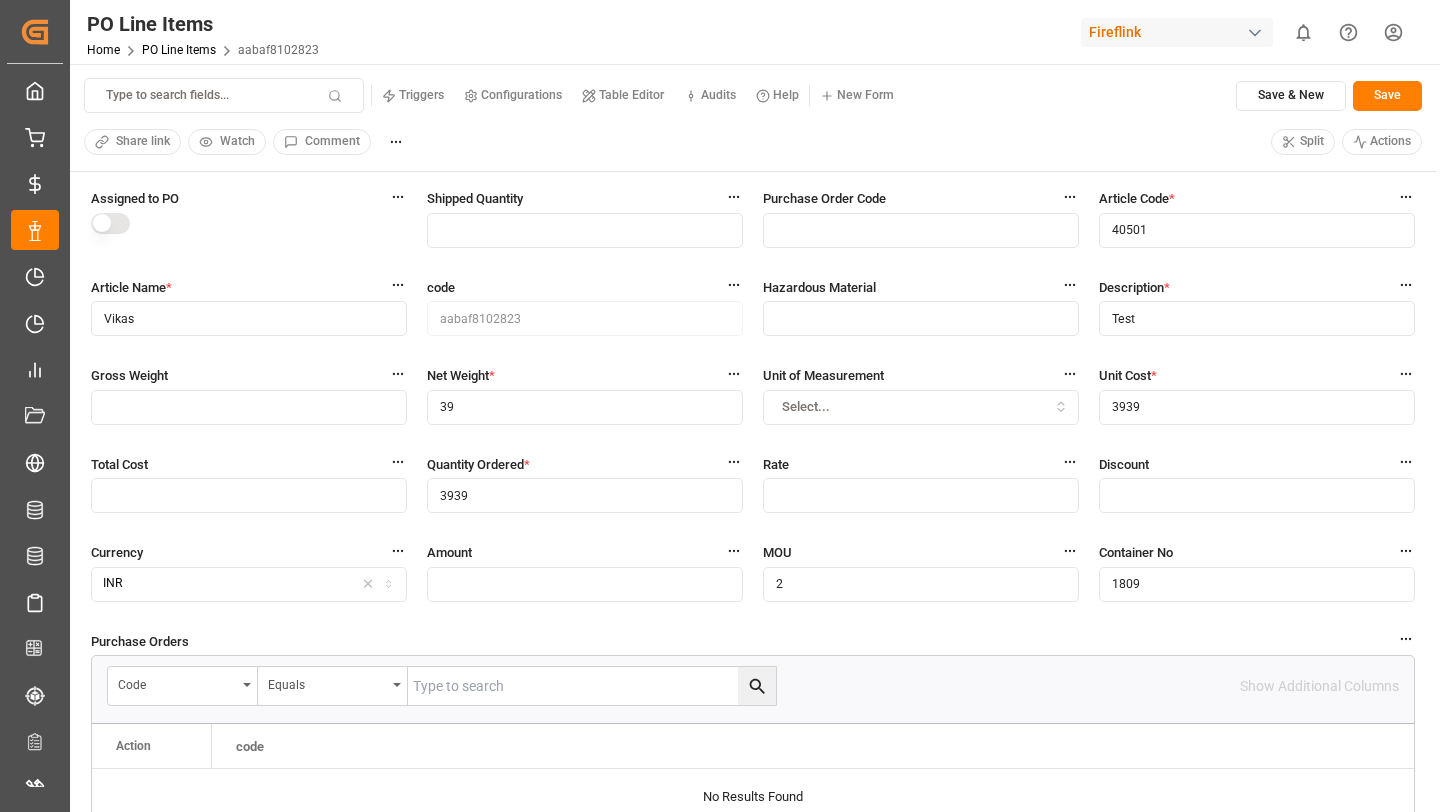 click at bounding box center [921, 230] 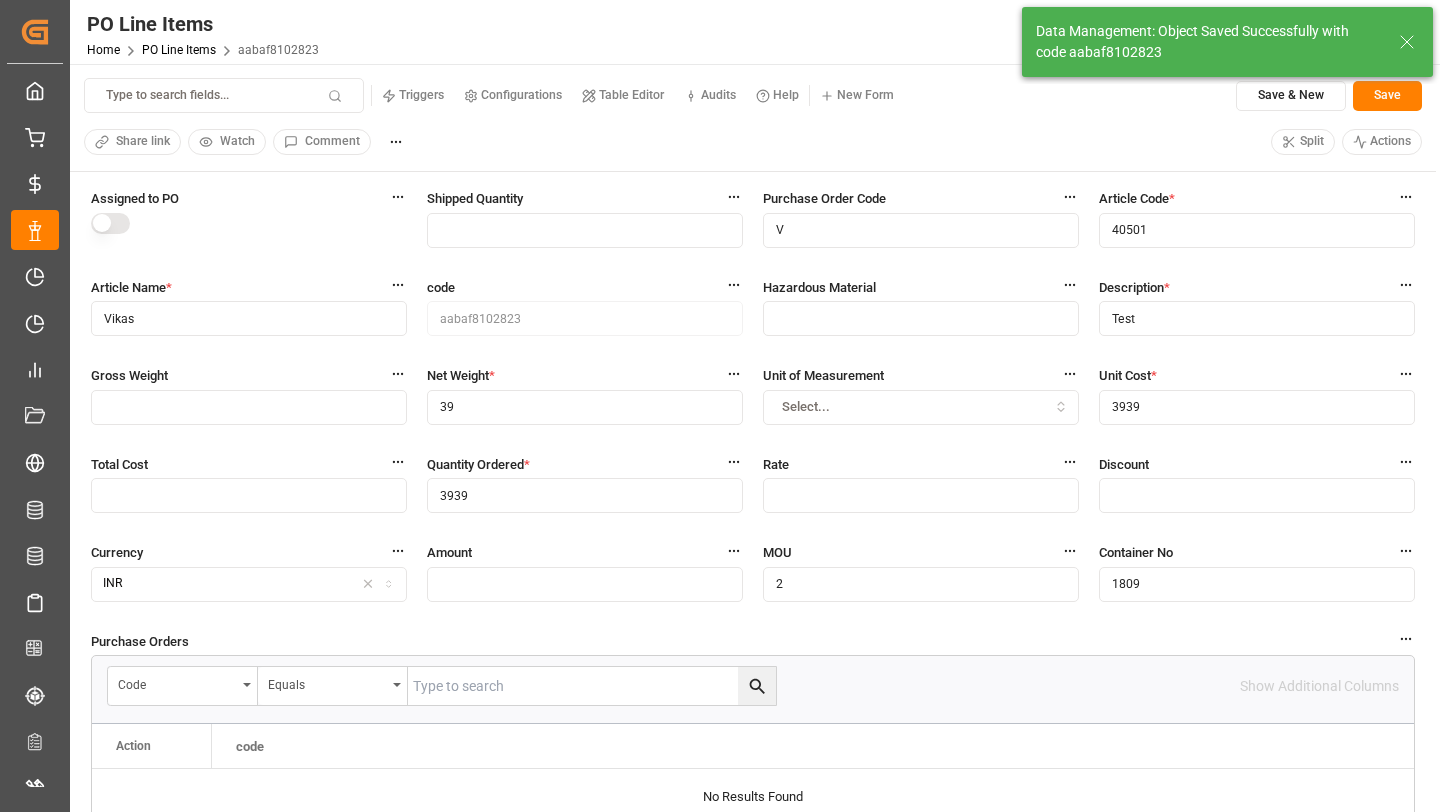 type on "V" 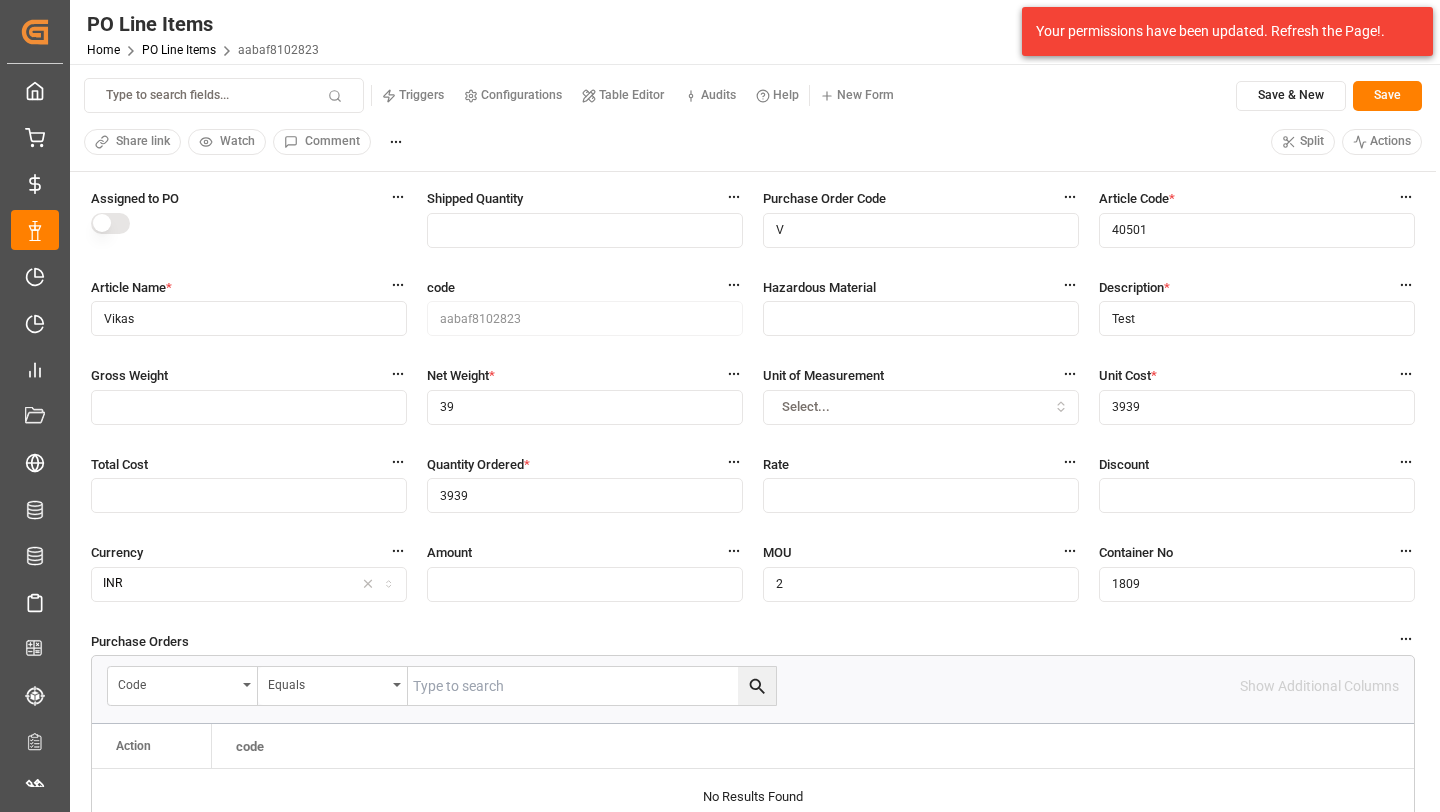 scroll, scrollTop: 0, scrollLeft: 0, axis: both 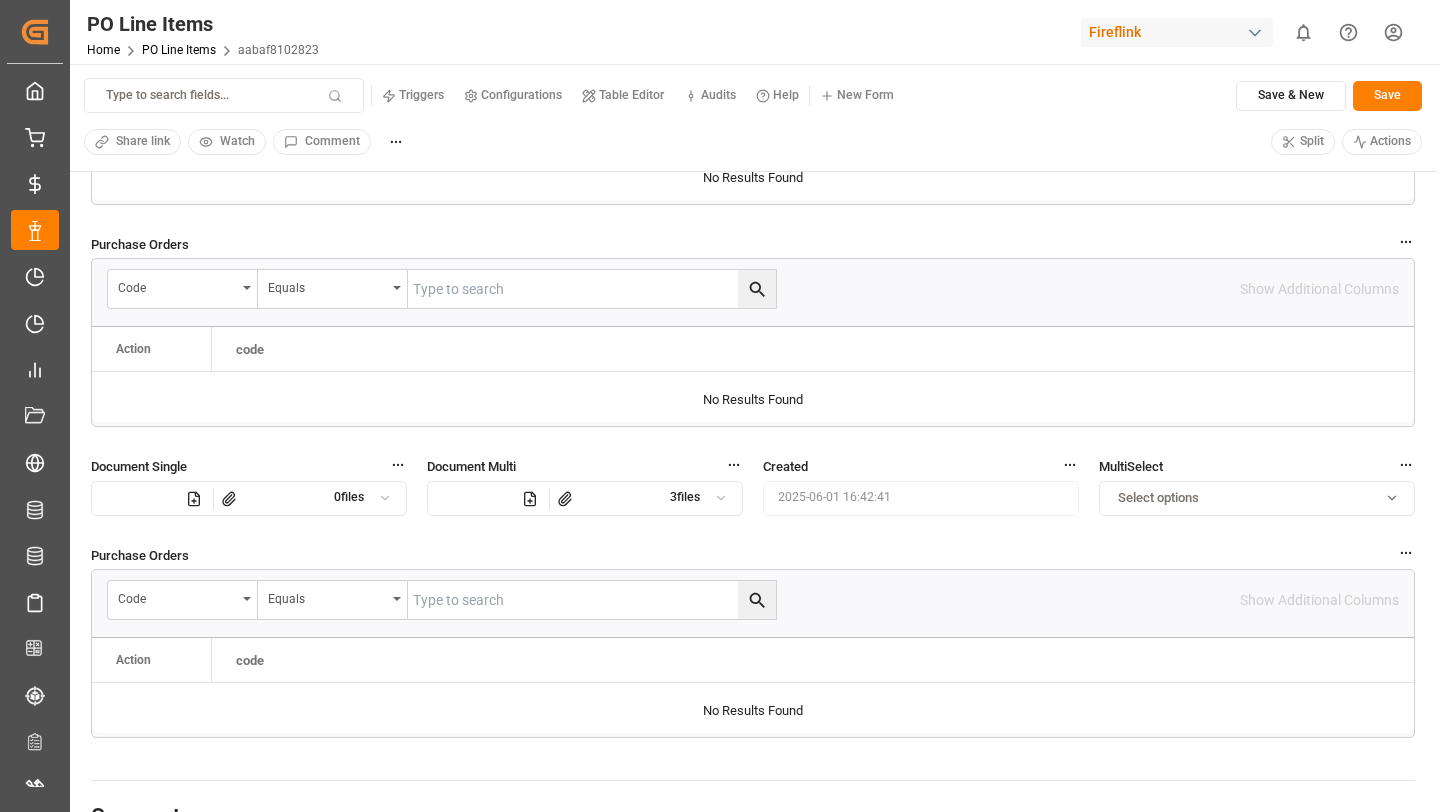 click 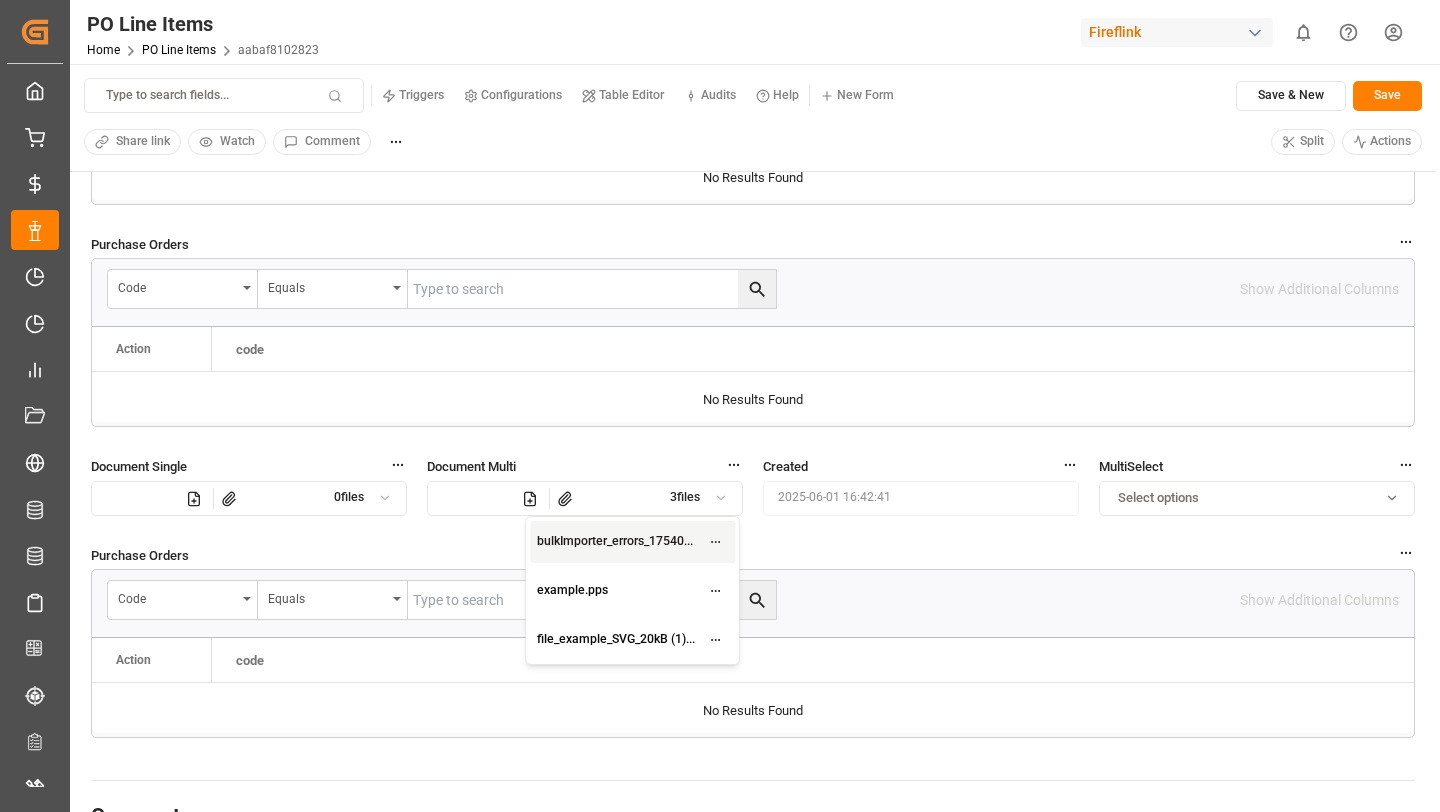 click on "Type to search fields... Triggers Configurations Table Editor Audits Help New Form Save & New Save" at bounding box center [753, 95] 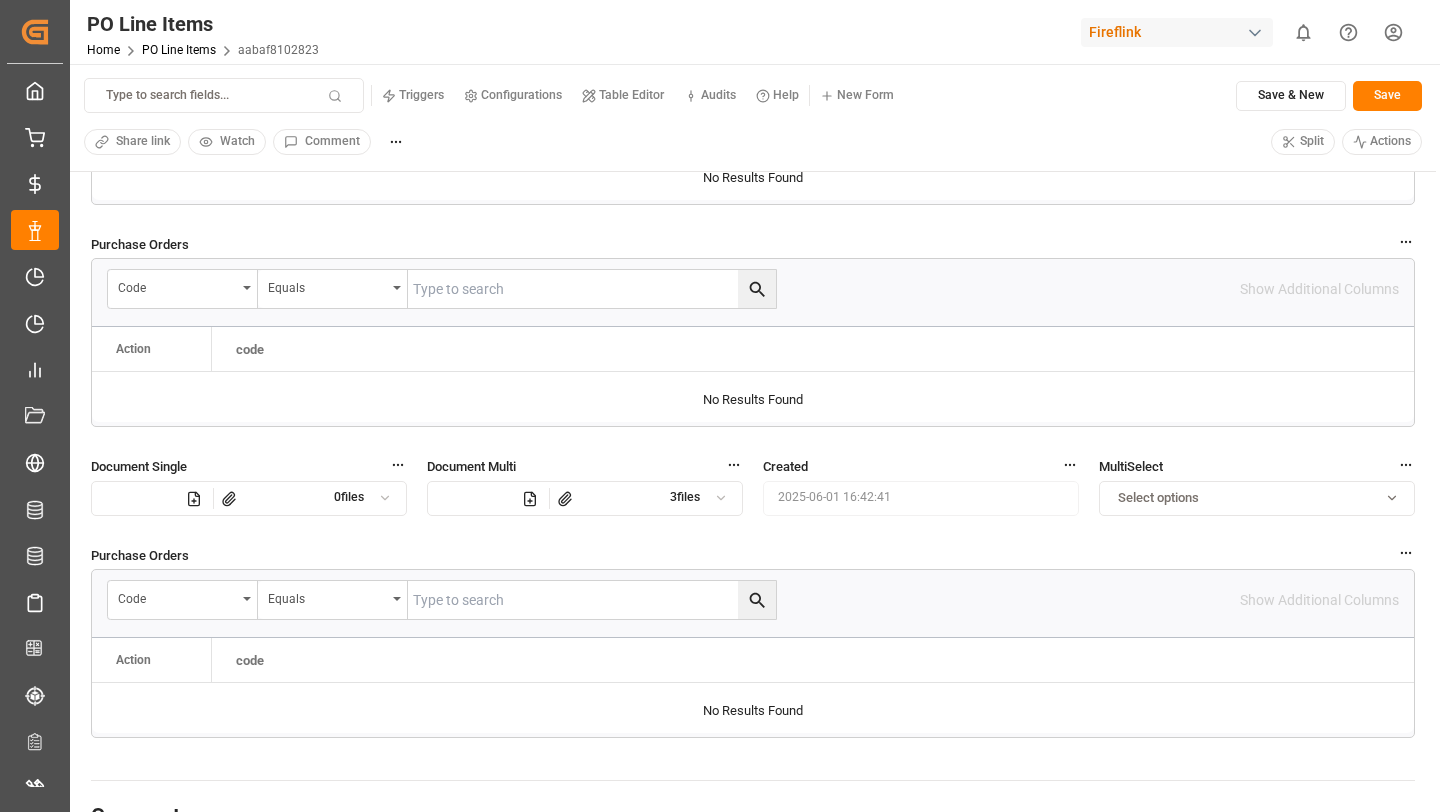 click 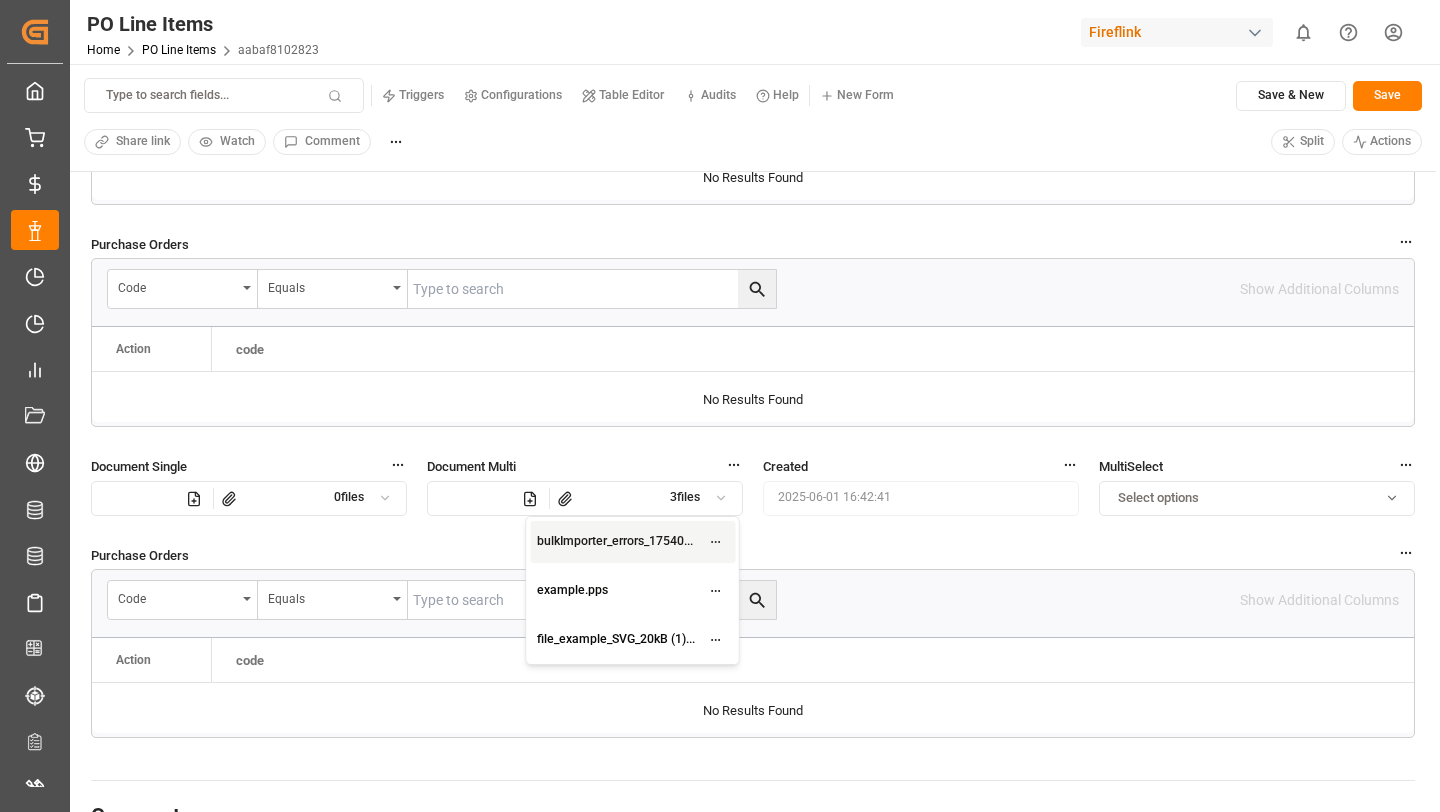 click on "Created [DATE] [TIME]" at bounding box center (921, 496) 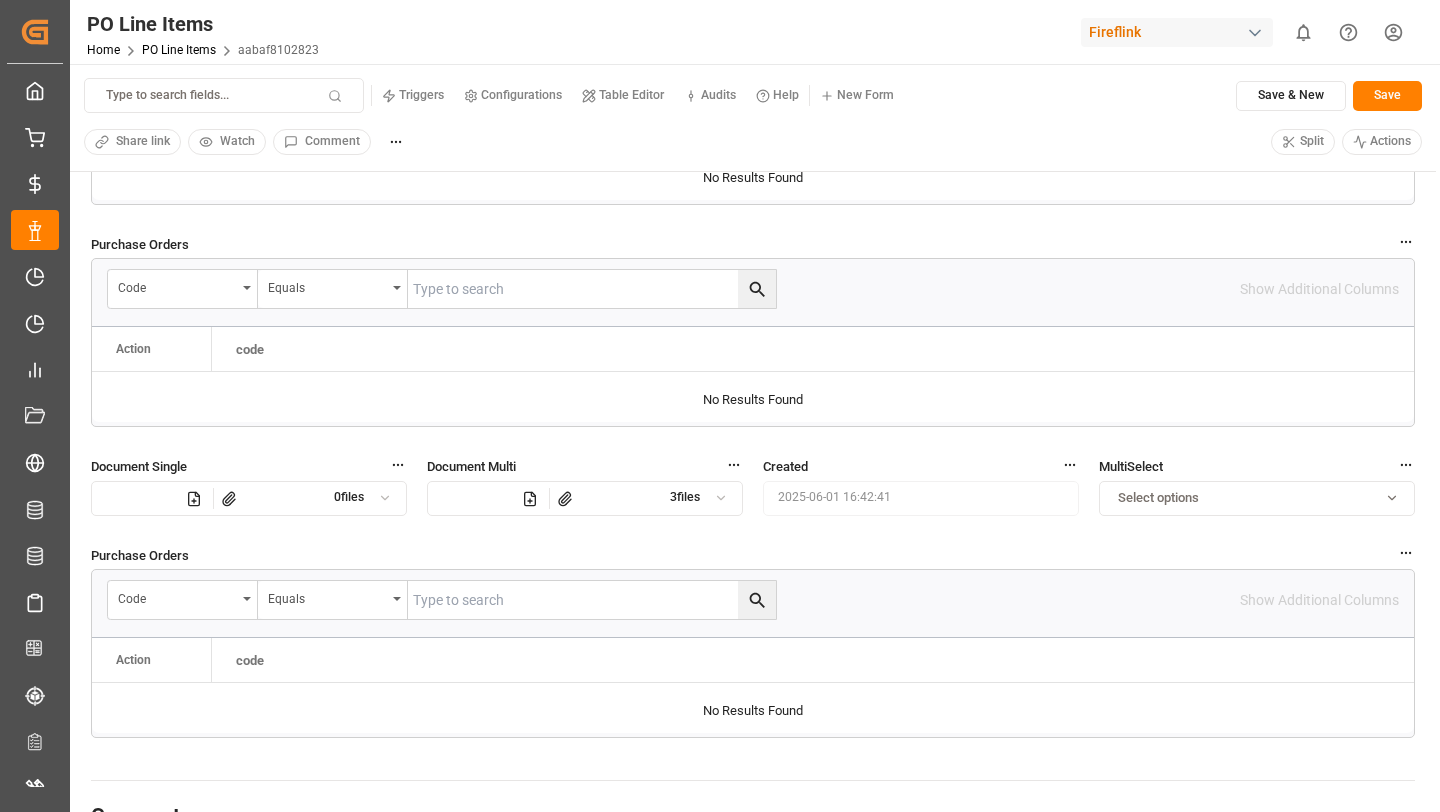 click 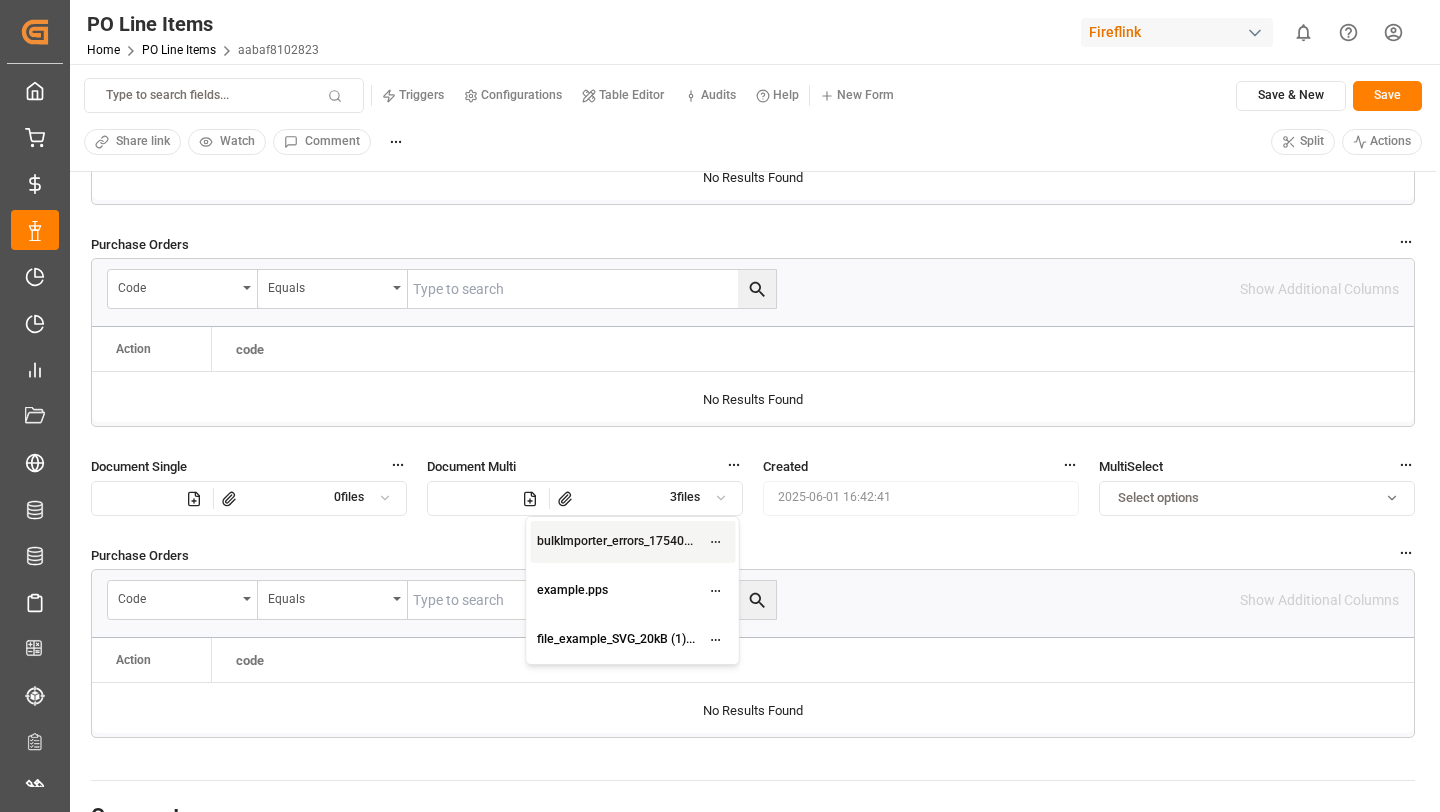 click 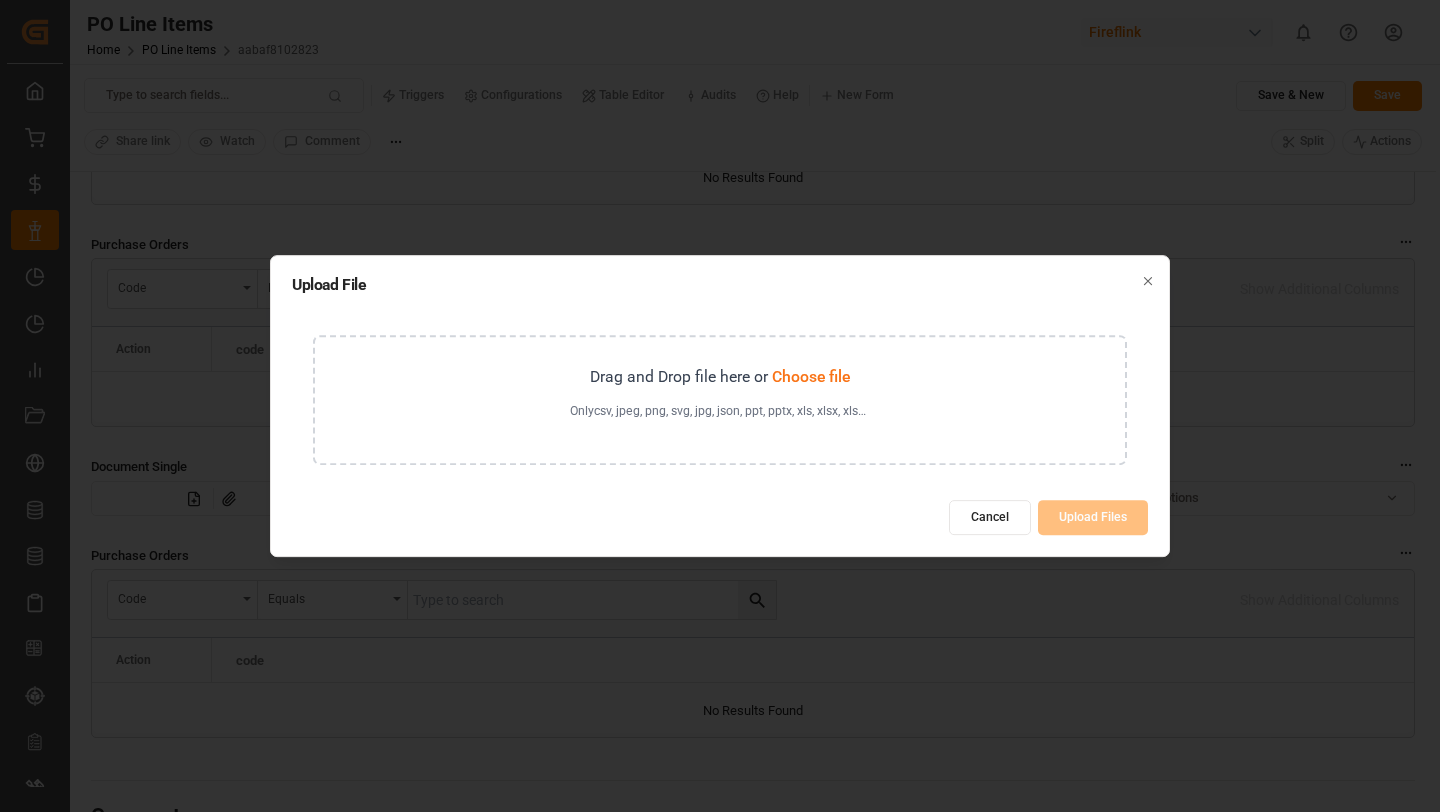 click on "Drag and Drop file here or   Choose file Only  csv, jpeg, png, svg, jpg, json, ppt, pptx, xls, xlsx, xlsm, xml, doc, docx, txt, pdf, rar, zip, tar.gz, tiff, tif, dat, log, sql, email, msg, vcf, eml, html, pps, odt, rtf  can be uploaded" at bounding box center [720, 400] 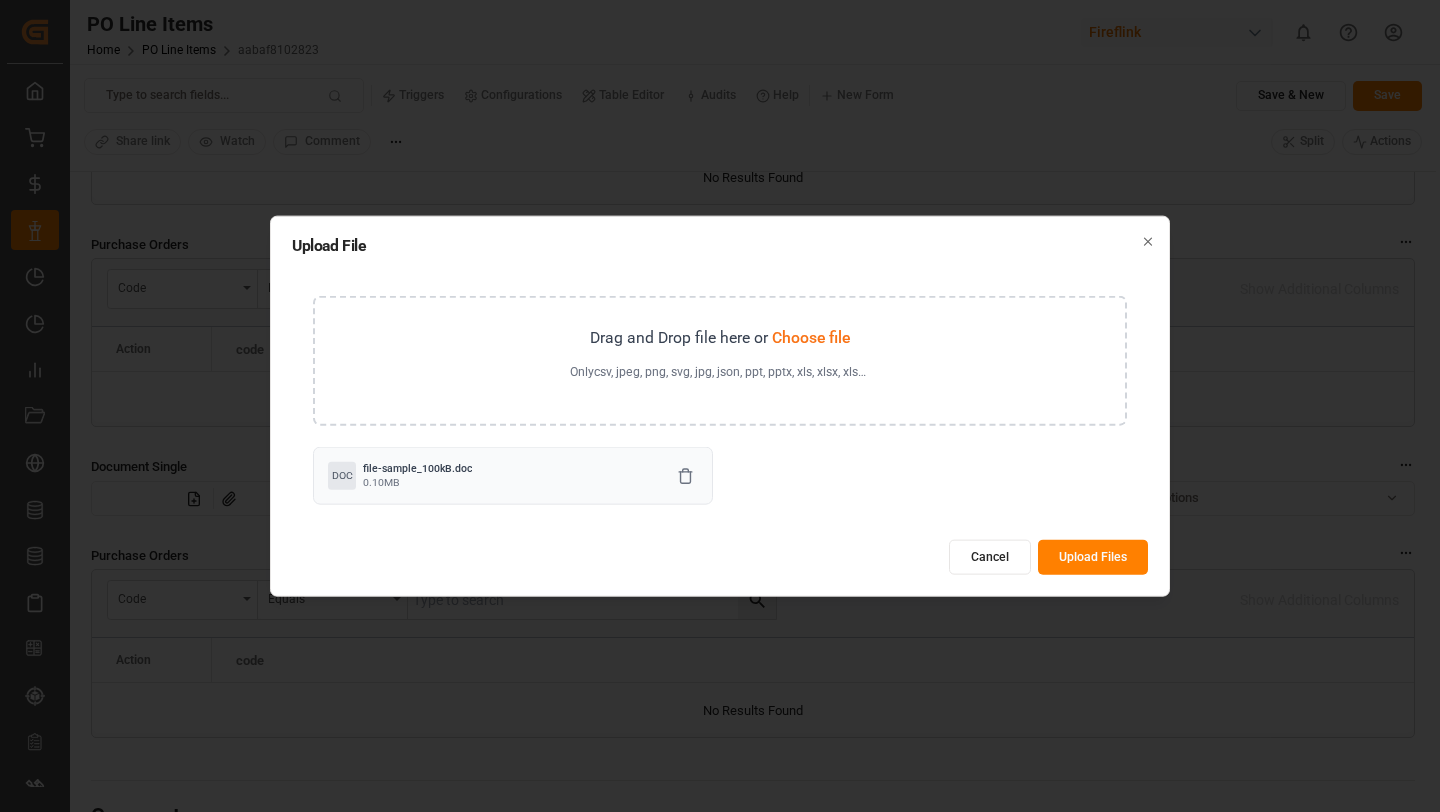 click on "Upload Files" at bounding box center [1093, 556] 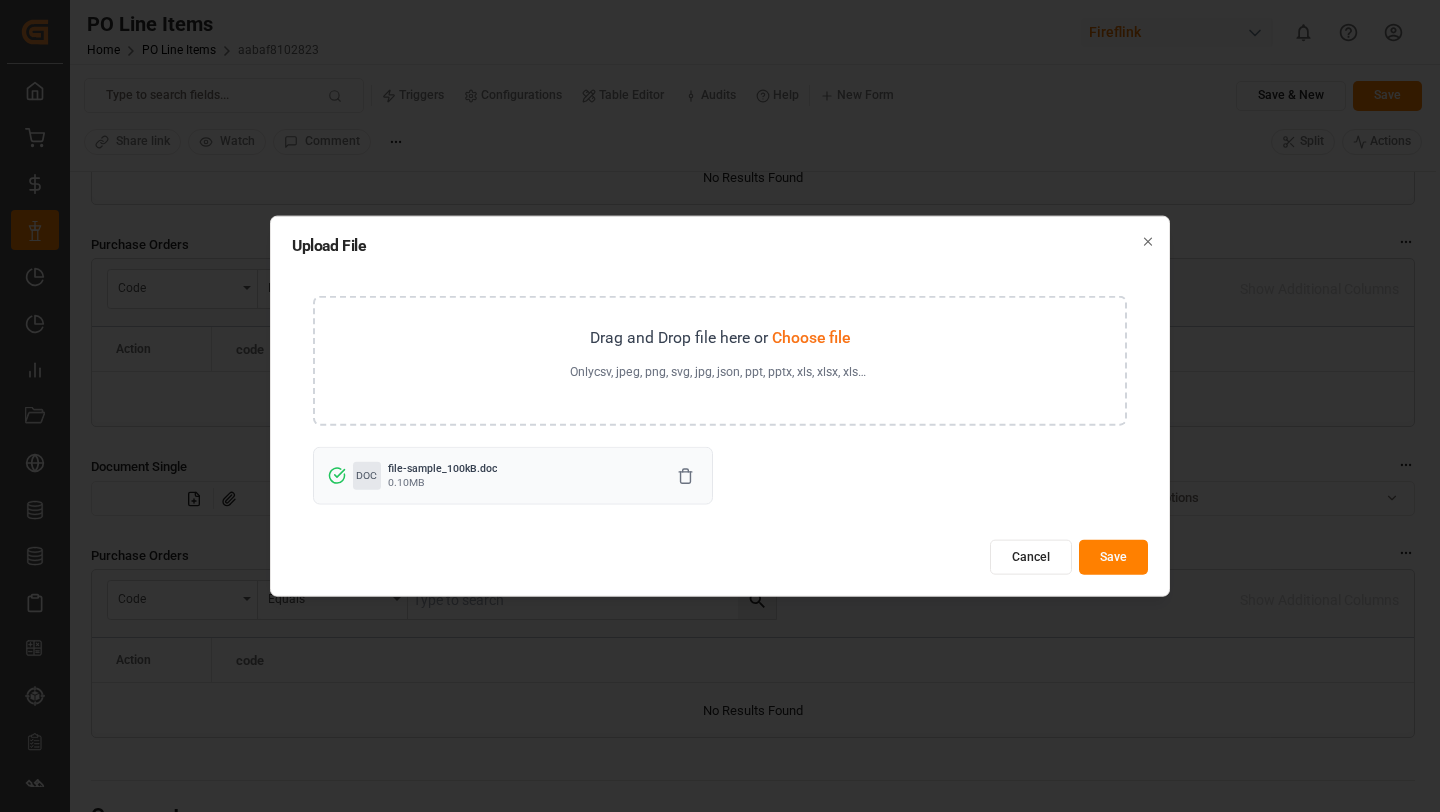 click on "Cancel" at bounding box center [1031, 556] 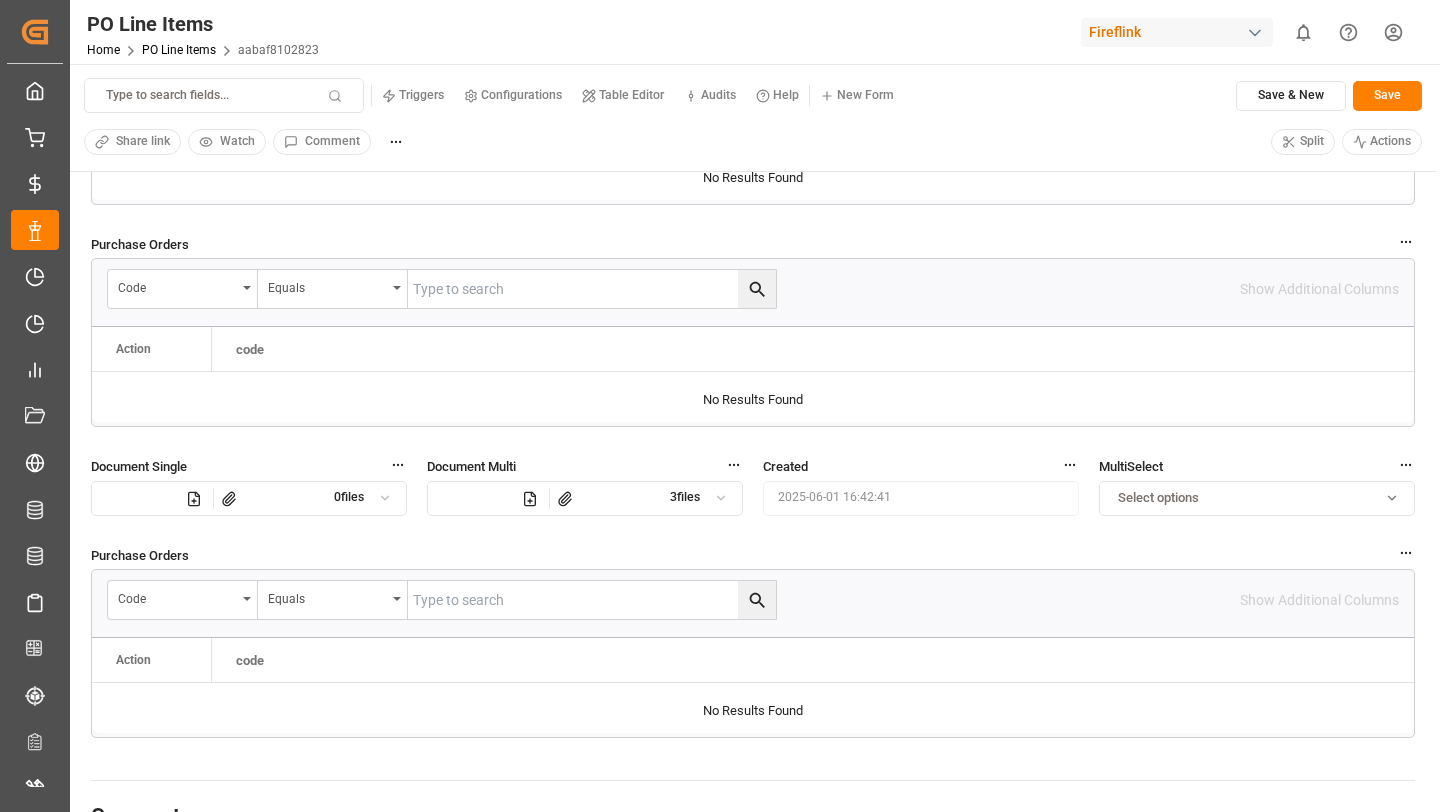 click 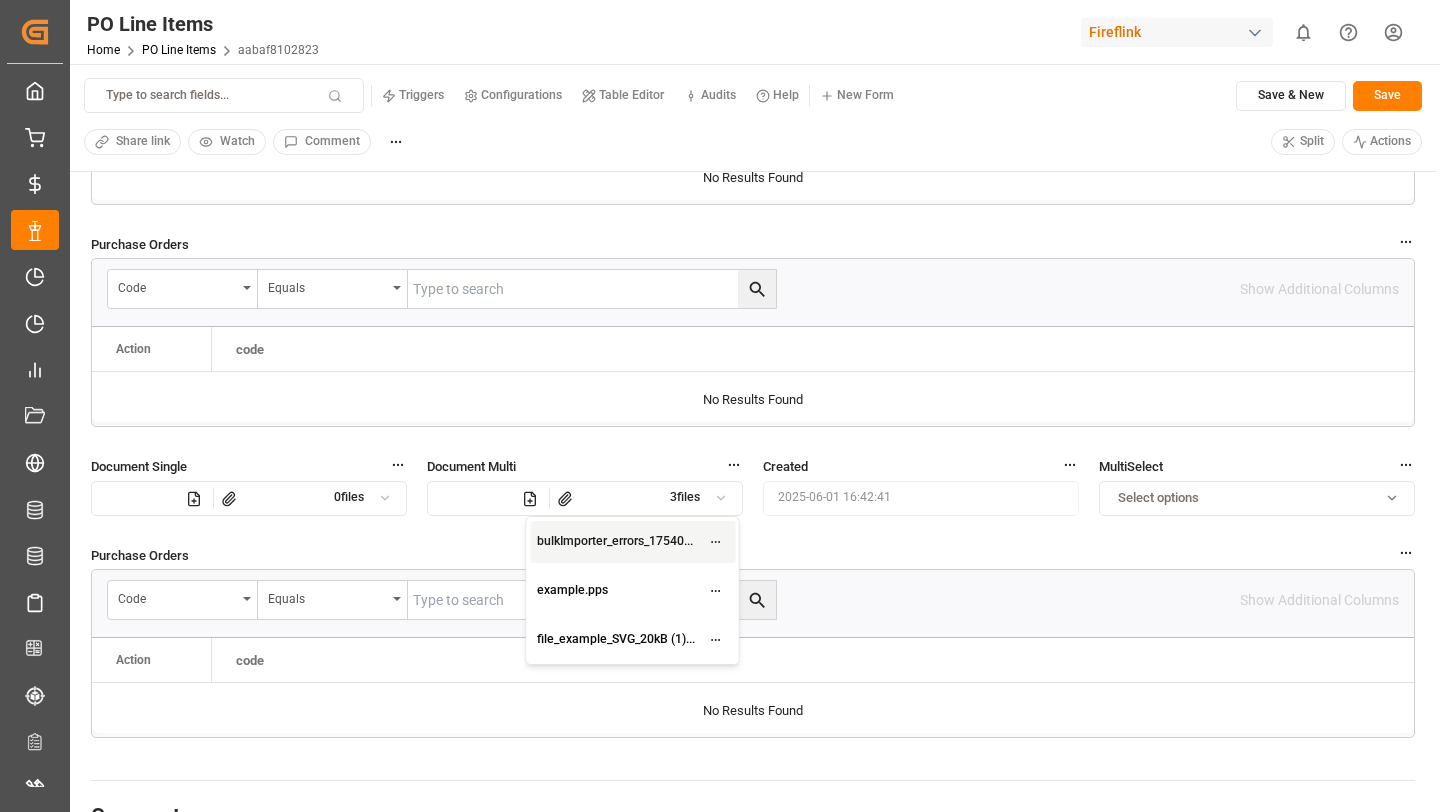 click on "Assigned to PO Shipped Quantity Purchase Order Code V Article Code * 40501 Article Name * [PERSON] code aabaf8102823 Hazardous Material Description * Test Gross Weight Net Weight * 39 Unit of Measurement Select... Unit Cost * 3939 Total Cost Quantity Ordered * 3939 Rate Discount Currency INR Amount MOU 2 Container No 1809 Purchase Orders code Equals Show Additional Columns
Drag here to set row groups Drag here to set column labels
Action
code
to" at bounding box center (753, -103) 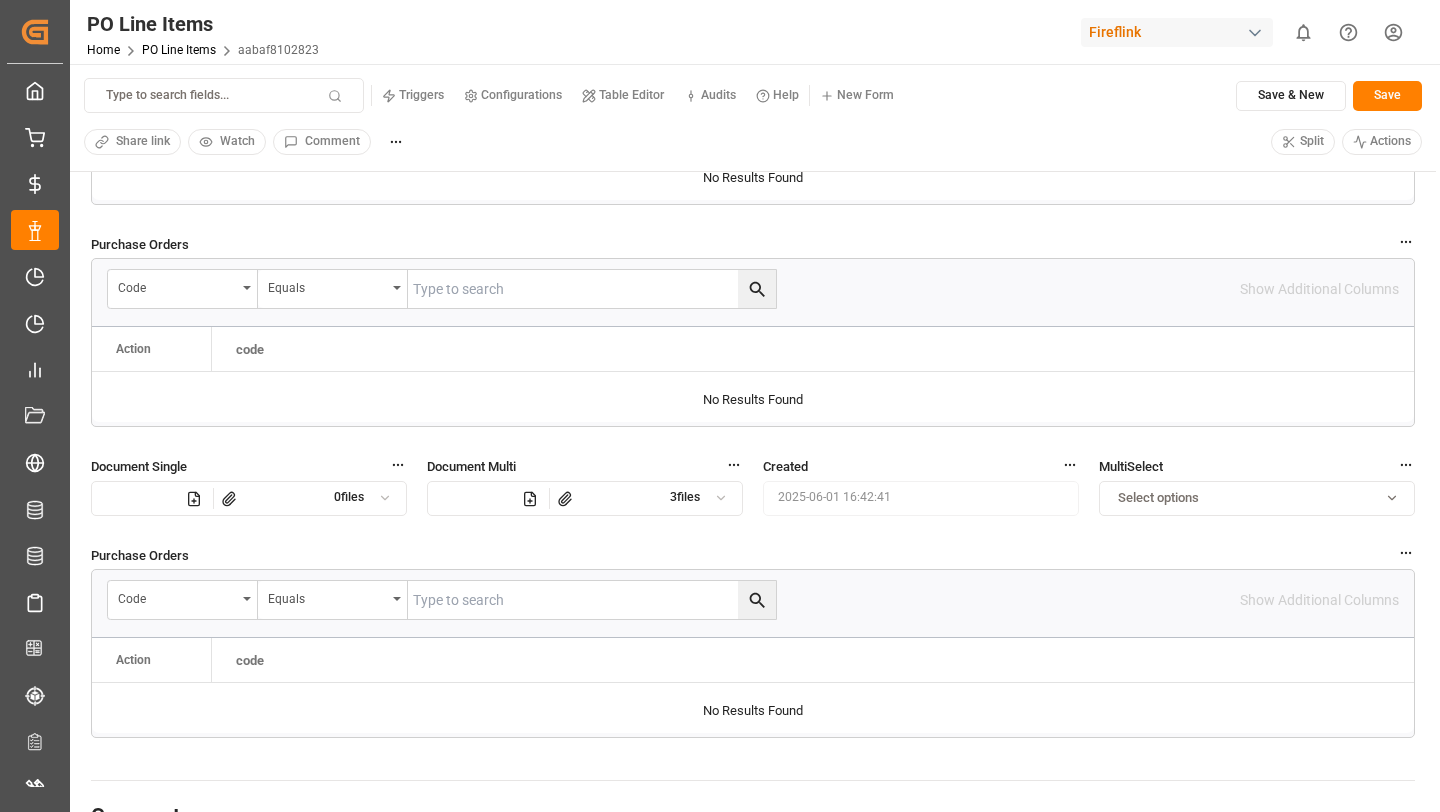 click at bounding box center (721, 498) 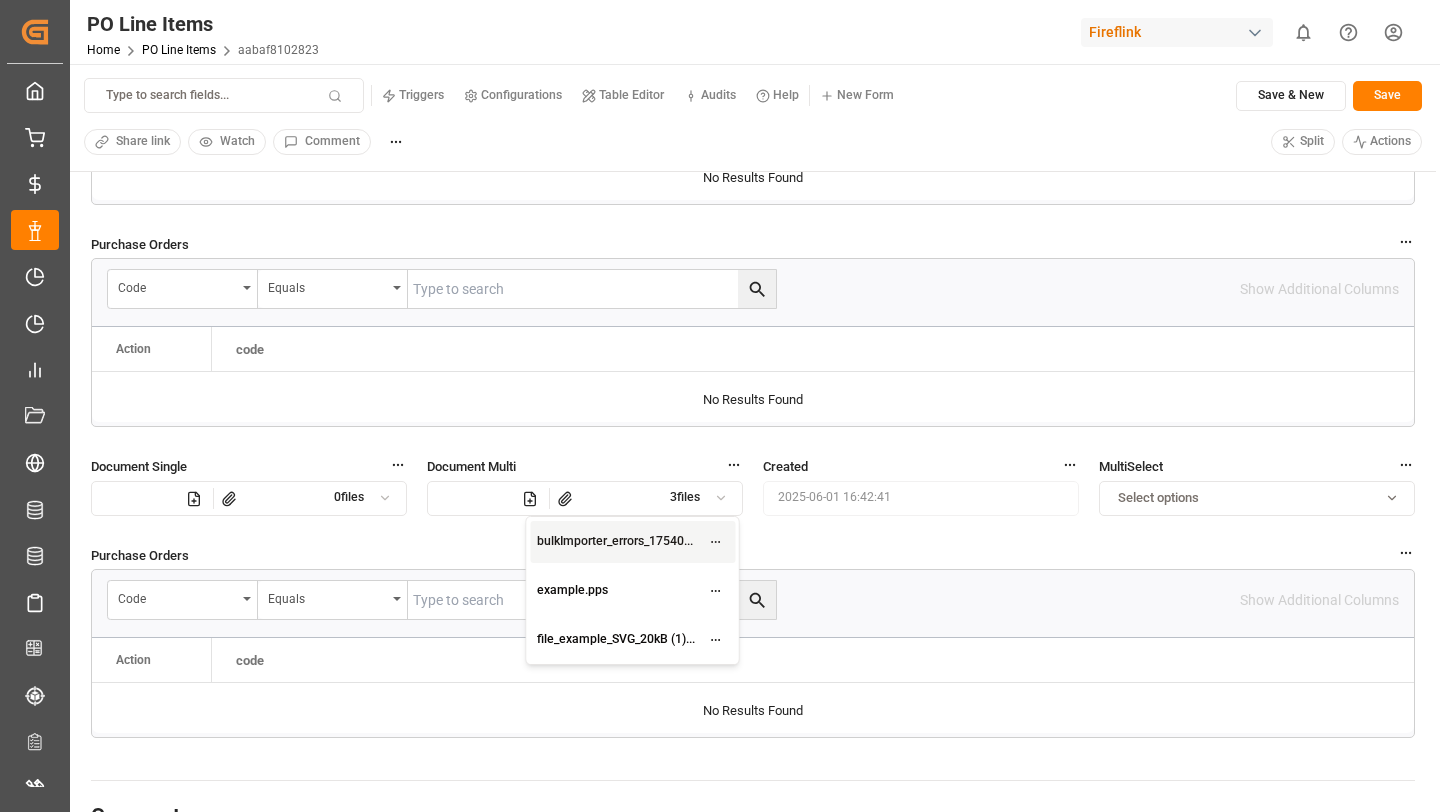 click 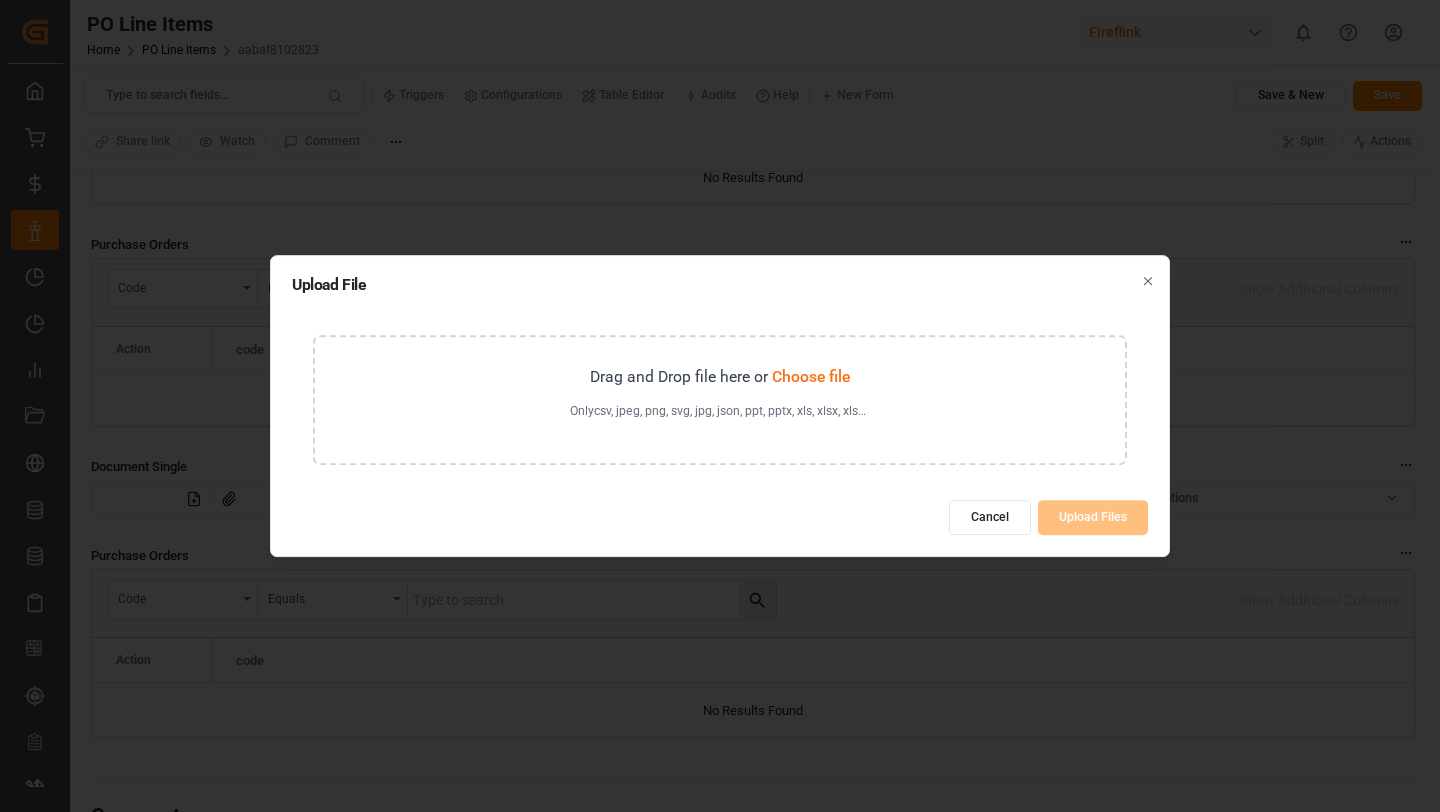 click on "Drag and Drop file here or   Choose file Only  csv, jpeg, png, svg, jpg, json, ppt, pptx, xls, xlsx, xlsm, xml, doc, docx, txt, pdf, rar, zip, tar.gz, tiff, tif, dat, log, sql, email, msg, vcf, eml, html, pps, odt, rtf  can be uploaded" at bounding box center (720, 400) 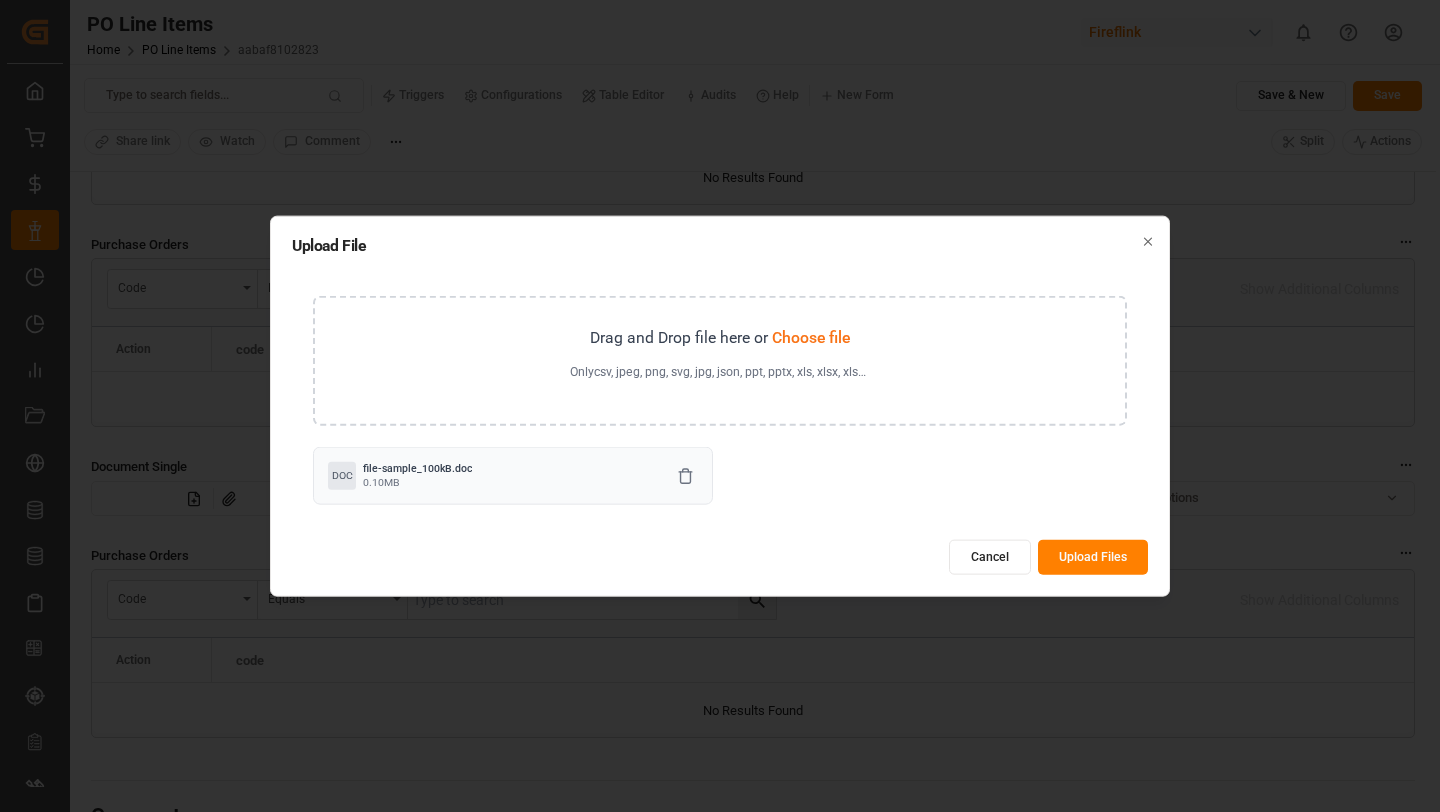click on "Upload Files" at bounding box center [1093, 556] 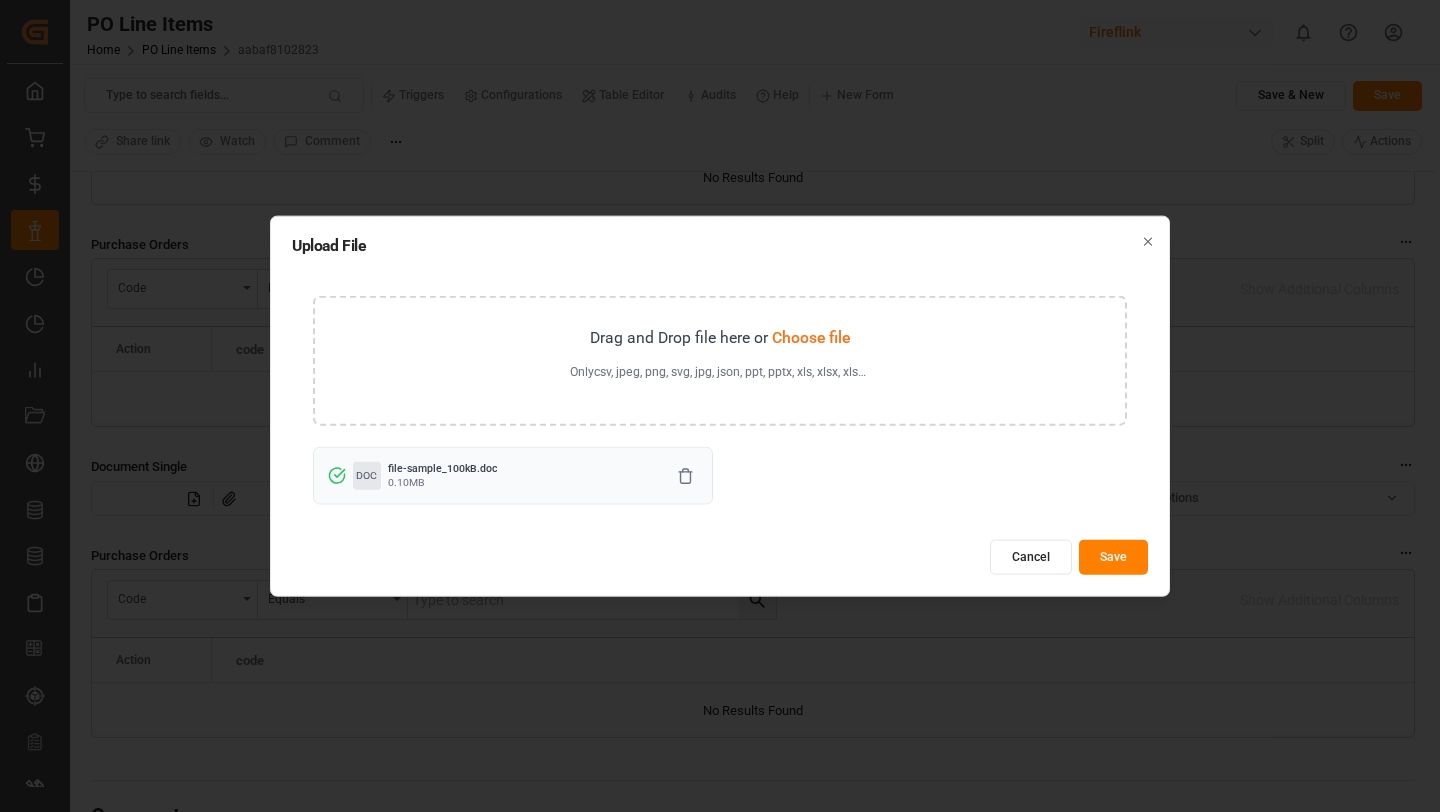 click on "Save" at bounding box center [1113, 556] 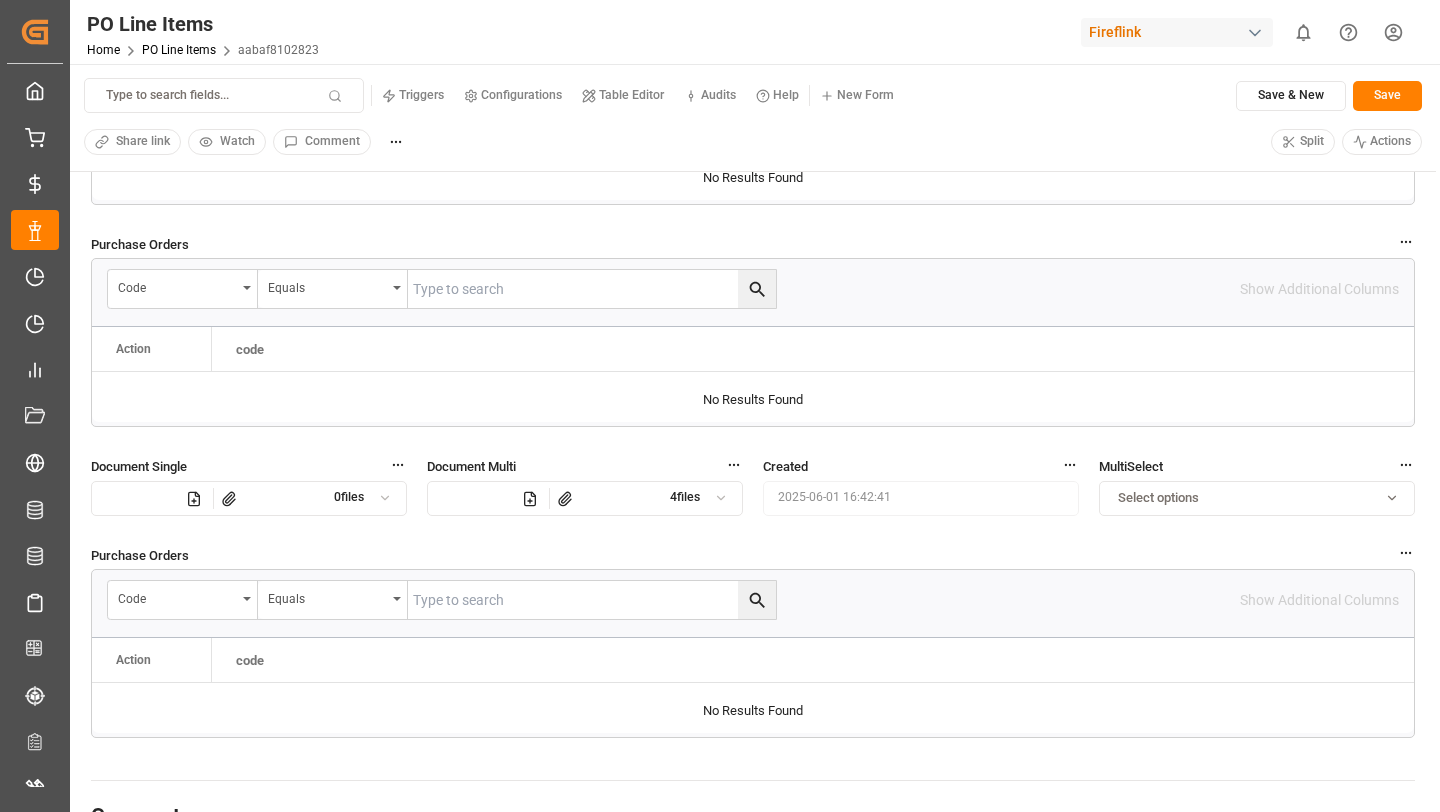 click 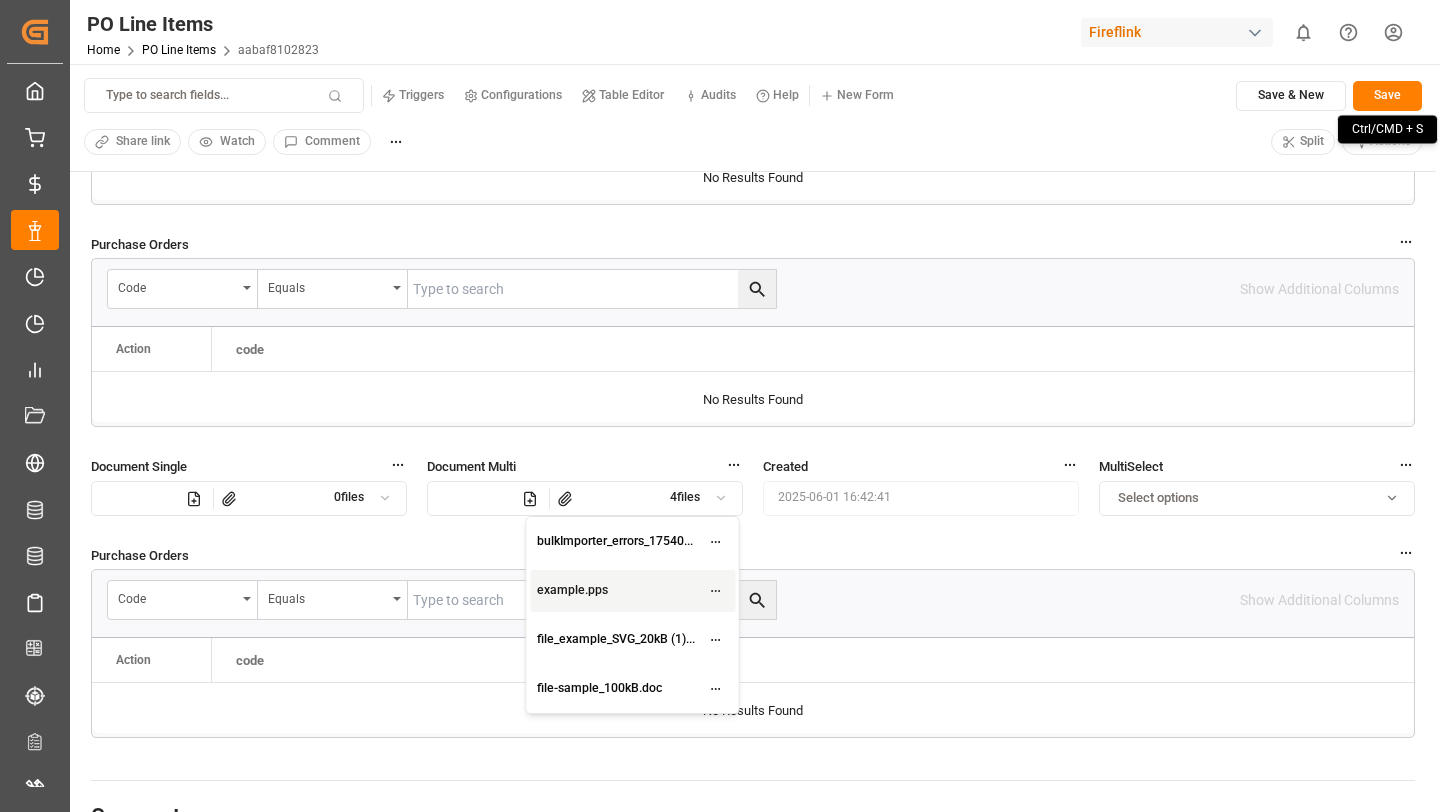 click on "Save" at bounding box center [1387, 96] 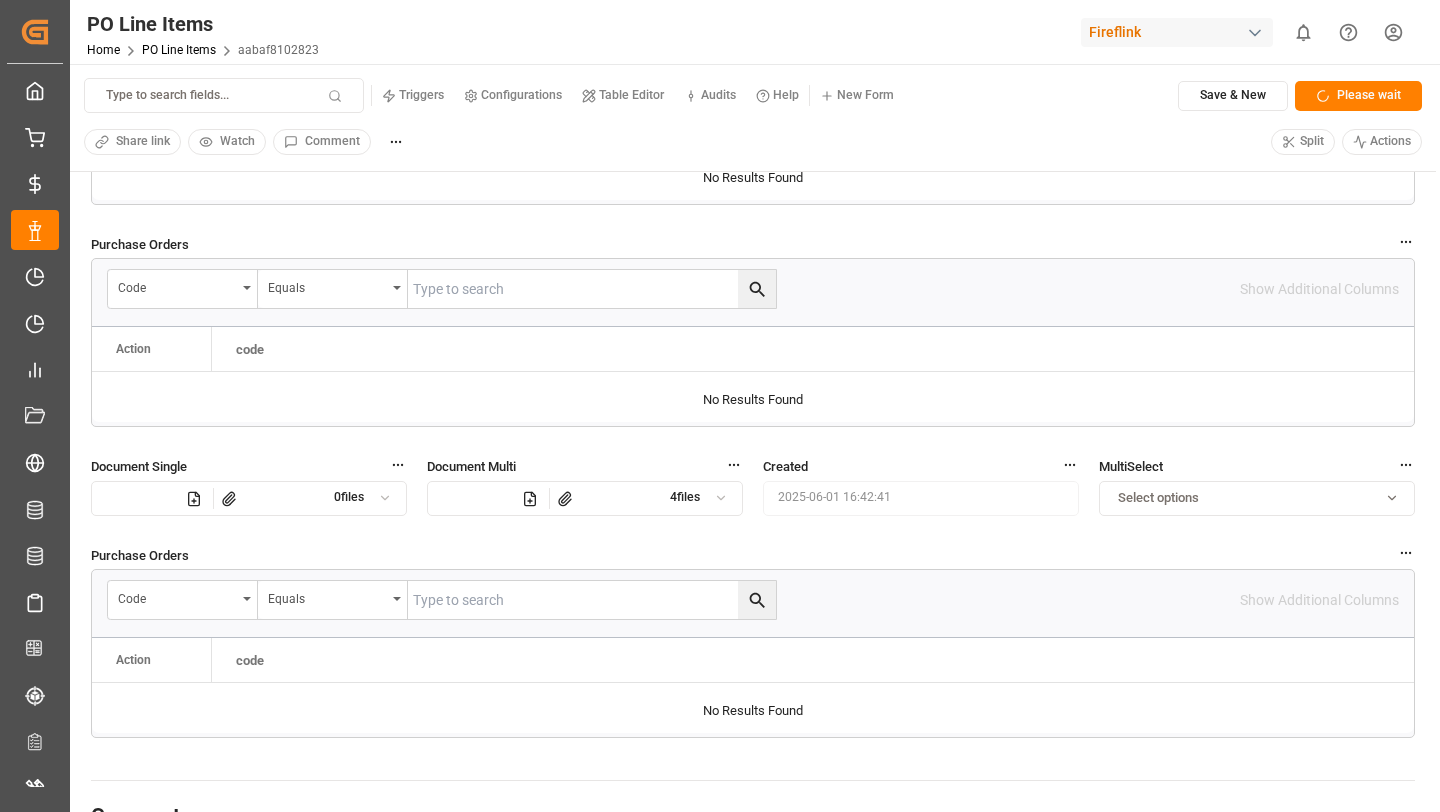 click 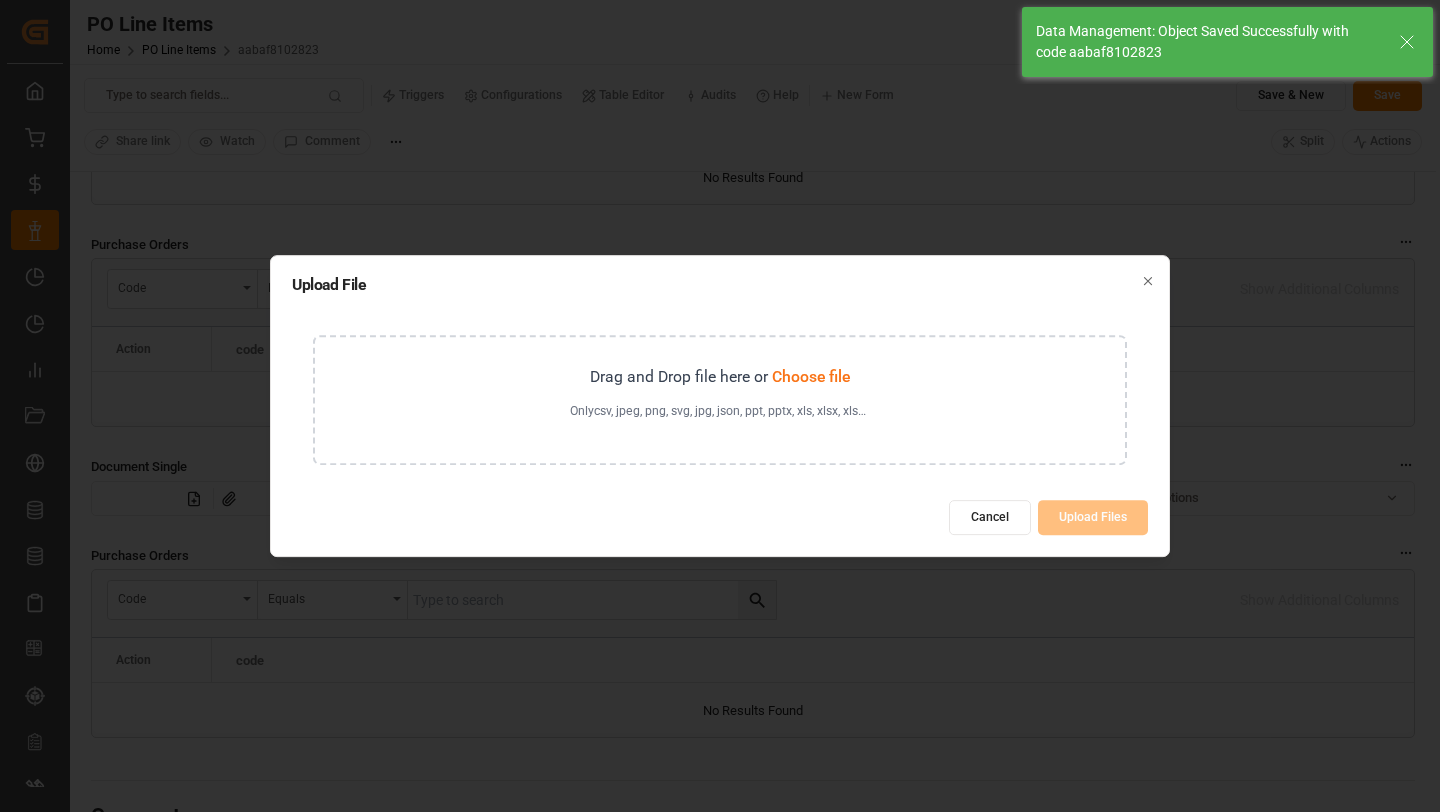 click on "Only  csv, jpeg, png, svg, jpg, json, ppt, pptx, xls, xlsx, xlsm, xml, doc, docx, txt, pdf, rar, zip, tar.gz, tiff, tif, dat, log, sql, email, msg, vcf, eml, html, pps, odt, rtf  can be uploaded" at bounding box center (720, 412) 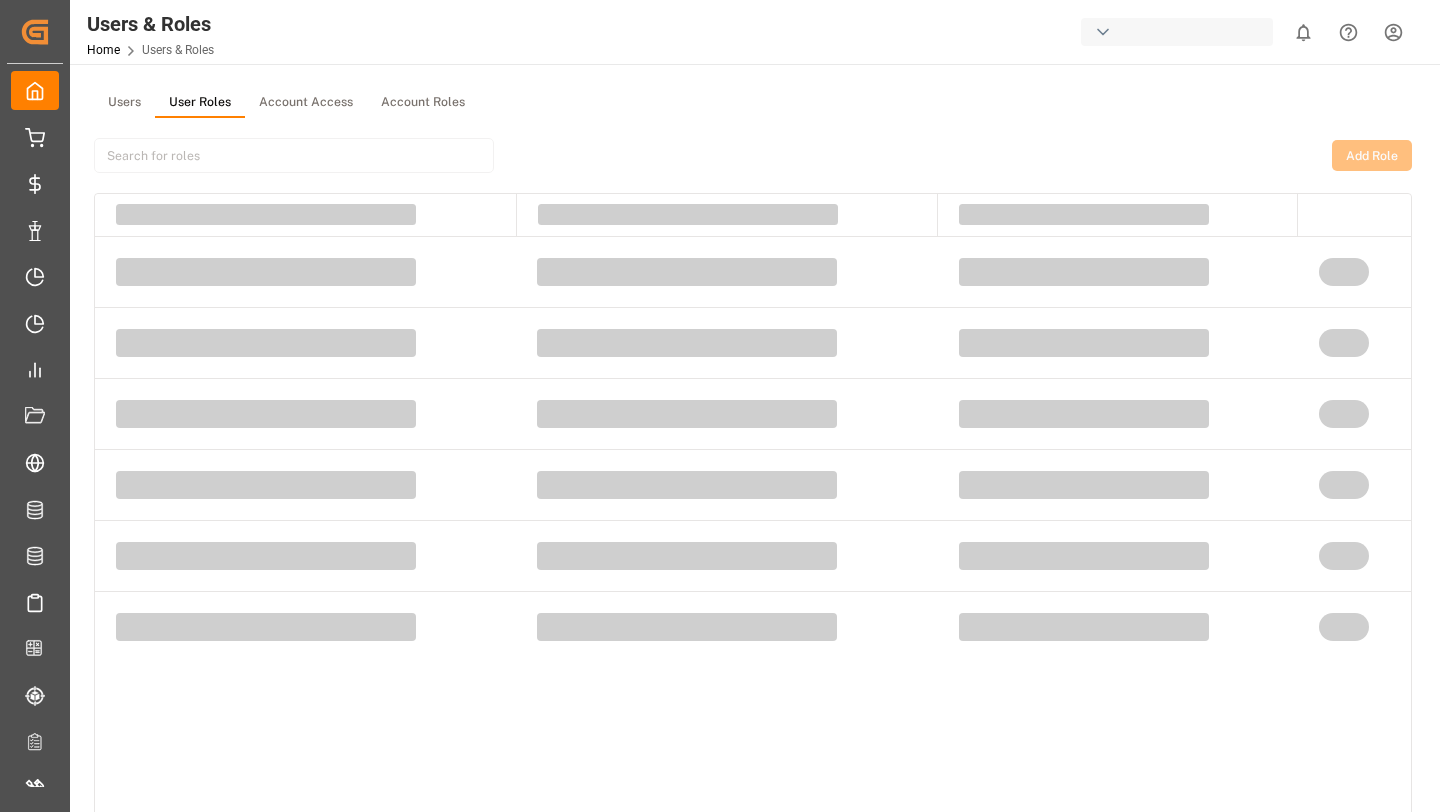 scroll, scrollTop: 0, scrollLeft: 0, axis: both 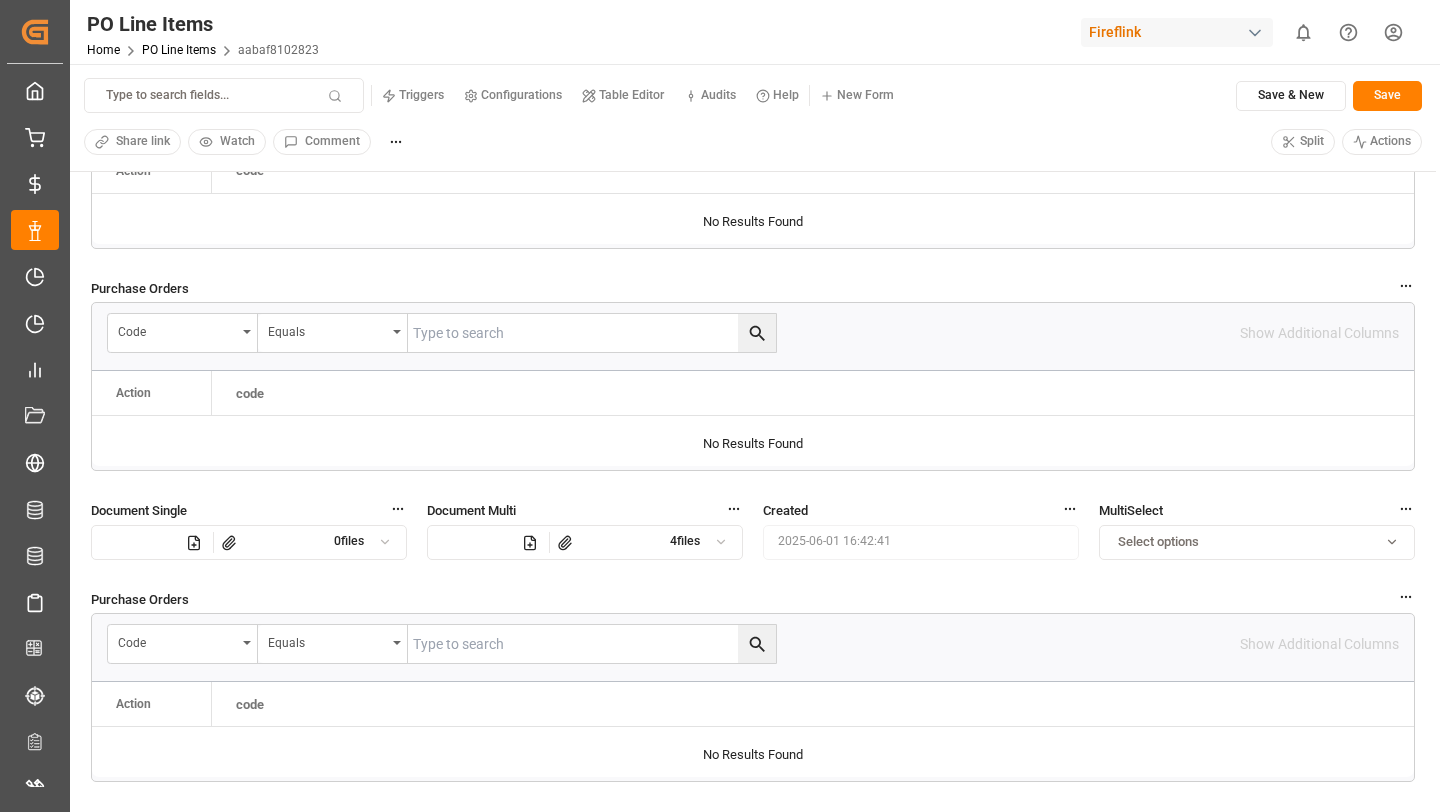 click 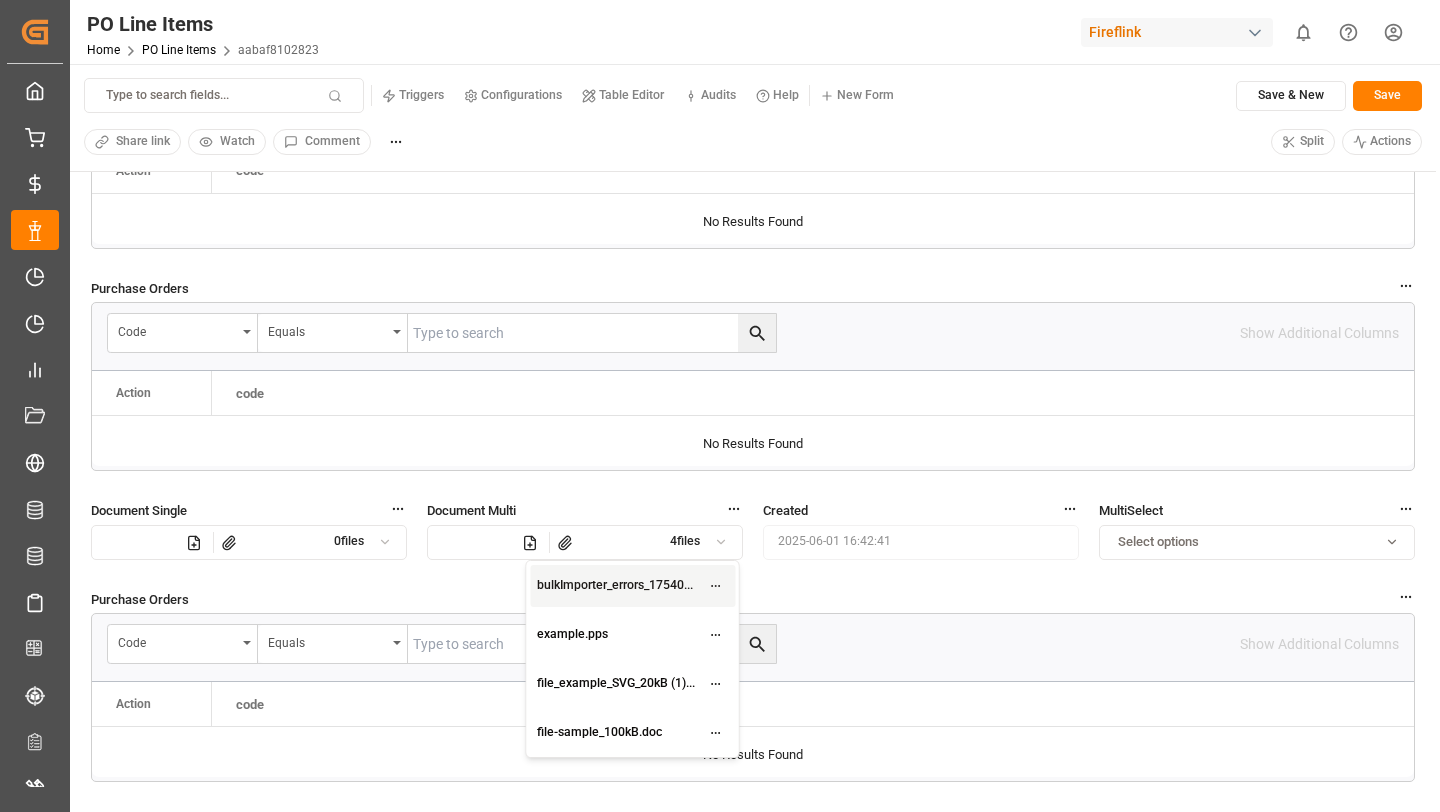 click 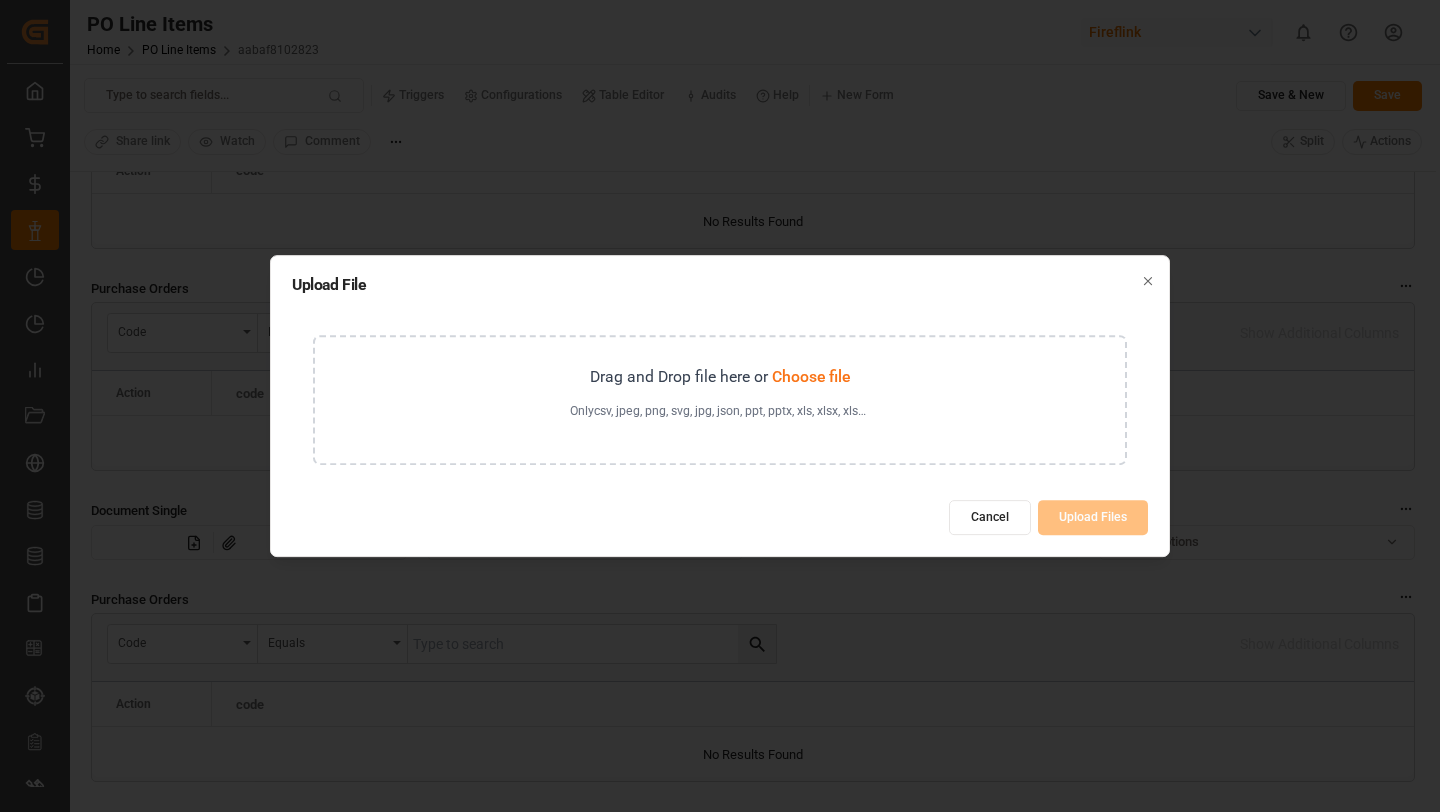 click on "Drag and Drop file here or   Choose file Only  csv, jpeg, png, svg, jpg, json, ppt, pptx, xls, xlsx, xlsm, xml, doc, docx, txt, pdf, rar, zip, tar.gz, tiff, tif, dat, log, sql, email, msg, vcf, eml, html, pps, odt, rtf  can be uploaded" at bounding box center [720, 400] 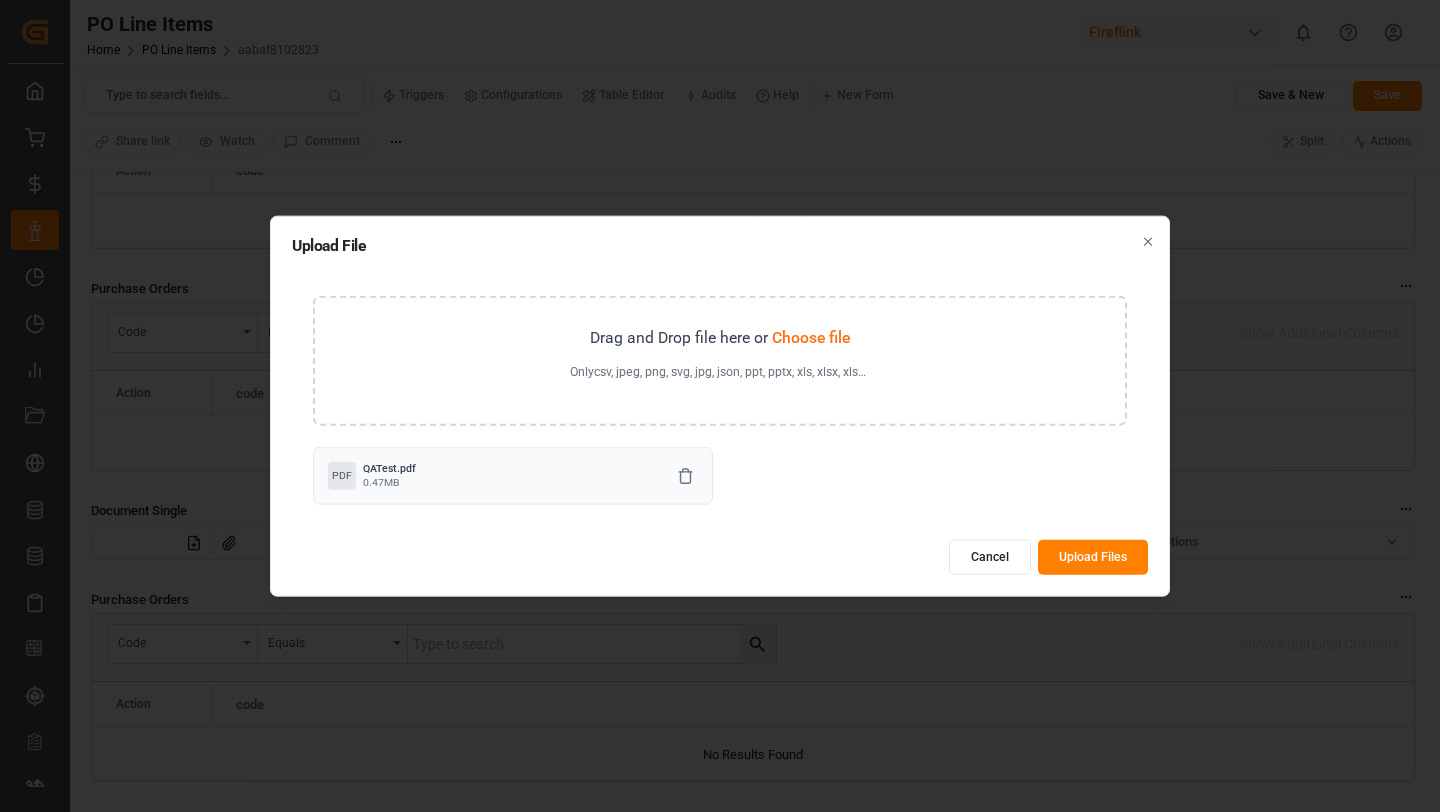 click on "Upload Files" at bounding box center [1093, 556] 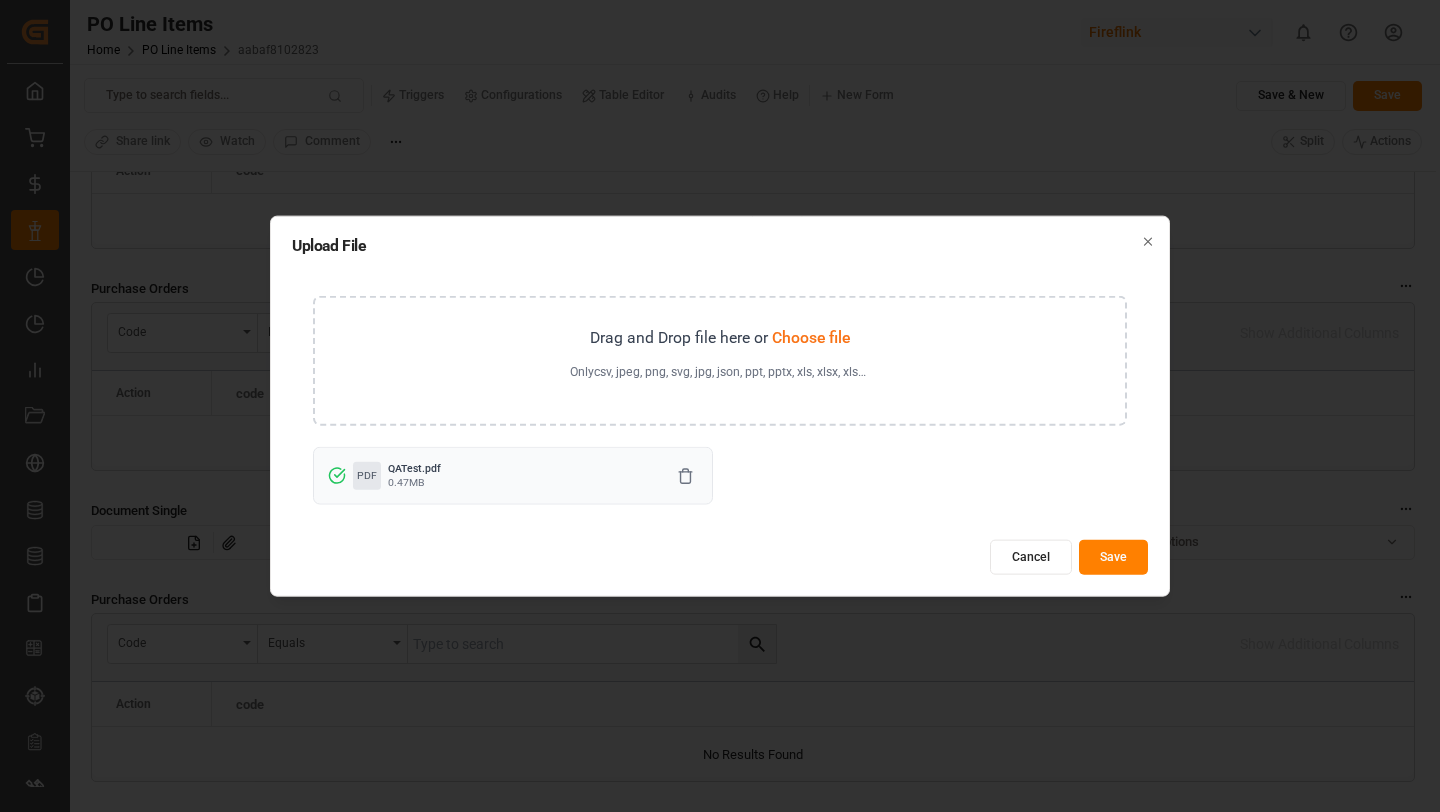 click on "Save" at bounding box center [1113, 556] 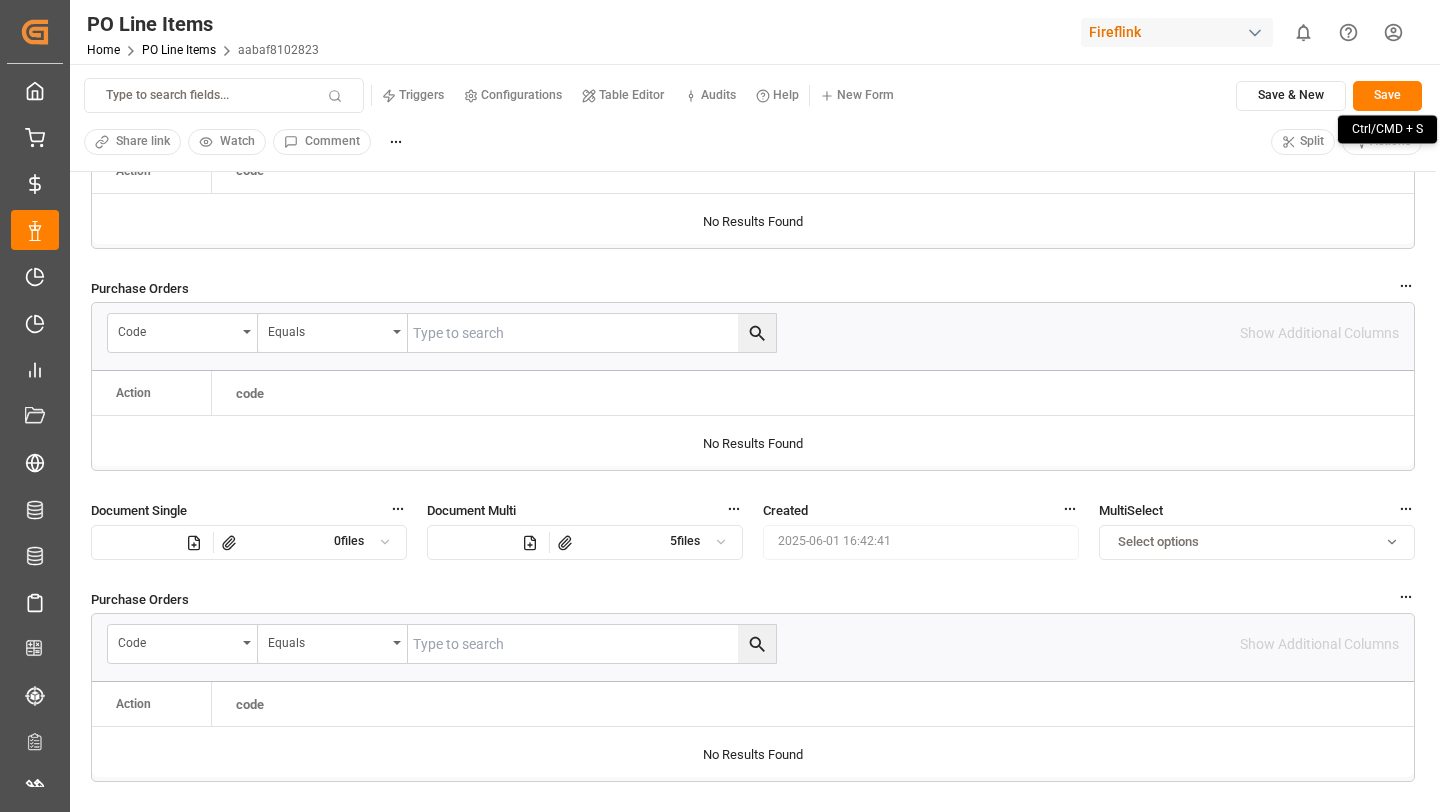 click on "Save" at bounding box center [1387, 96] 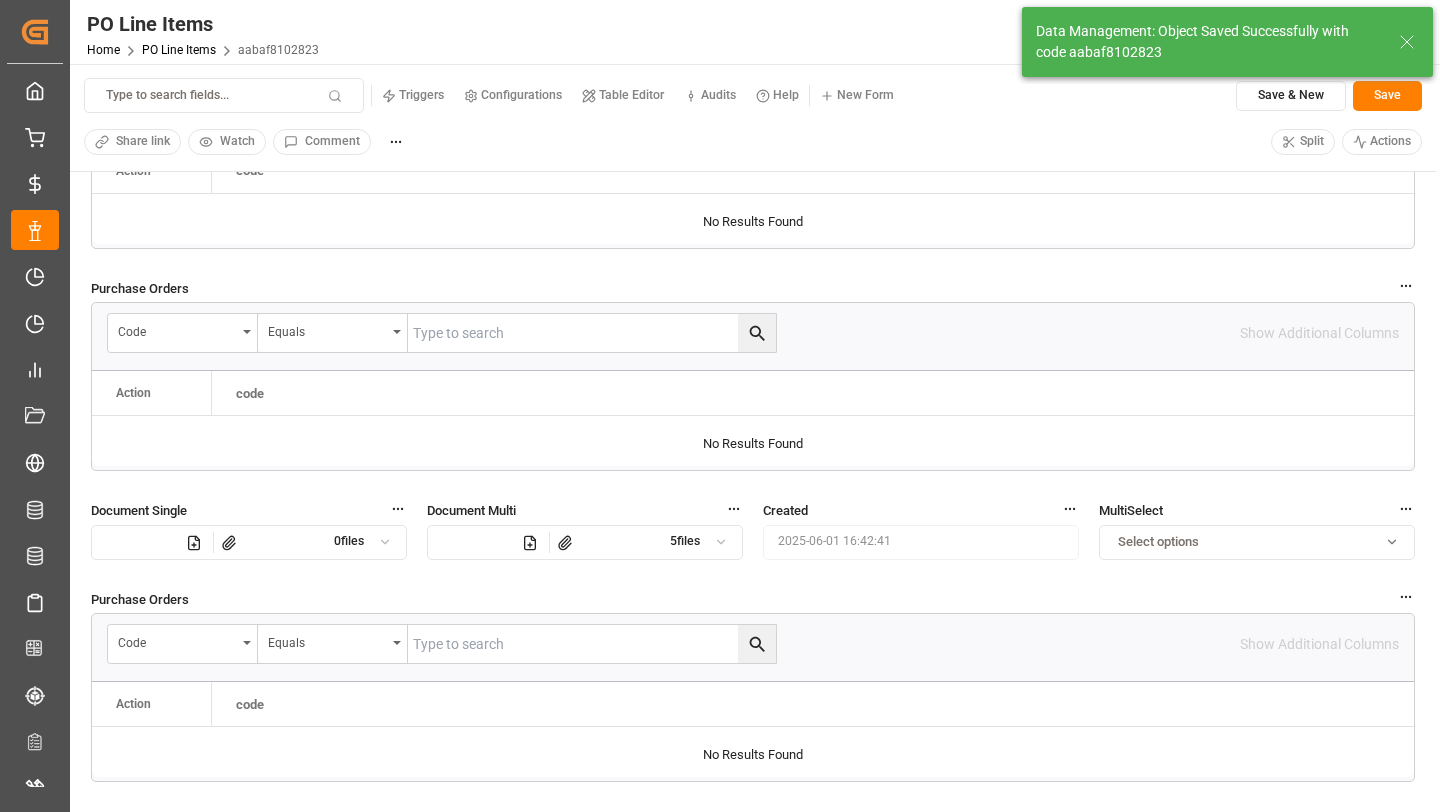 click 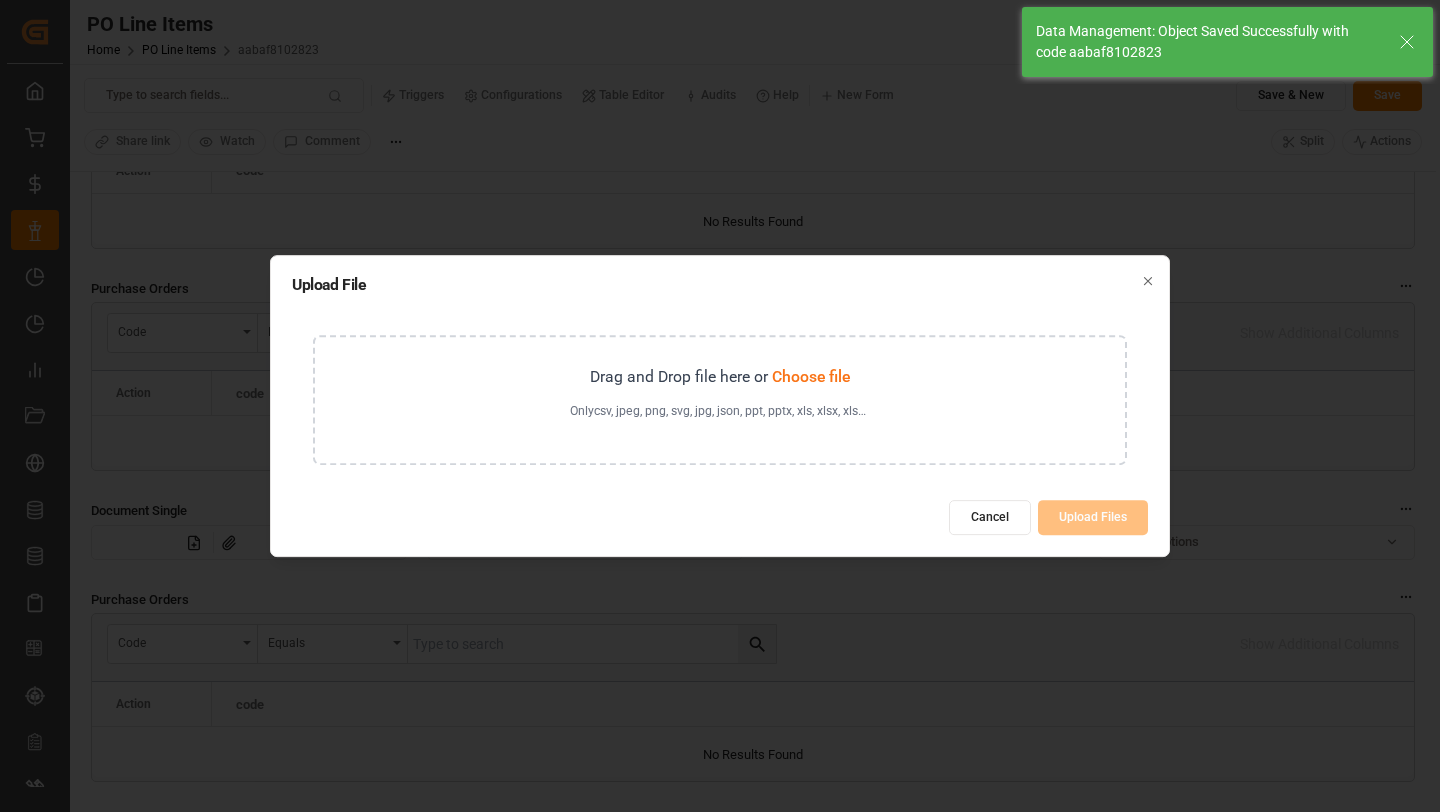 click on "Drag and Drop file here or   Choose file Only  csv, jpeg, png, svg, jpg, json, ppt, pptx, xls, xlsx, xlsm, xml, doc, docx, txt, pdf, rar, zip, tar.gz, tiff, tif, dat, log, sql, email, msg, vcf, eml, html, pps, odt, rtf  can be uploaded" at bounding box center [720, 400] 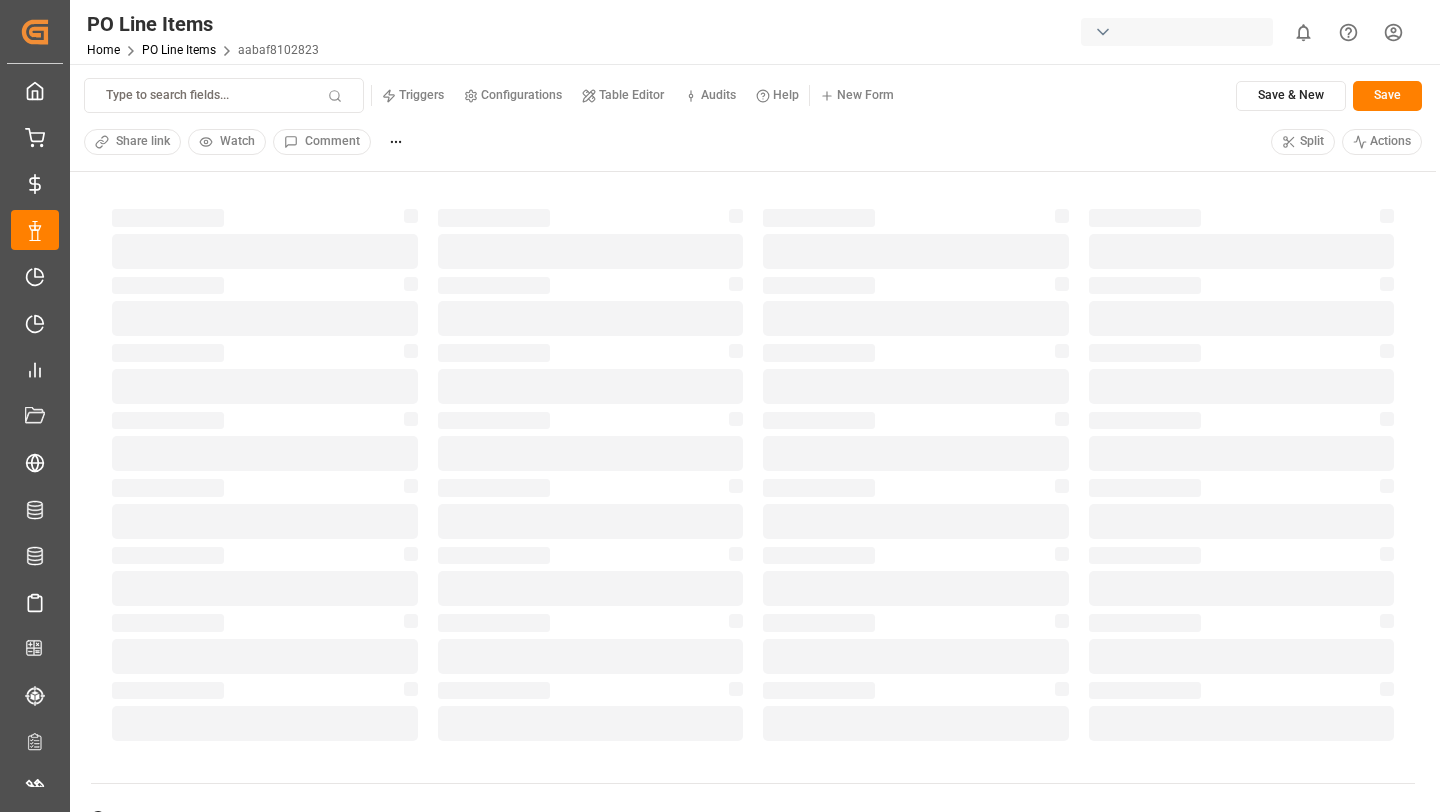 scroll, scrollTop: 0, scrollLeft: 0, axis: both 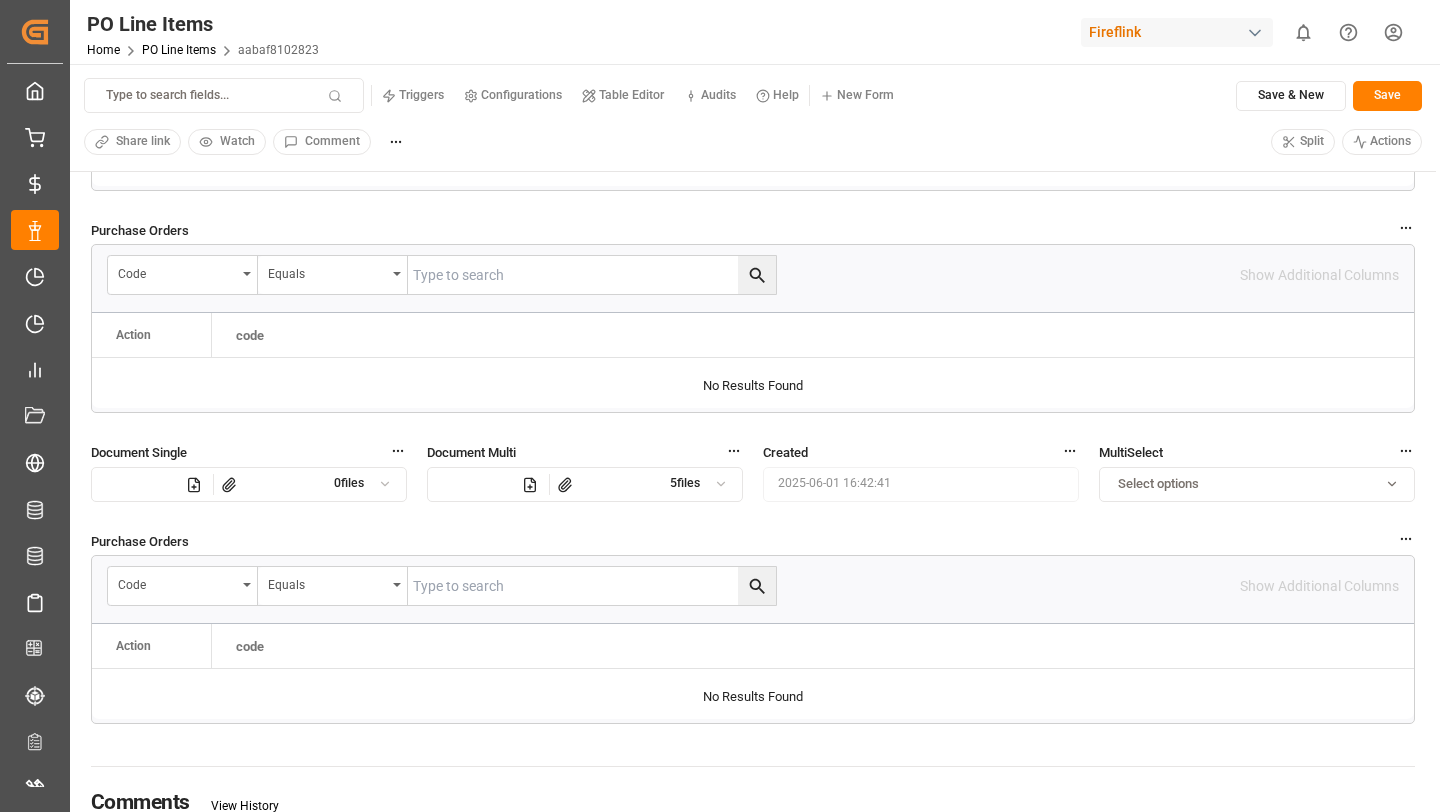click 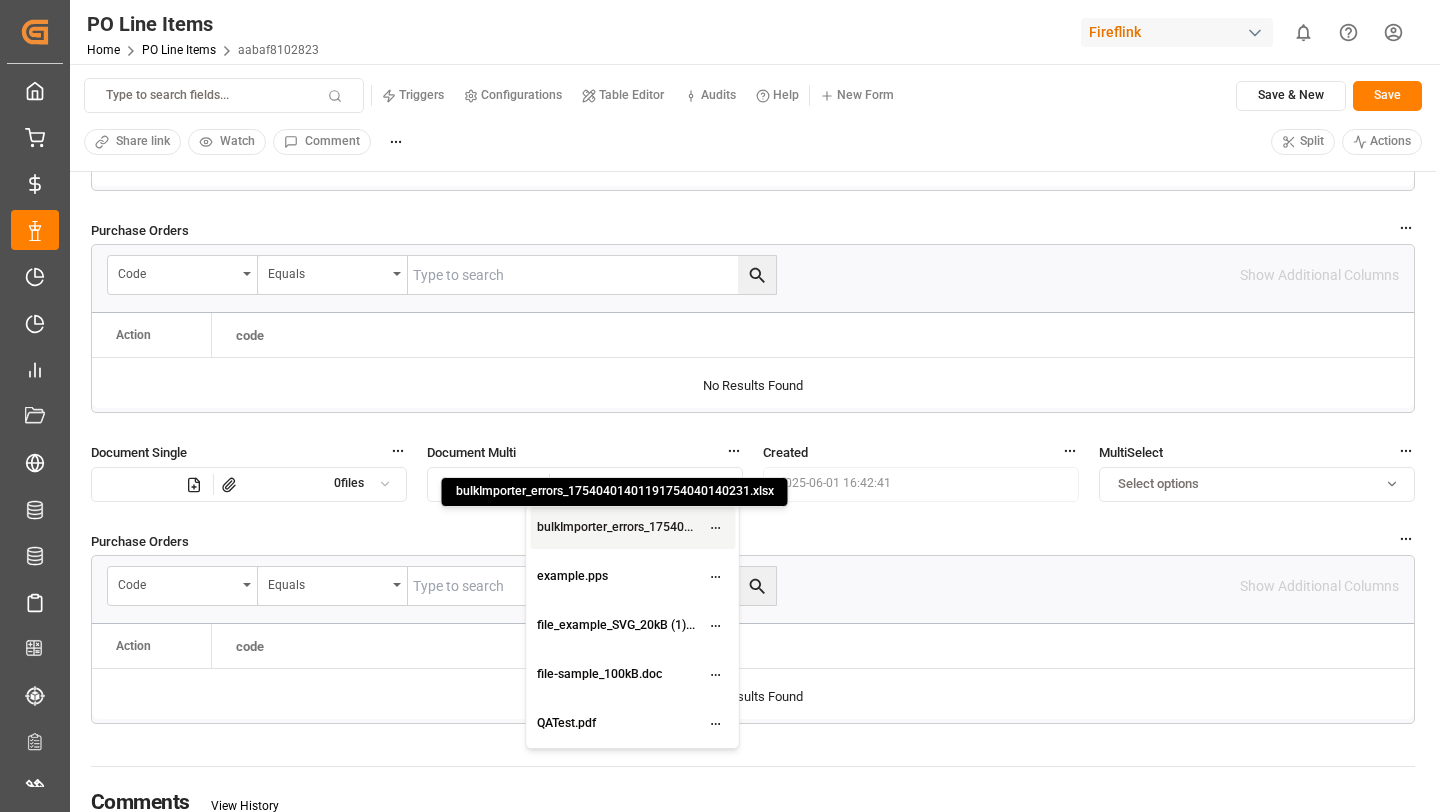click at bounding box center (532, 484) 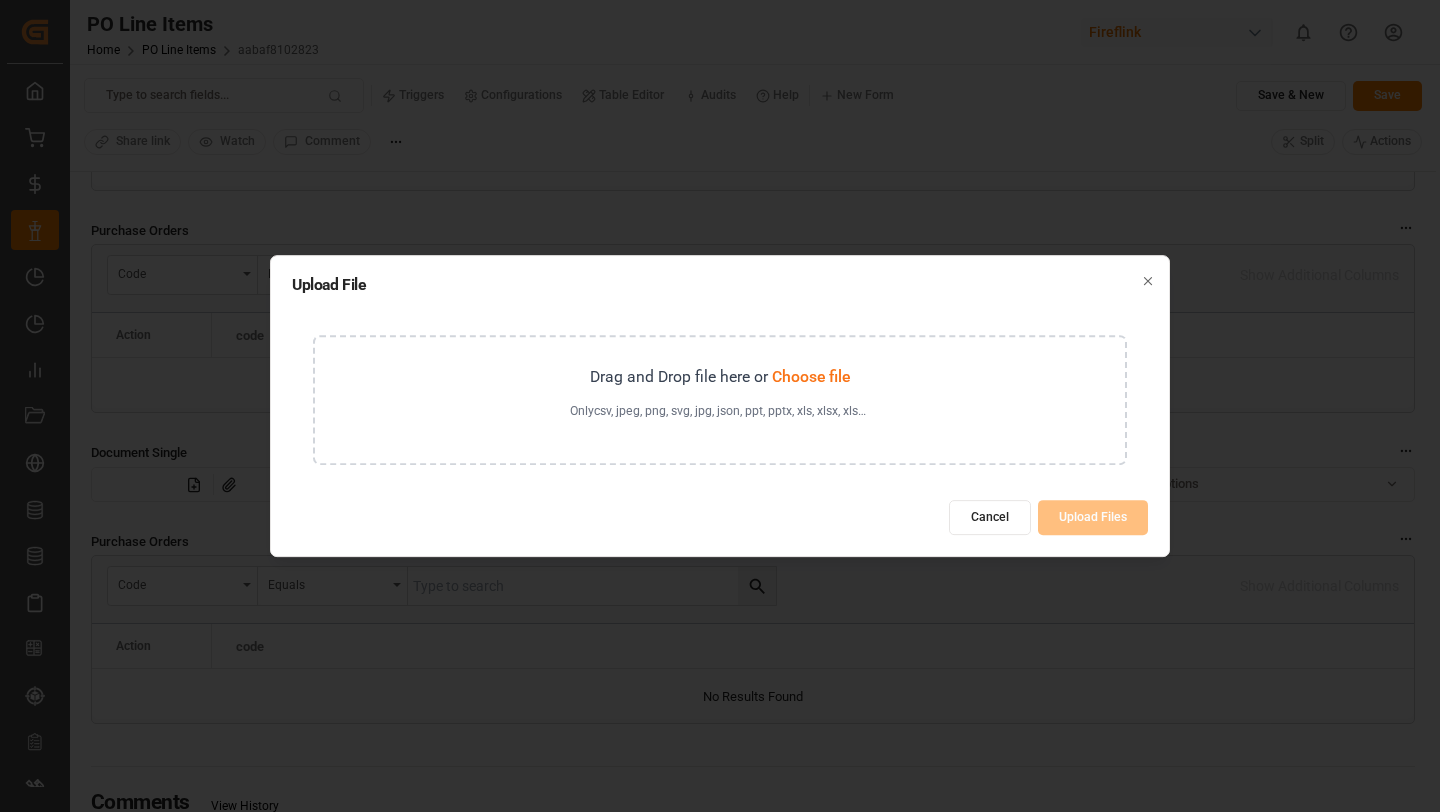 click on "Only  csv, jpeg, png, svg, jpg, json, ppt, pptx, xls, xlsx, xlsm, xml, doc, docx, txt, pdf, rar, zip, tar.gz, tiff, tif, dat, log, sql, email, msg, vcf, eml, html, pps, odt, rtf  can be uploaded" at bounding box center (720, 412) 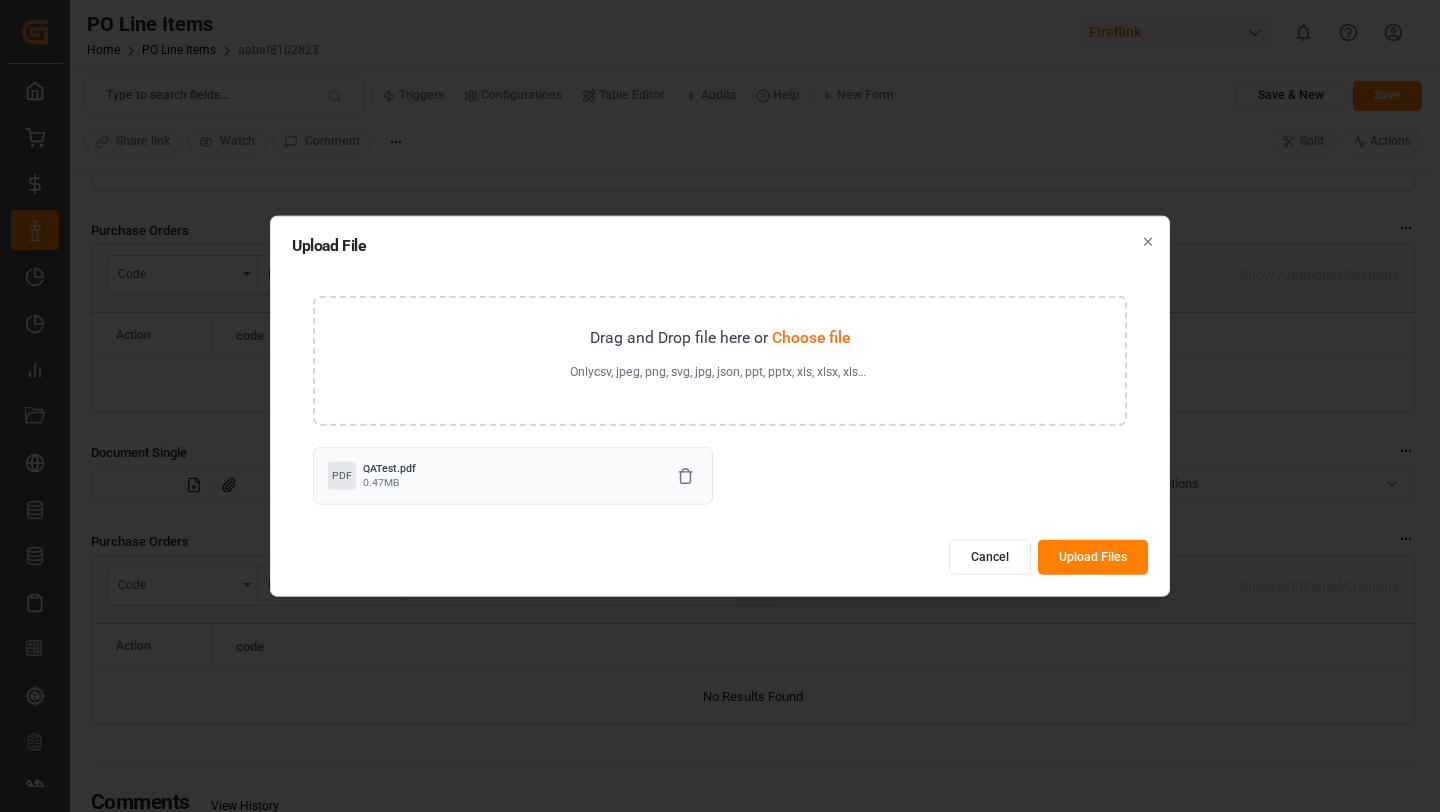 click on "Upload Files" at bounding box center [1093, 556] 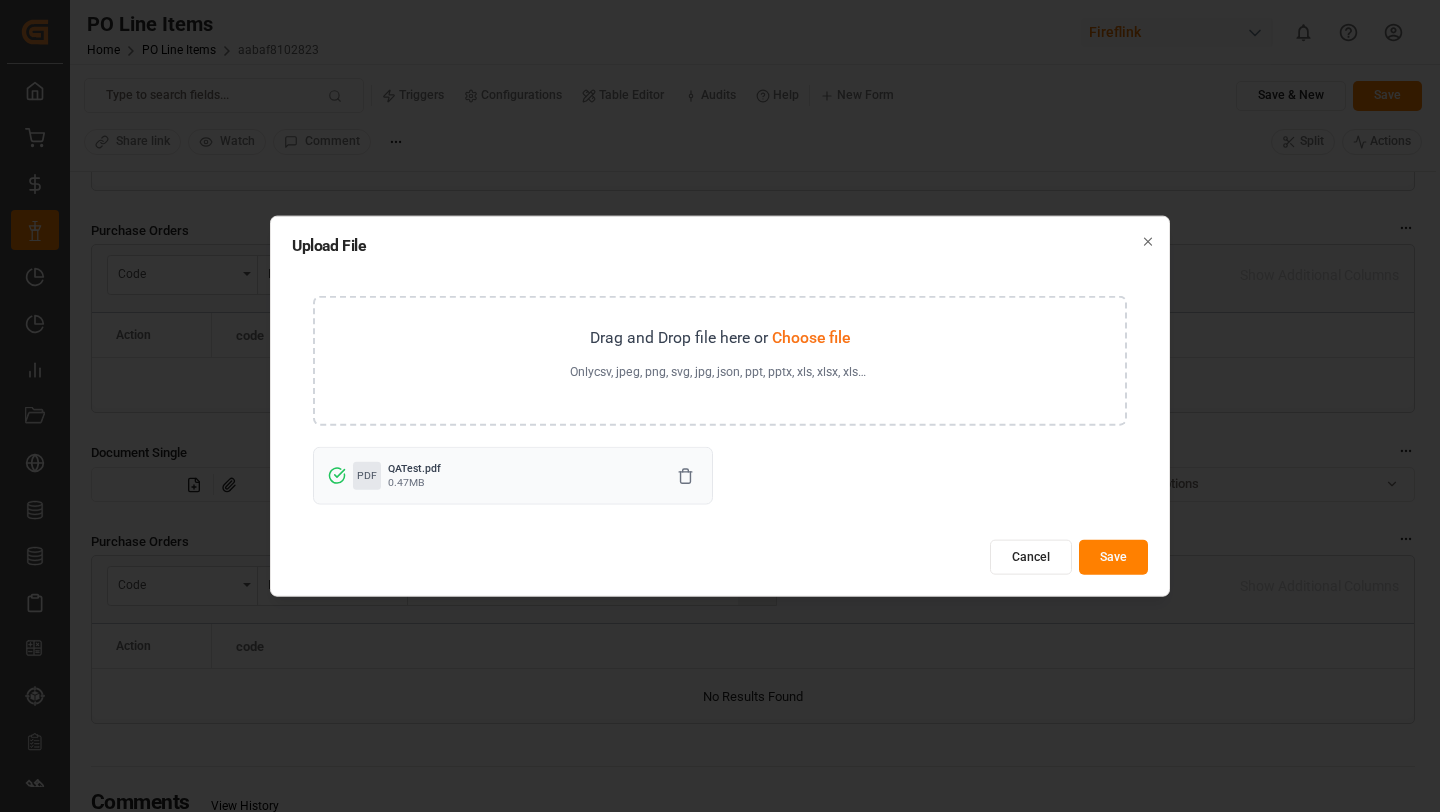click on "Save" at bounding box center [1113, 556] 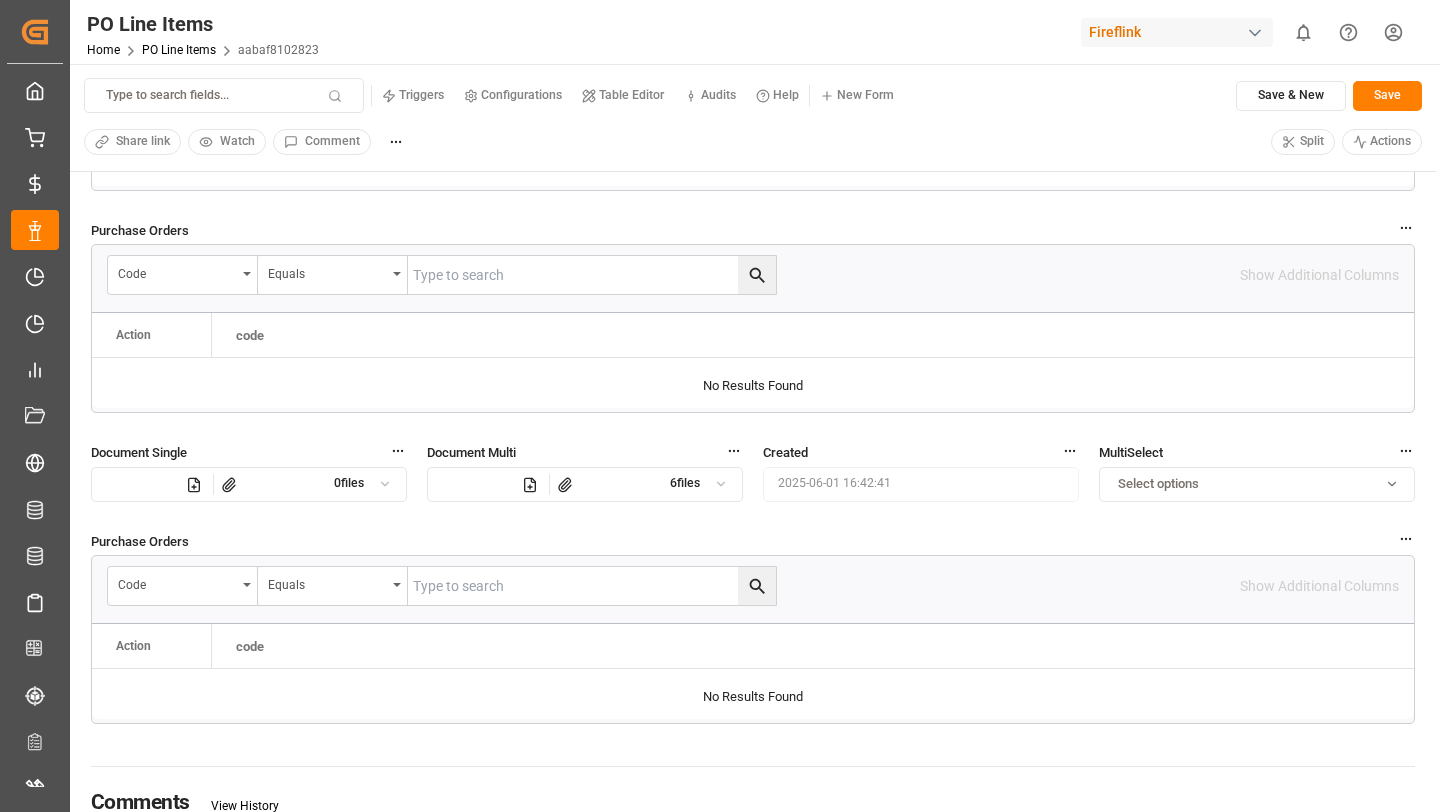 click on "Save" at bounding box center (1387, 96) 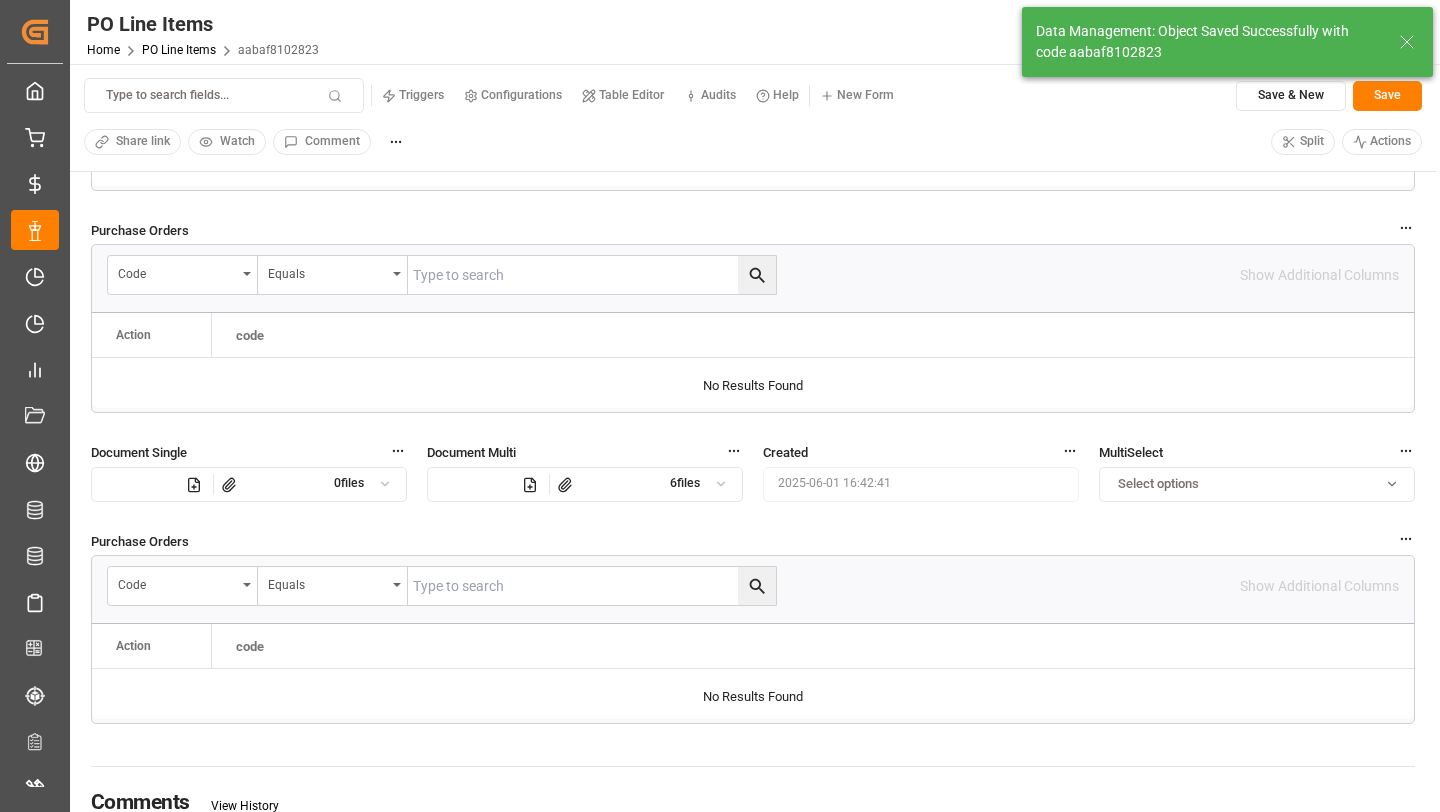 click at bounding box center (721, 484) 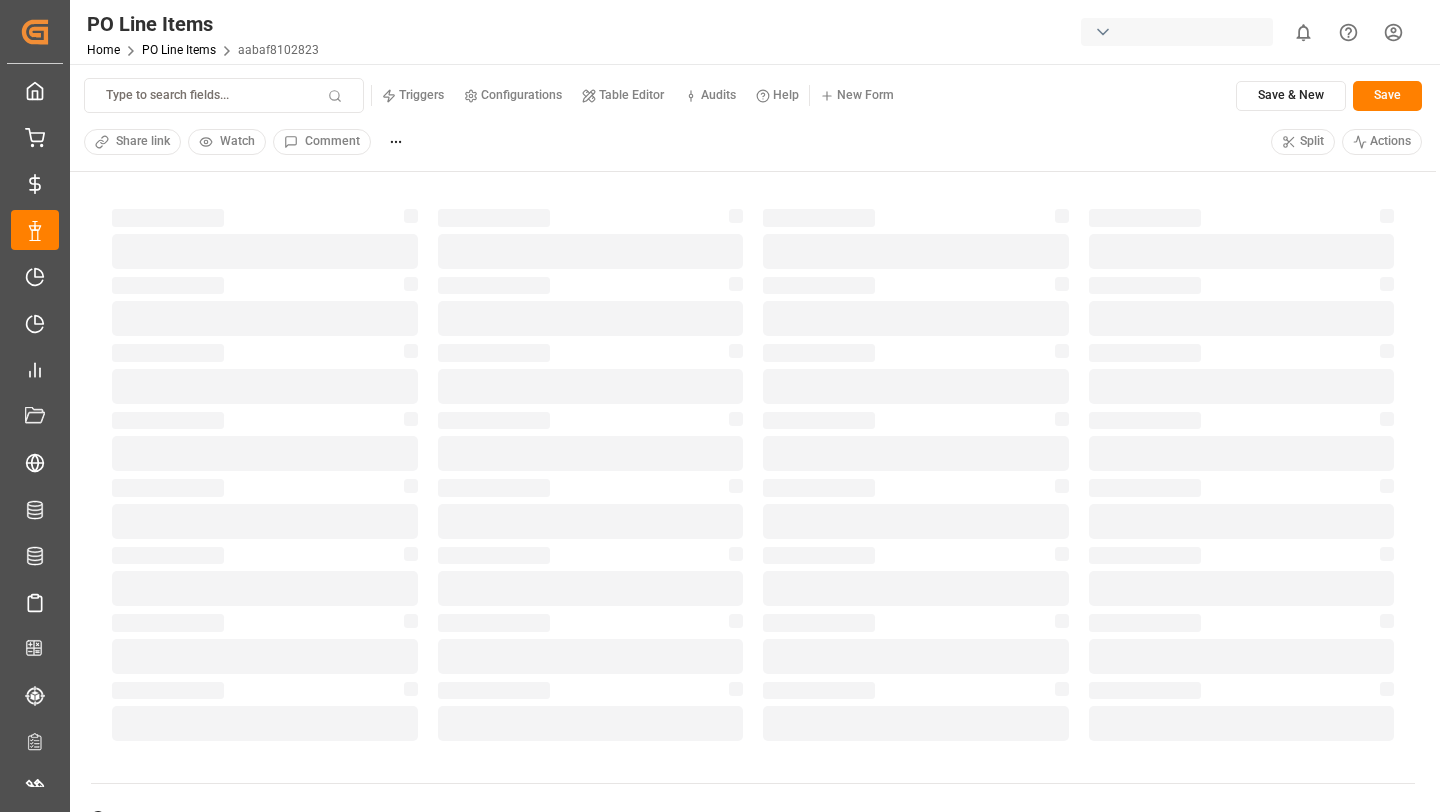 scroll, scrollTop: 0, scrollLeft: 0, axis: both 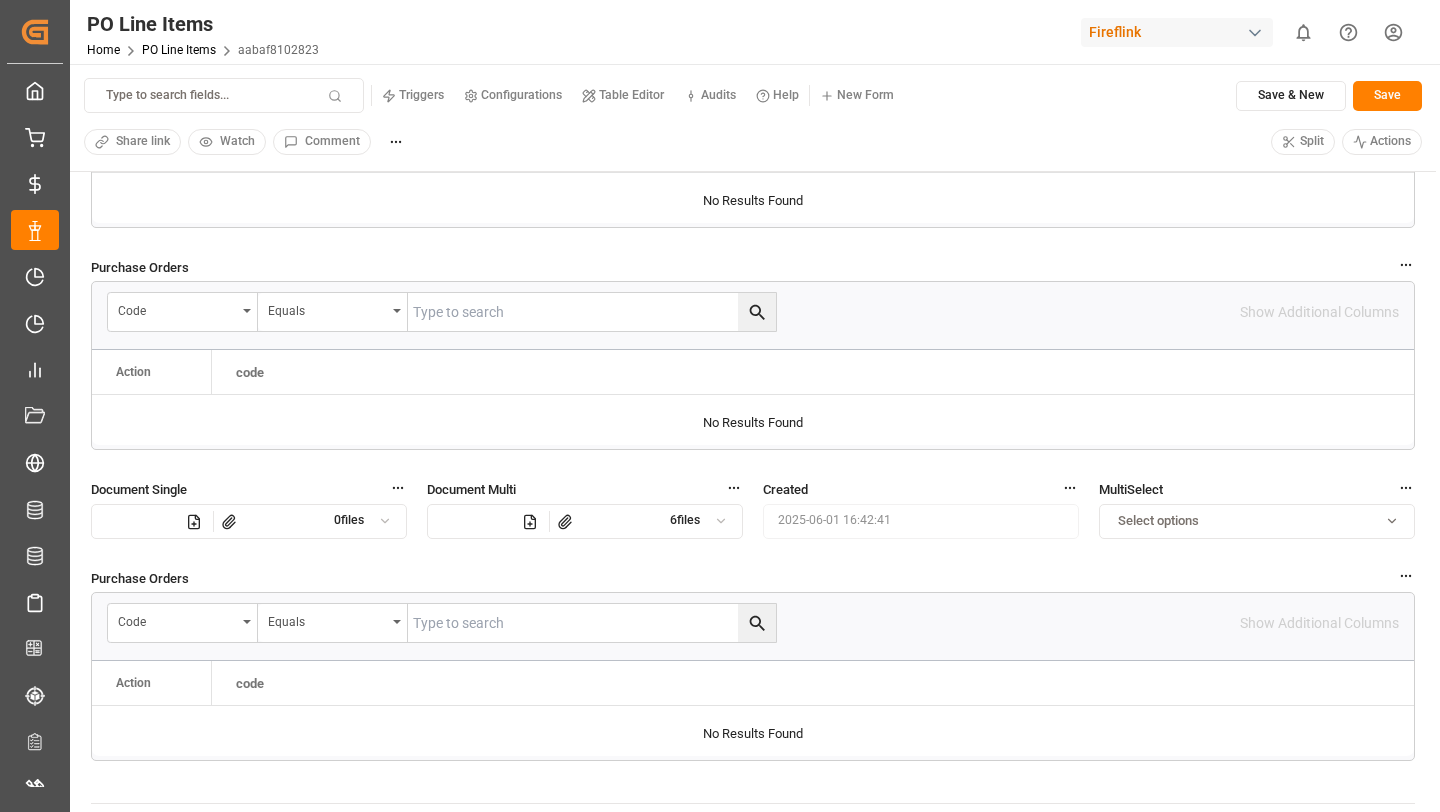 click at bounding box center (721, 521) 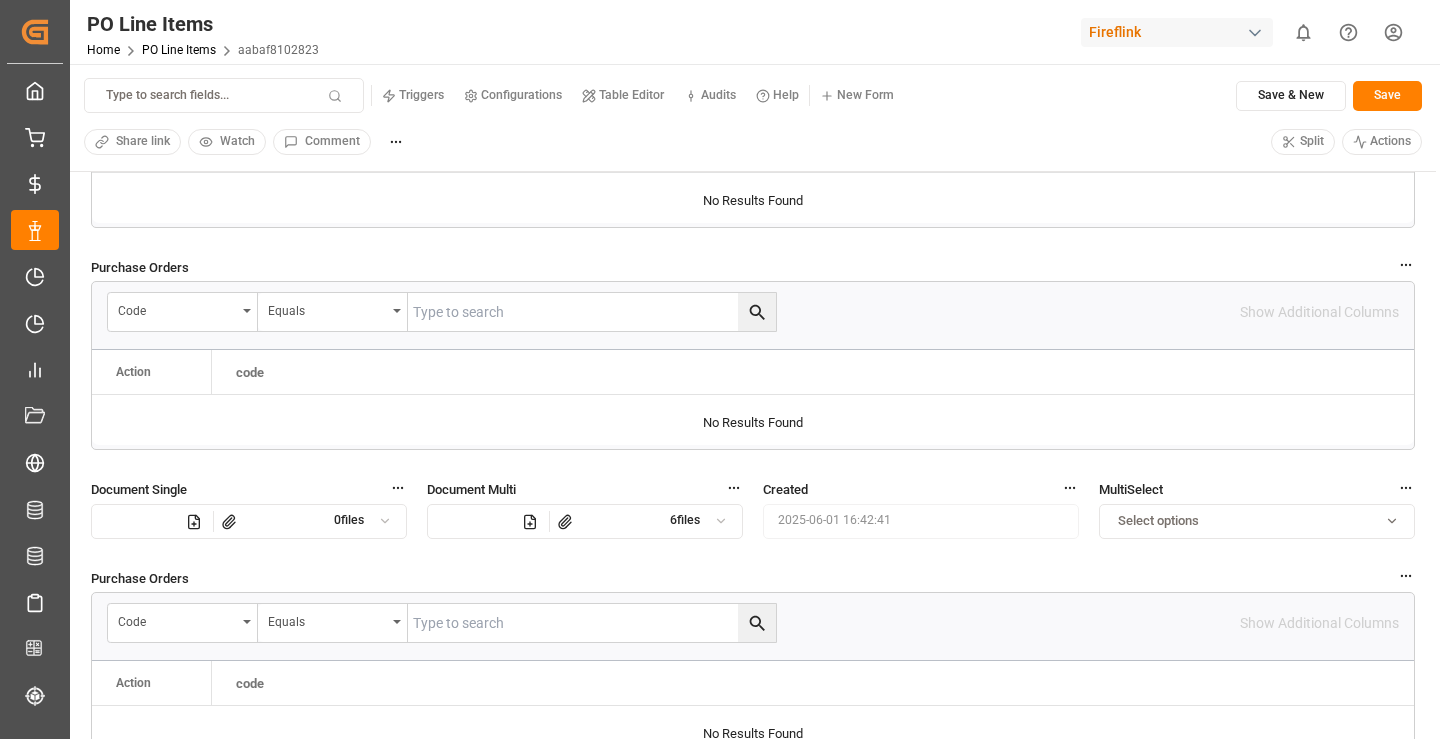 click 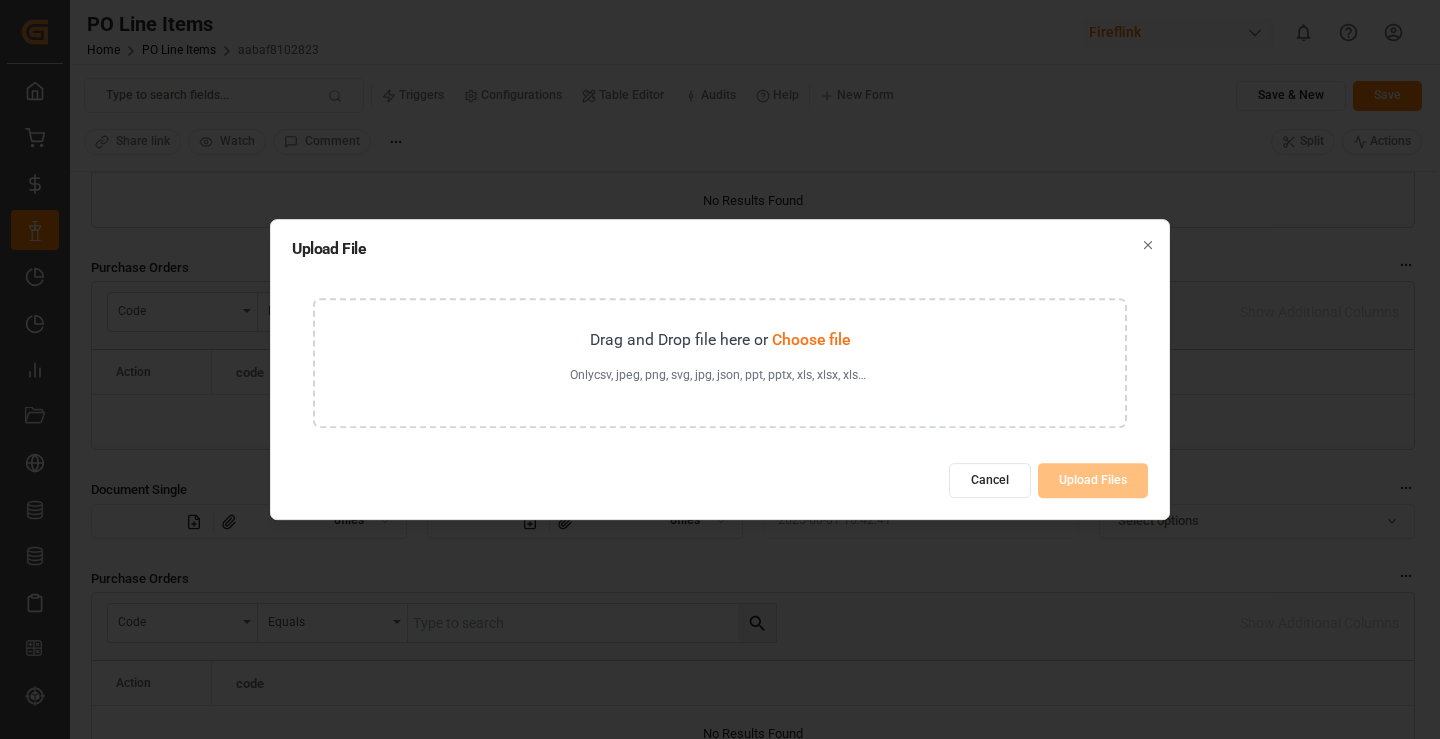 click on "Drag and Drop file here or   Choose file Only  csv, jpeg, png, svg, jpg, json, ppt, pptx, xls, xlsx, xlsm, xml, doc, docx, txt, pdf, rar, zip, tar.gz, tiff, tif, dat, log, sql, email, msg, vcf, eml, html, pps, odt, rtf  can be uploaded" at bounding box center [720, 363] 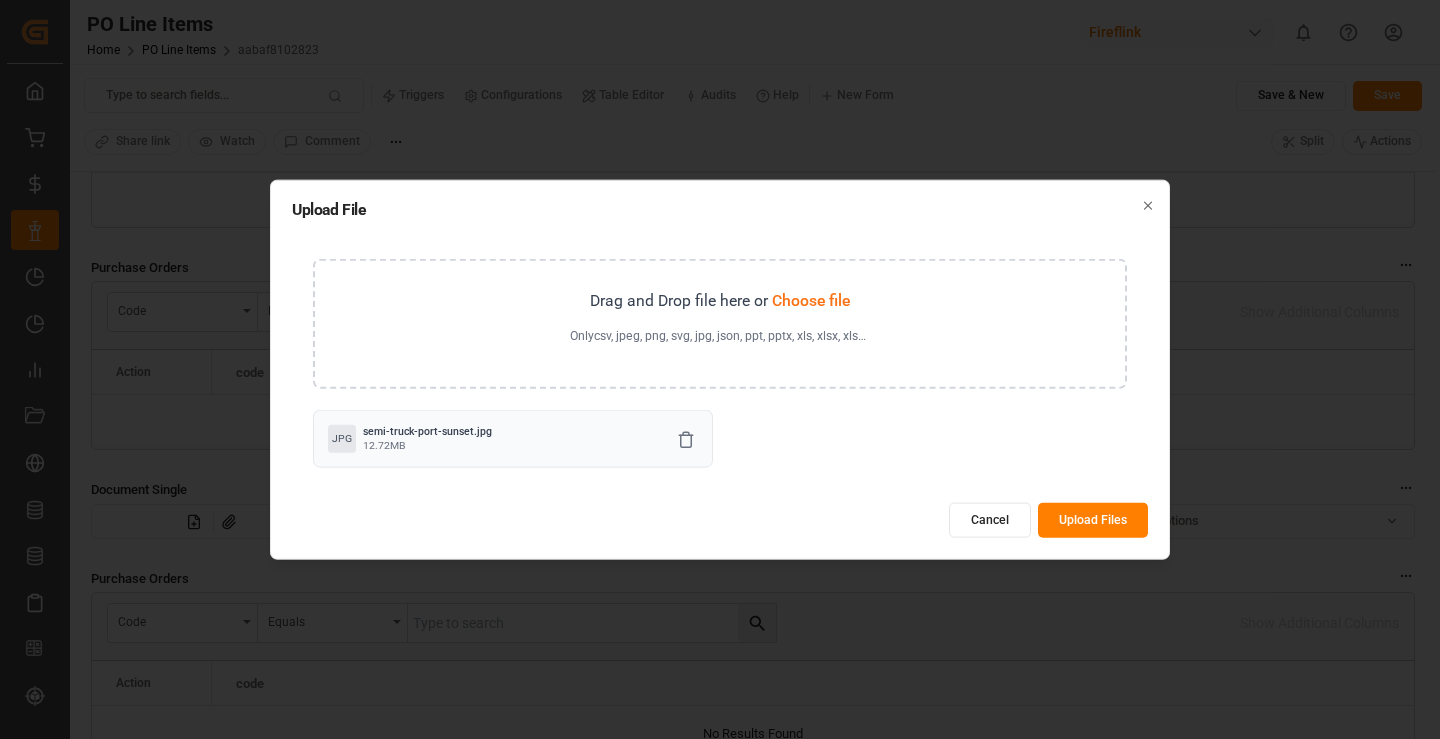click on "Upload Files" at bounding box center [1093, 520] 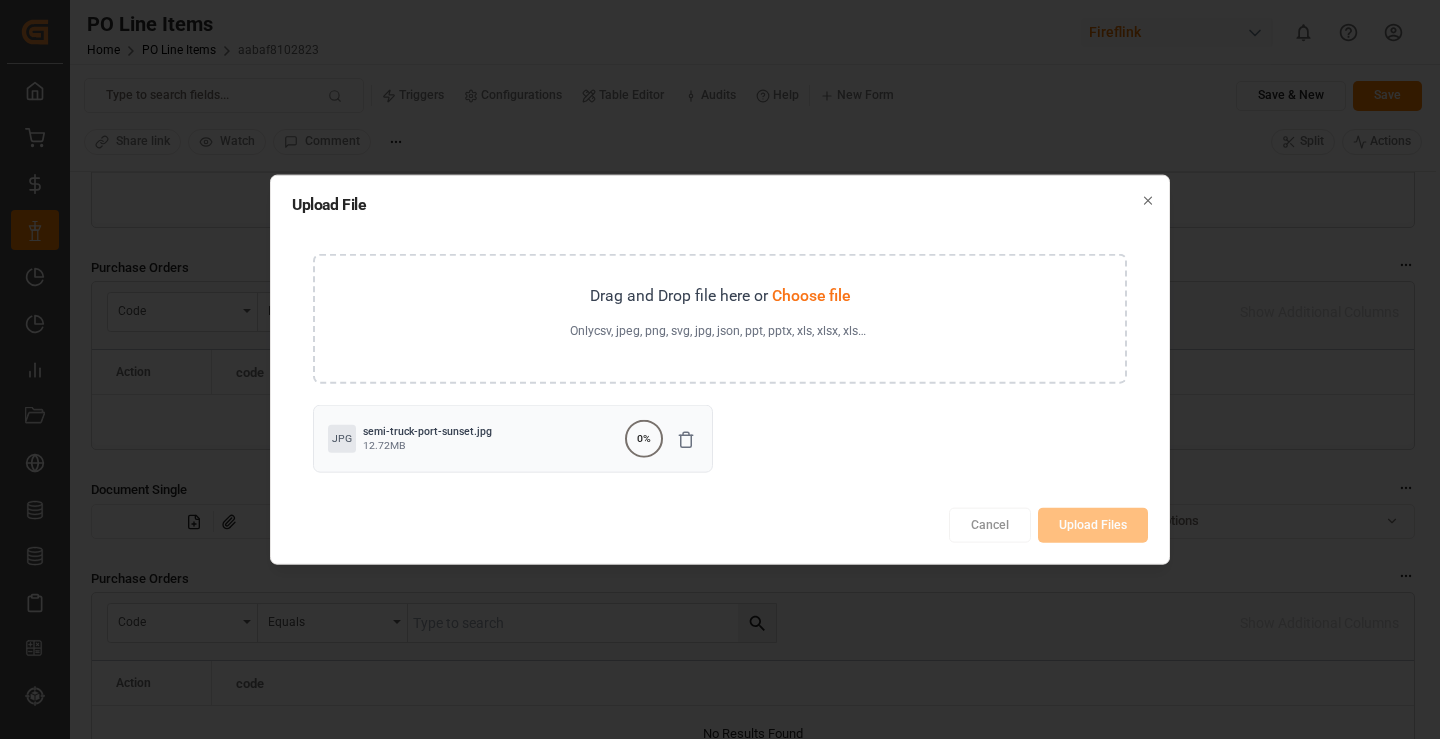 click on "Cancel Upload Files" at bounding box center [720, 525] 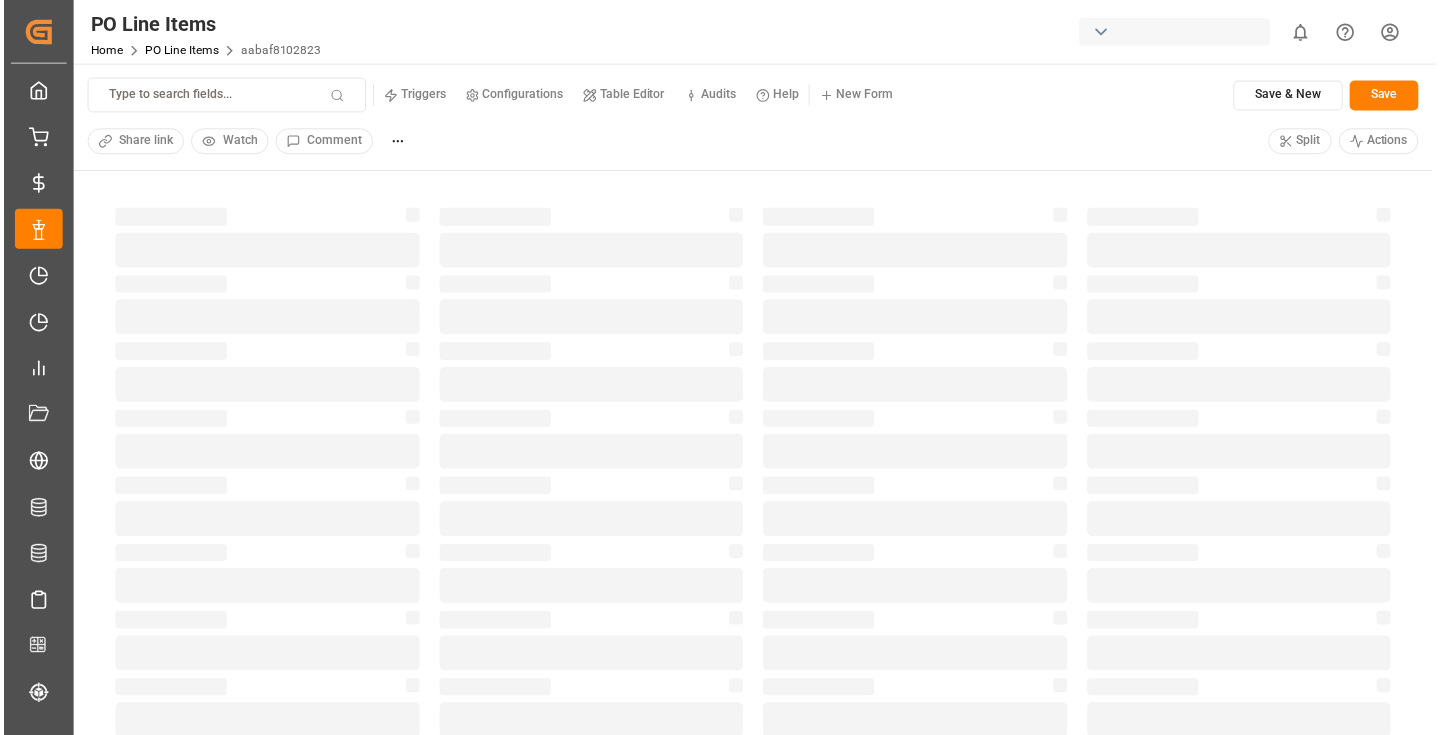 scroll, scrollTop: 0, scrollLeft: 0, axis: both 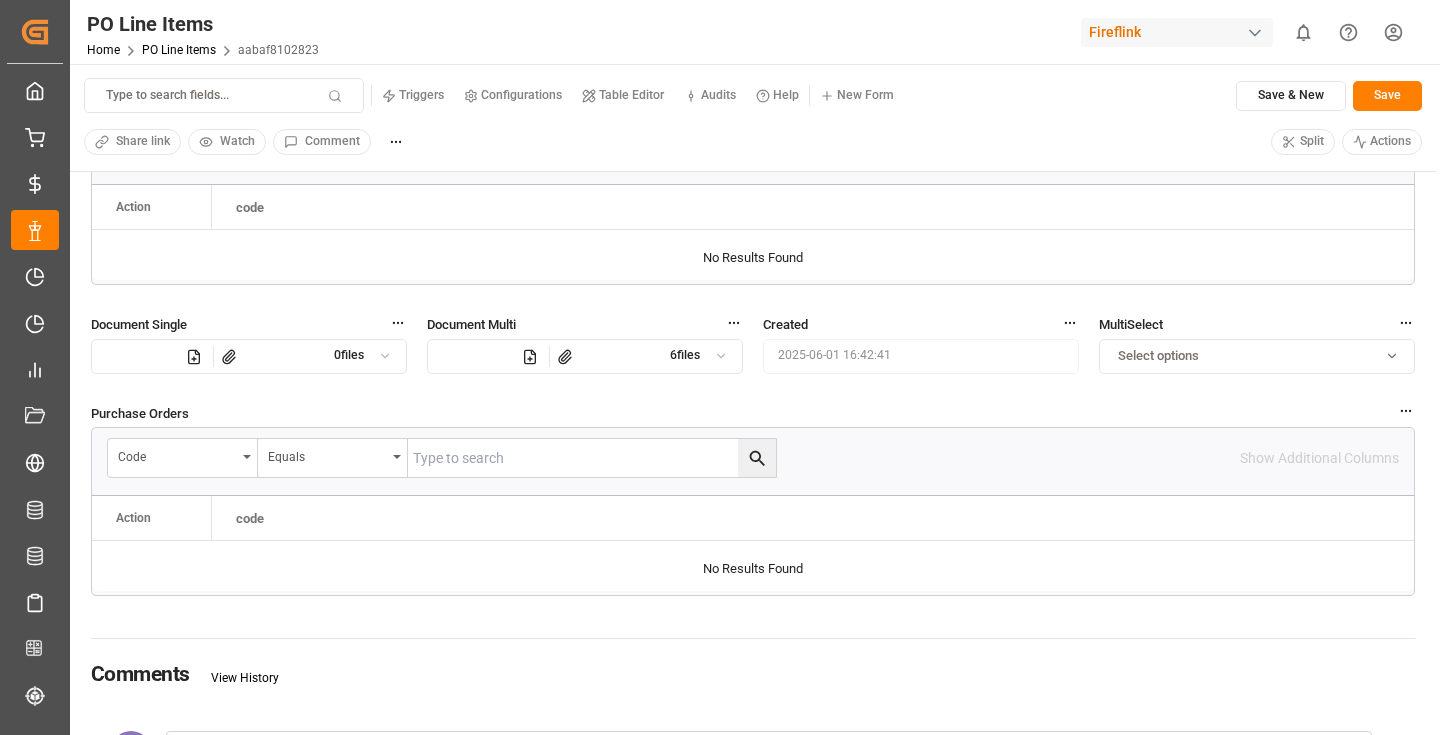 click 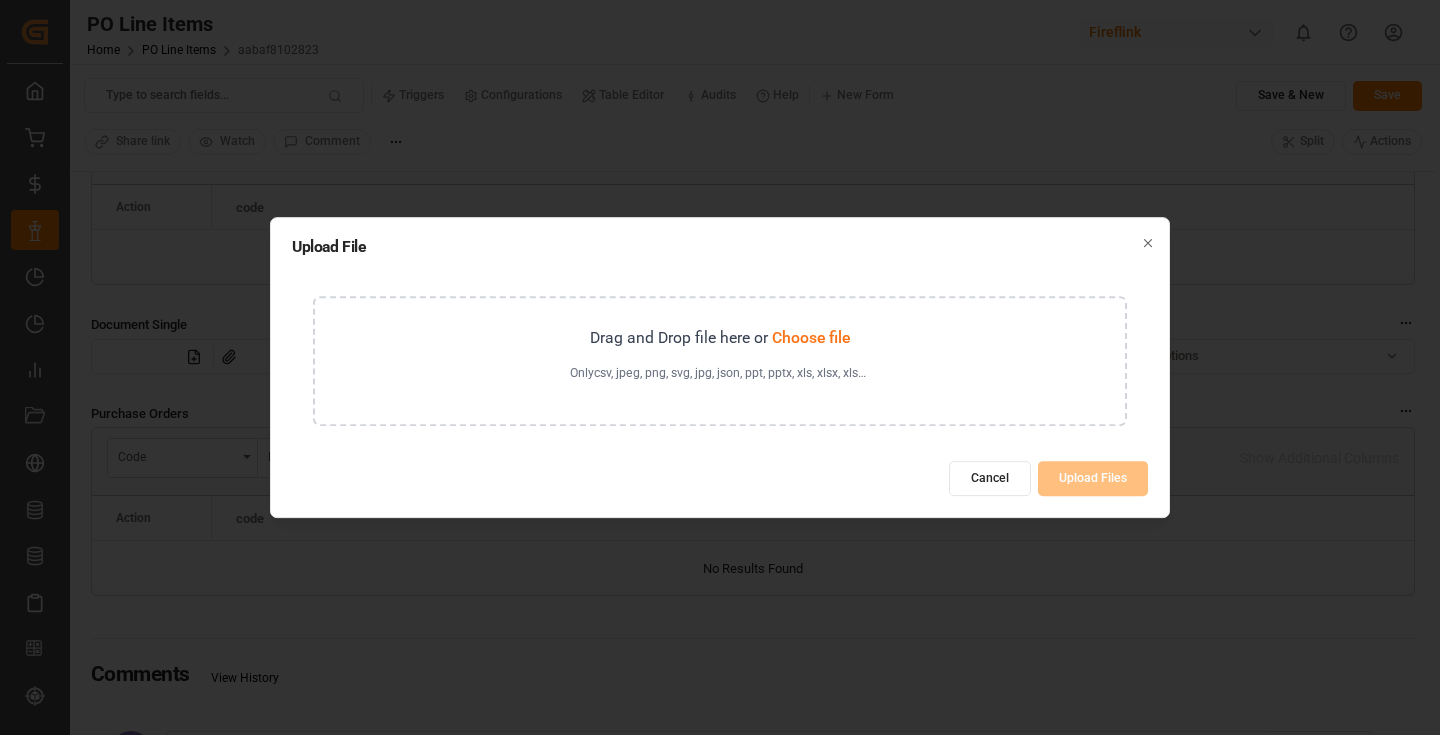 click on "Only  csv, jpeg, png, svg, jpg, json, ppt, pptx, xls, xlsx, xlsm, xml, doc, docx, txt, pdf, rar, zip, tar.gz, tiff, tif, dat, log, sql, email, msg, vcf, eml, html, pps, odt, rtf  can be uploaded" at bounding box center [720, 374] 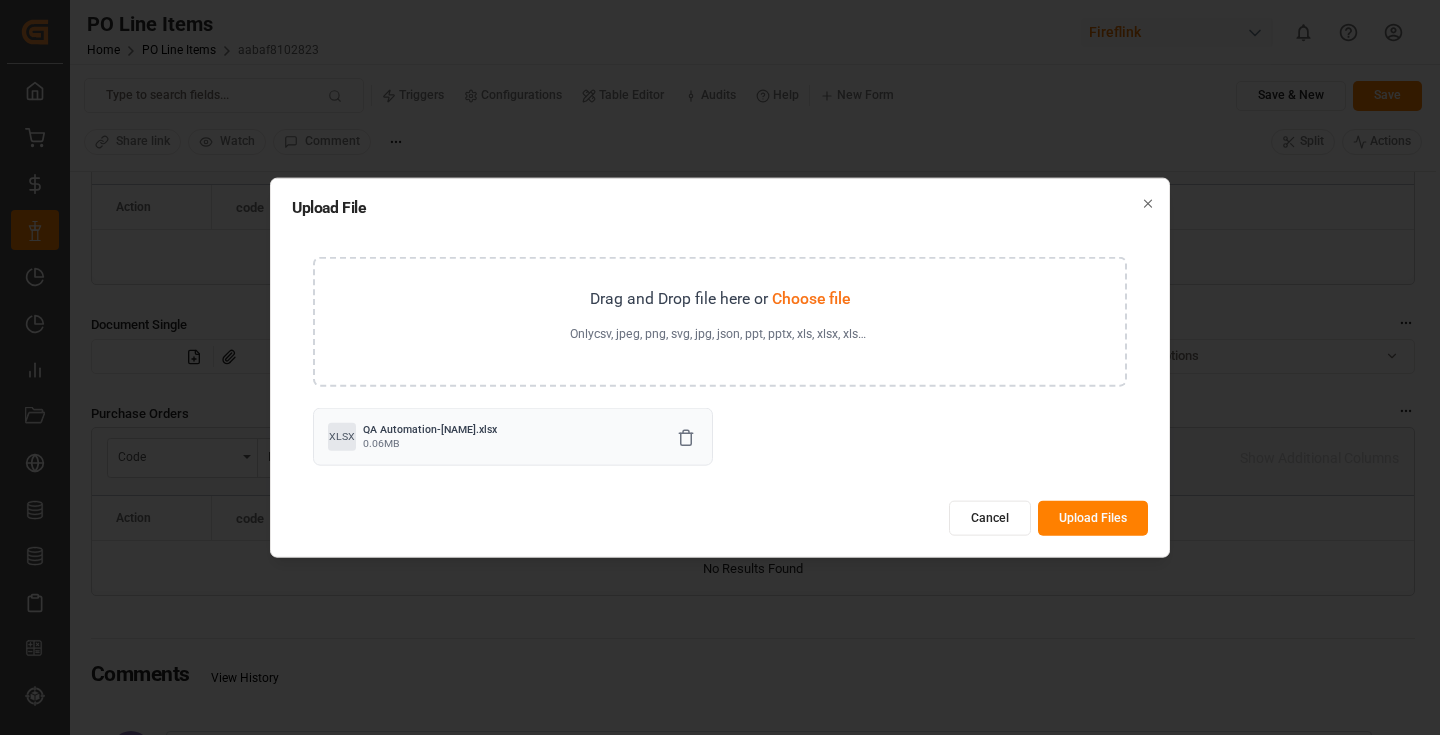 click on "Upload Files" at bounding box center (1093, 518) 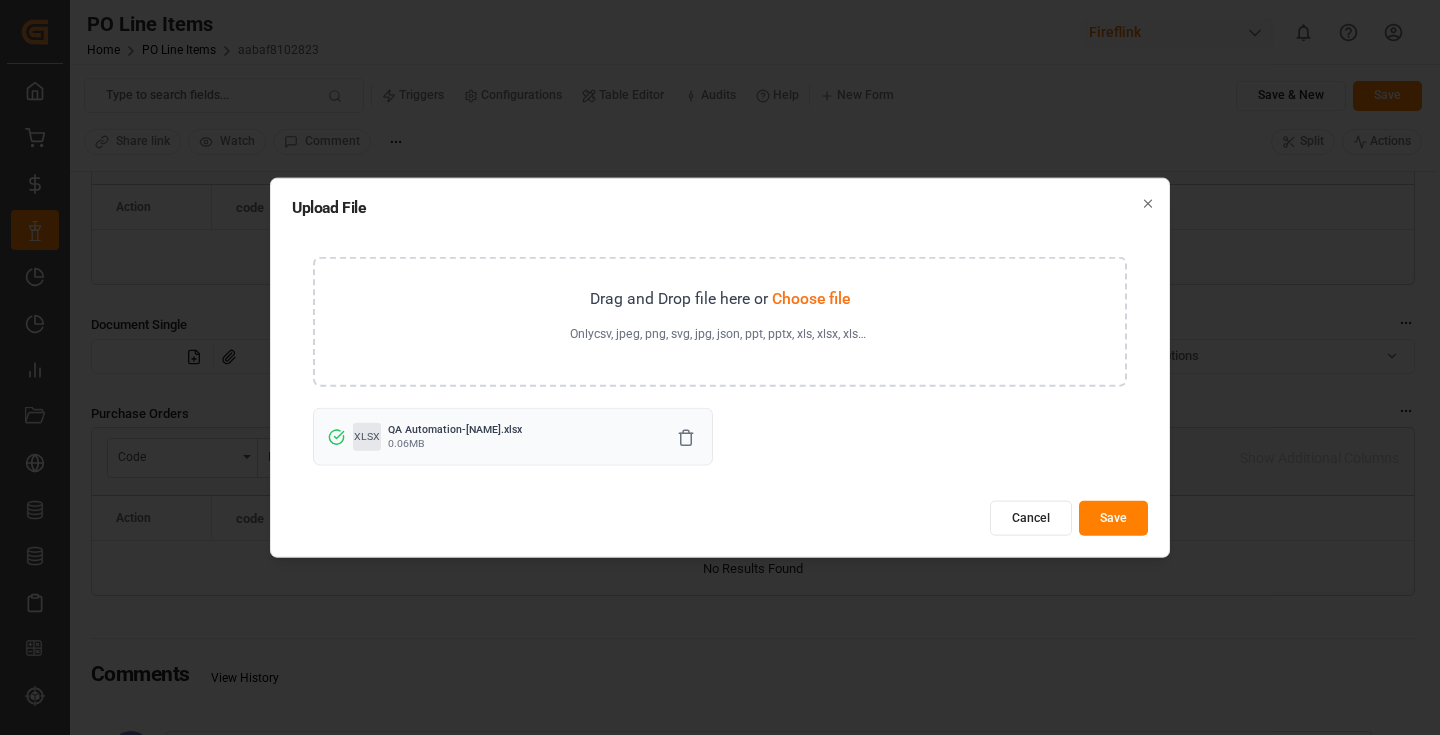 click on "Save" at bounding box center [1113, 518] 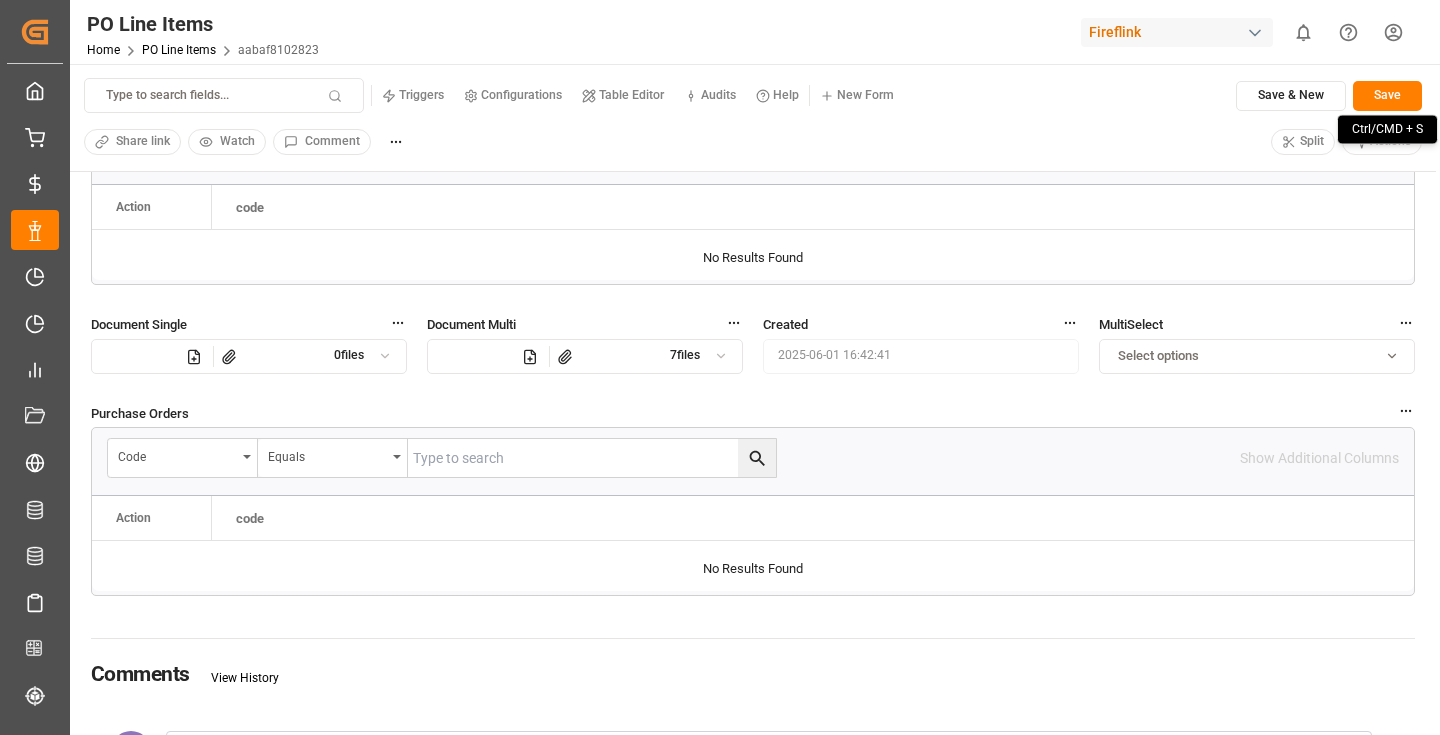 click on "Save" at bounding box center (1387, 96) 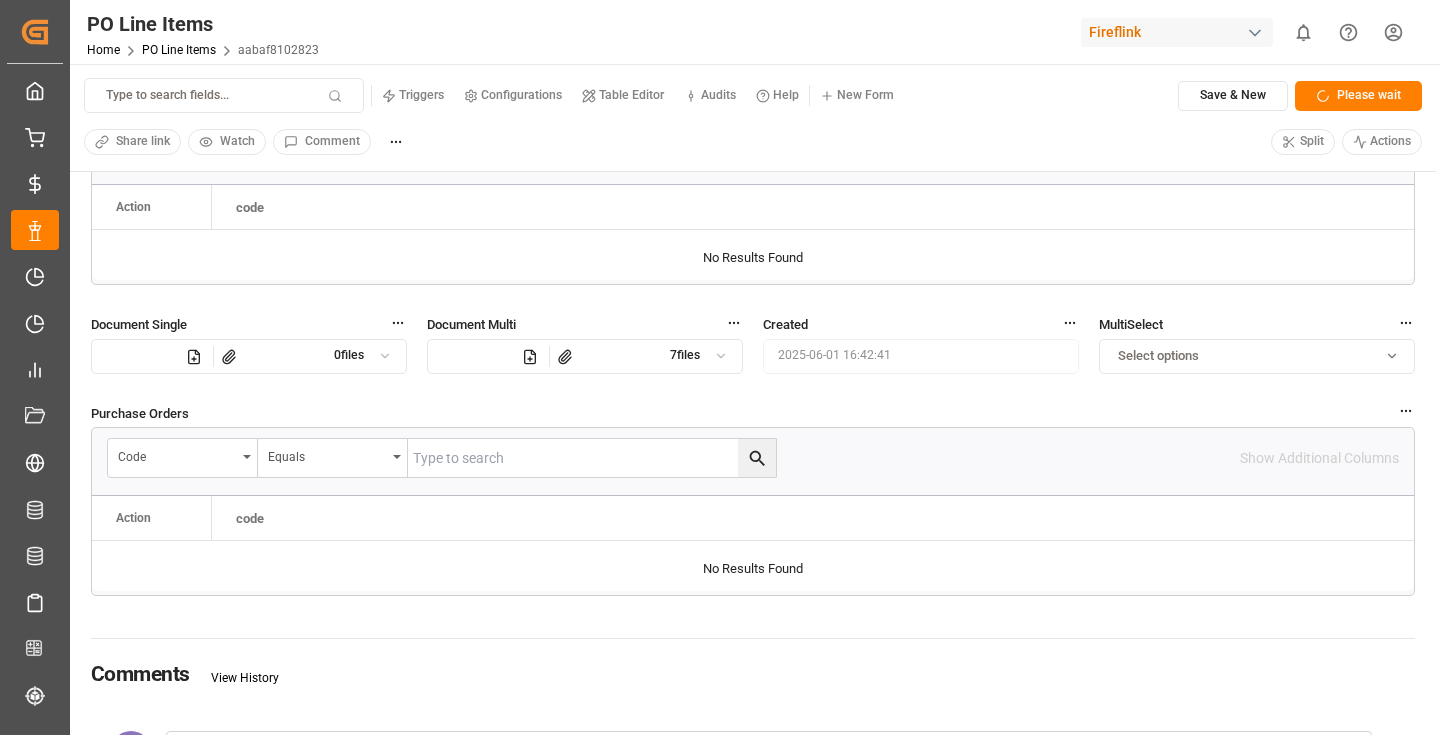 click 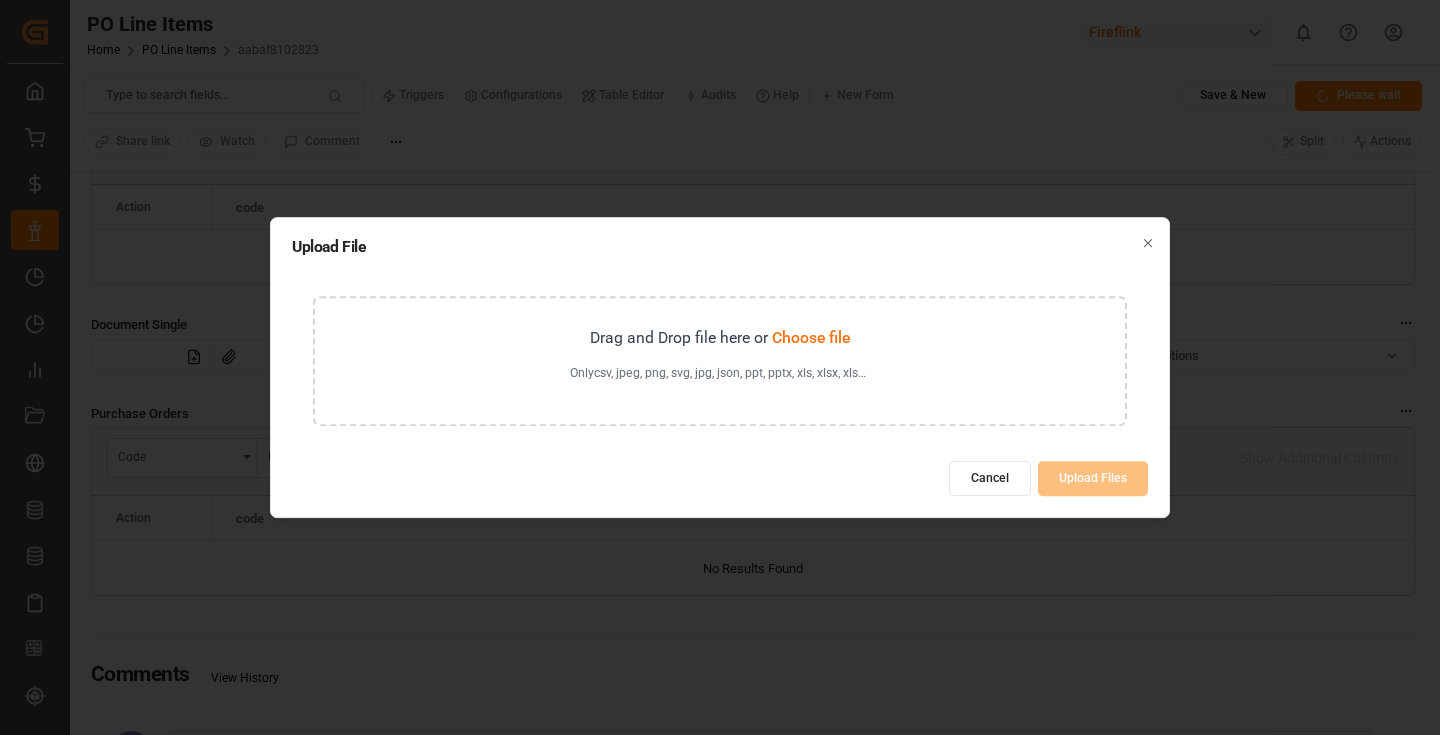 click on "Drag and Drop file here or   Choose file Only  csv, jpeg, png, svg, jpg, json, ppt, pptx, xls, xlsx, xlsm, xml, doc, docx, txt, pdf, rar, zip, tar.gz, tiff, tif, dat, log, sql, email, msg, vcf, eml, html, pps, odt, rtf  can be uploaded" at bounding box center [720, 361] 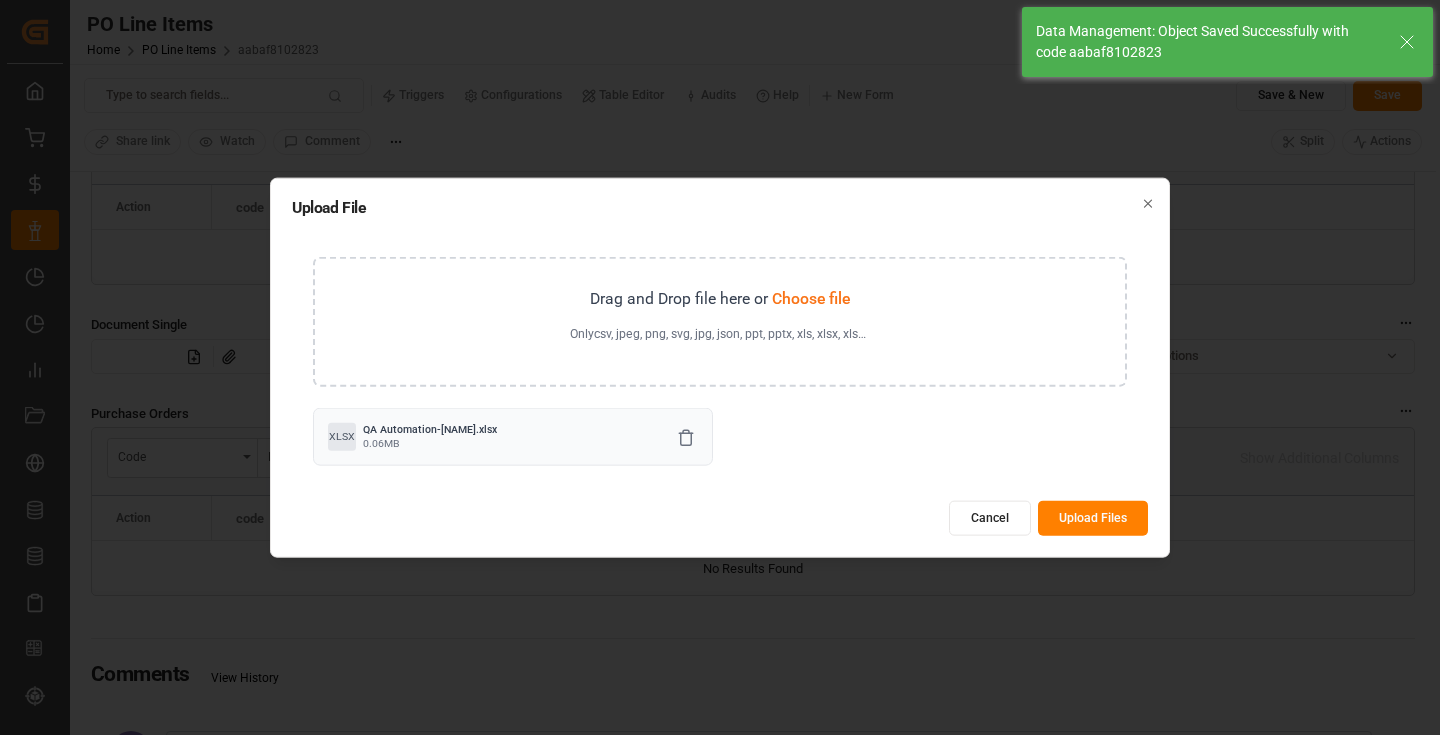 click on "Upload Files" at bounding box center [1093, 518] 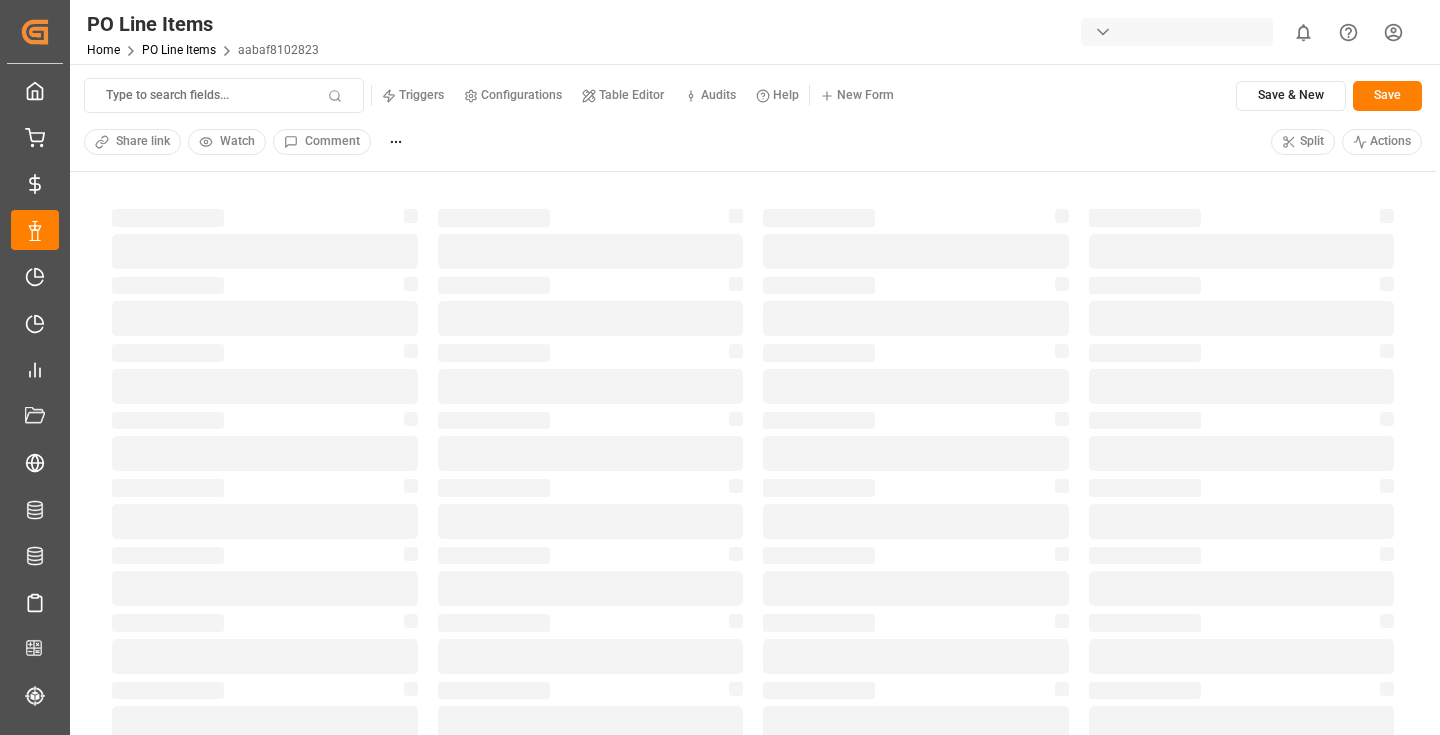 scroll, scrollTop: 0, scrollLeft: 0, axis: both 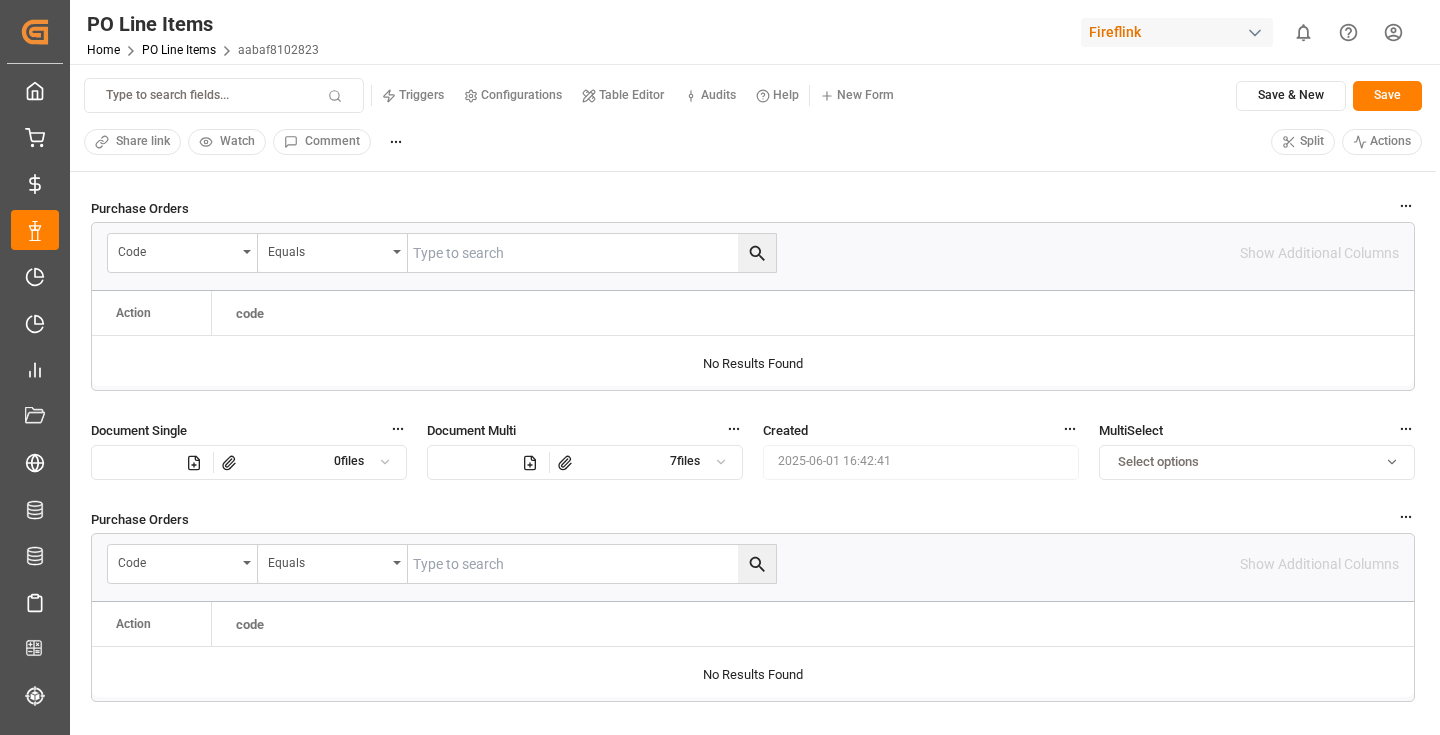 click at bounding box center (721, 462) 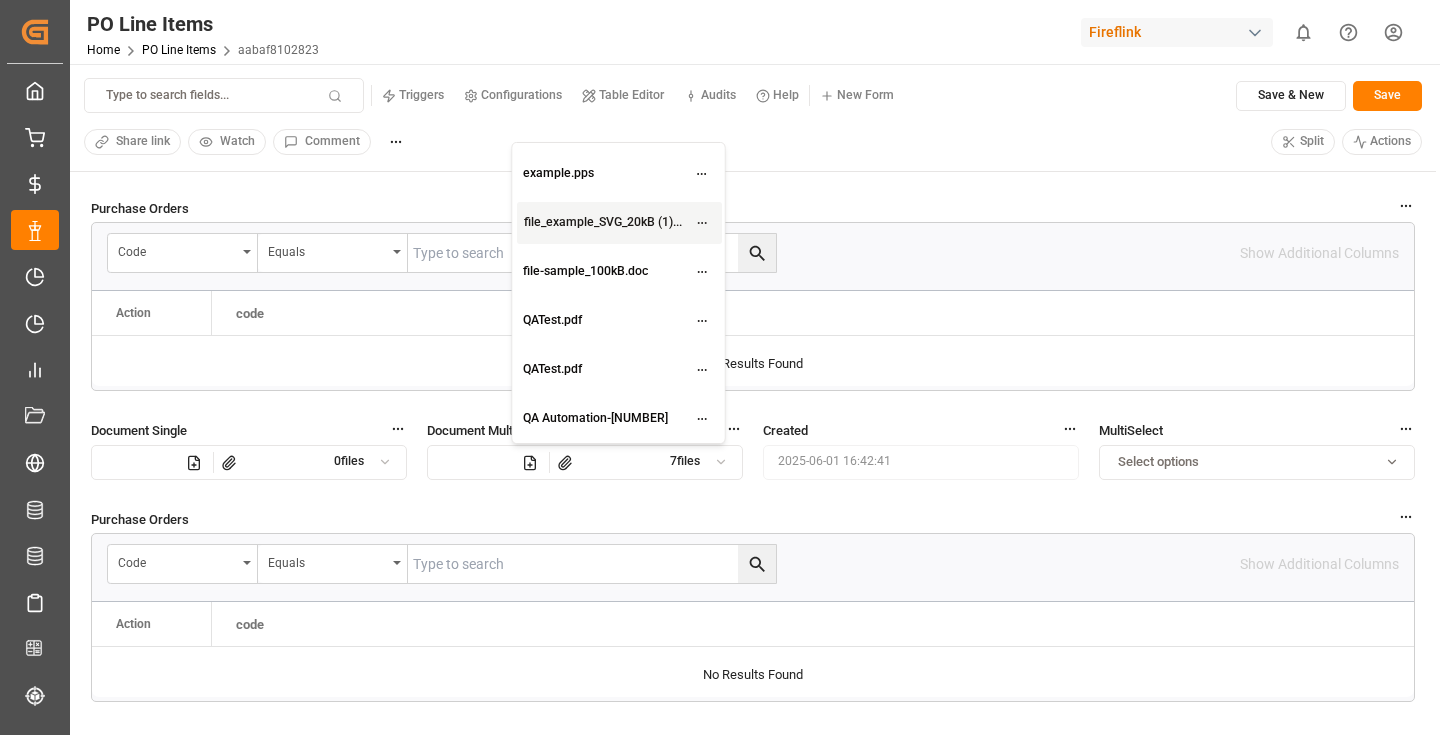 scroll, scrollTop: 0, scrollLeft: 0, axis: both 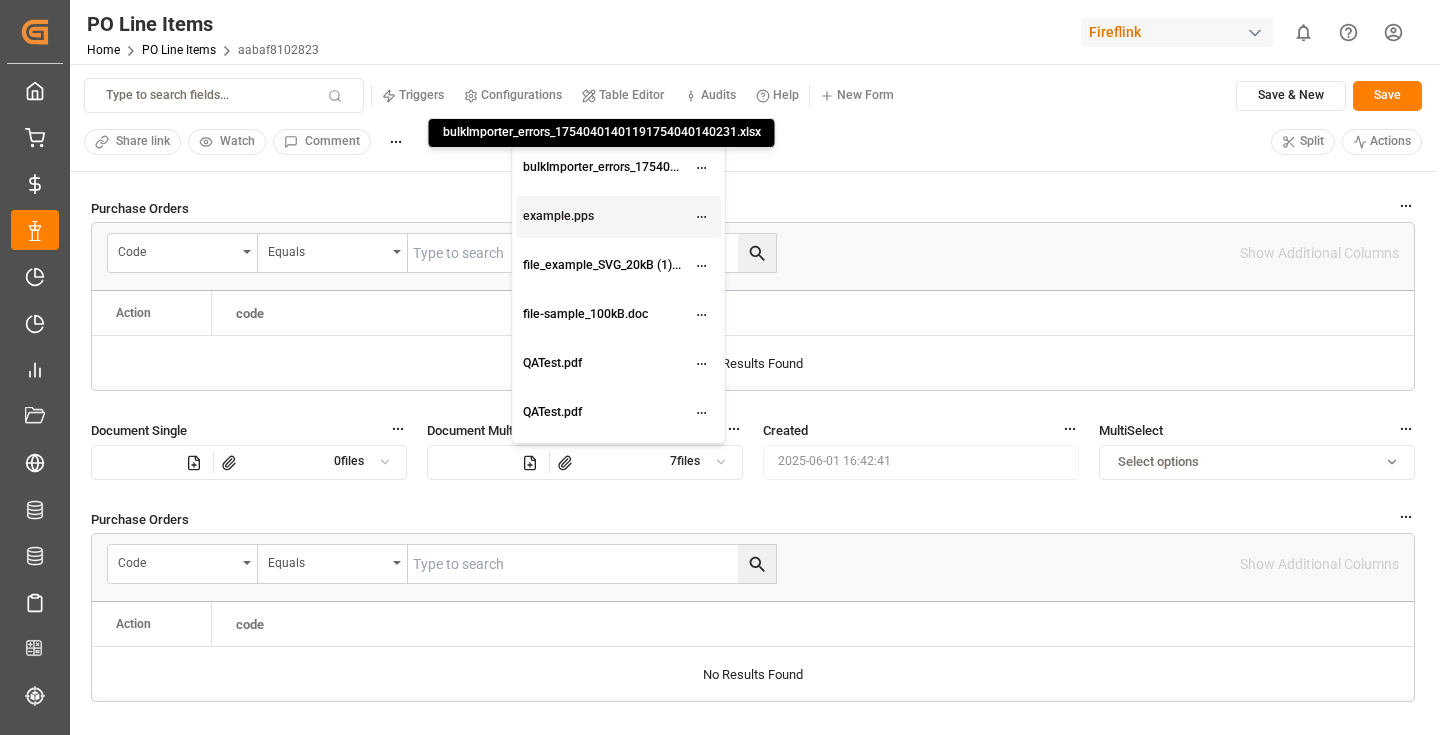 click on "Purchase Orders code Equals Show Additional Columns
Drag here to set row groups Drag here to set column labels
Action
code" at bounding box center (753, 82) 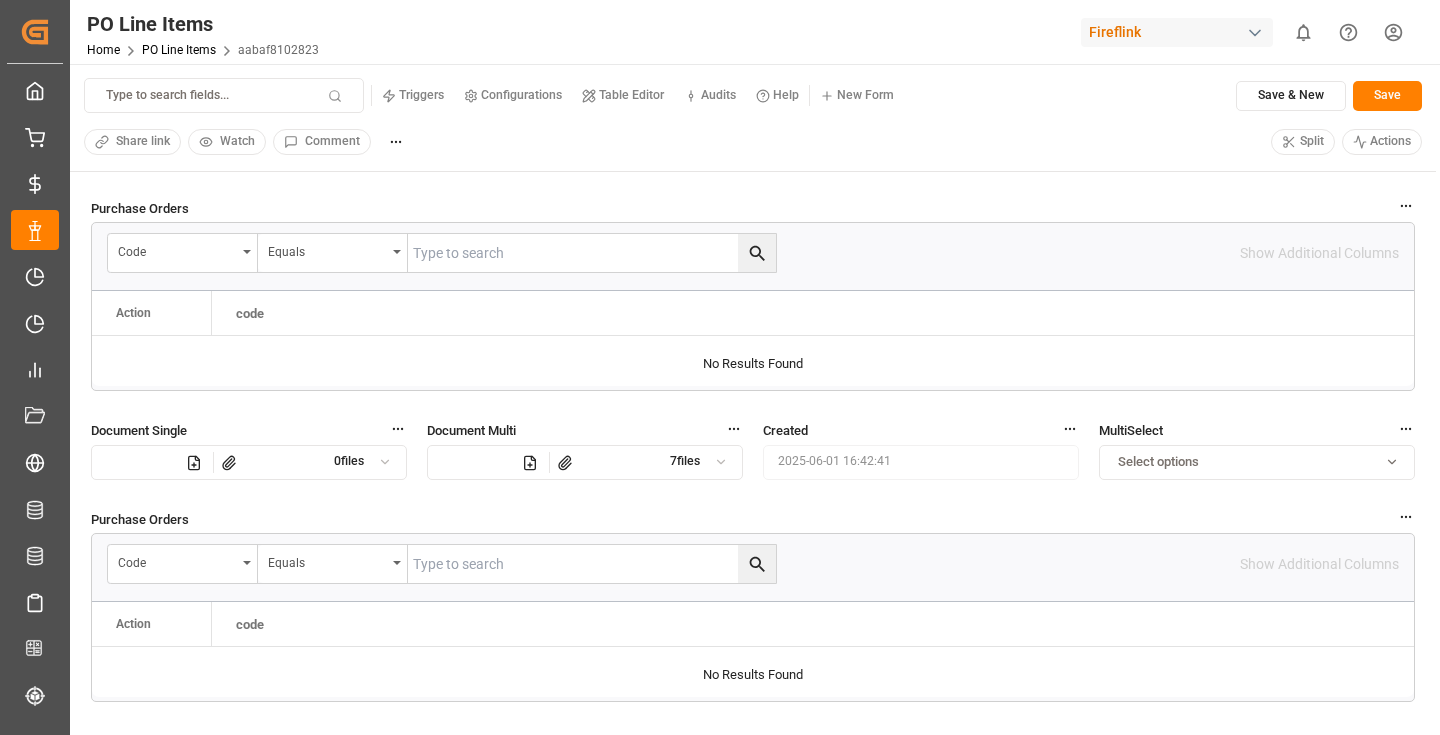 click at bounding box center (532, 462) 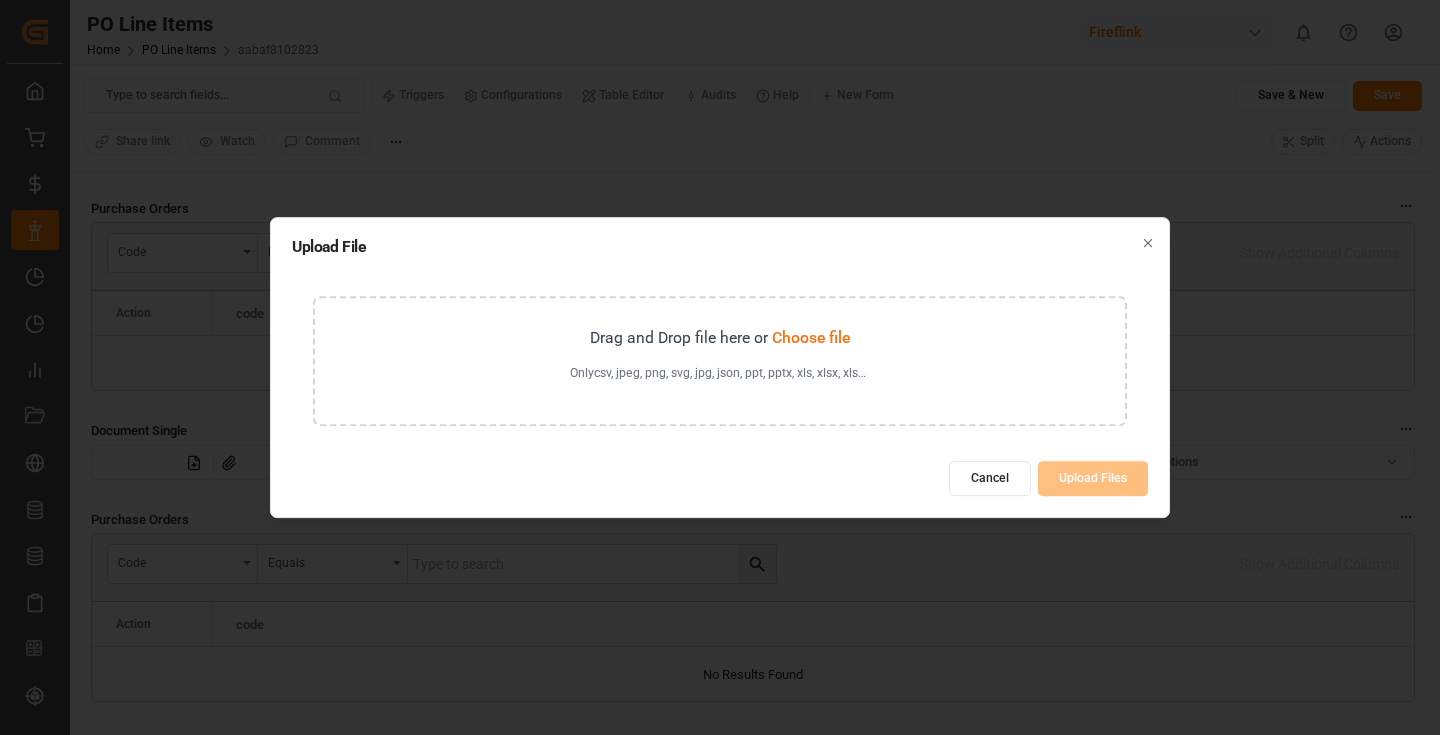 click on "Drag and Drop file here or   Choose file Only  csv, jpeg, png, svg, jpg, json, ppt, pptx, xls, xlsx, xlsm, xml, doc, docx, txt, pdf, rar, zip, tar.gz, tiff, tif, dat, log, sql, email, msg, vcf, eml, html, pps, odt, rtf  can be uploaded" at bounding box center [720, 361] 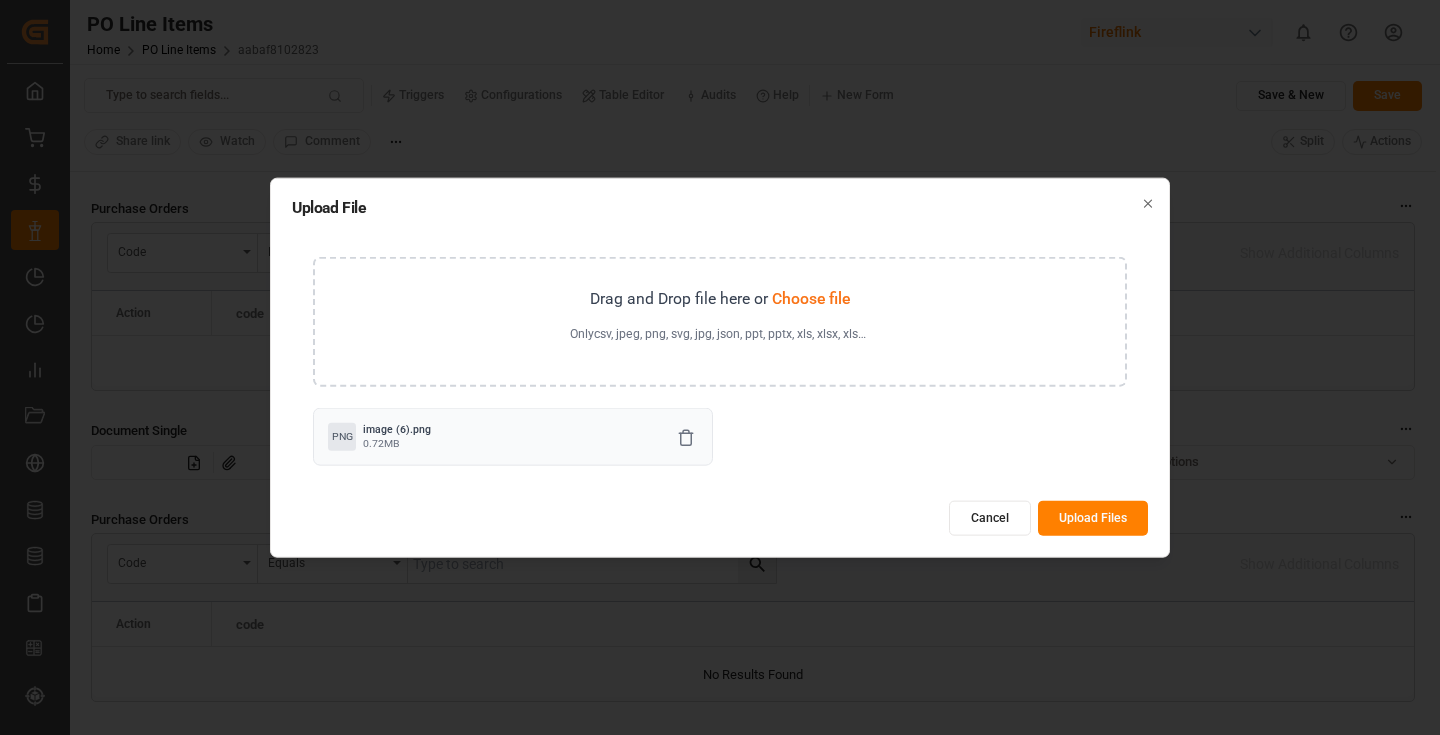 click on "Upload Files" at bounding box center [1093, 518] 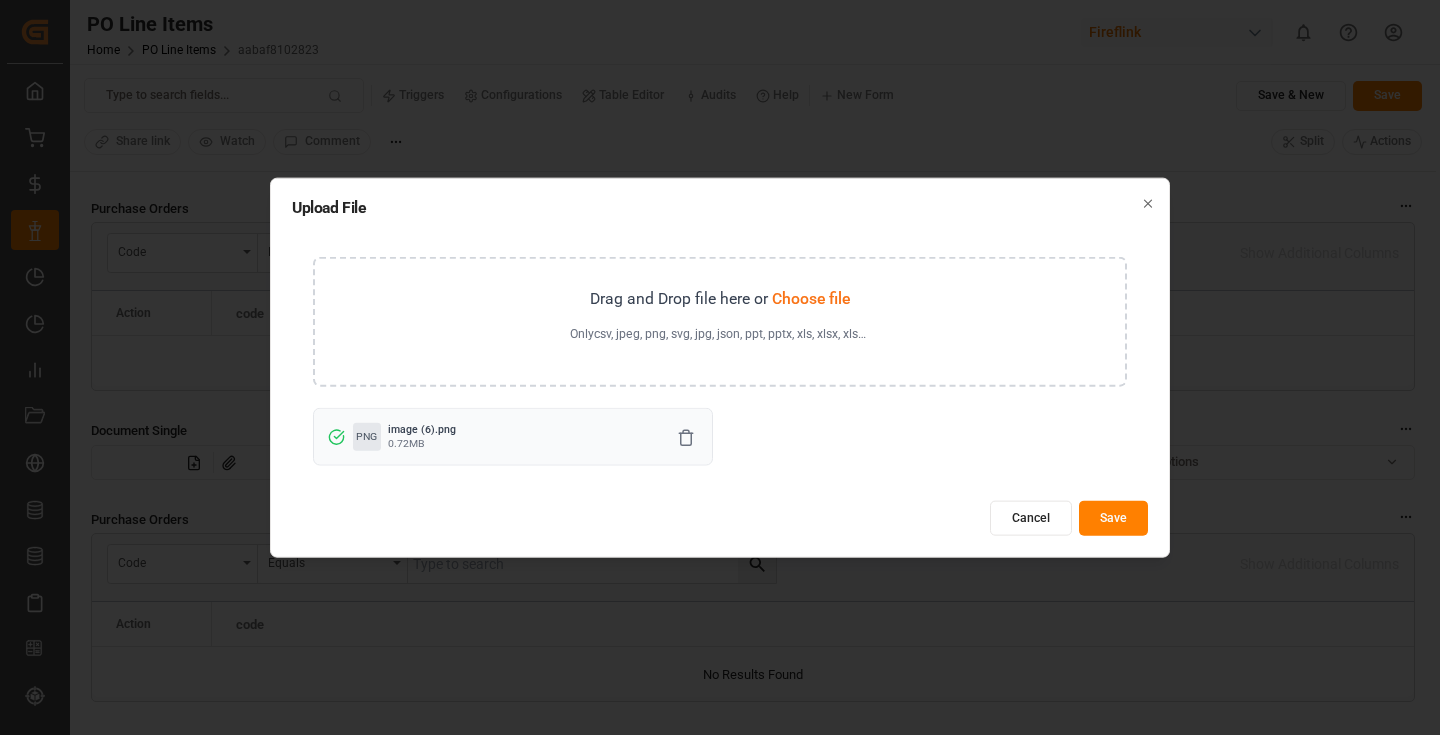 click on "Save" at bounding box center [1113, 518] 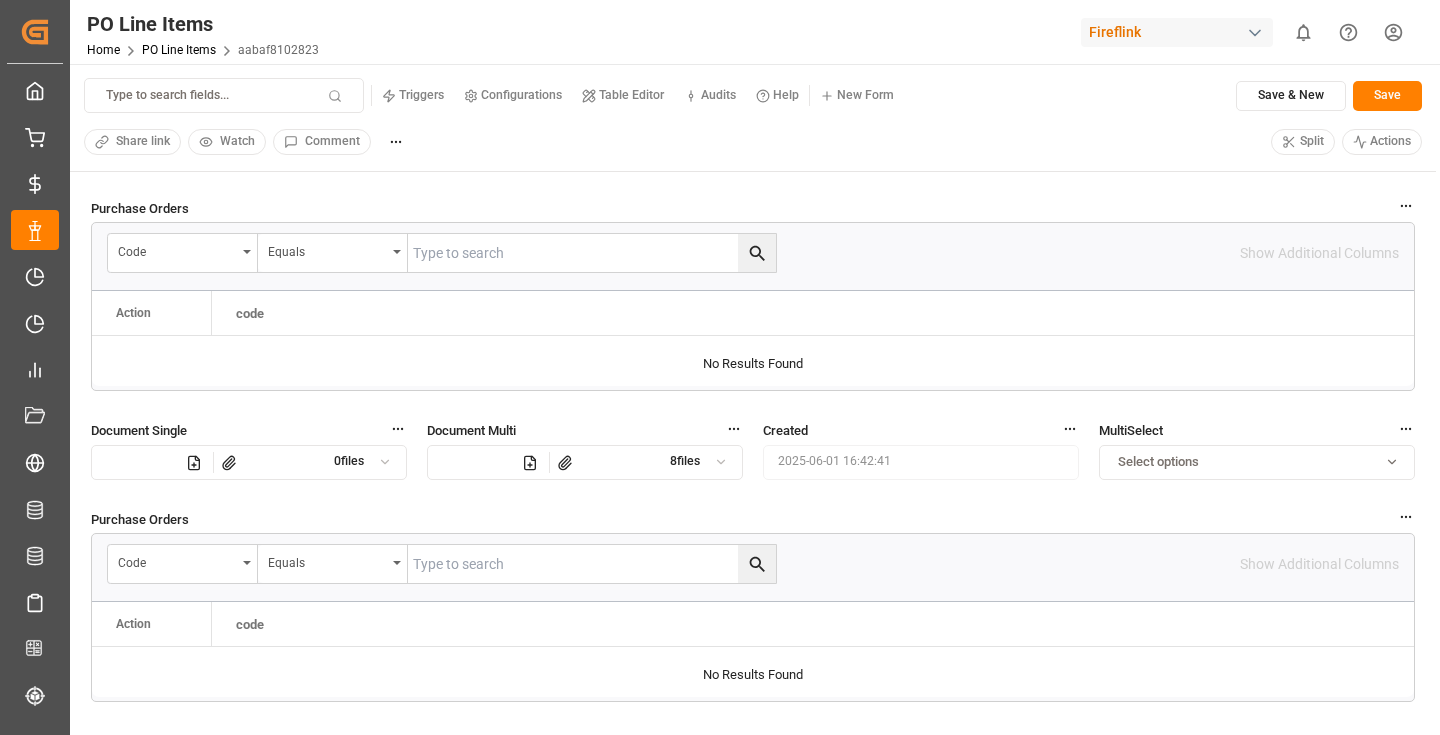 click on "Save" at bounding box center [1387, 96] 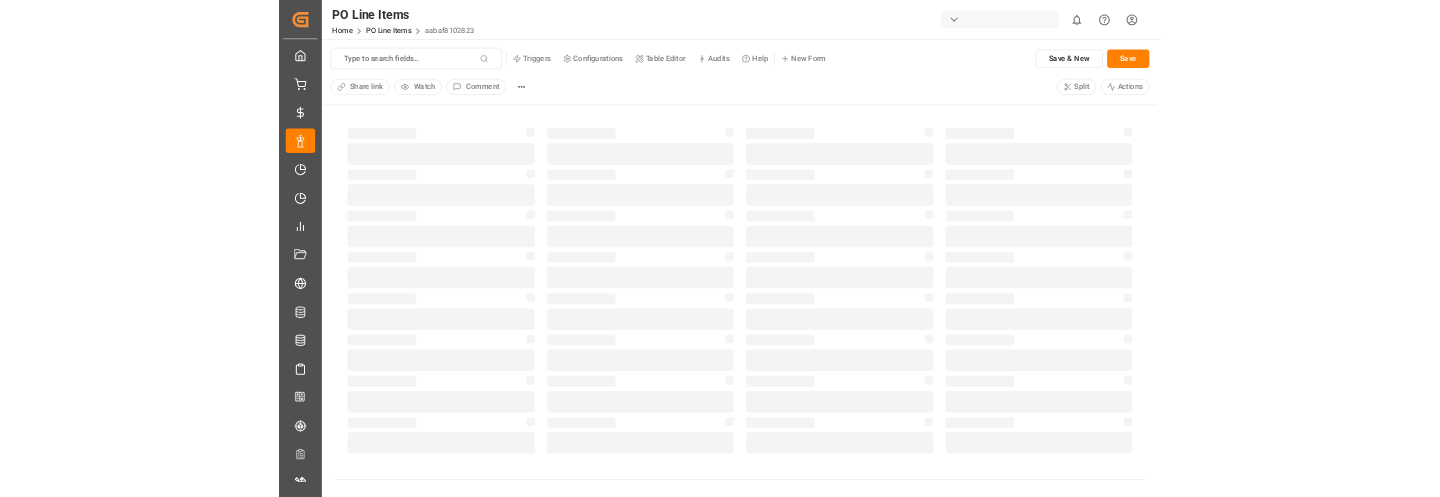 scroll, scrollTop: 0, scrollLeft: 0, axis: both 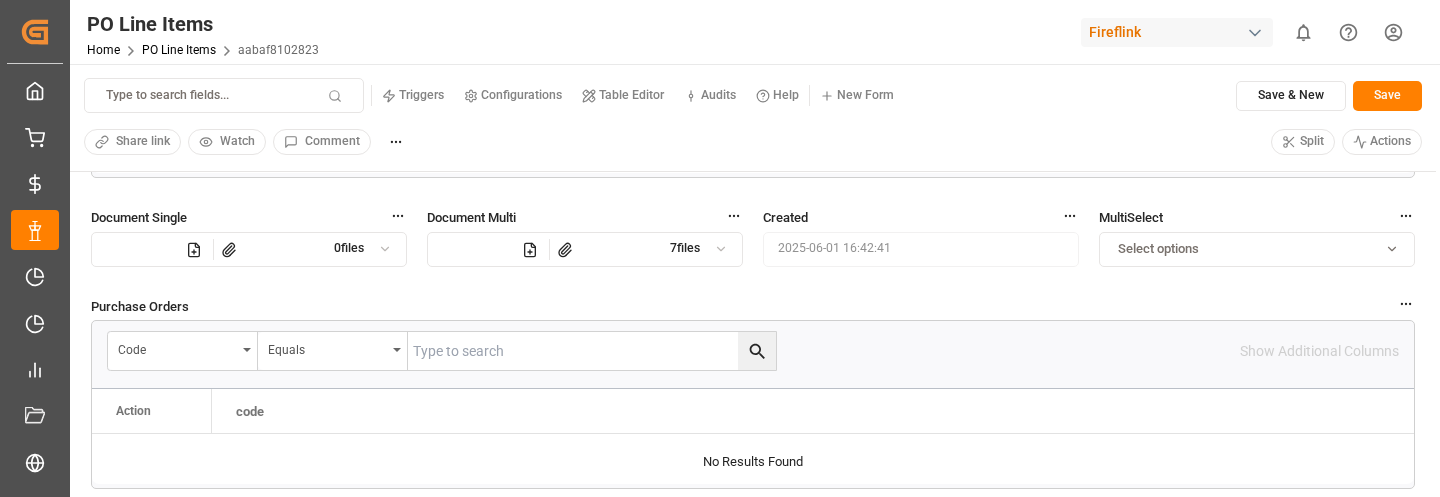click 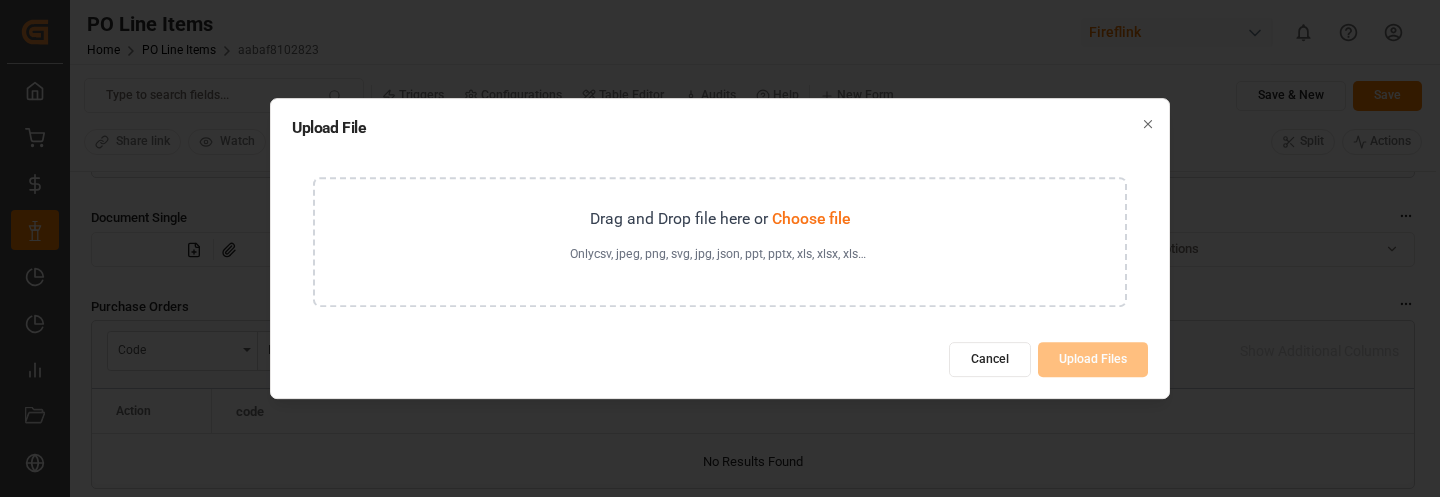 click on "Drag and Drop file here or   Choose file Only  csv, jpeg, png, svg, jpg, json, ppt, pptx, xls, xlsx, xlsm, xml, doc, docx, txt, pdf, rar, zip, tar.gz, tiff, tif, dat, log, sql, email, msg, vcf, eml, html, pps, odt, rtf  can be uploaded" at bounding box center (720, 242) 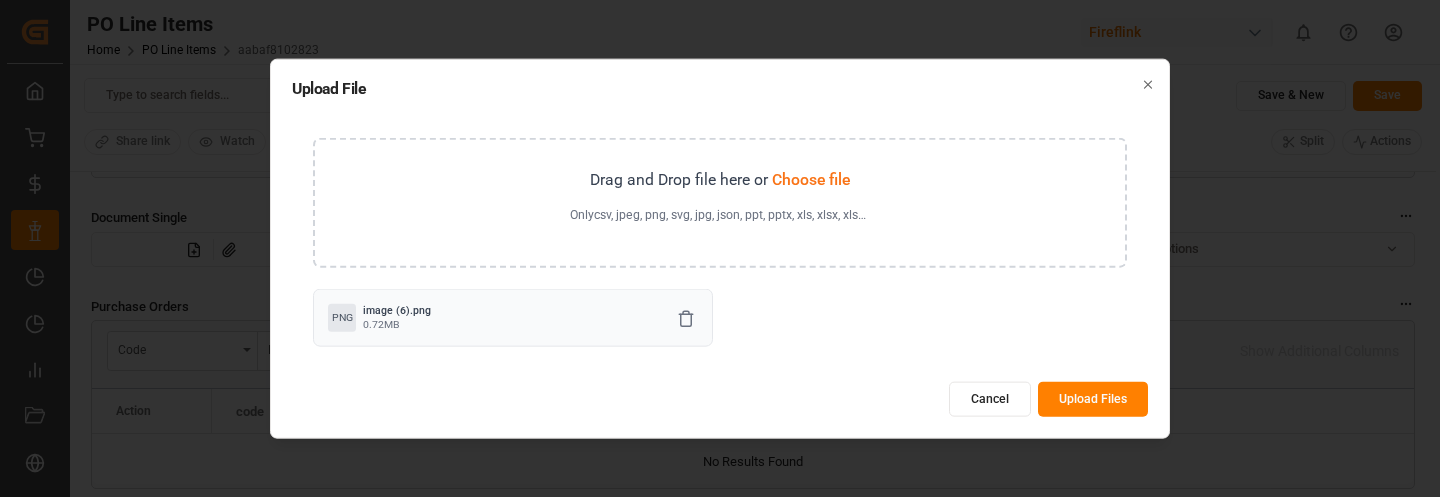 click on "Upload Files" at bounding box center [1093, 399] 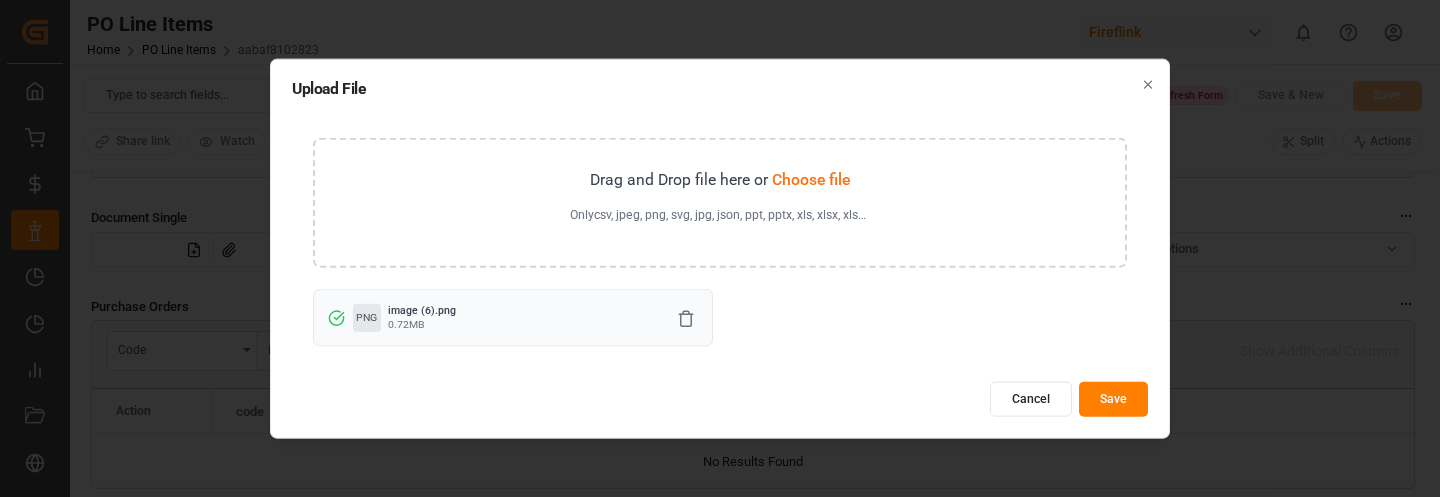 click on "Save" at bounding box center (1113, 399) 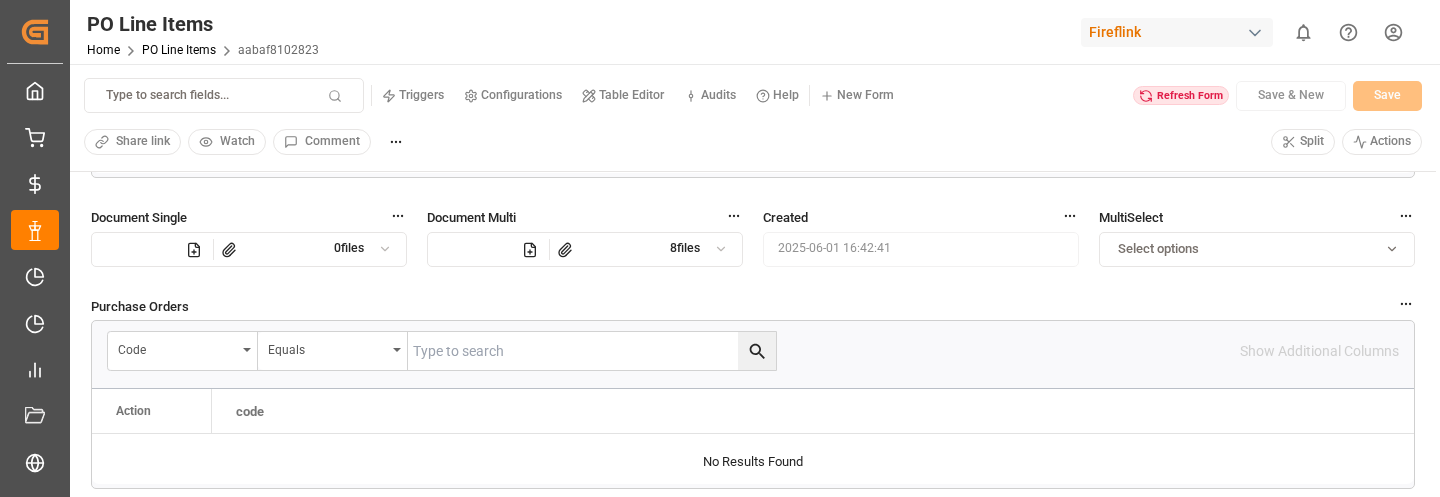click 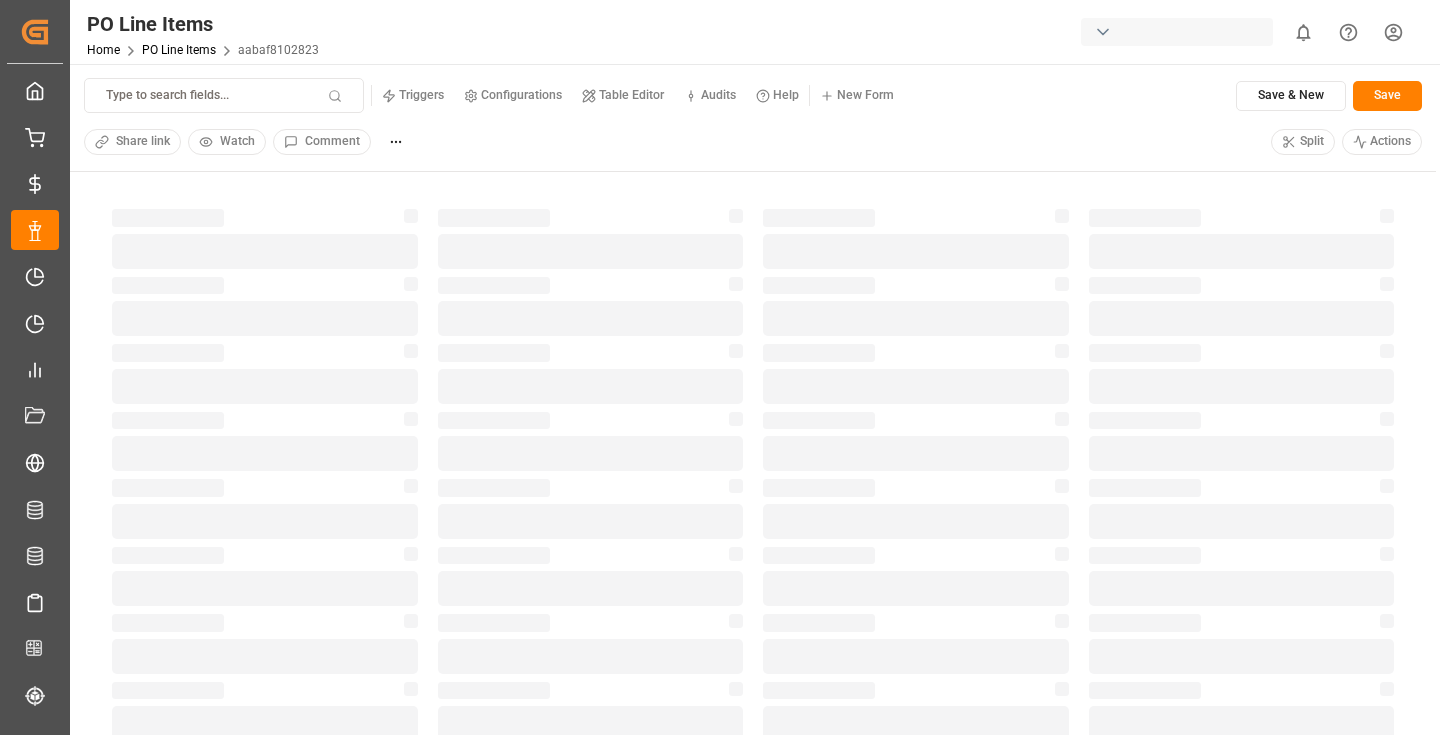 scroll, scrollTop: 0, scrollLeft: 0, axis: both 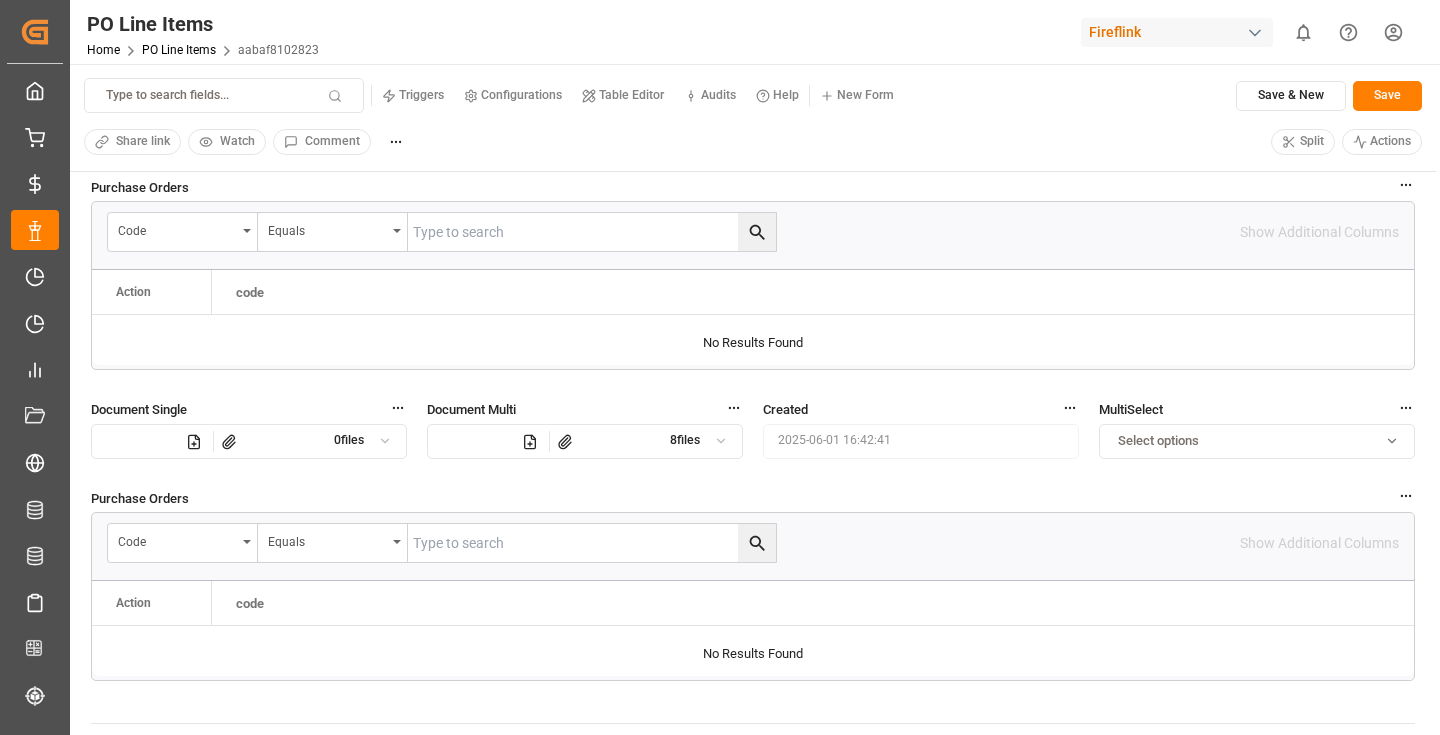 click 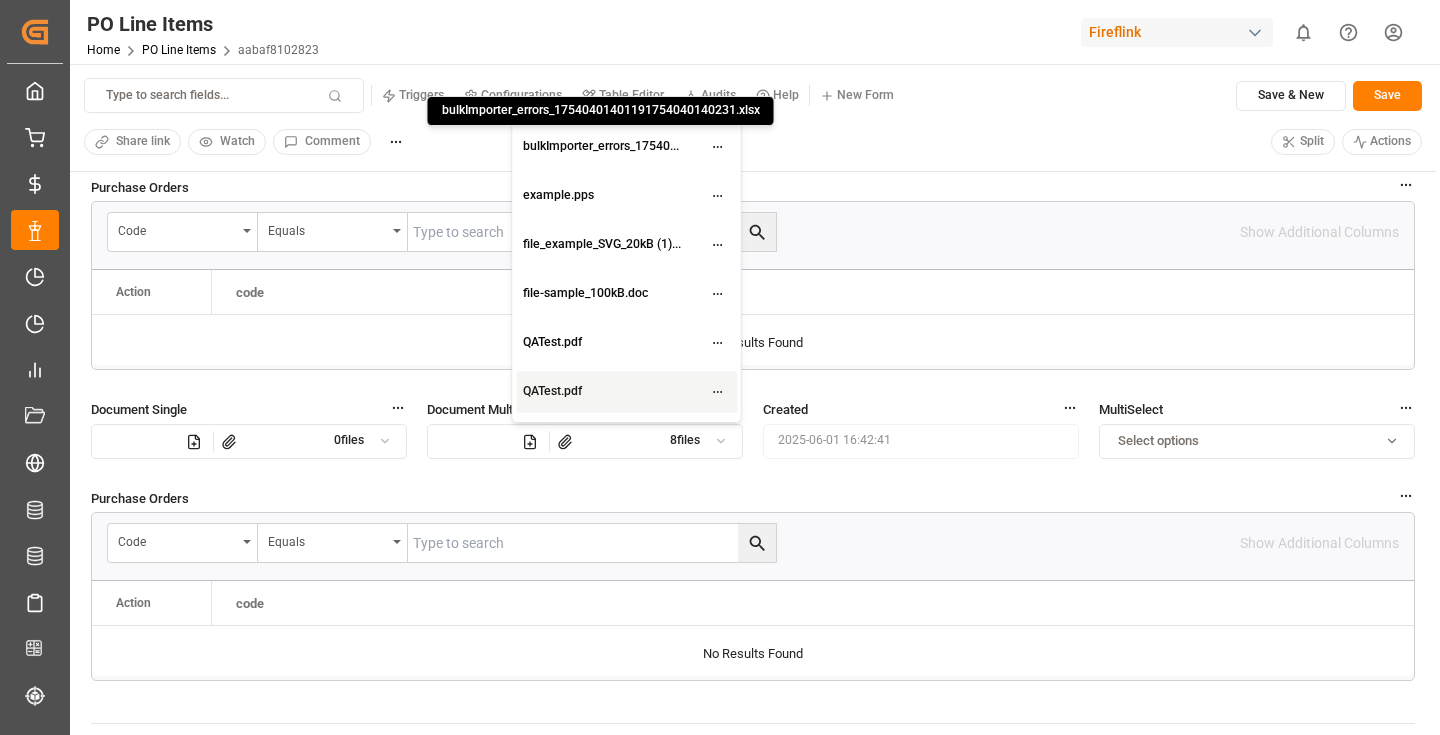 scroll, scrollTop: 92, scrollLeft: 0, axis: vertical 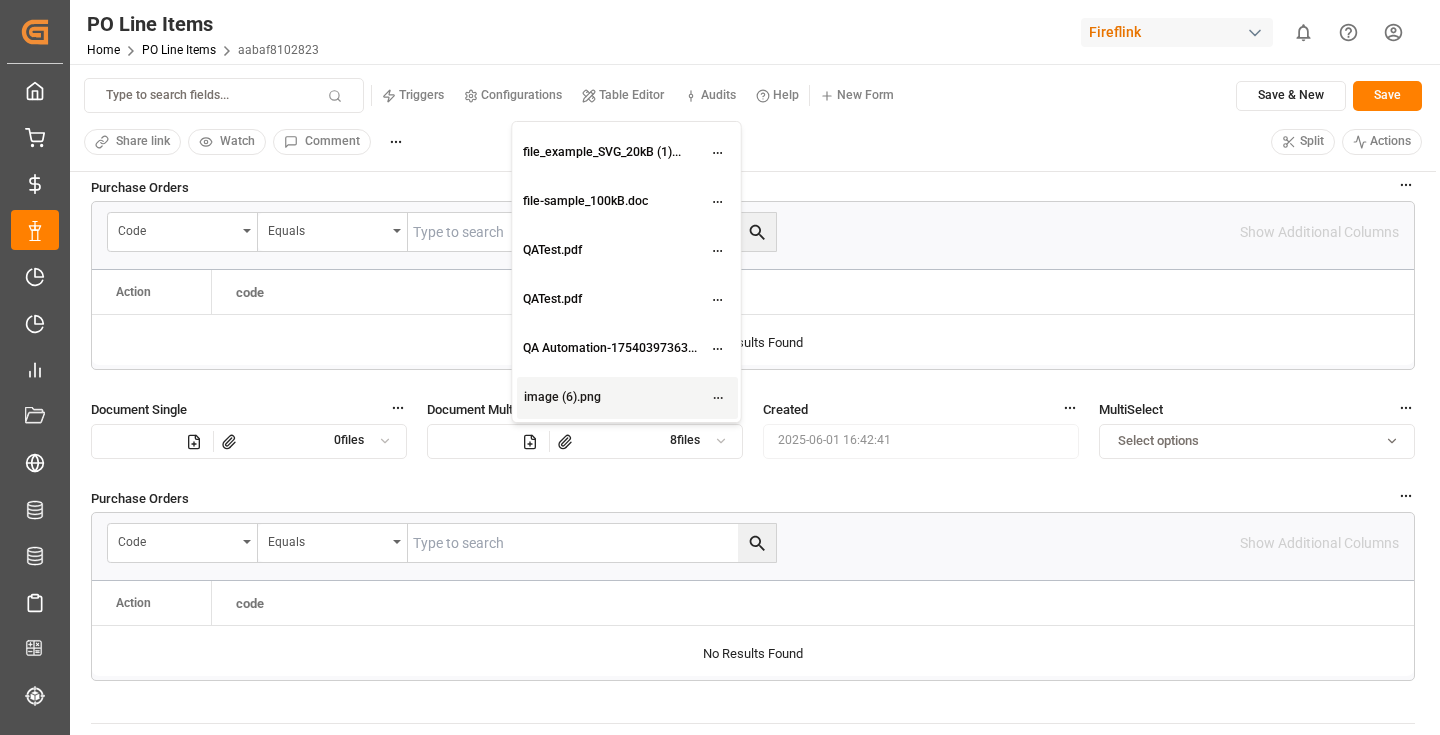 click on "Created 2025-06-01 16:42:41" at bounding box center (921, 439) 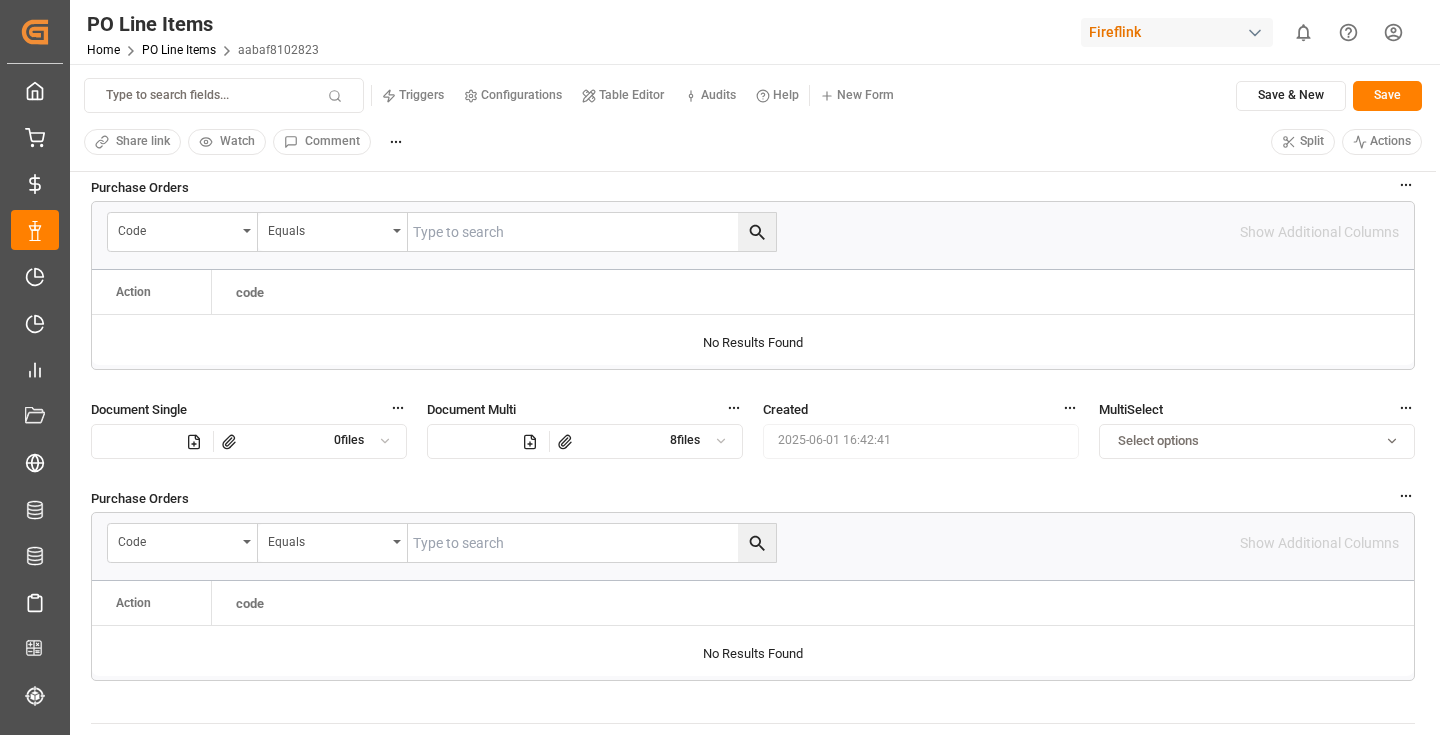 click at bounding box center (532, 441) 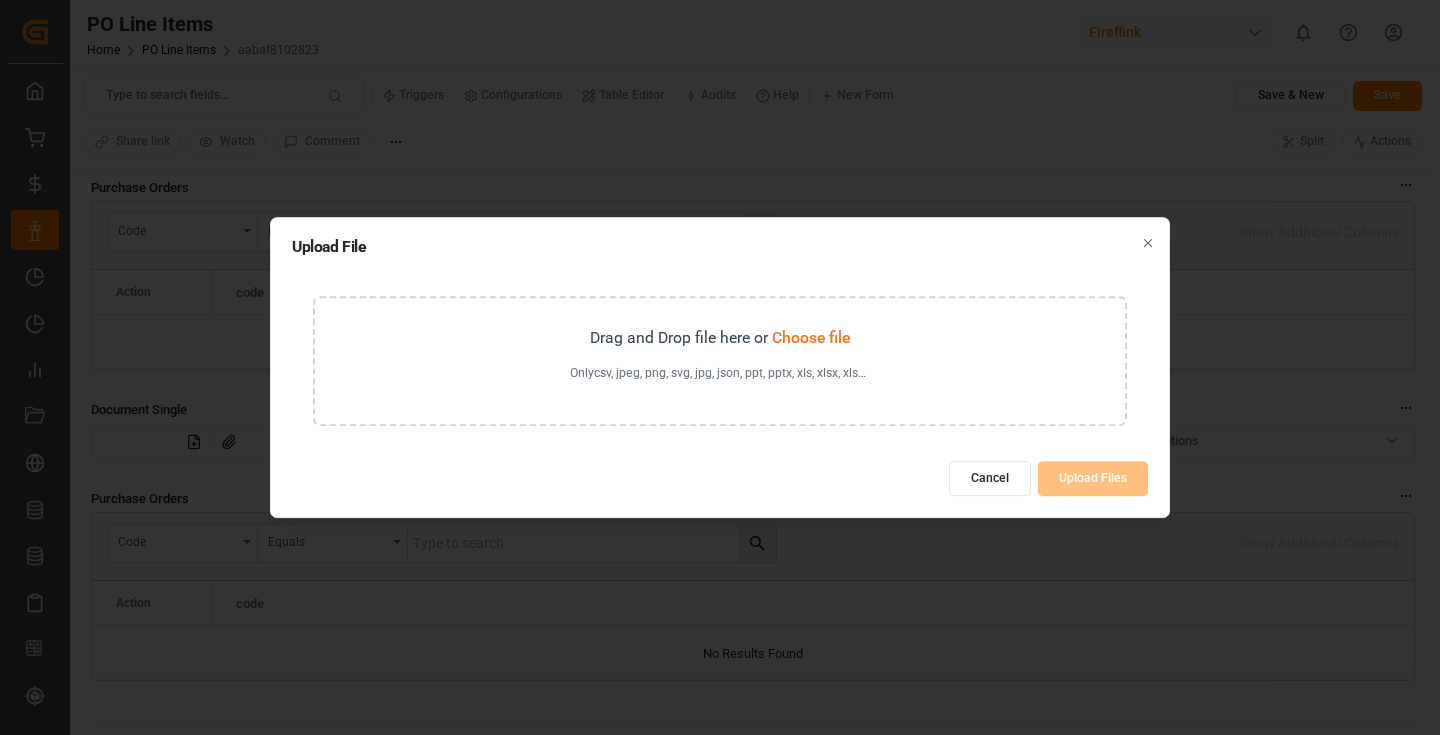 click on "Drag and Drop file here or   Choose file Only  csv, jpeg, png, svg, jpg, json, ppt, pptx, xls, xlsx, xlsm, xml, doc, docx, txt, pdf, rar, zip, tar.gz, tiff, tif, dat, log, sql, email, msg, vcf, eml, html, pps, odt, rtf  can be uploaded" at bounding box center (720, 361) 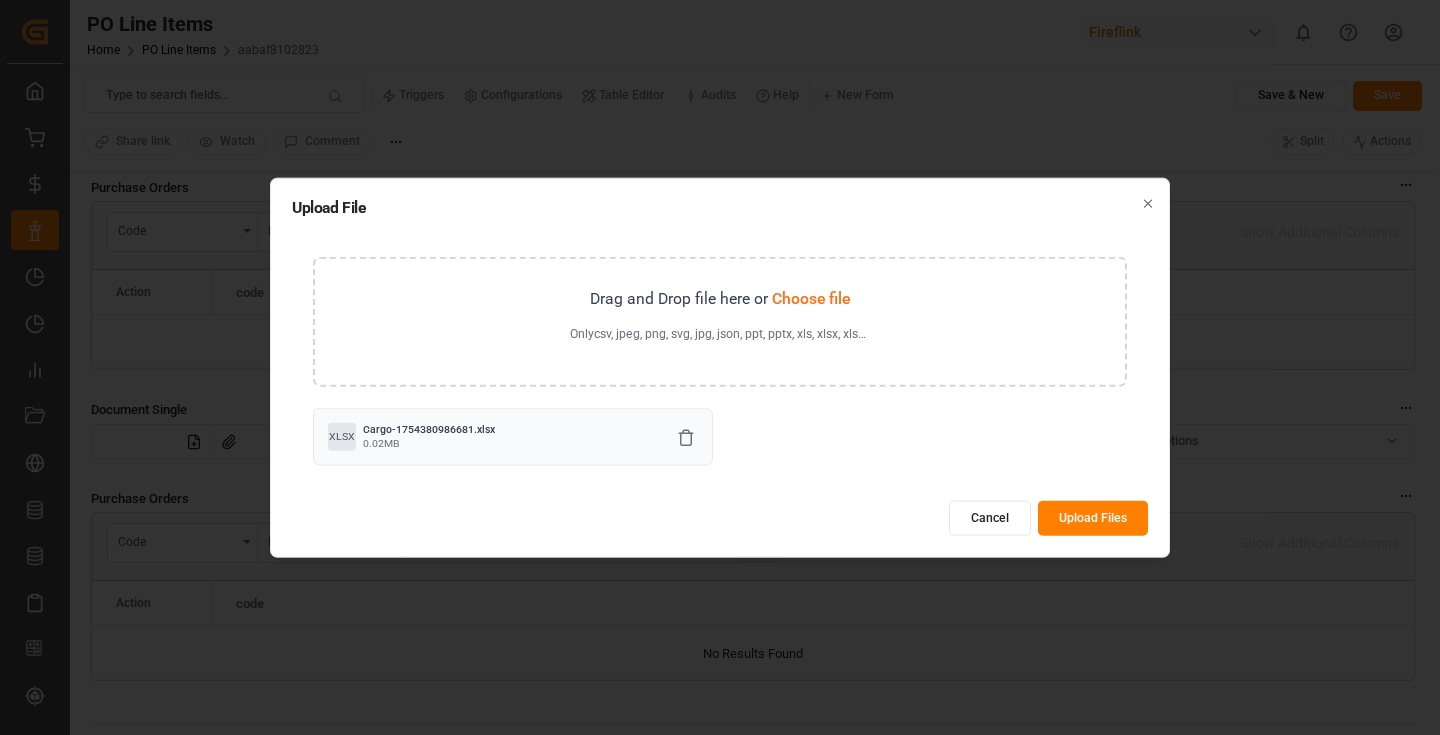 click on "Upload Files" at bounding box center (1093, 518) 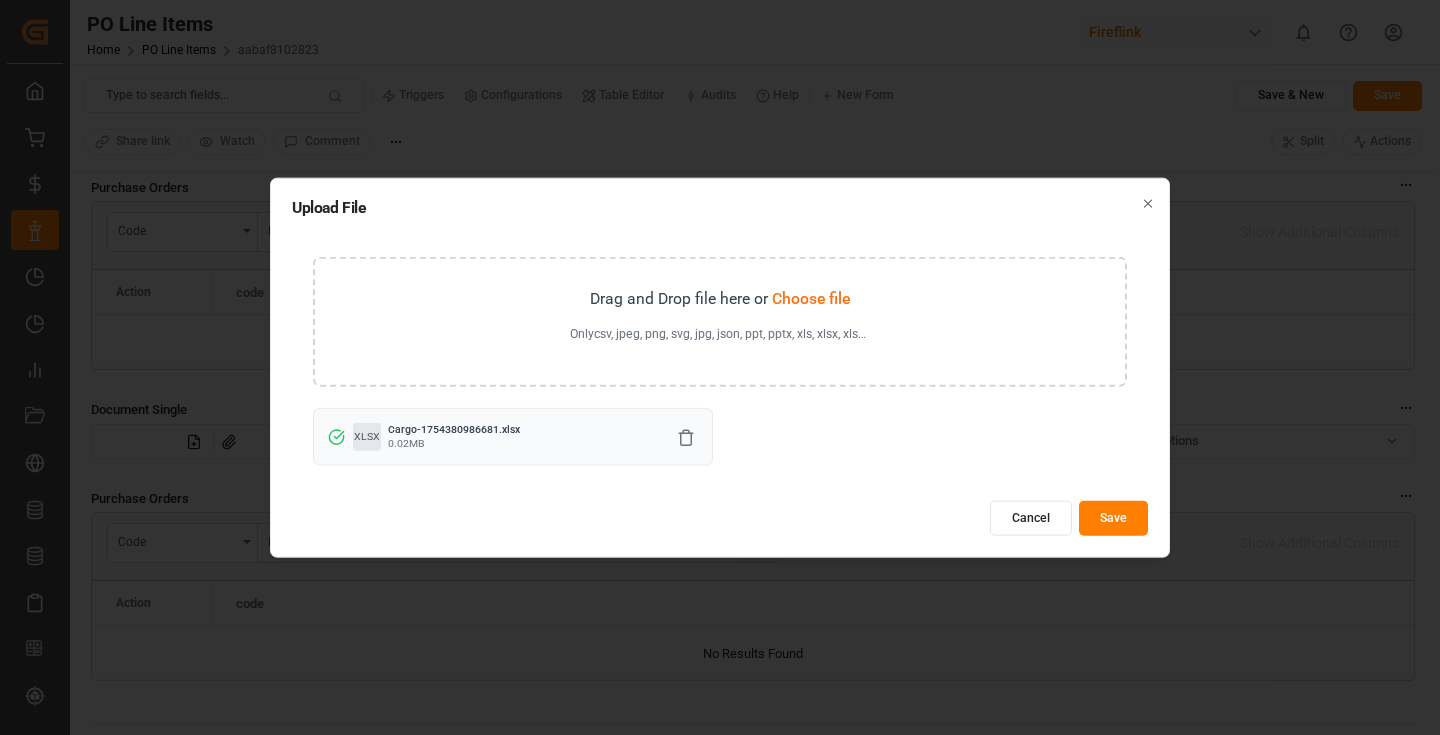click on "Save" at bounding box center (1113, 518) 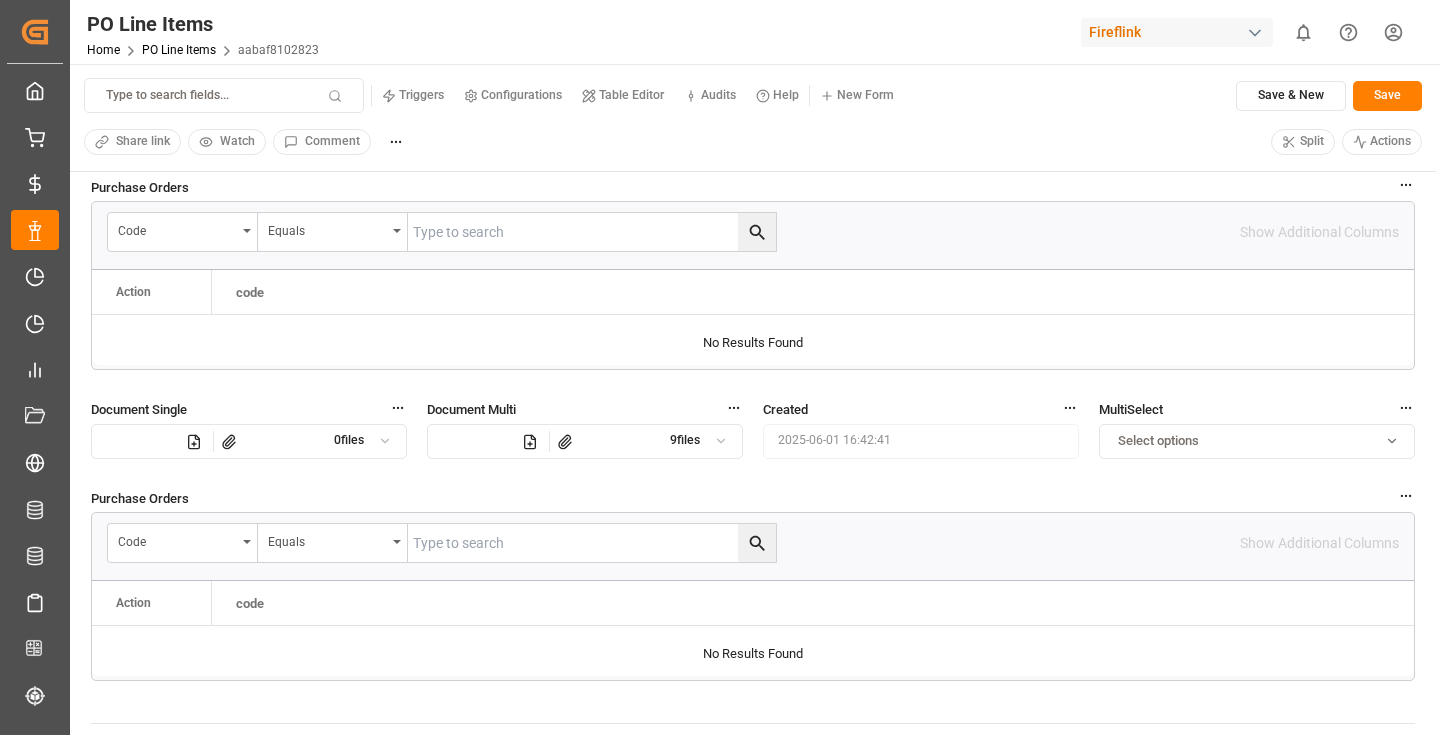 click on "Save" at bounding box center [1387, 96] 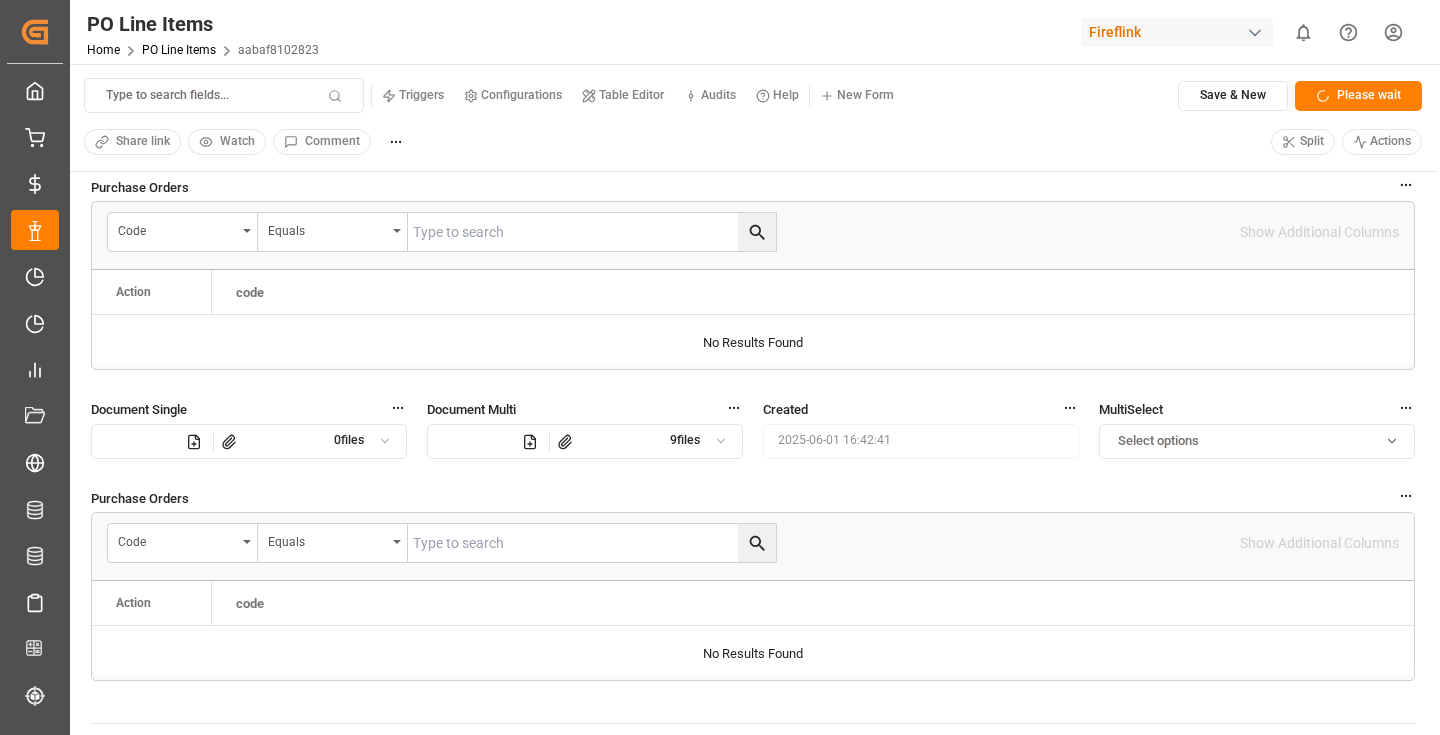 click 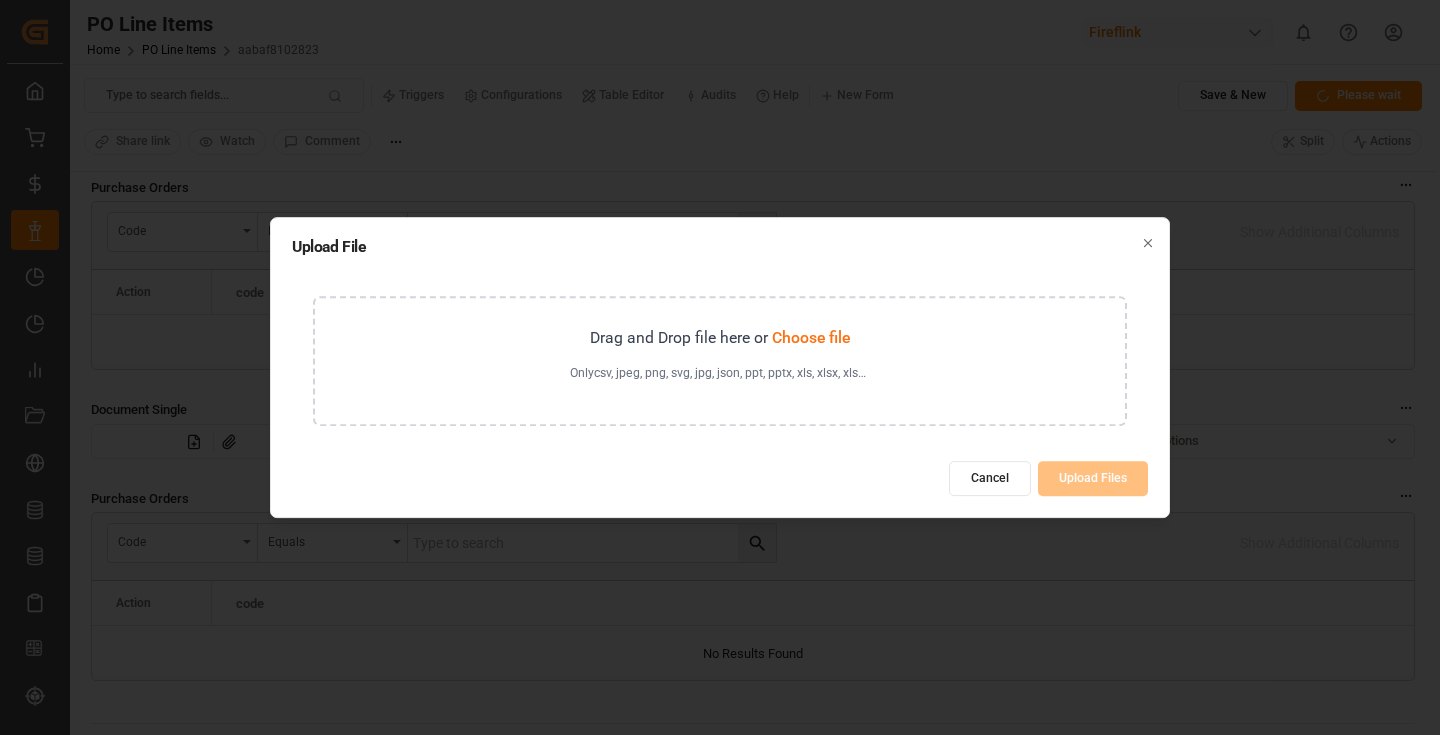 click on "Drag and Drop file here or   Choose file Only  csv, jpeg, png, svg, jpg, json, ppt, pptx, xls, xlsx, xlsm, xml, doc, docx, txt, pdf, rar, zip, tar.gz, tiff, tif, dat, log, sql, email, msg, vcf, eml, html, pps, odt, rtf  can be uploaded" at bounding box center [720, 361] 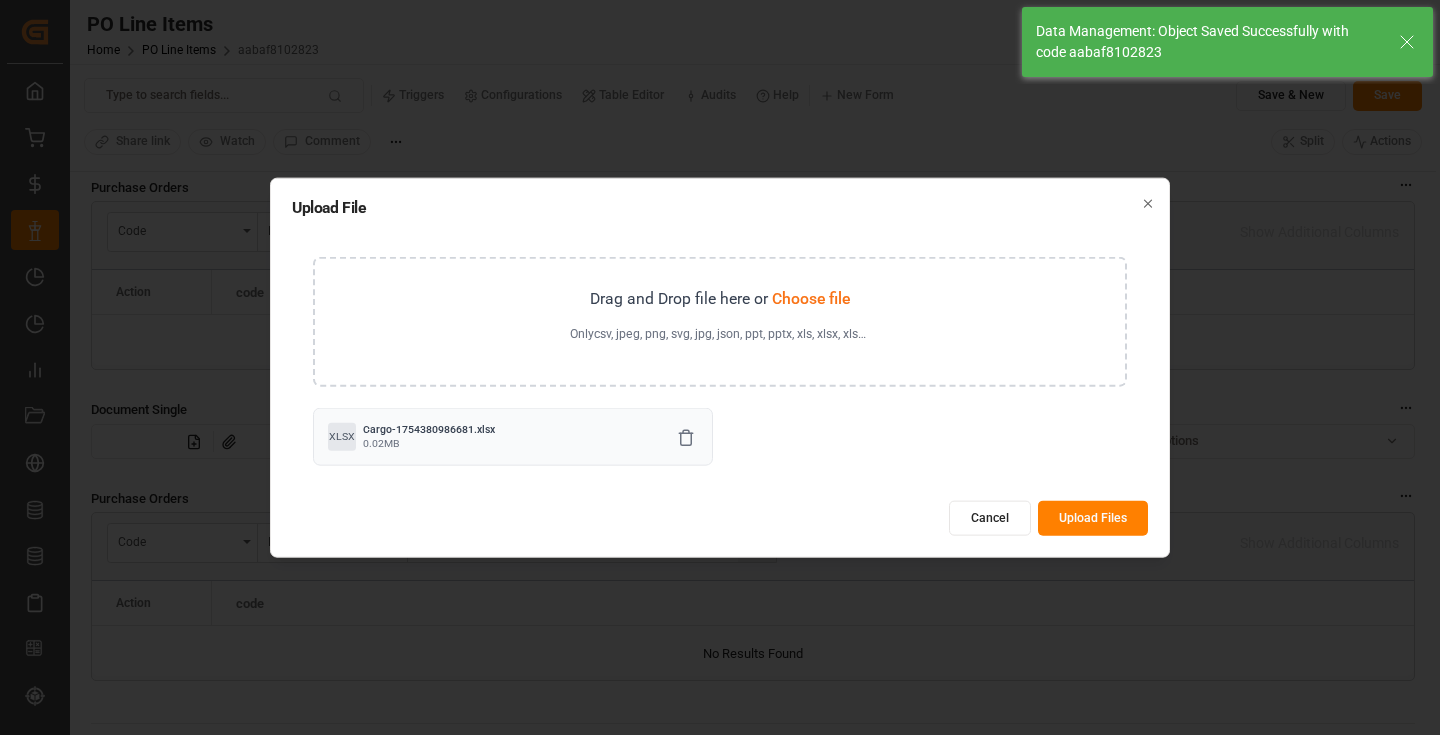 click on "Upload Files" at bounding box center (1093, 518) 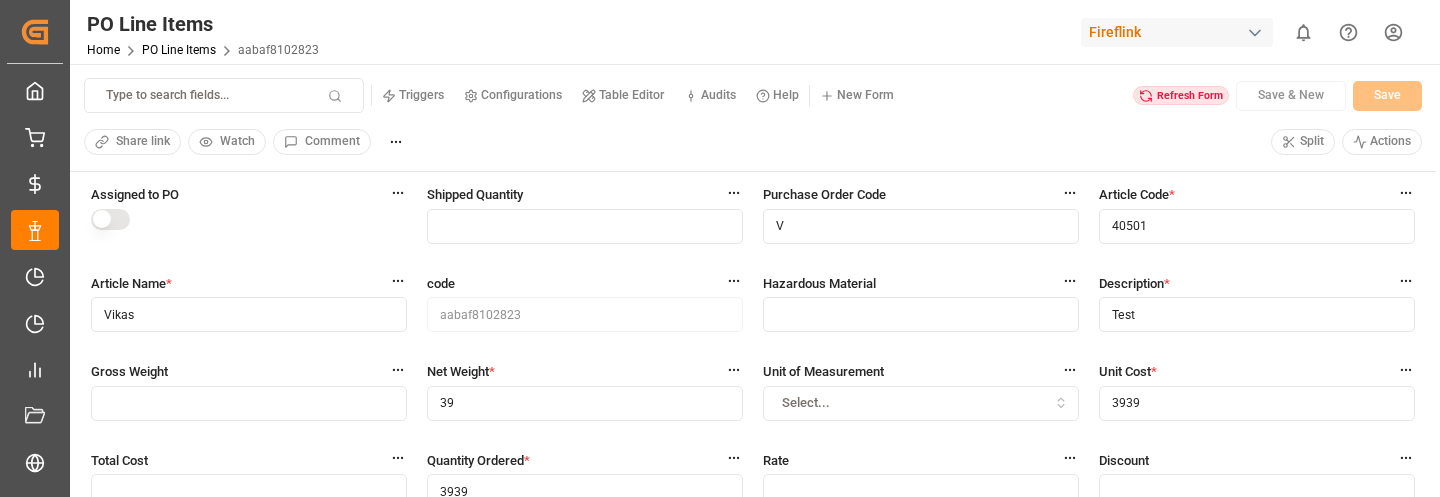 scroll, scrollTop: 0, scrollLeft: 0, axis: both 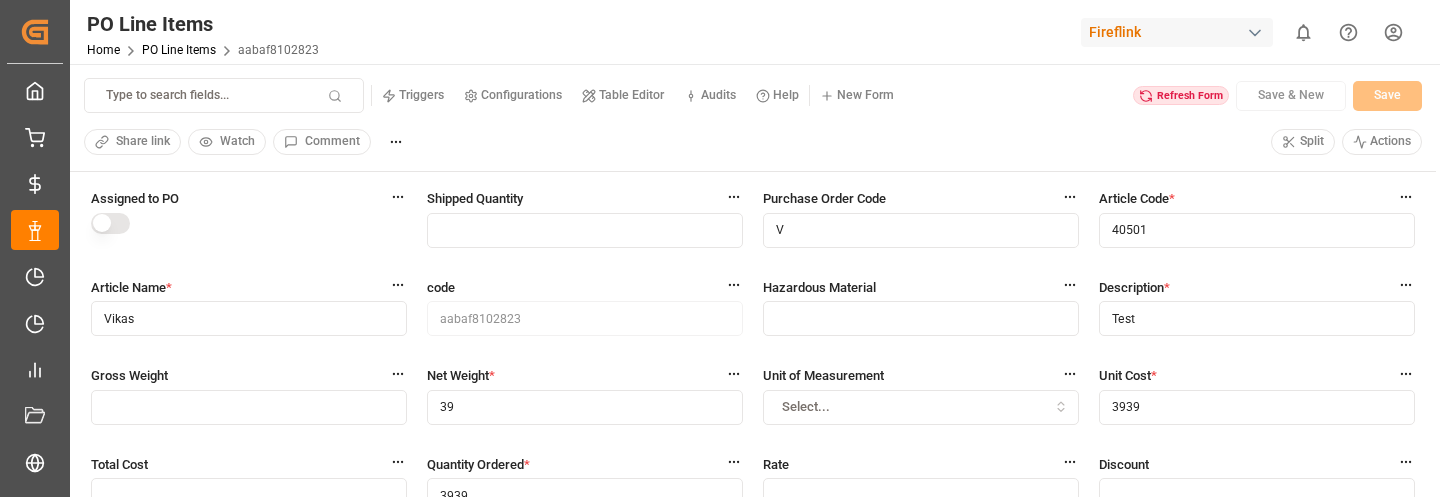 click on "Refresh Form" at bounding box center [1181, 96] 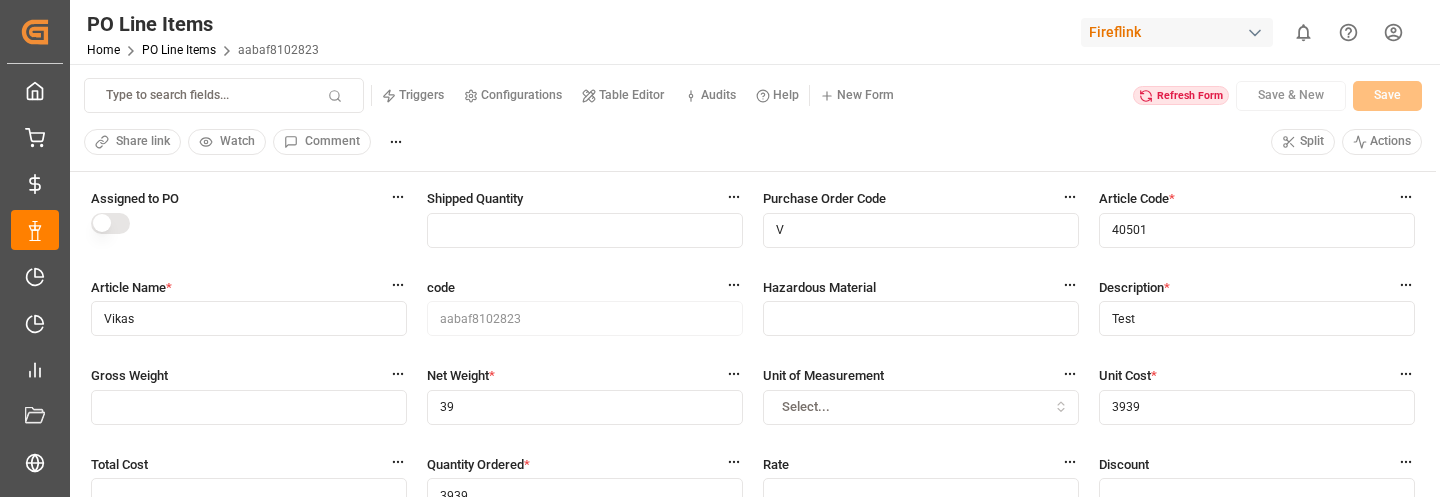 click 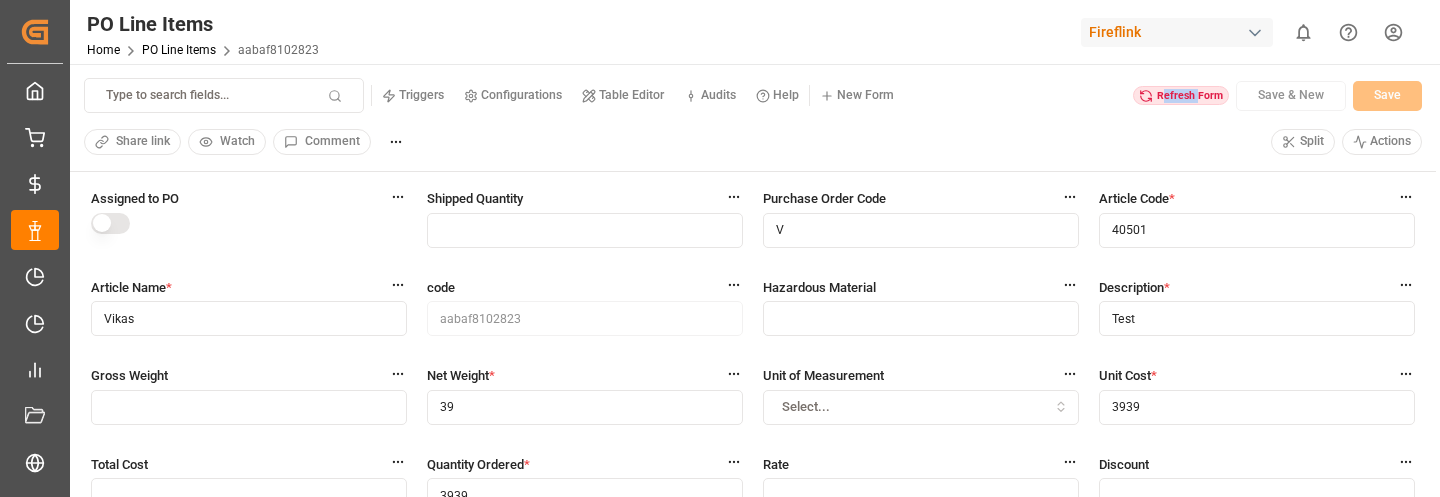 click 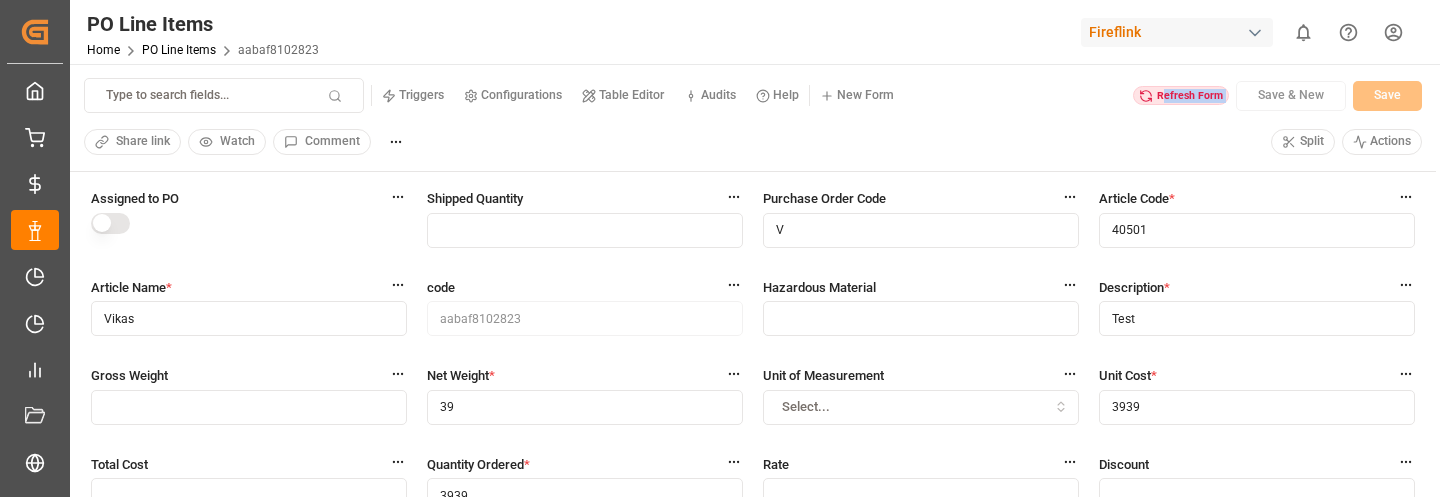 click 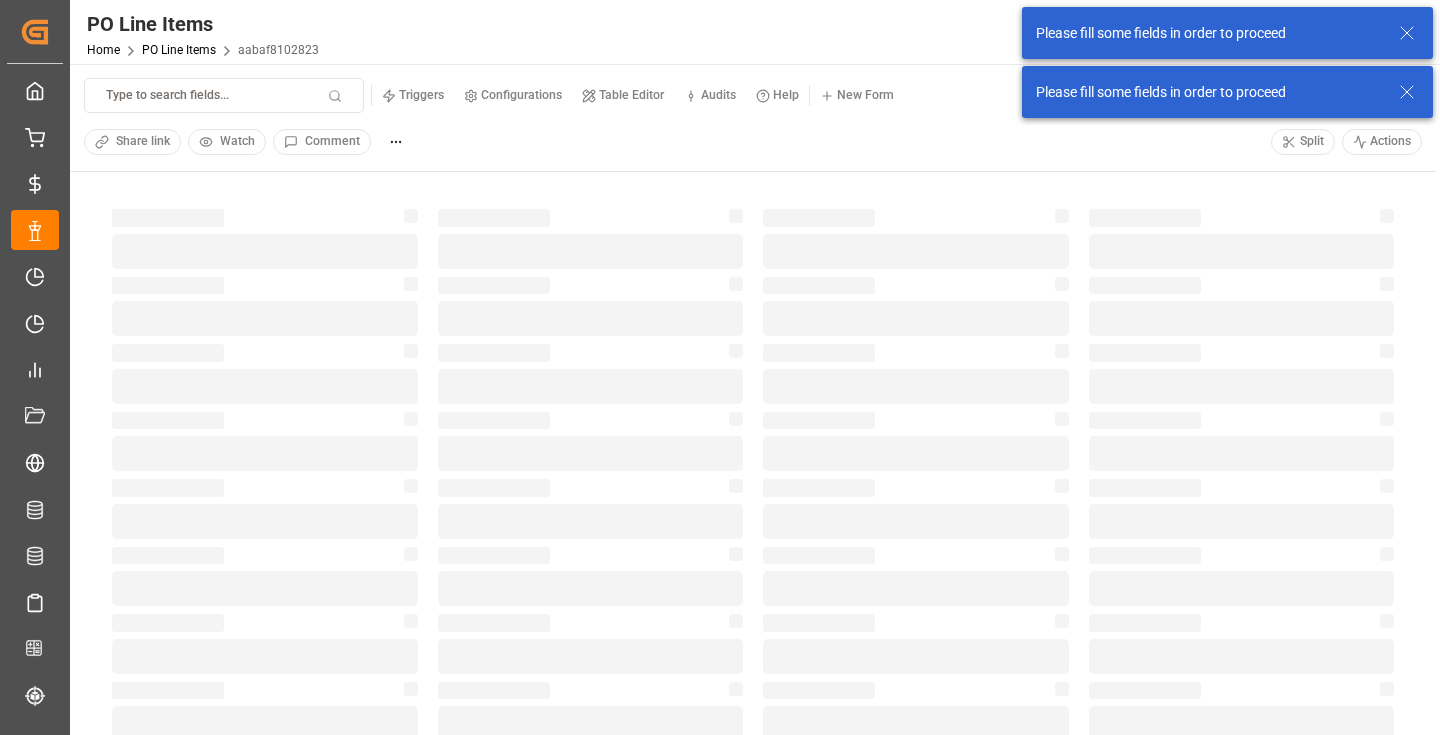 scroll, scrollTop: 0, scrollLeft: 0, axis: both 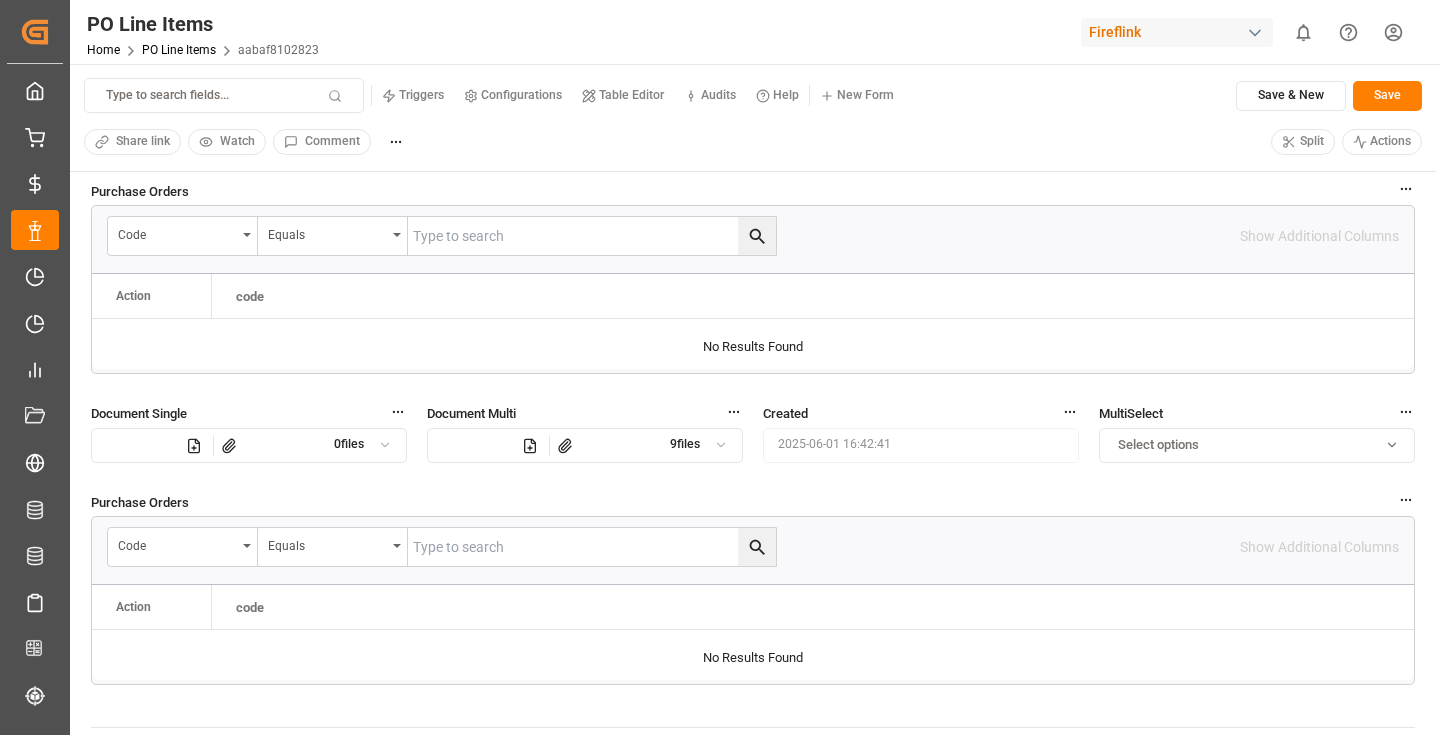 click 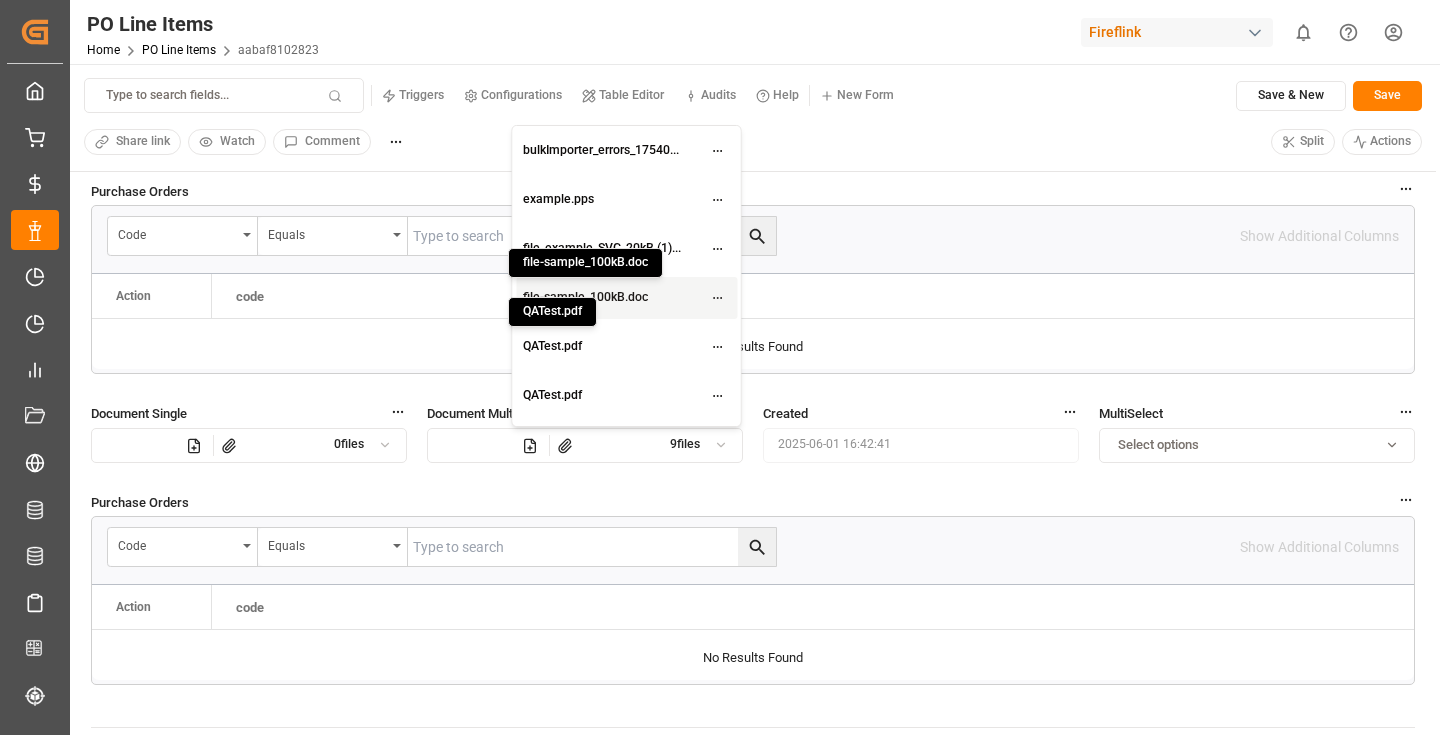 scroll, scrollTop: 141, scrollLeft: 0, axis: vertical 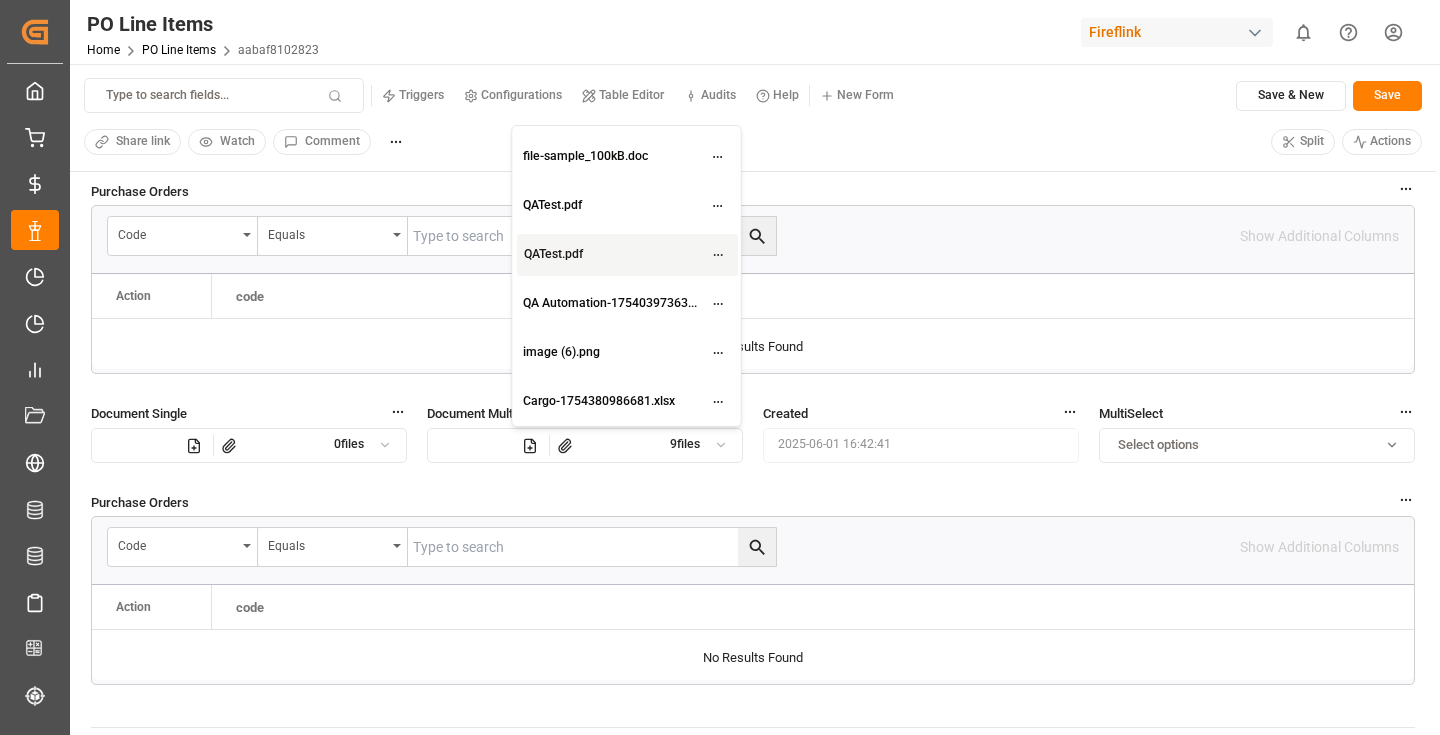 click on "Save" at bounding box center (1387, 96) 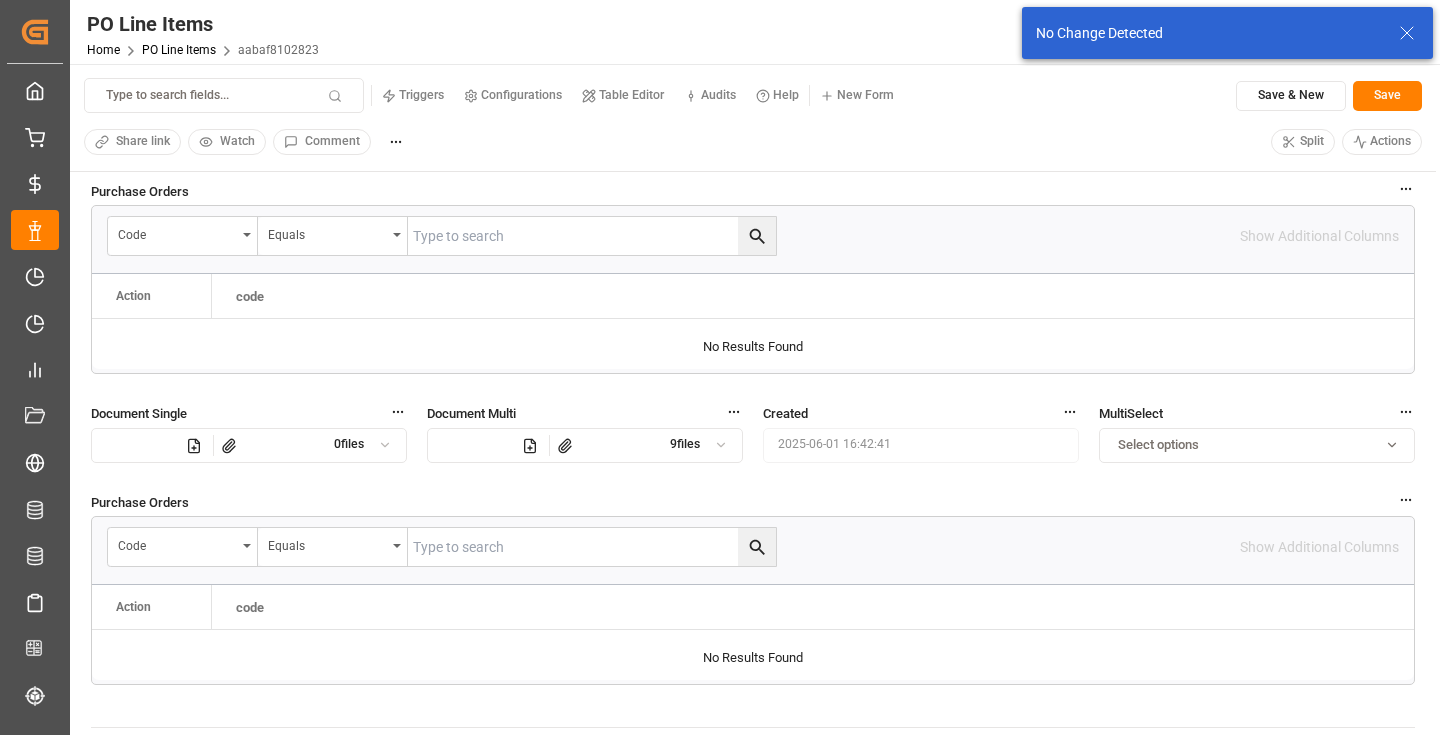click 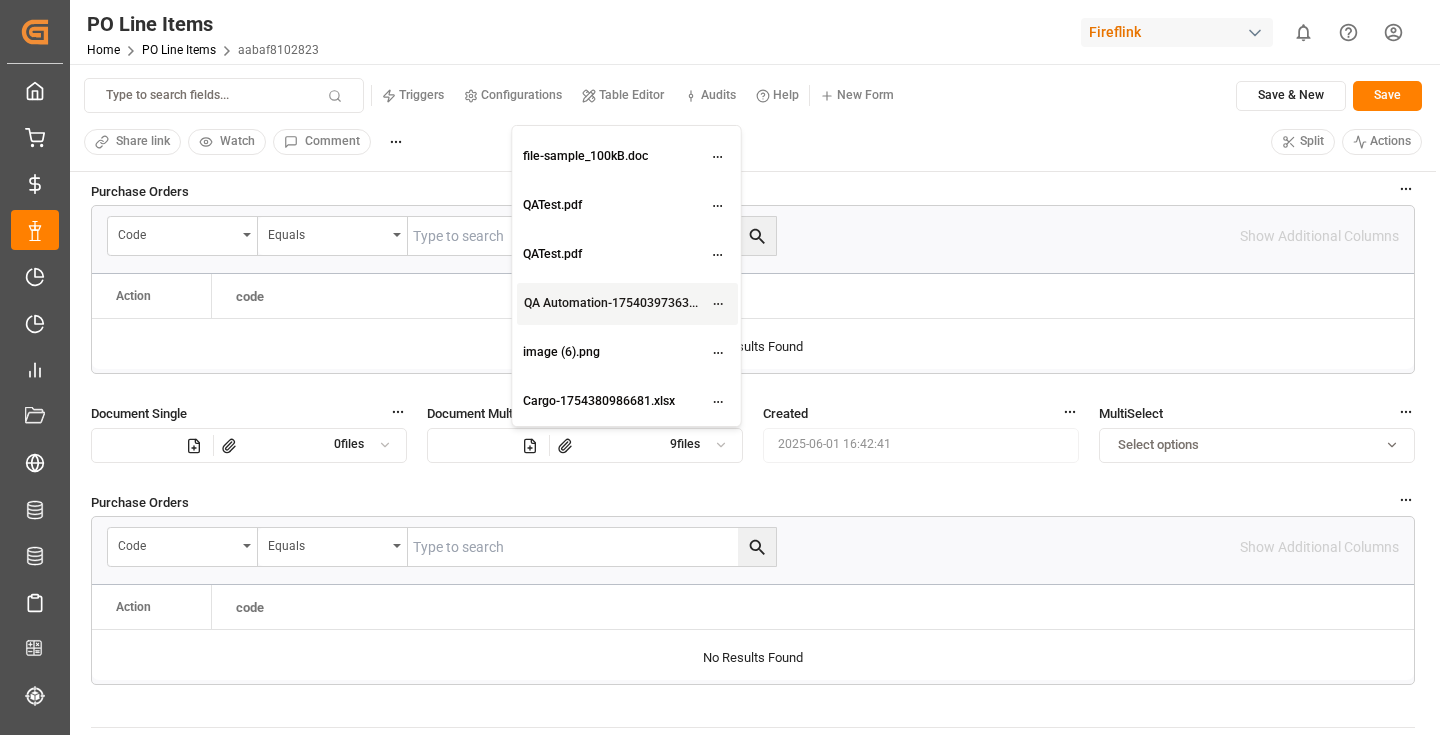scroll, scrollTop: 0, scrollLeft: 0, axis: both 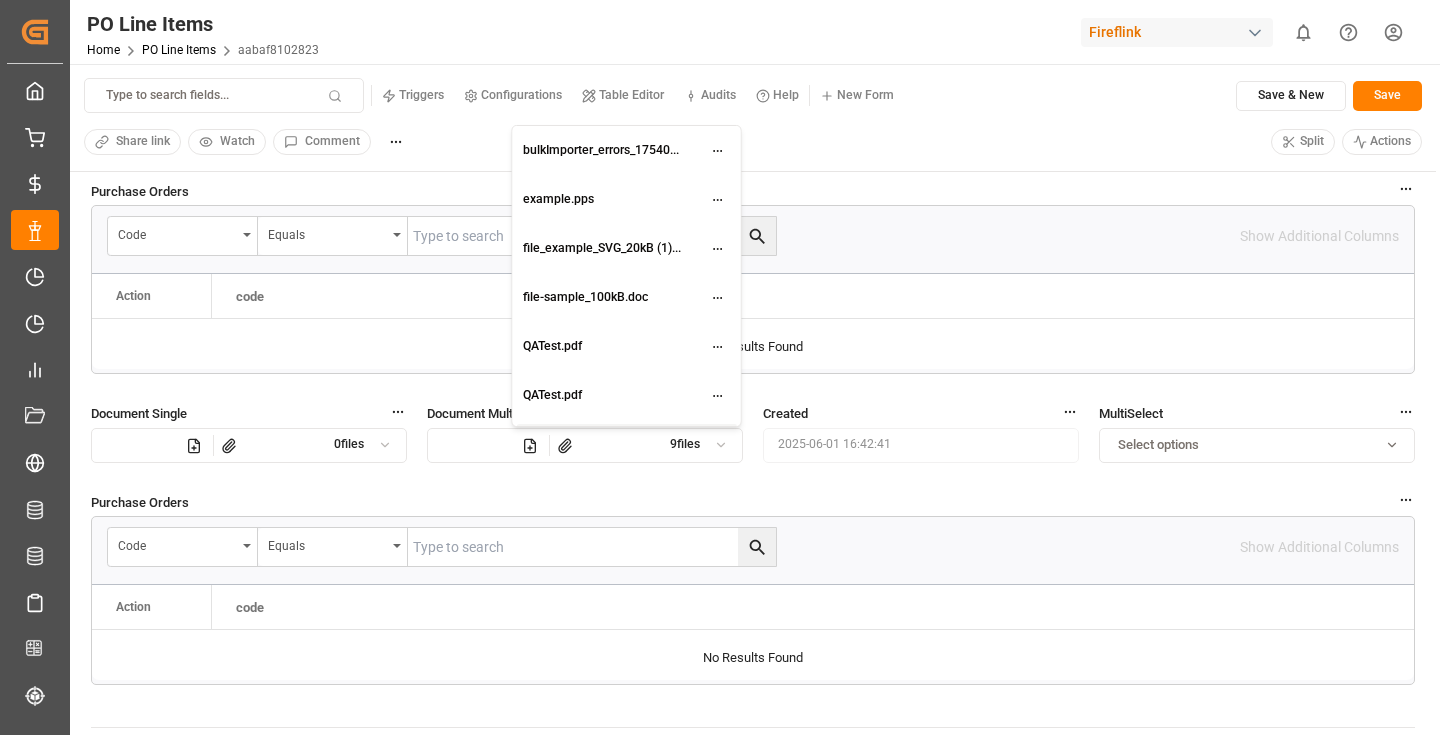 click 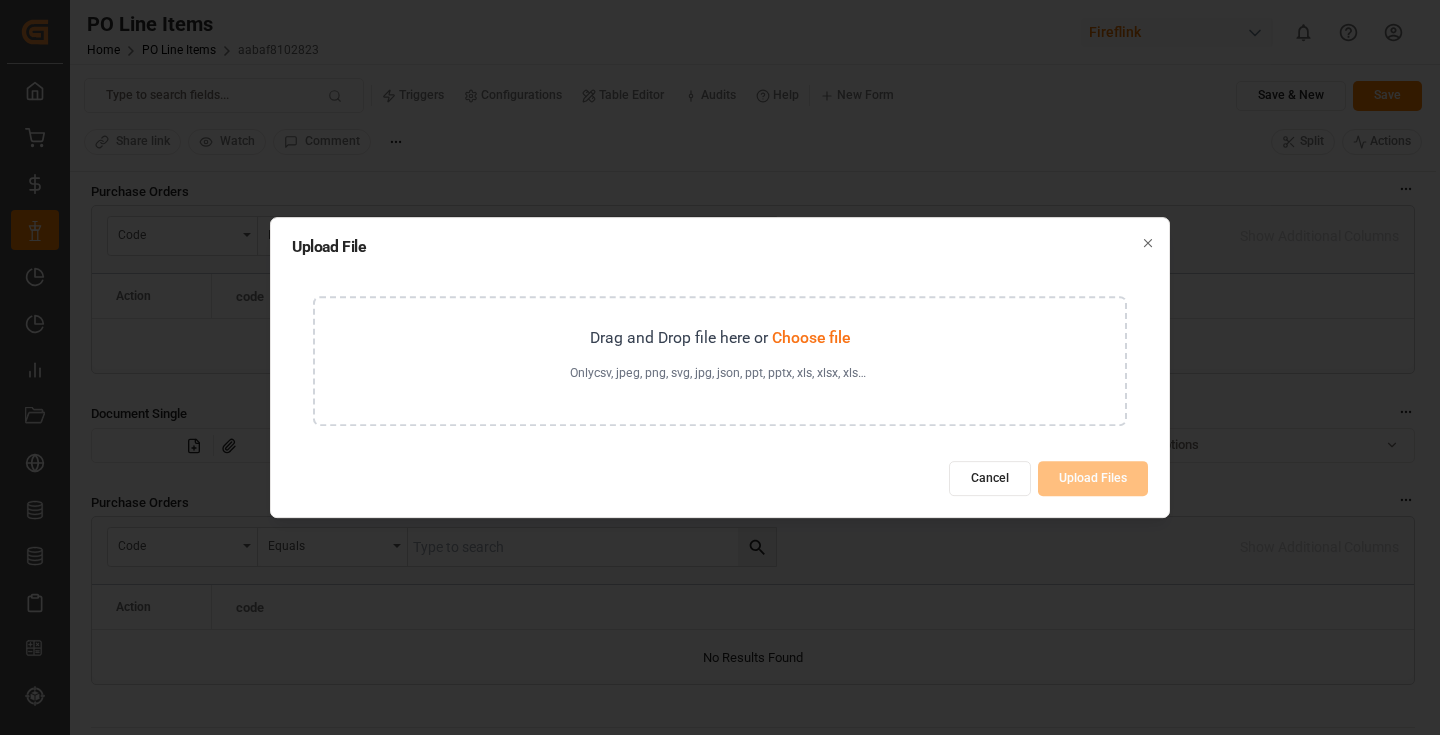 click on "Only  csv, jpeg, png, svg, jpg, json, ppt, pptx, xls, xlsx, xlsm, xml, doc, docx, txt, pdf, rar, zip, tar.gz, tiff, tif, dat, log, sql, email, msg, vcf, eml, html, pps, odt, rtf  can be uploaded" at bounding box center [720, 374] 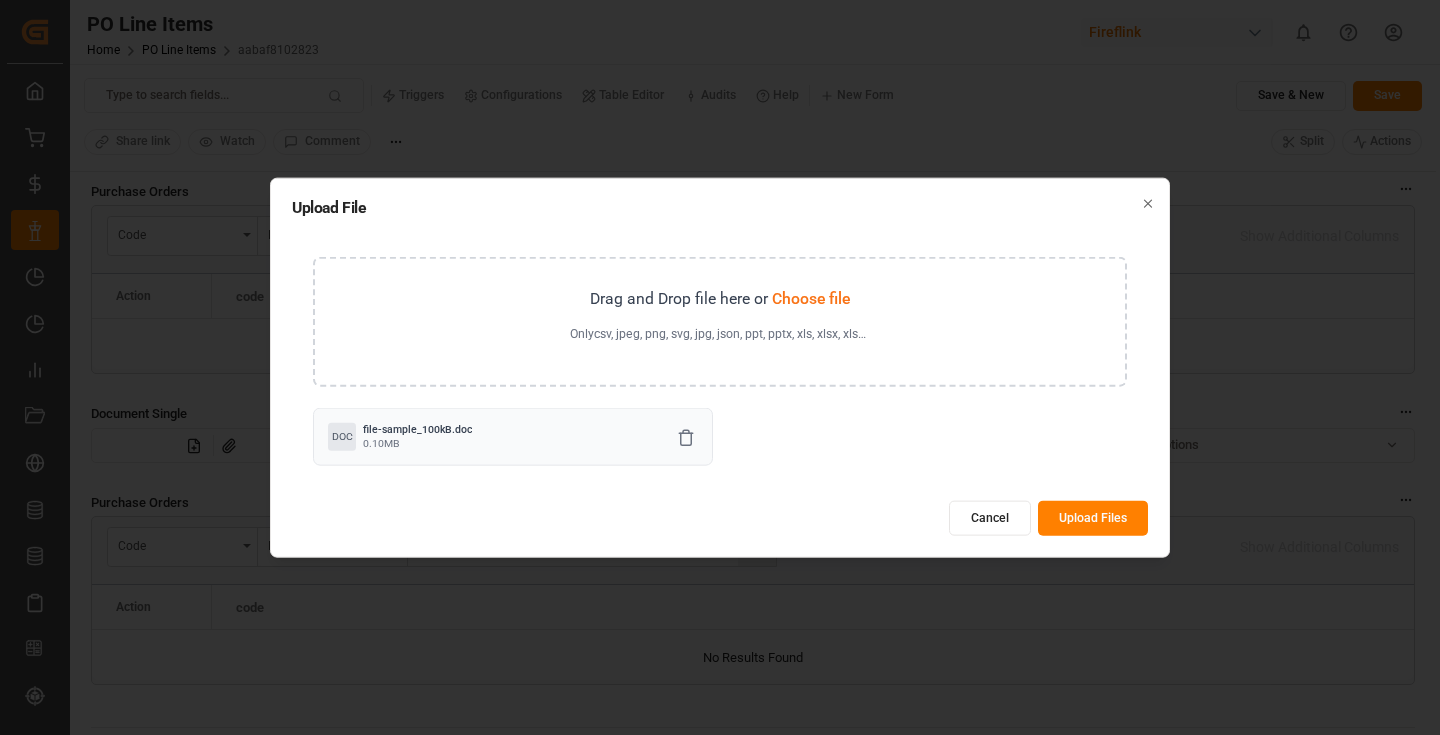 click on "Upload Files" at bounding box center (1093, 518) 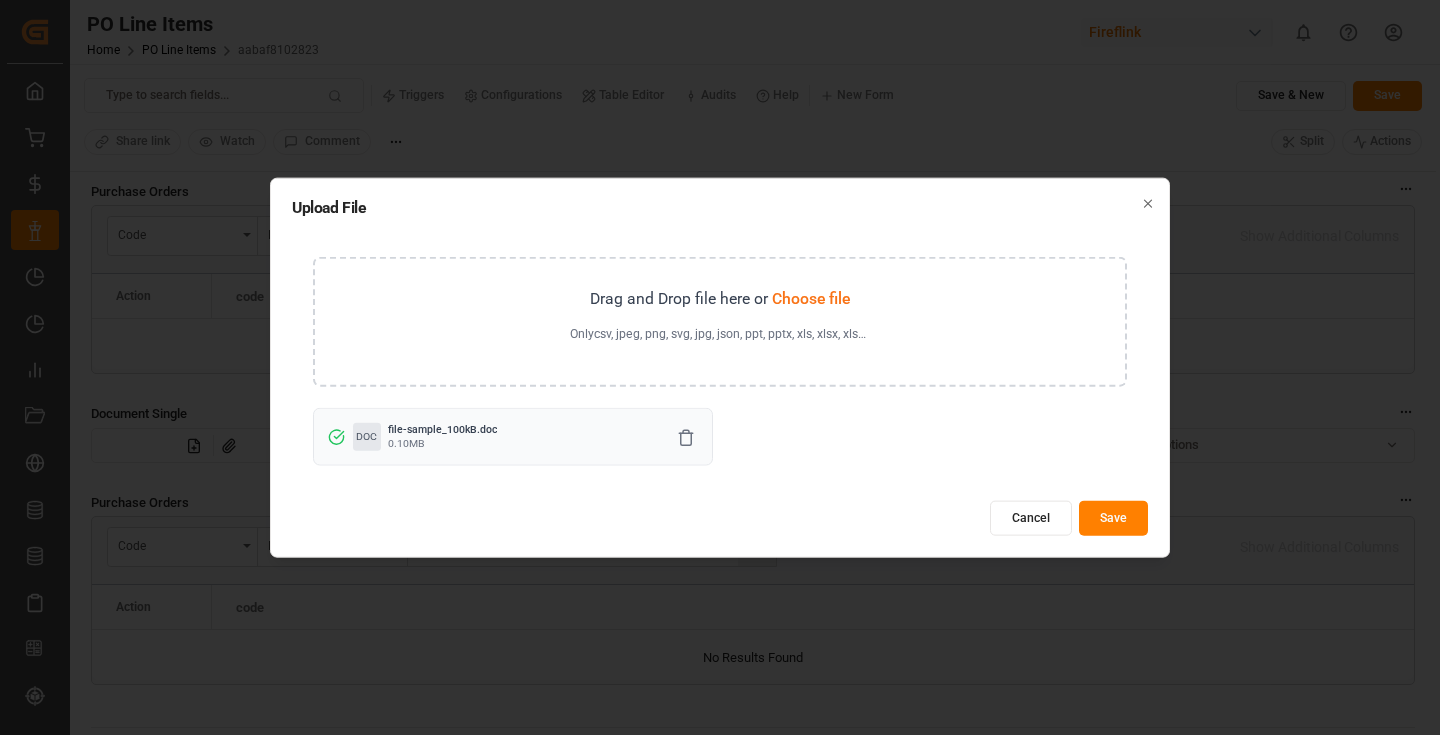 click on "Save" at bounding box center (1113, 518) 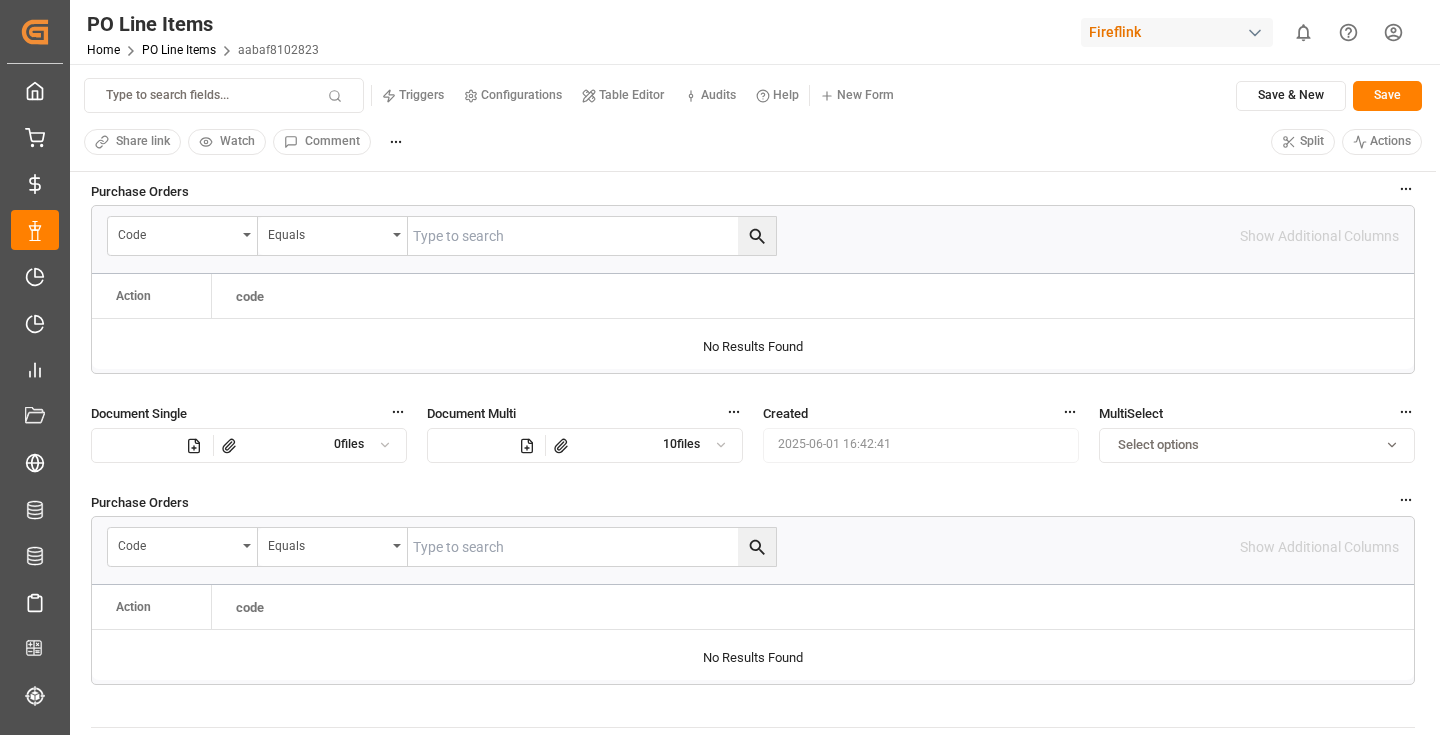 click on "Save" at bounding box center [1387, 96] 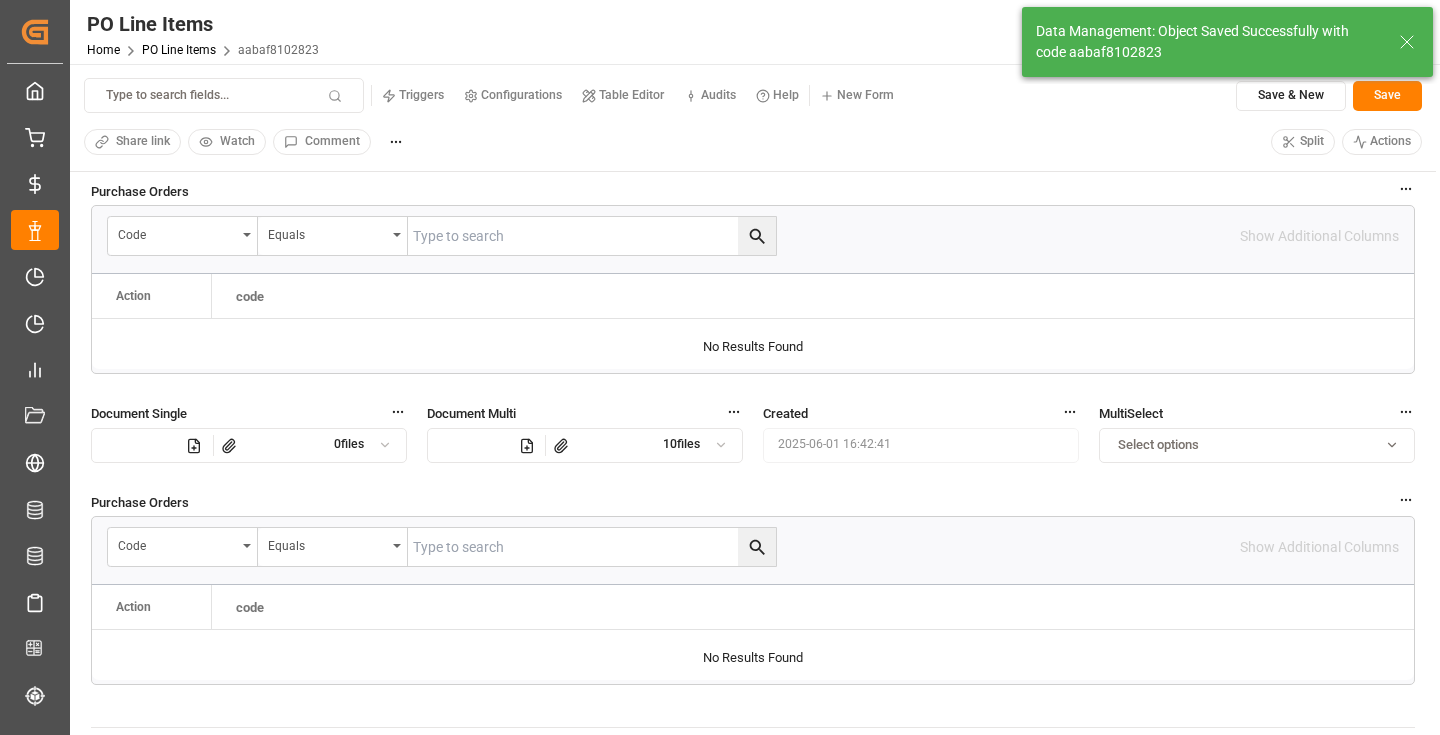 click 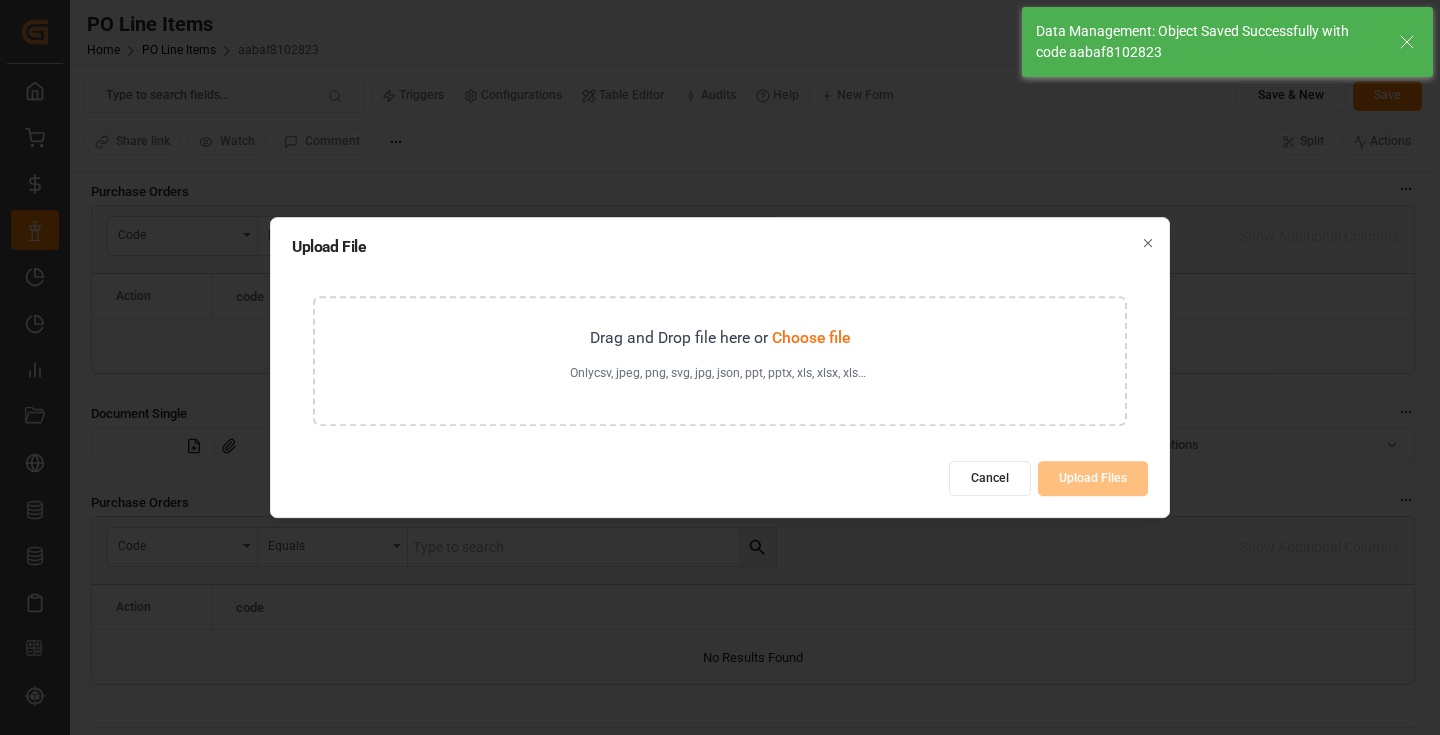 click on "Drag and Drop file here or   Choose file Only  csv, jpeg, png, svg, jpg, json, ppt, pptx, xls, xlsx, xlsm, xml, doc, docx, txt, pdf, rar, zip, tar.gz, tiff, tif, dat, log, sql, email, msg, vcf, eml, html, pps, odt, rtf  can be uploaded" at bounding box center [720, 361] 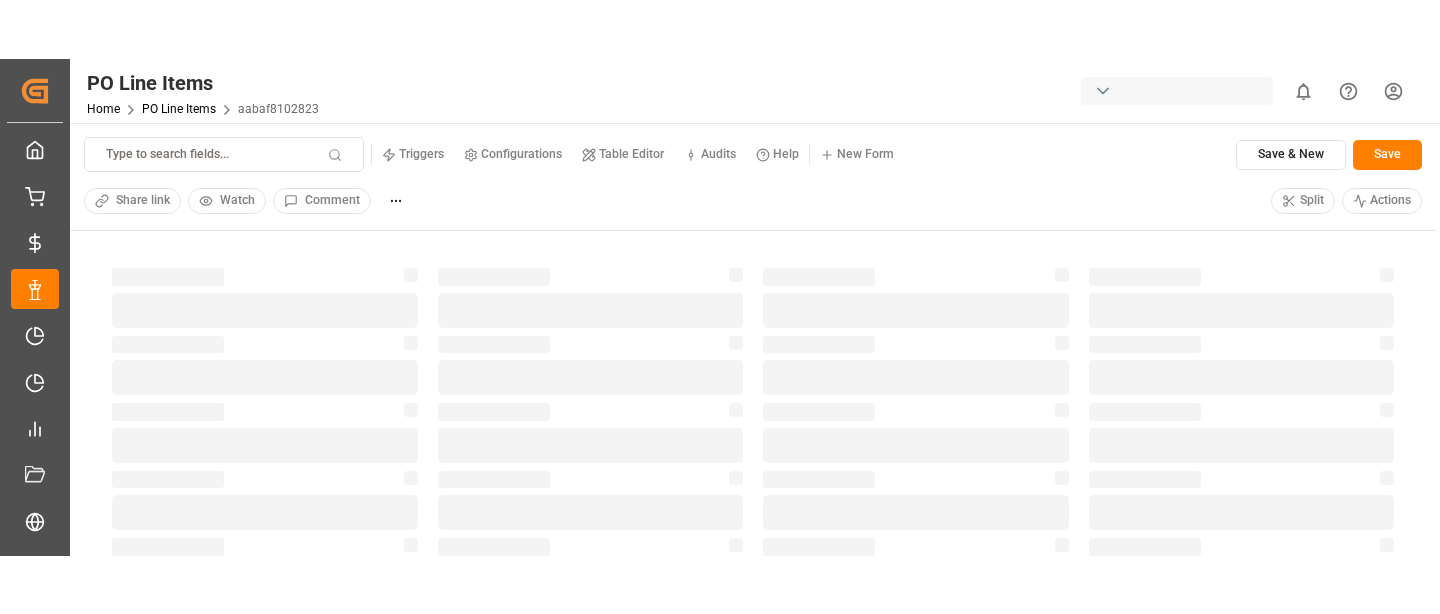 scroll, scrollTop: 0, scrollLeft: 0, axis: both 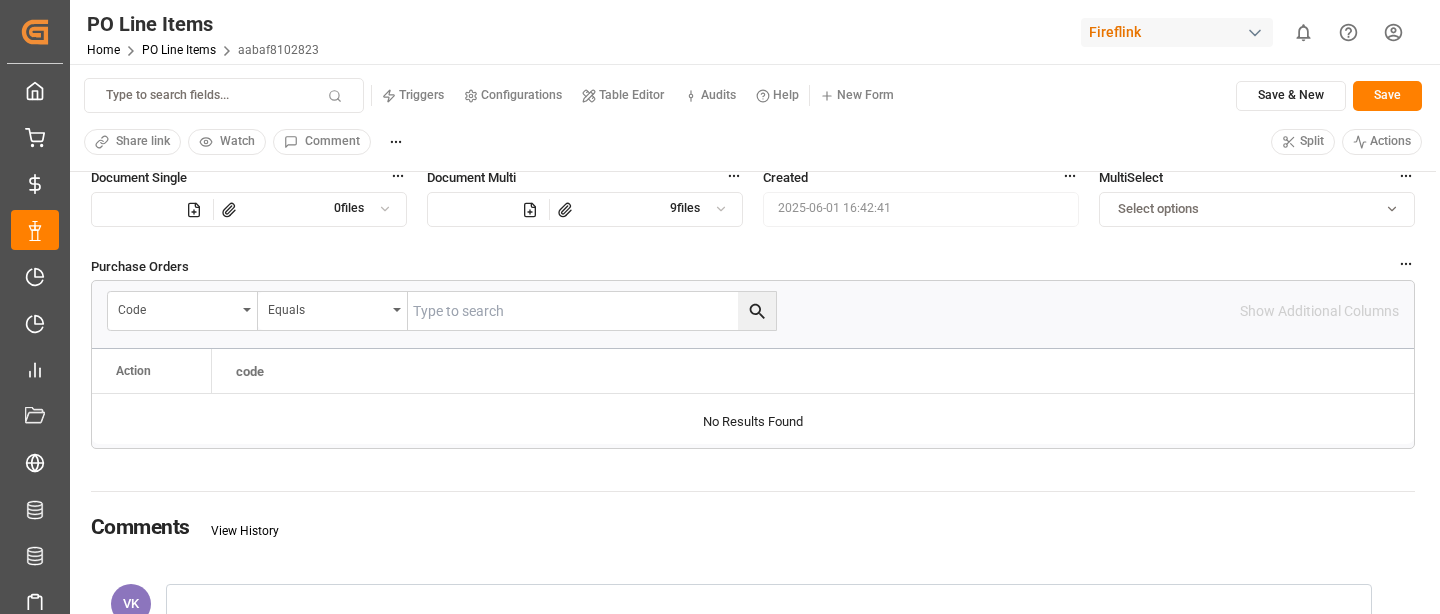 click at bounding box center (532, 209) 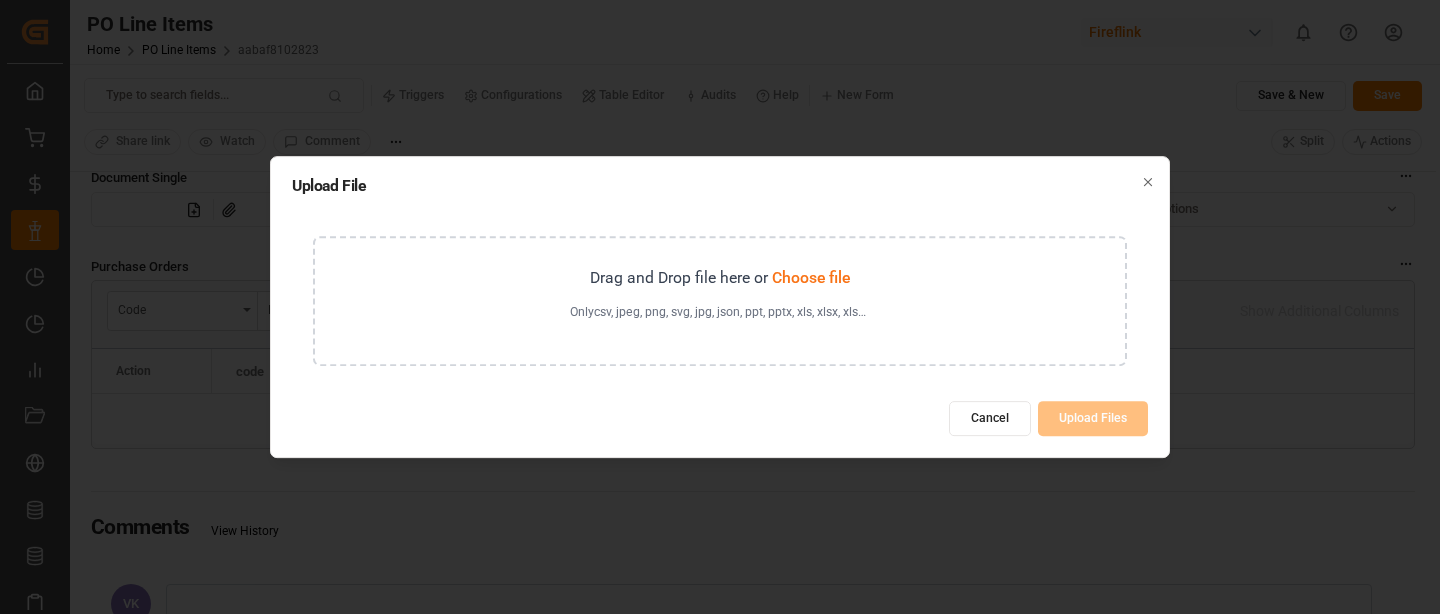 click on "Only  csv, jpeg, png, svg, jpg, json, ppt, pptx, xls, xlsx, xlsm, xml, doc, docx, txt, pdf, rar, zip, tar.gz, tiff, tif, dat, log, sql, email, msg, vcf, eml, html, pps, odt, rtf  can be uploaded" at bounding box center (720, 313) 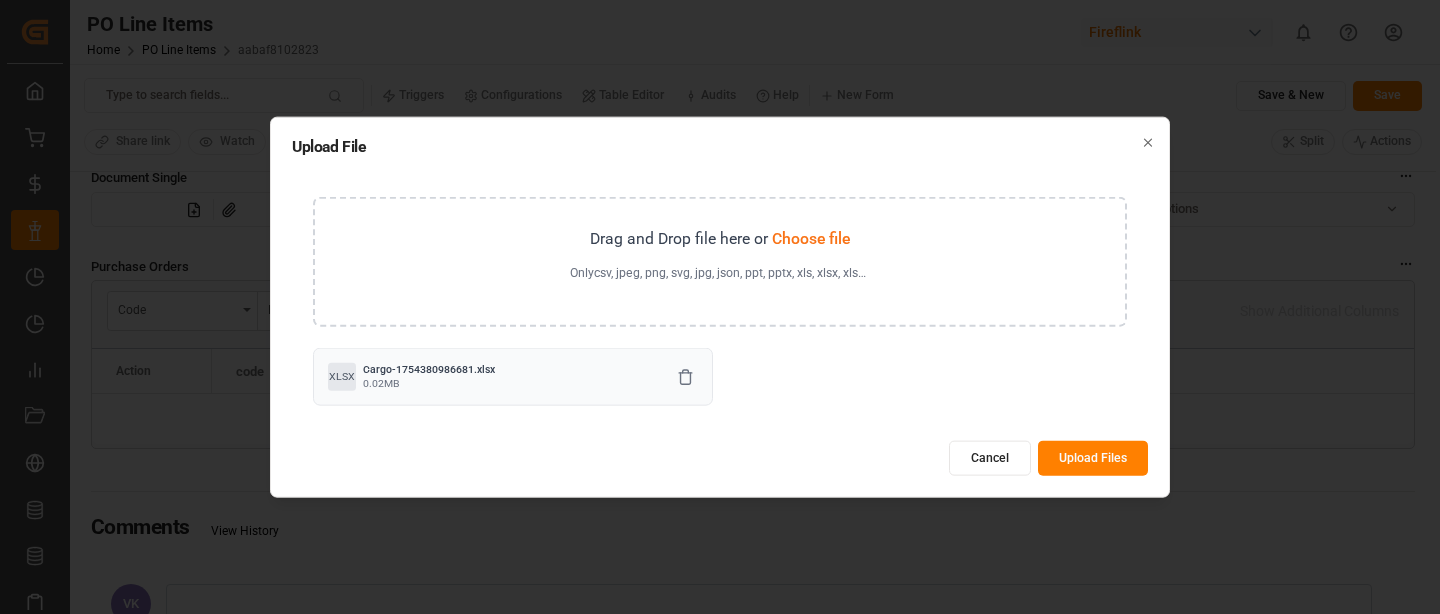 click on "Upload Files" at bounding box center [1093, 457] 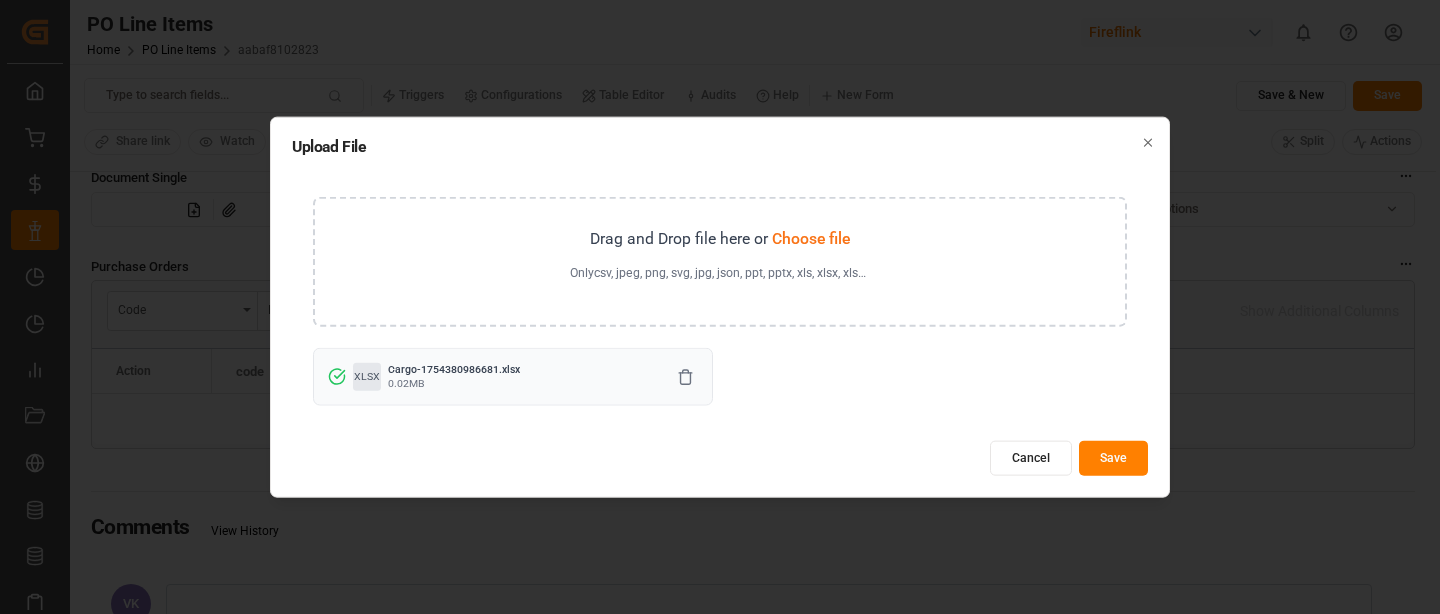 click on "Save" at bounding box center (1113, 457) 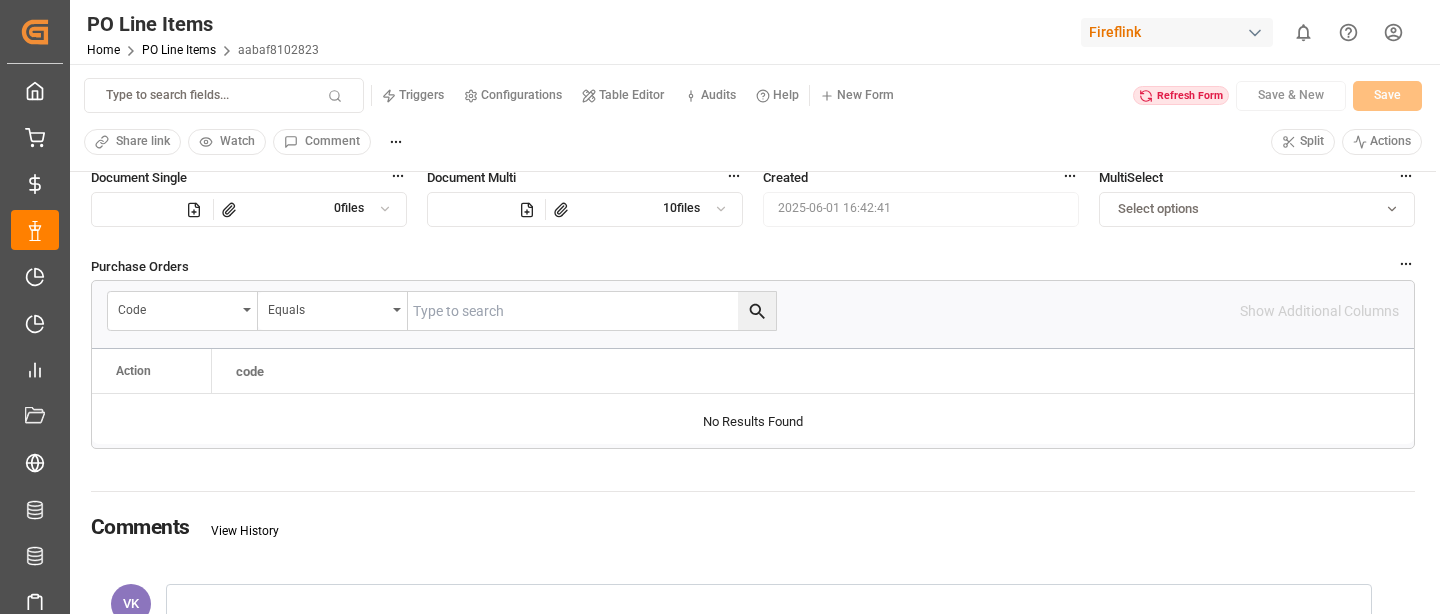 click on "Type to search fields... Triggers Configurations Table Editor Audits Help New Form  Refresh Form Save & New Save Share link  Watch Comment Split Actions" at bounding box center [753, 118] 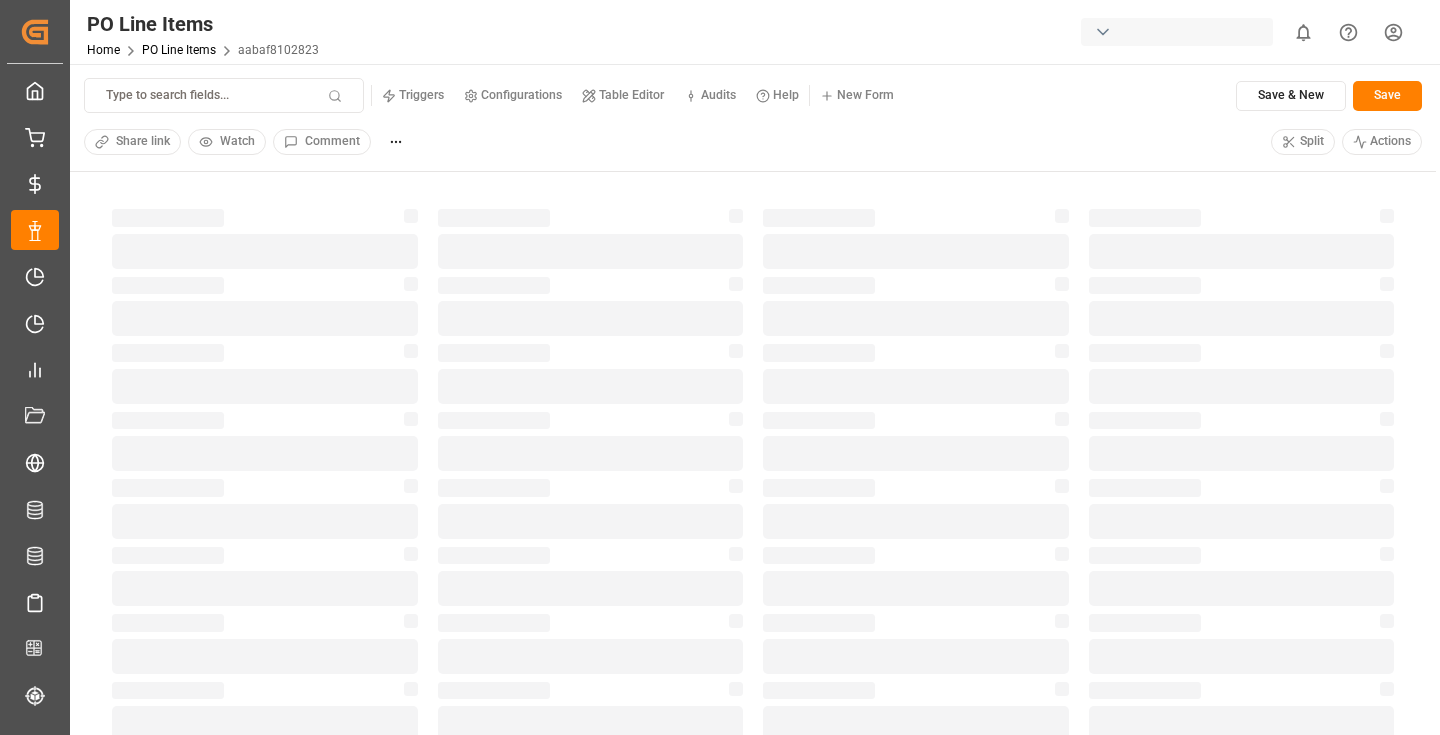 scroll, scrollTop: 0, scrollLeft: 0, axis: both 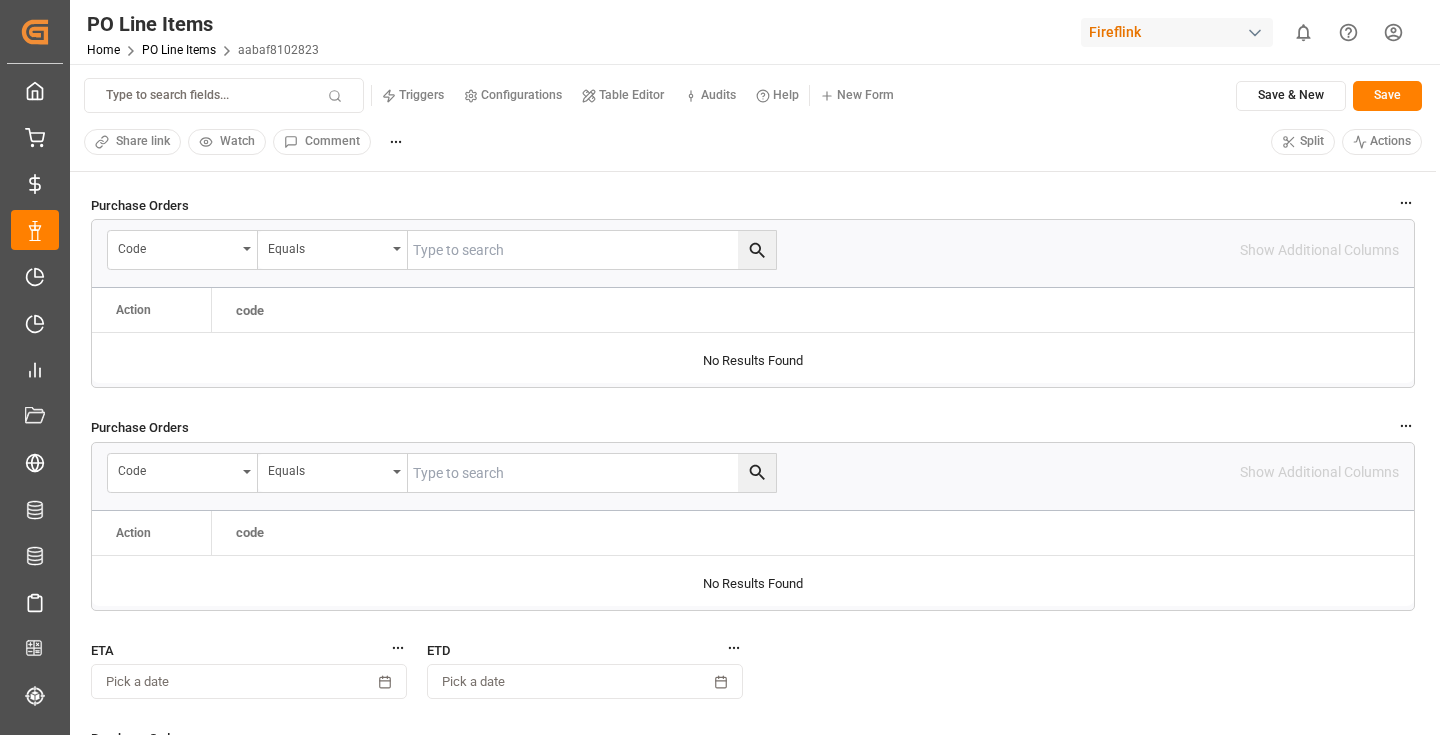 click on "Fireflink" at bounding box center [1177, 32] 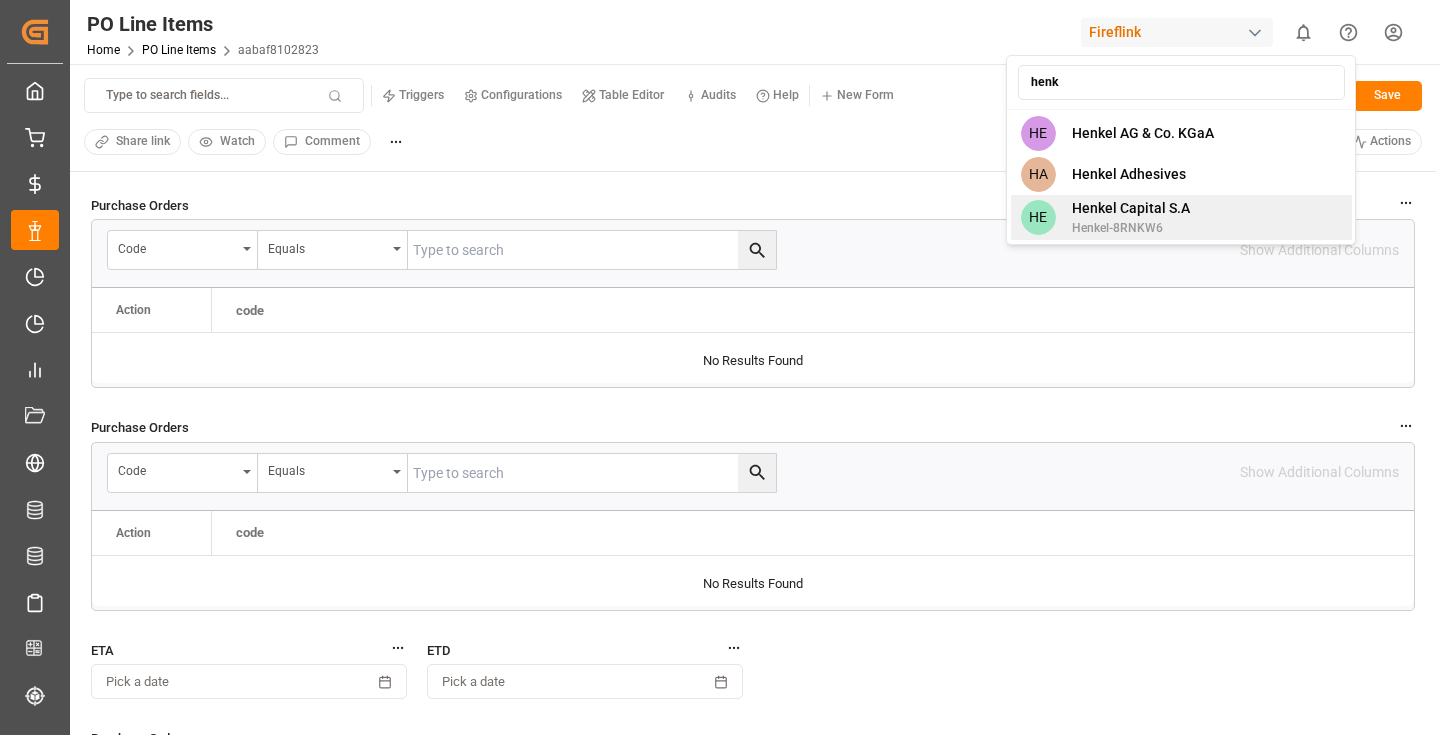 type on "henk" 